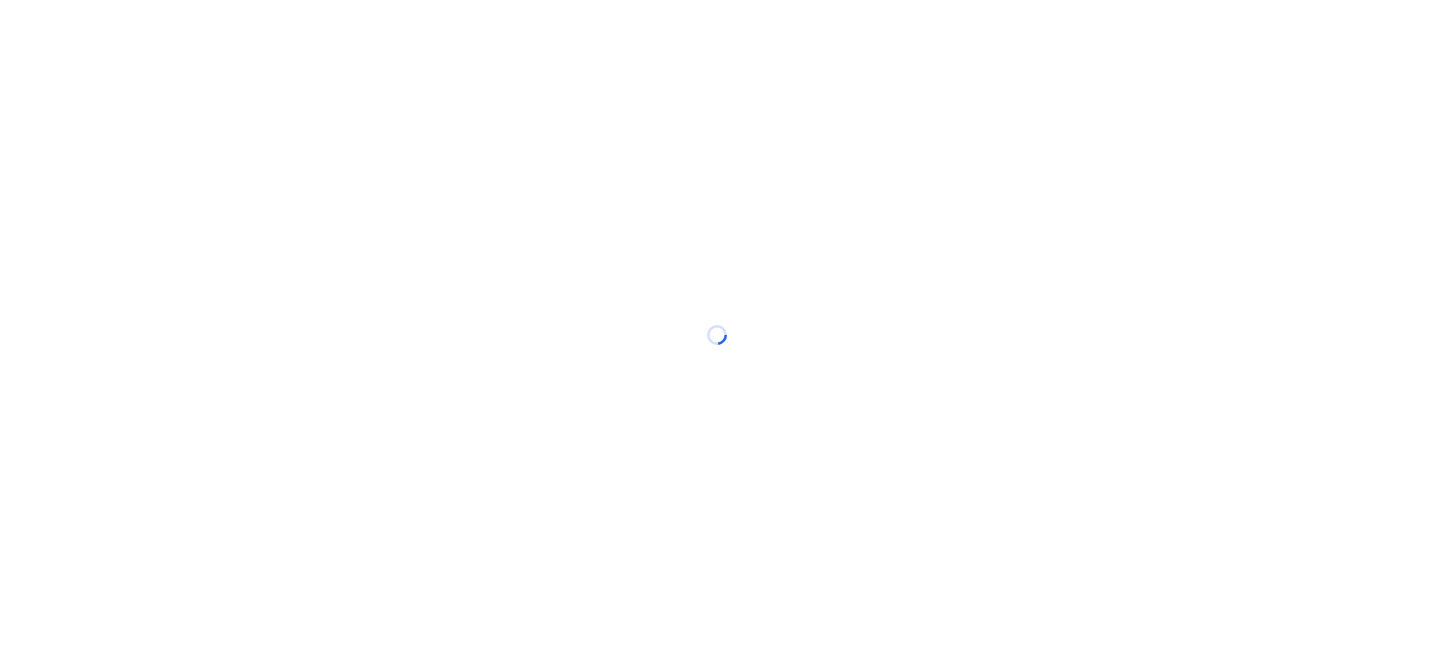 scroll, scrollTop: 0, scrollLeft: 0, axis: both 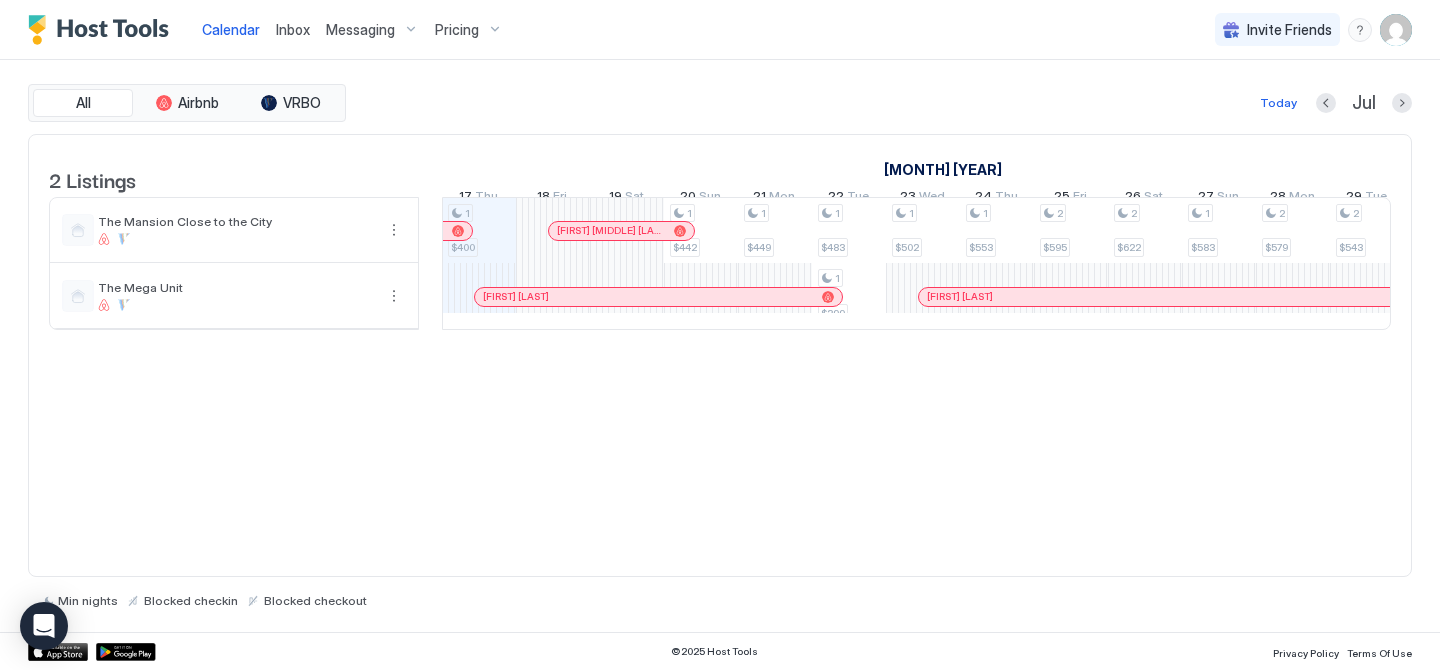 click on "Inbox" at bounding box center [293, 29] 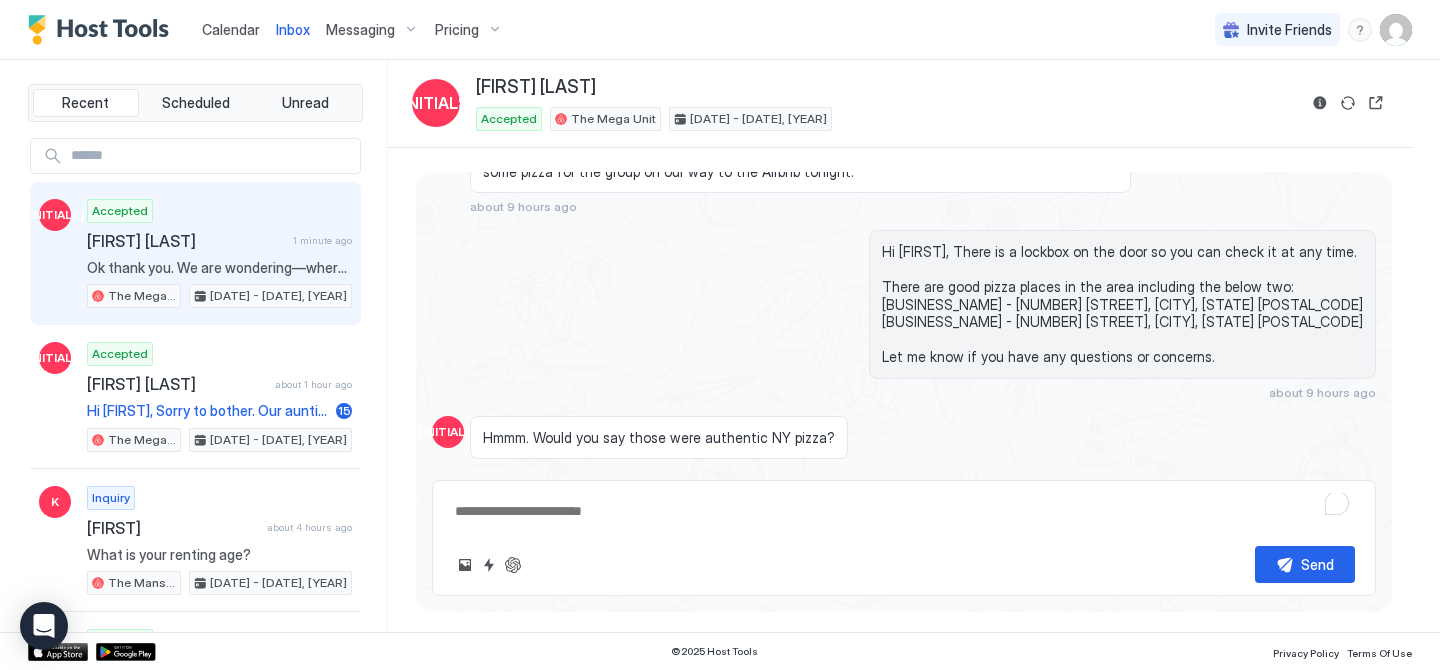 scroll, scrollTop: 2713, scrollLeft: 0, axis: vertical 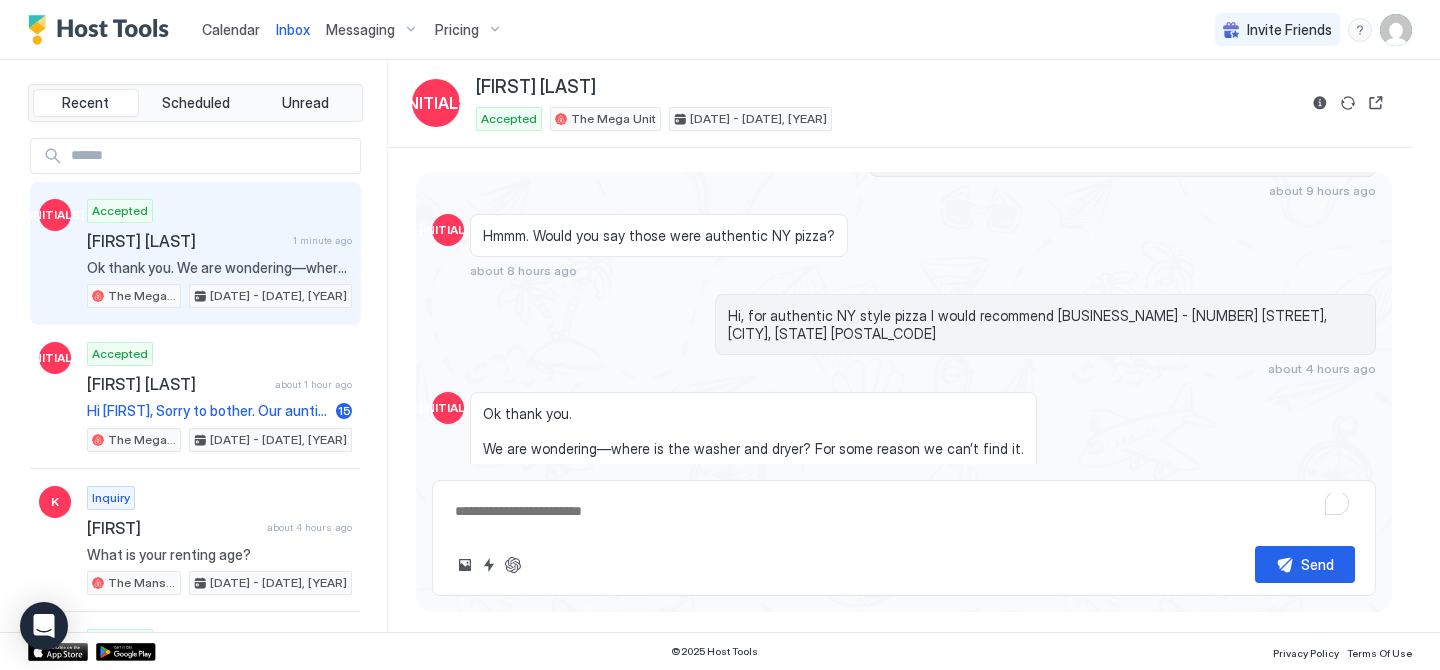 click on "Messaging" at bounding box center [360, 30] 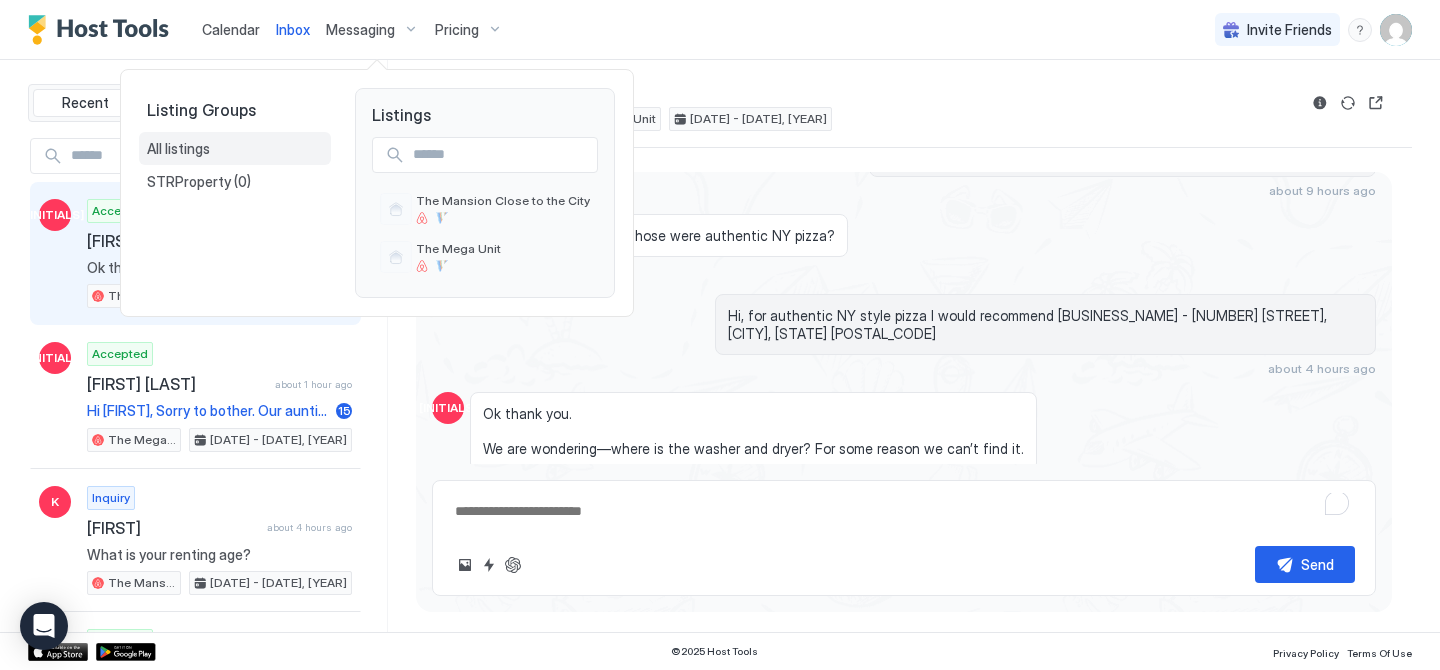 click on "All listings" at bounding box center [178, 149] 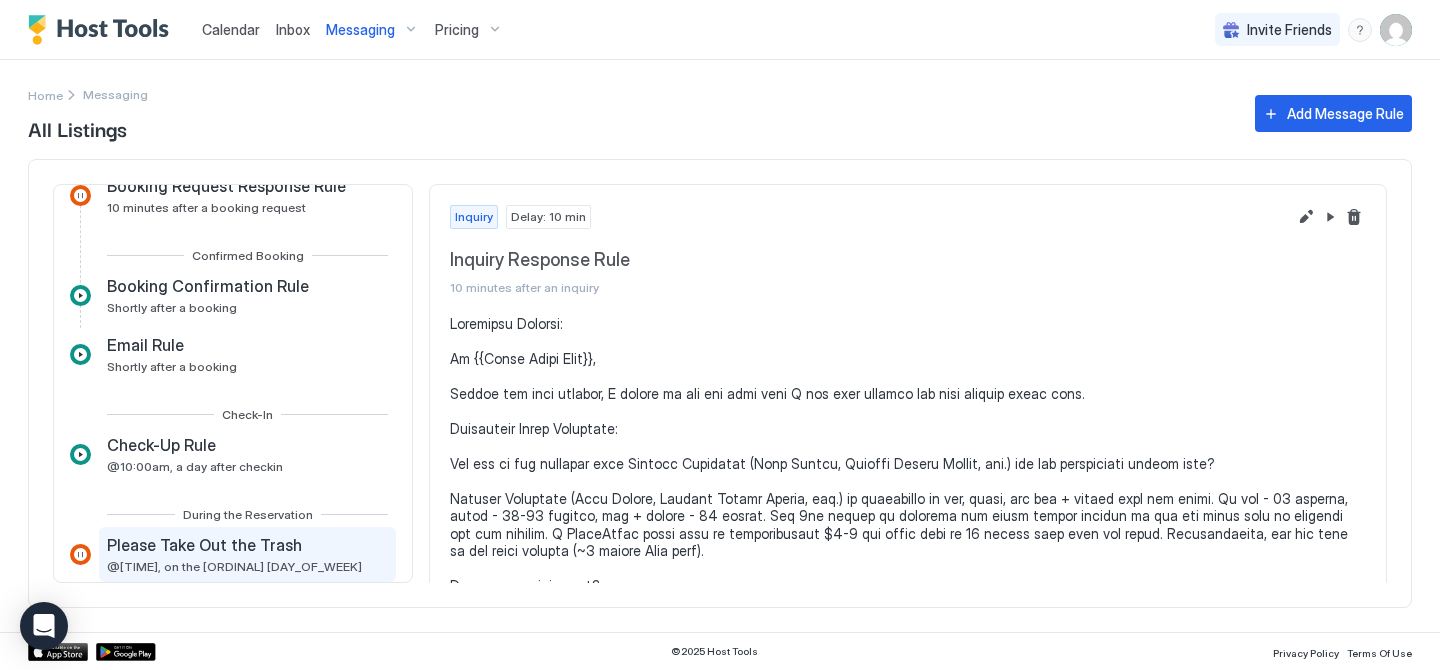 scroll, scrollTop: 241, scrollLeft: 0, axis: vertical 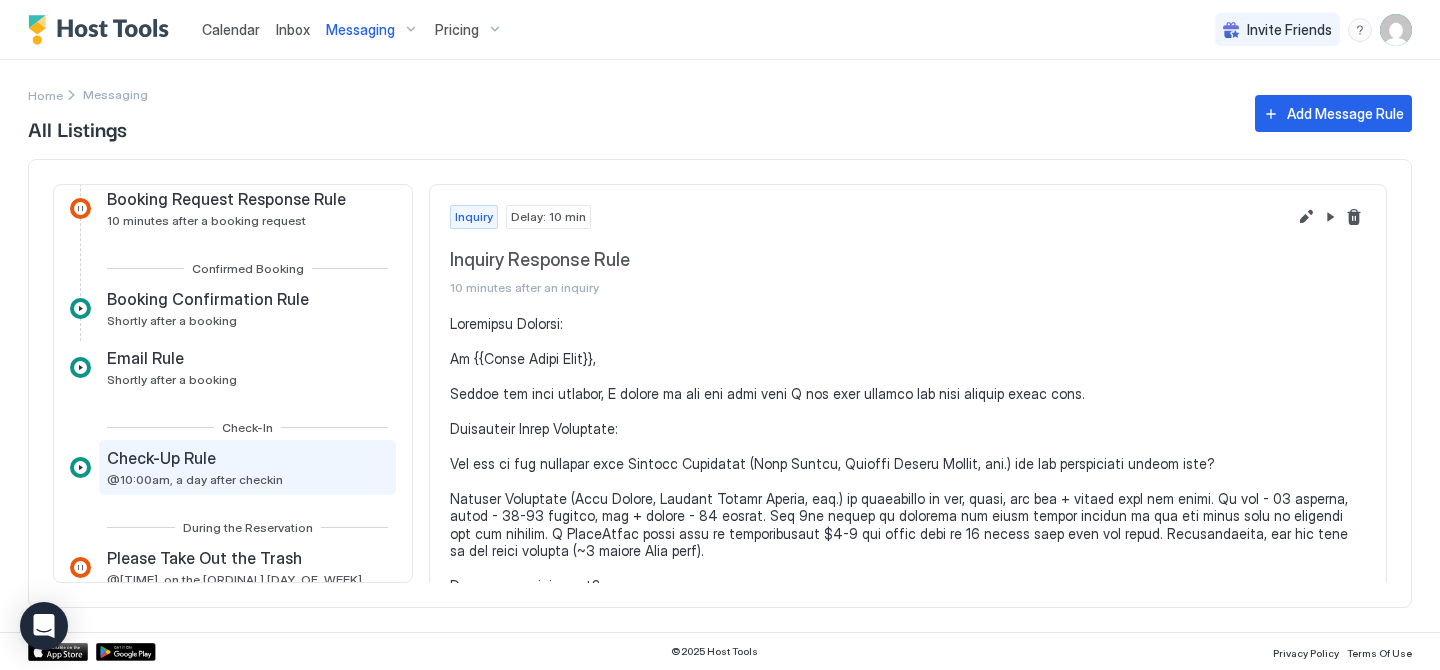 click on "Check-Up Rule @10:00am, a day after checkin" at bounding box center [247, 467] 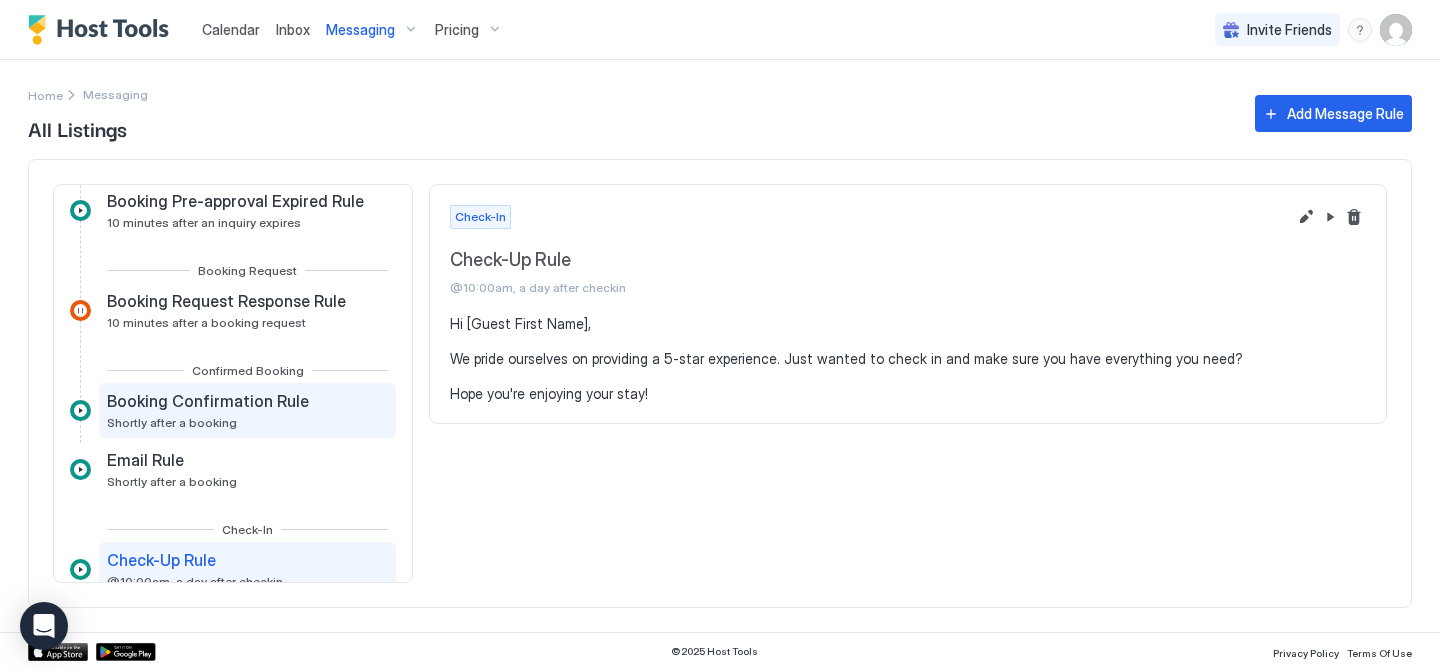scroll, scrollTop: 117, scrollLeft: 0, axis: vertical 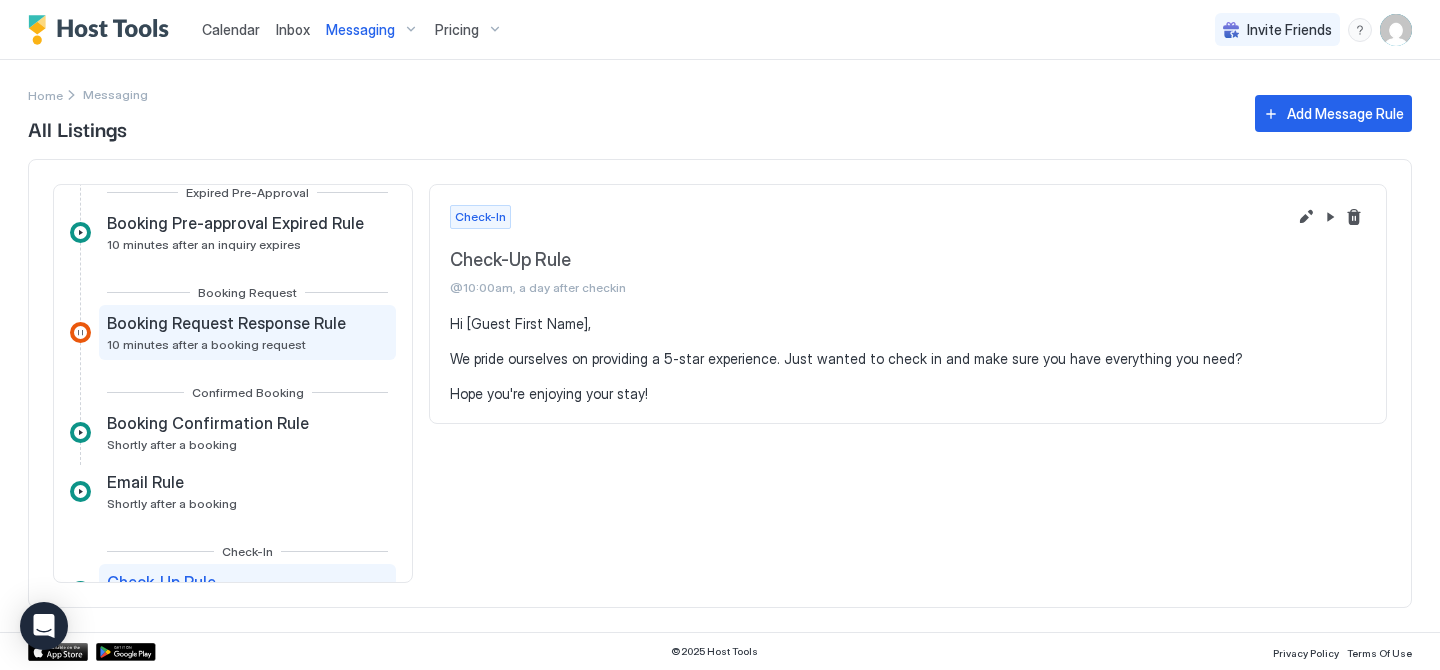 click on "Booking Request Response Rule" at bounding box center [226, 323] 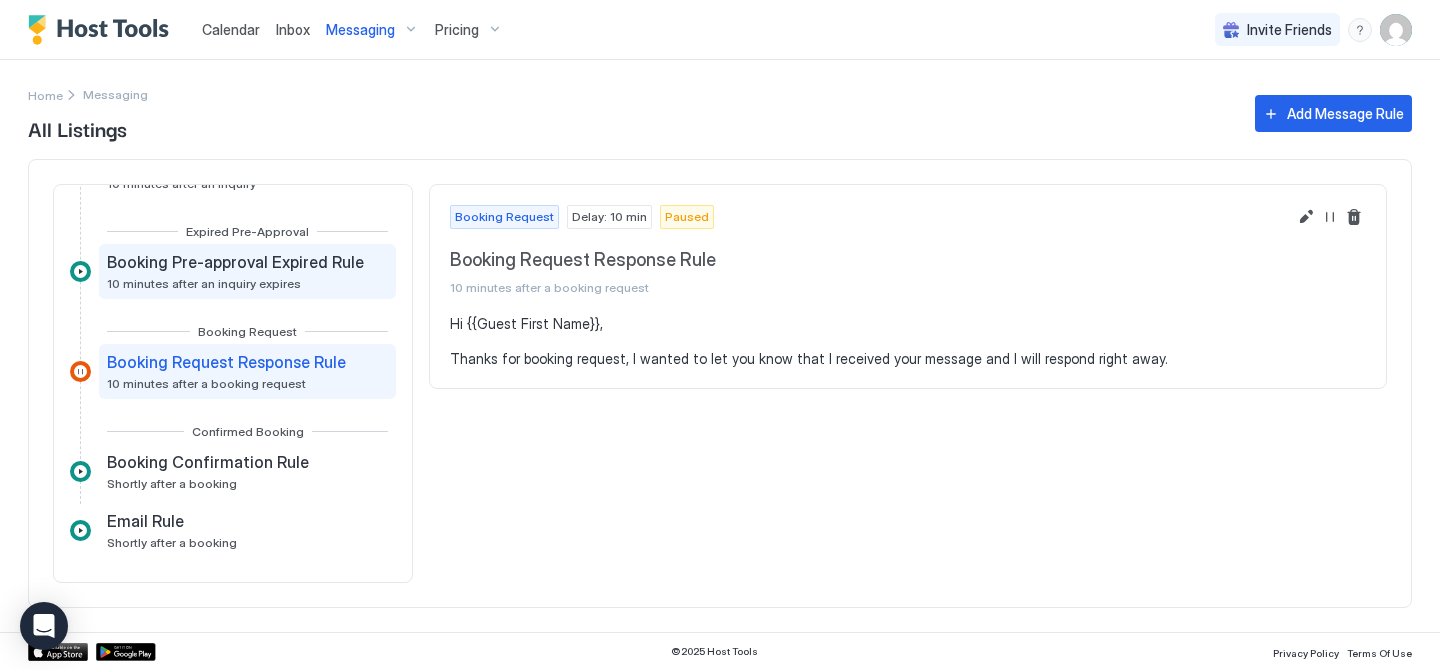scroll, scrollTop: 76, scrollLeft: 0, axis: vertical 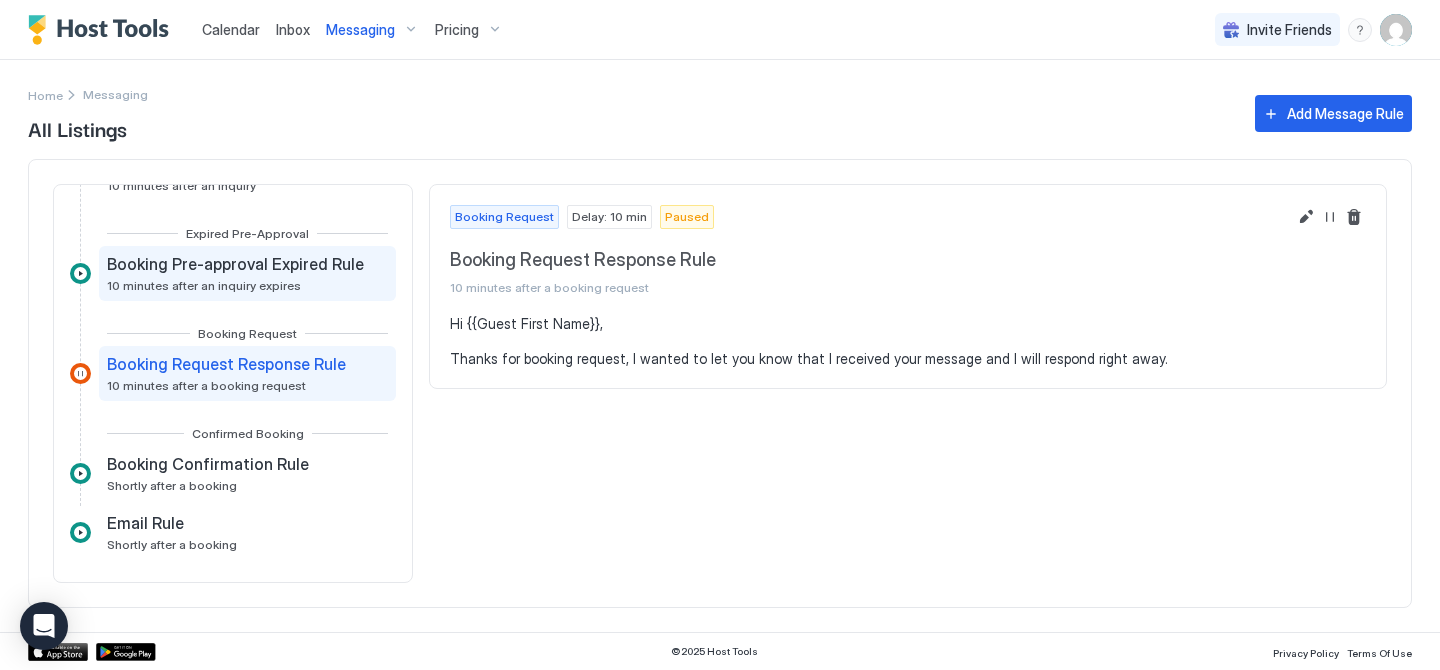 click on "Booking Pre-approval Expired Rule 10 minutes after an inquiry expires" at bounding box center [247, 273] 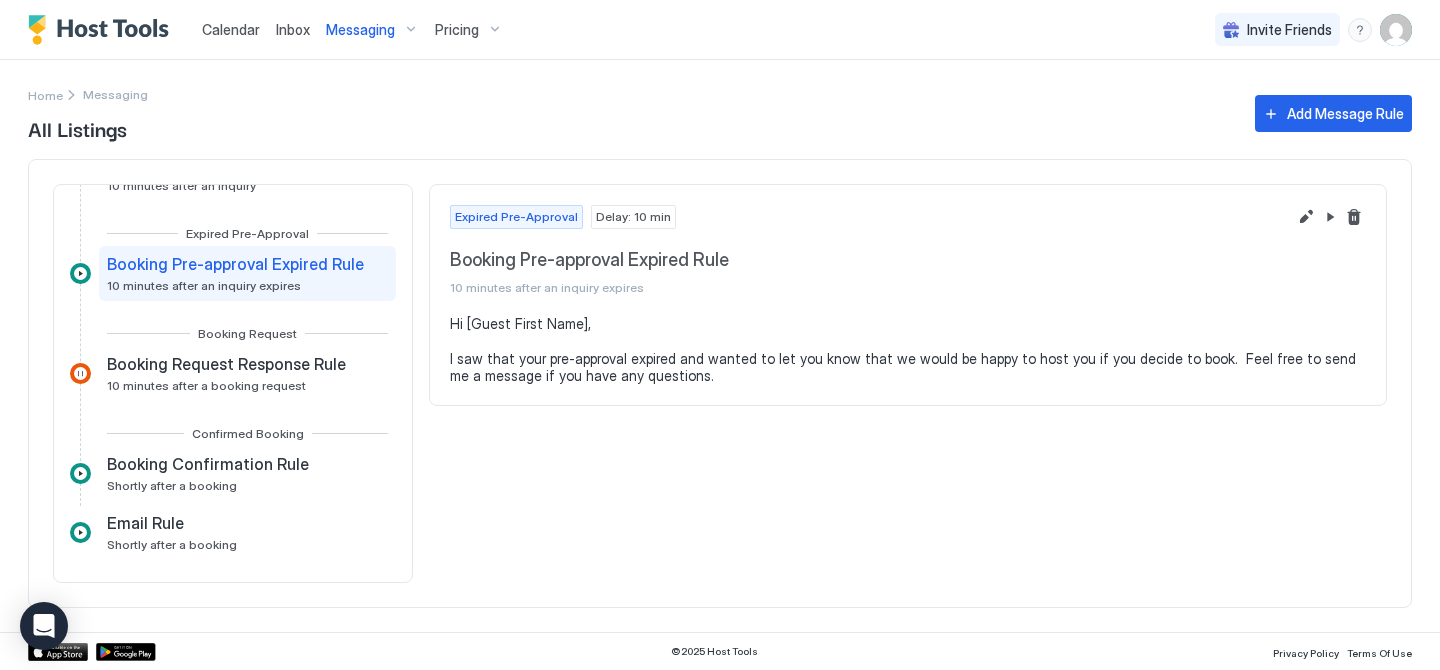 scroll, scrollTop: 0, scrollLeft: 0, axis: both 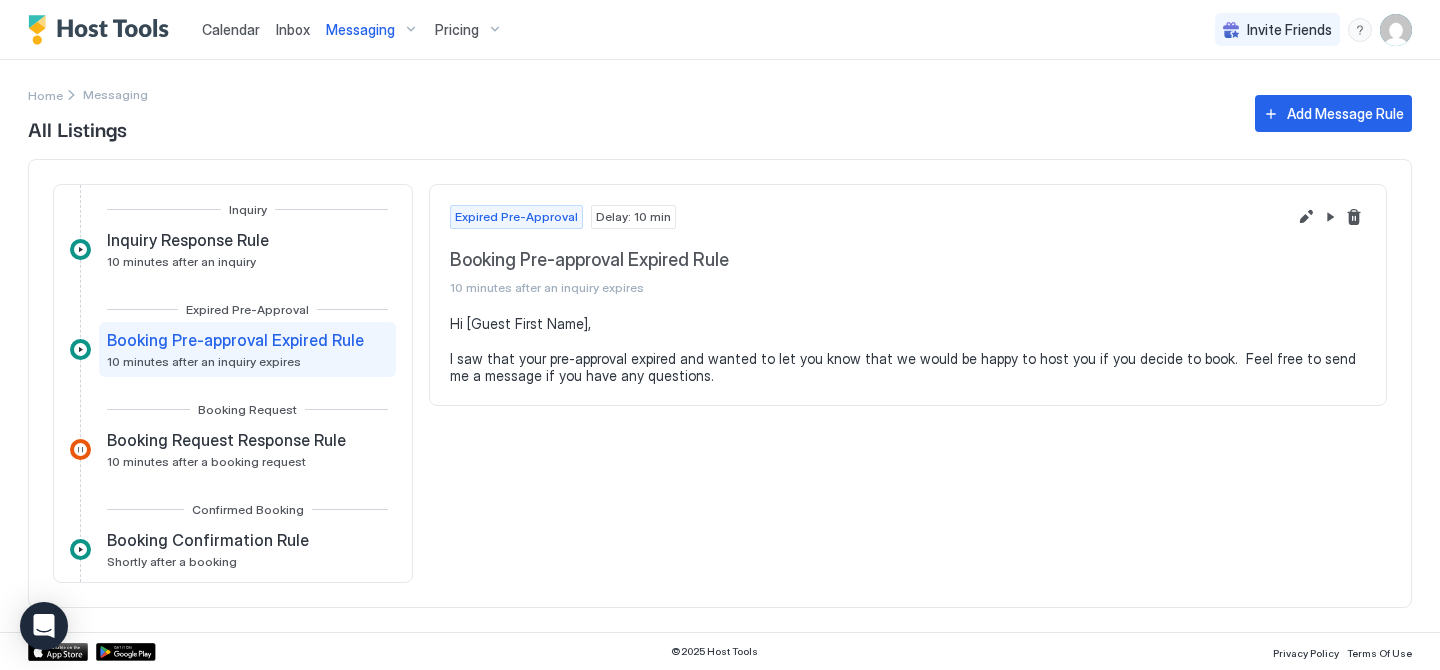 click on "Inquiry Response Rule 10 minutes after an inquiry" at bounding box center (247, 249) 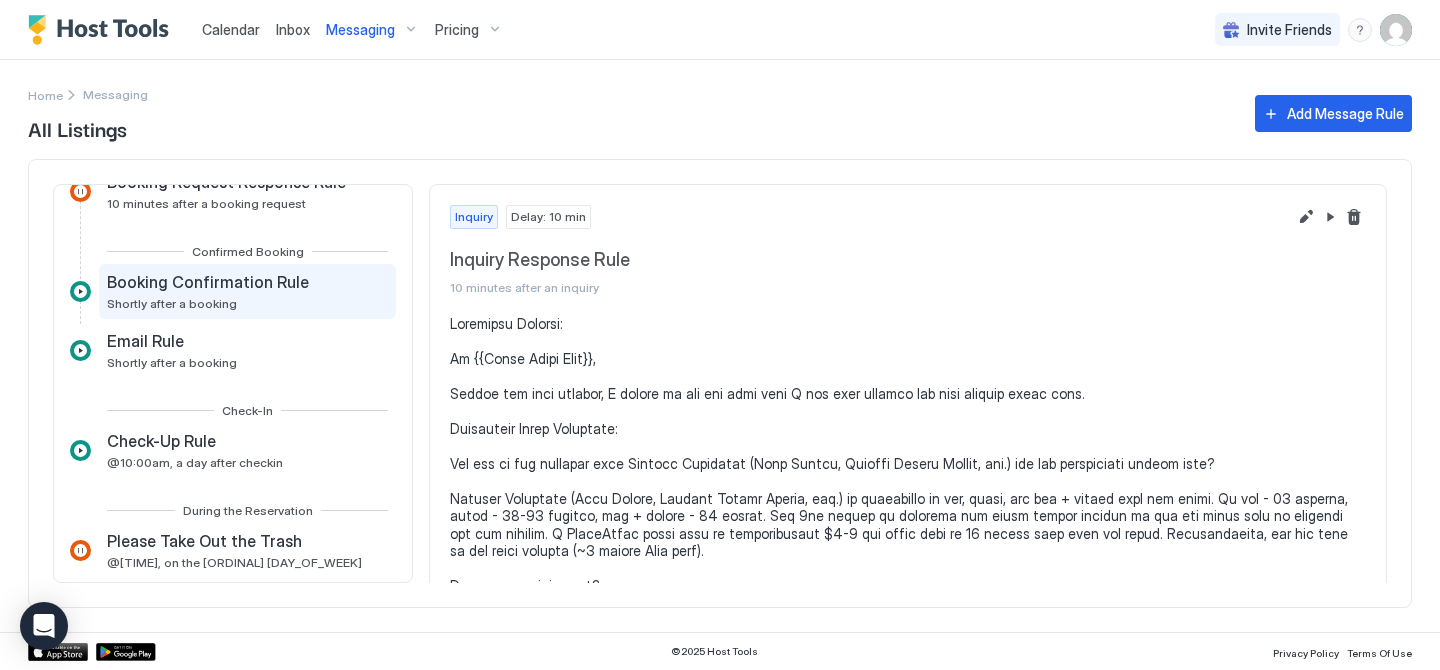 scroll, scrollTop: 260, scrollLeft: 0, axis: vertical 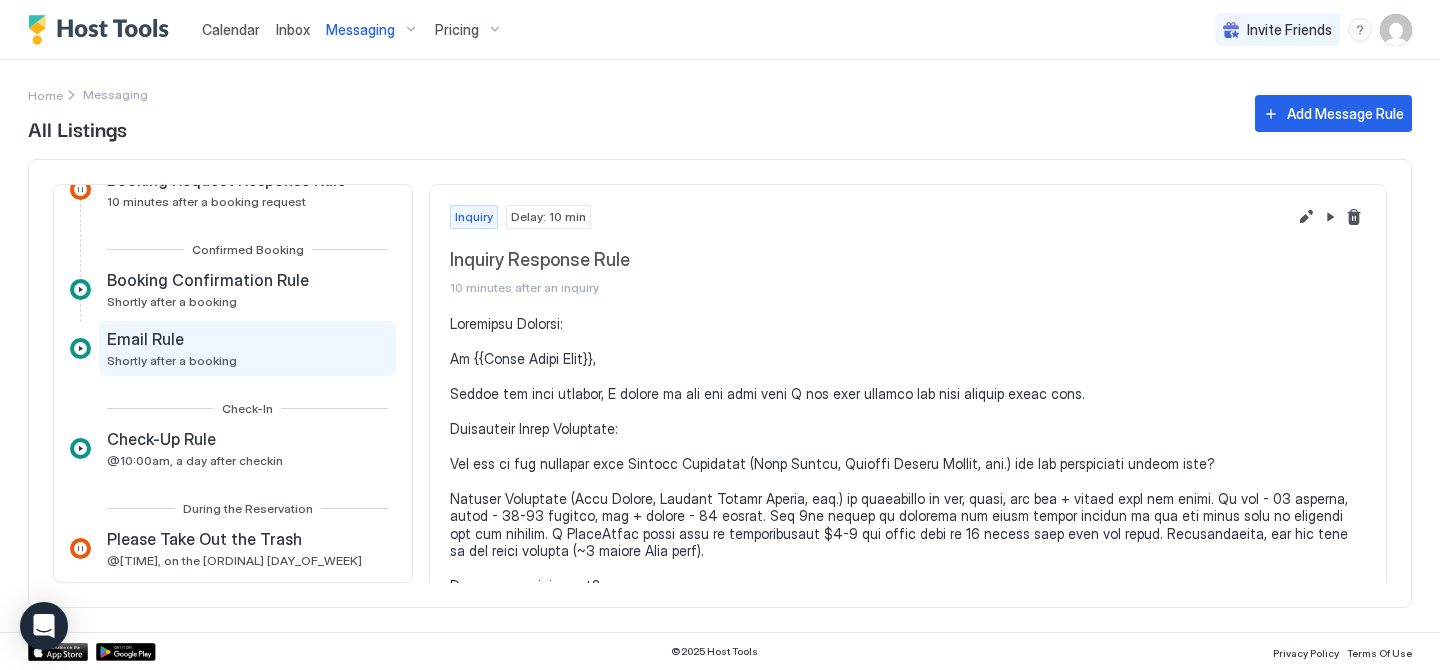 click on "Email Rule Shortly after a booking" at bounding box center [247, 348] 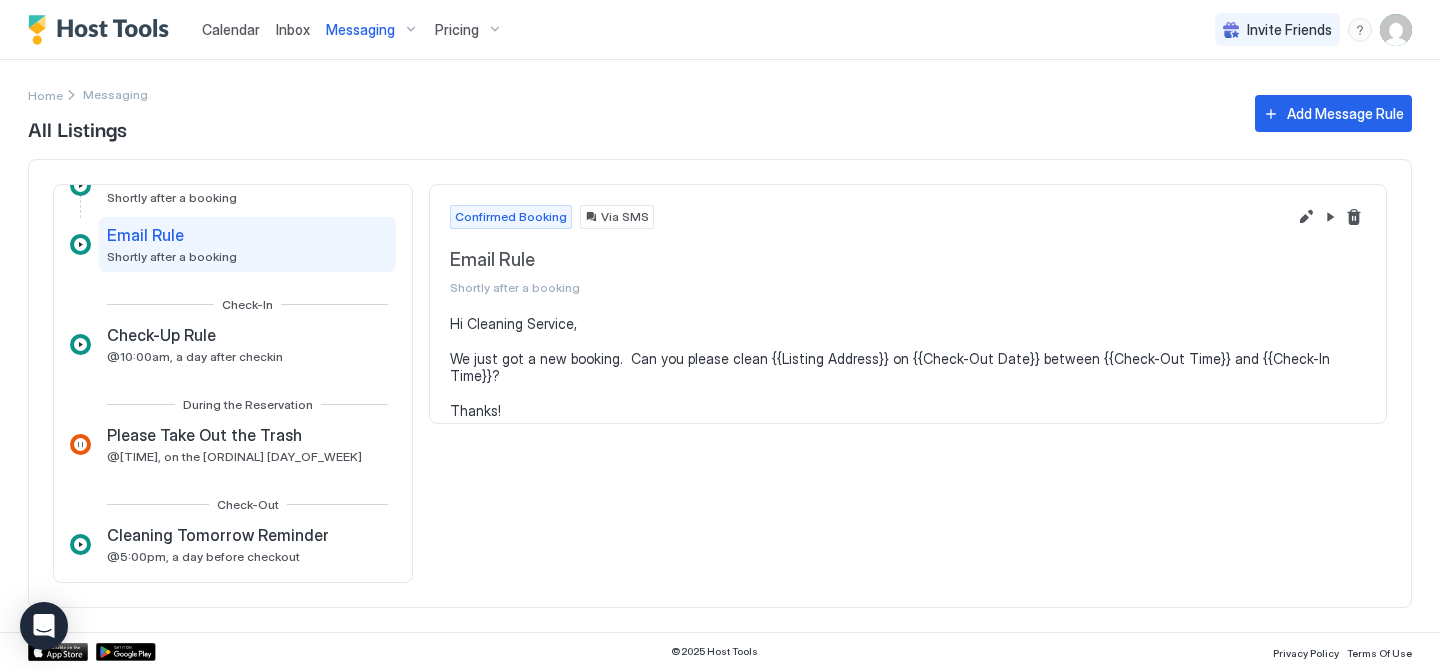 scroll, scrollTop: 353, scrollLeft: 0, axis: vertical 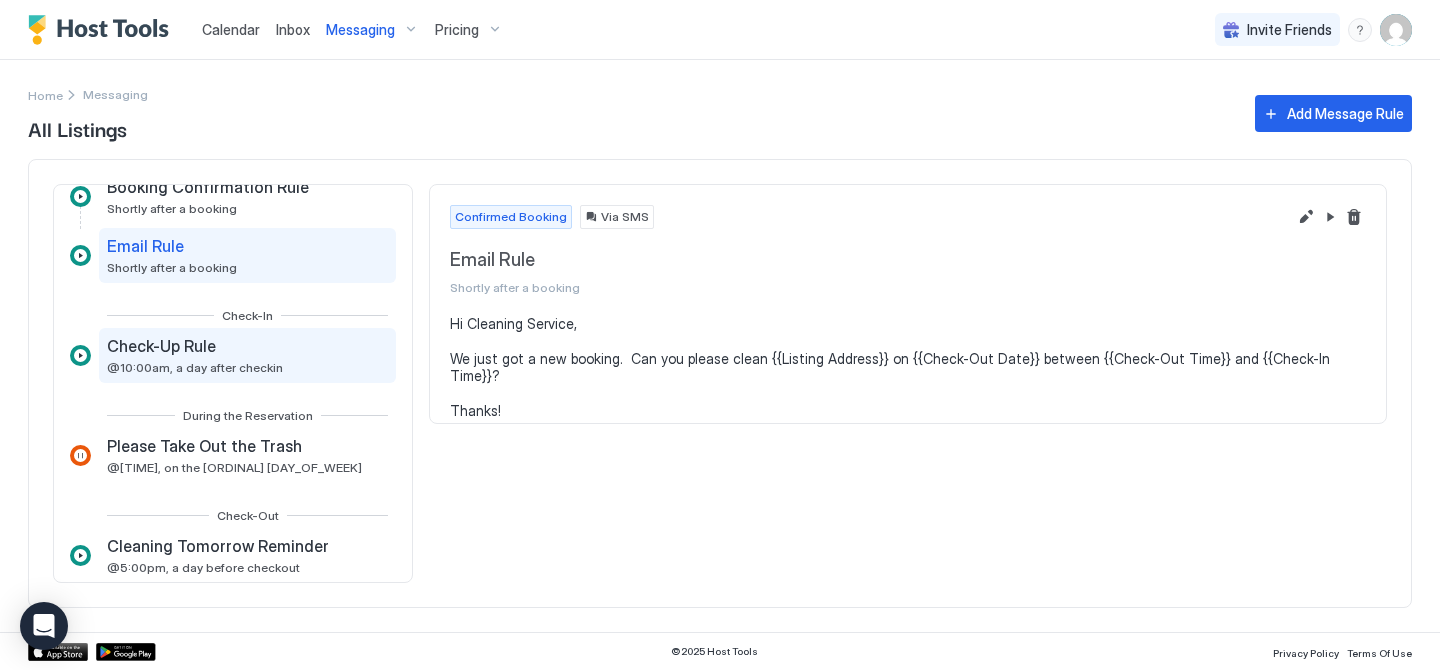 click on "Check-Up Rule @10:00am, a day after checkin" at bounding box center (247, 355) 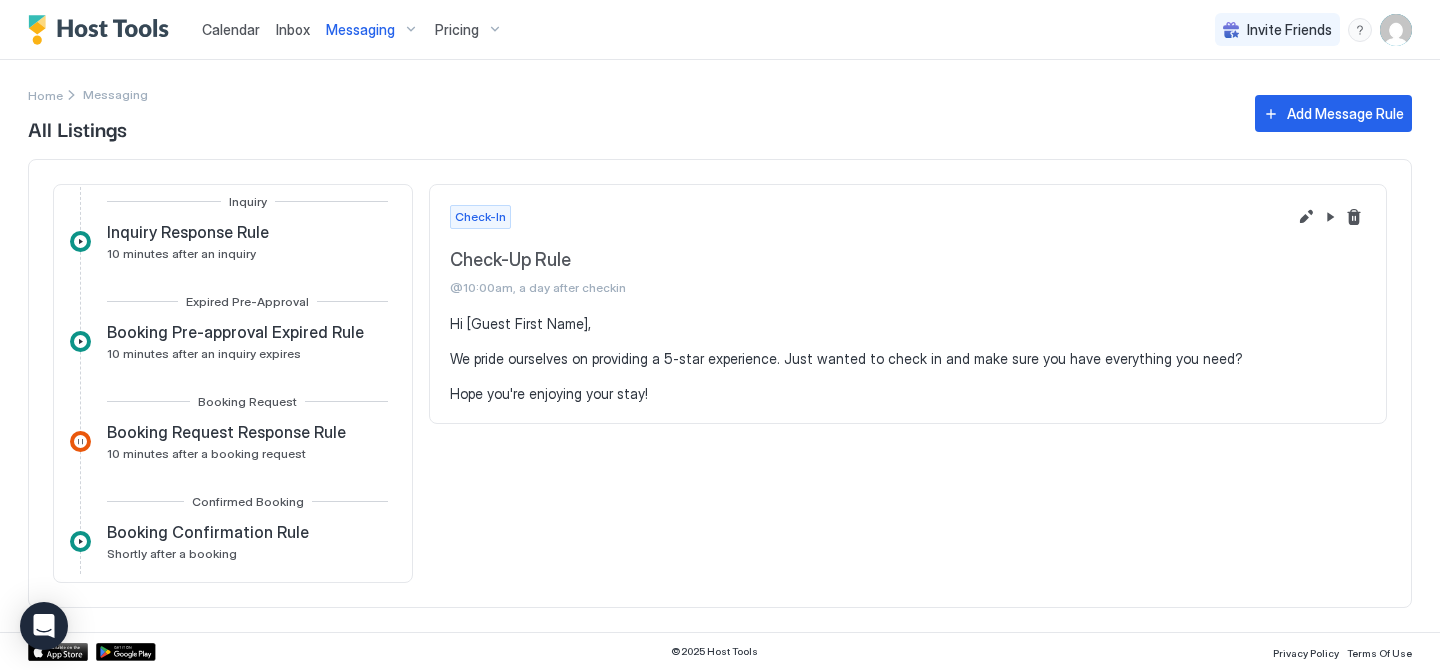 scroll, scrollTop: 0, scrollLeft: 0, axis: both 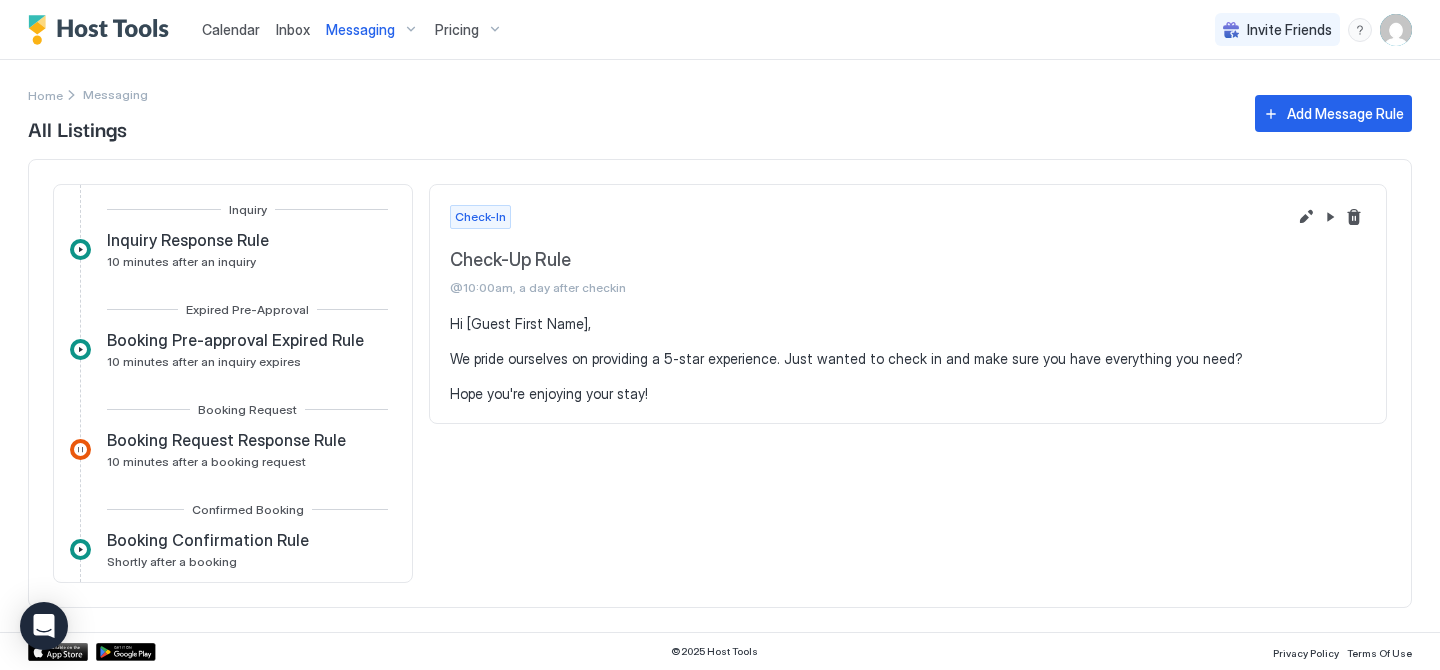 click on "Inbox" at bounding box center [293, 29] 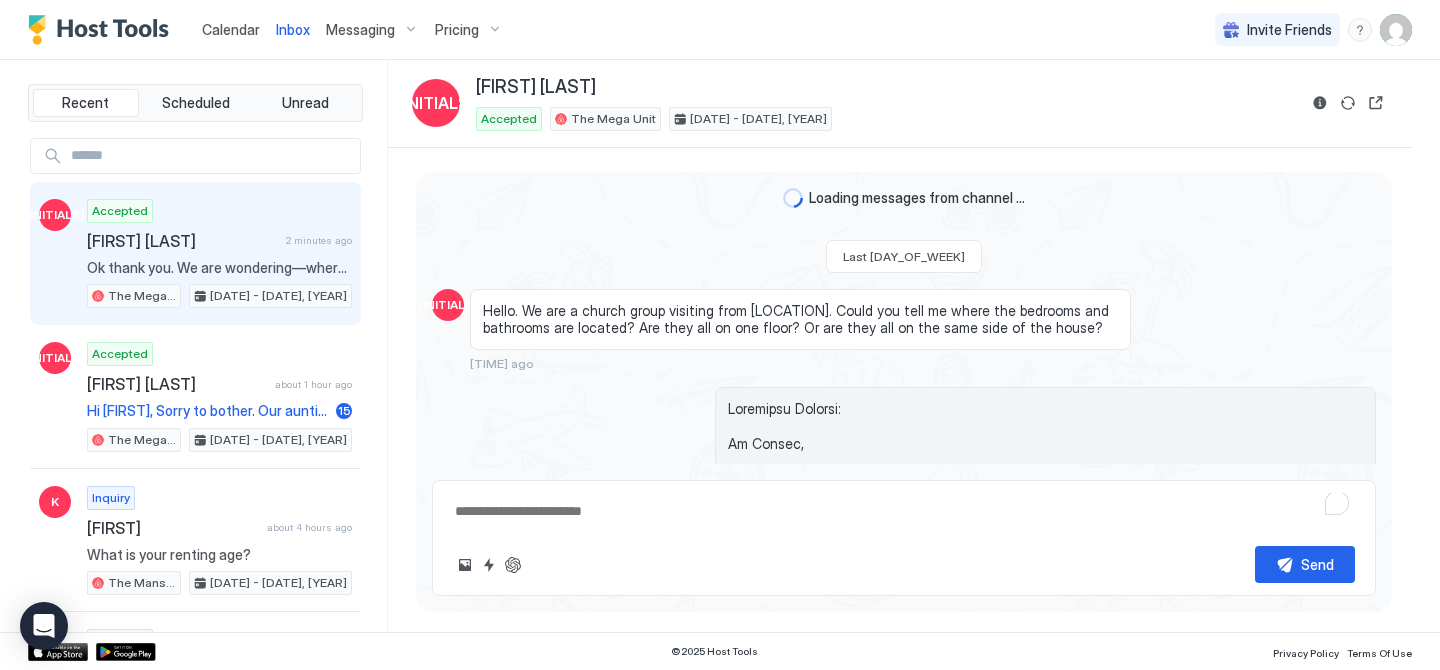 scroll, scrollTop: 2713, scrollLeft: 0, axis: vertical 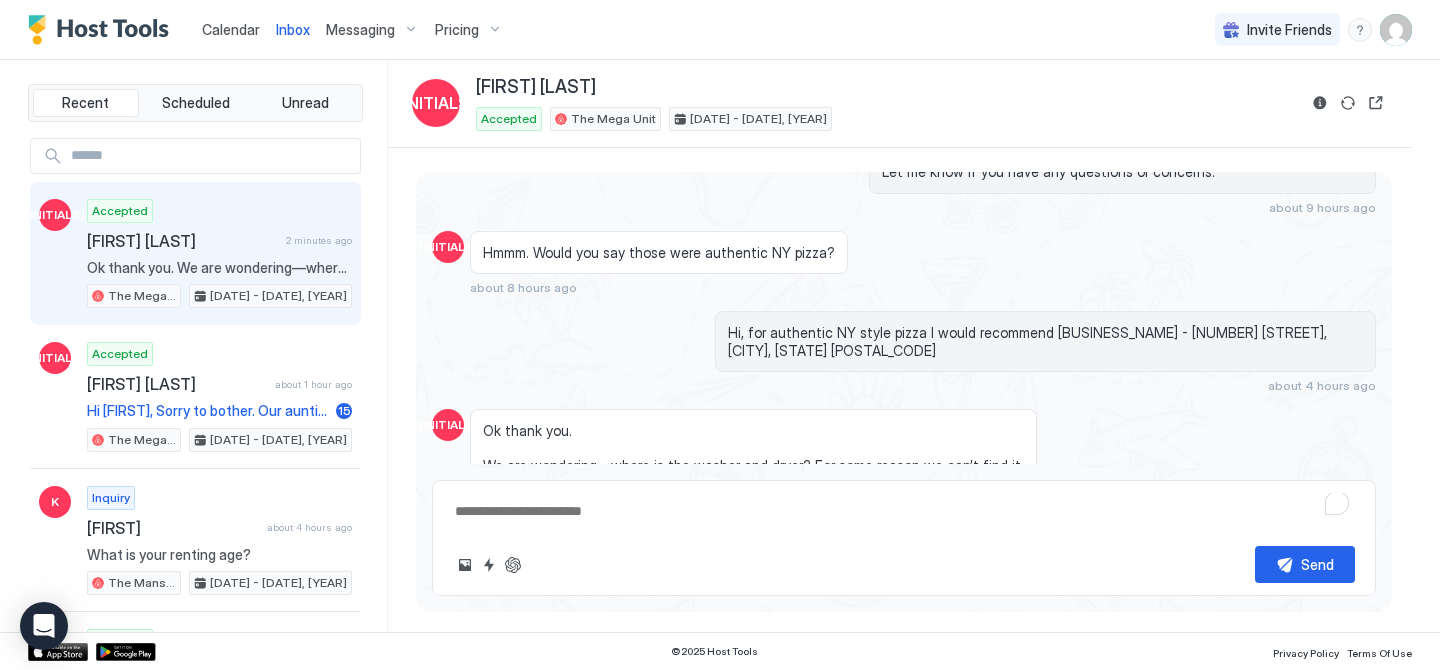 type on "*" 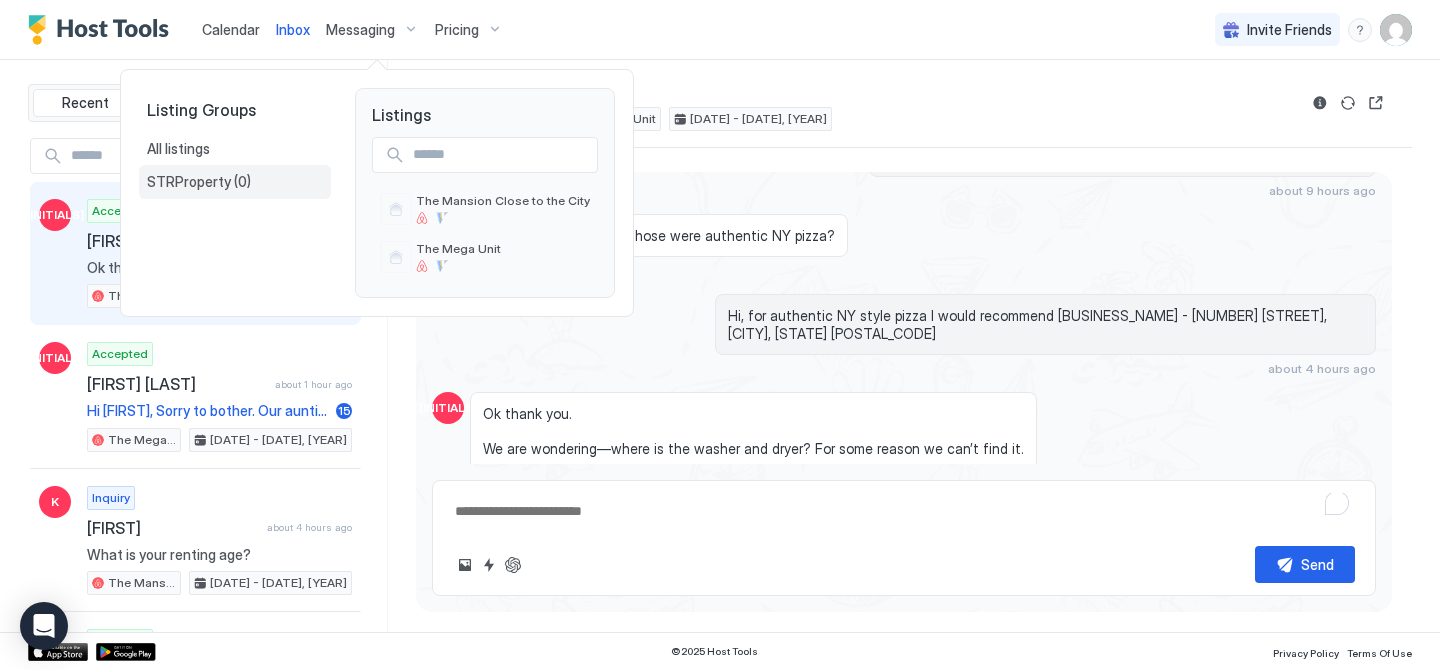 click on "STRProperty" at bounding box center (190, 182) 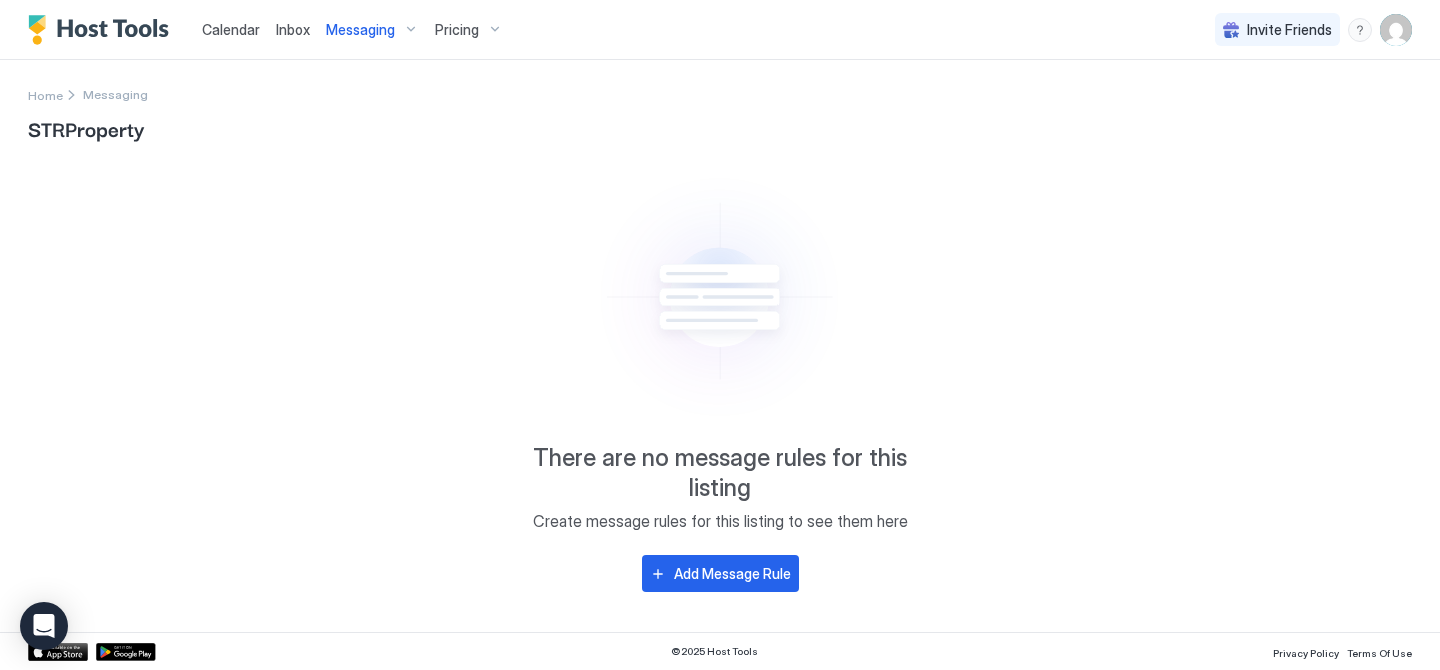 click on "Messaging" at bounding box center (360, 30) 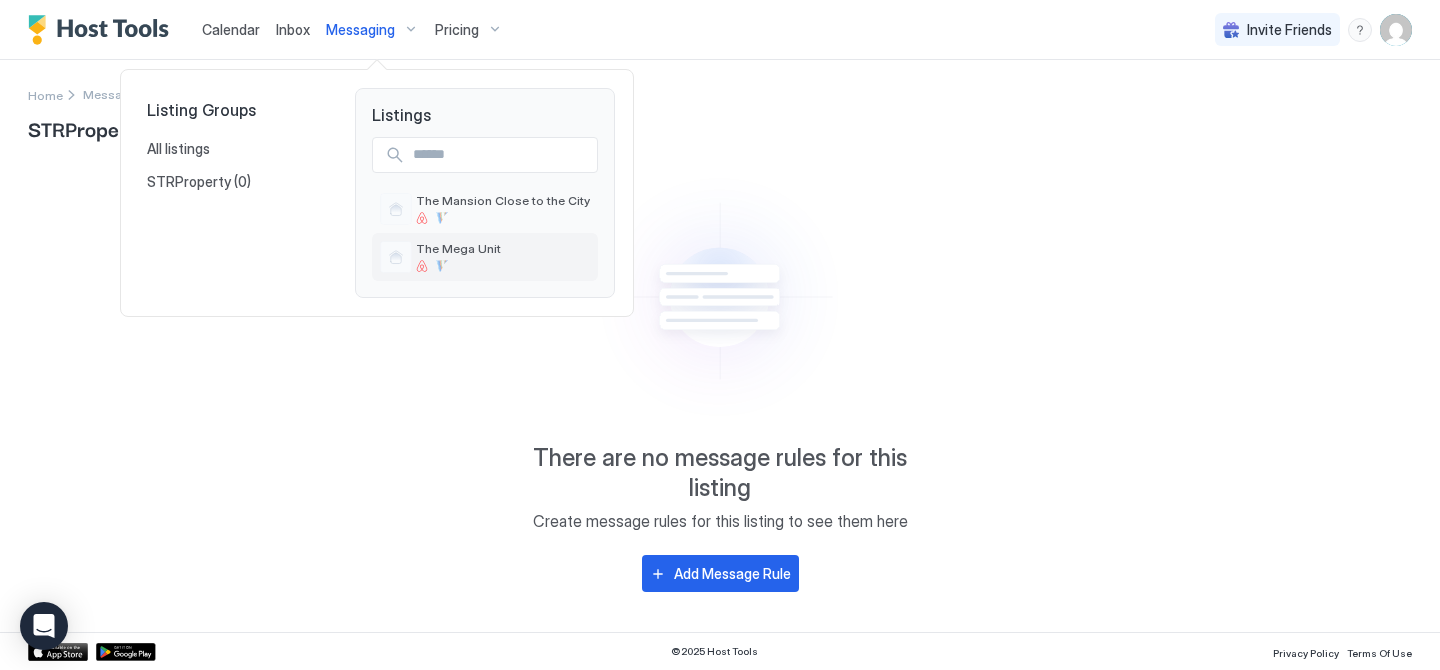 click on "The Mega Unit" at bounding box center (485, 257) 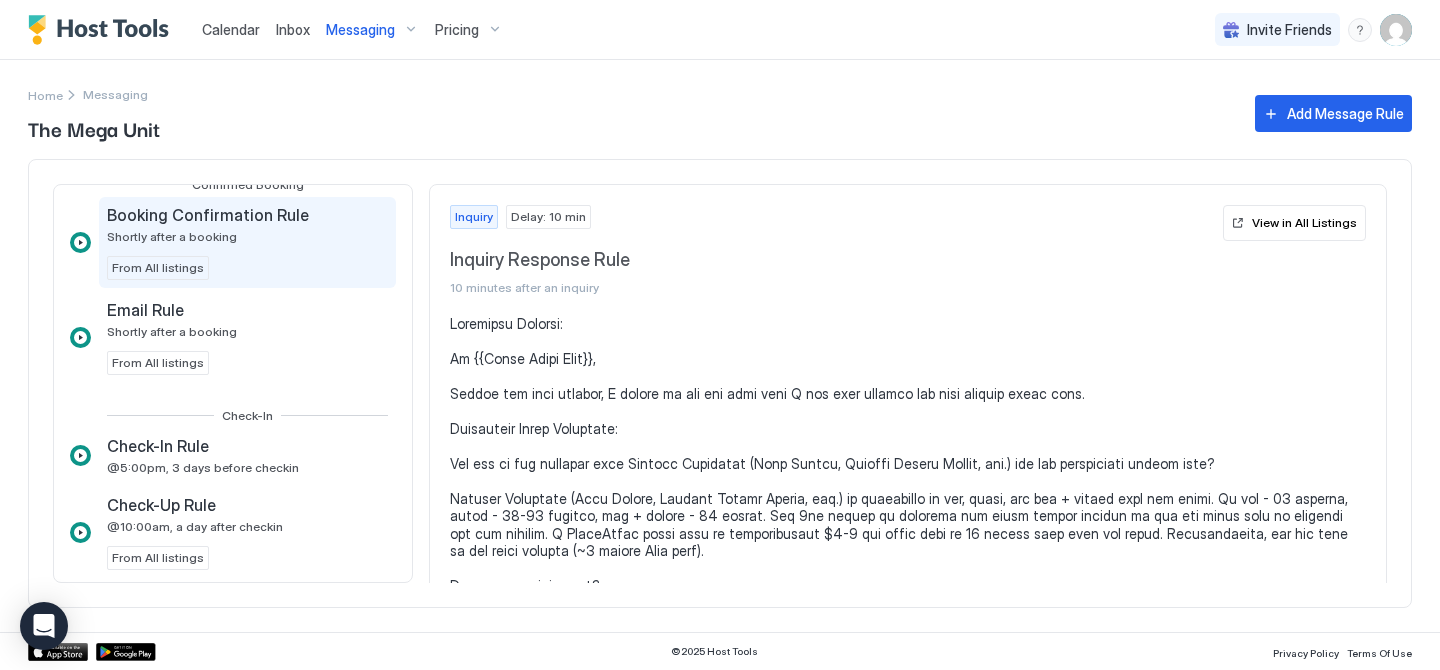 scroll, scrollTop: 438, scrollLeft: 0, axis: vertical 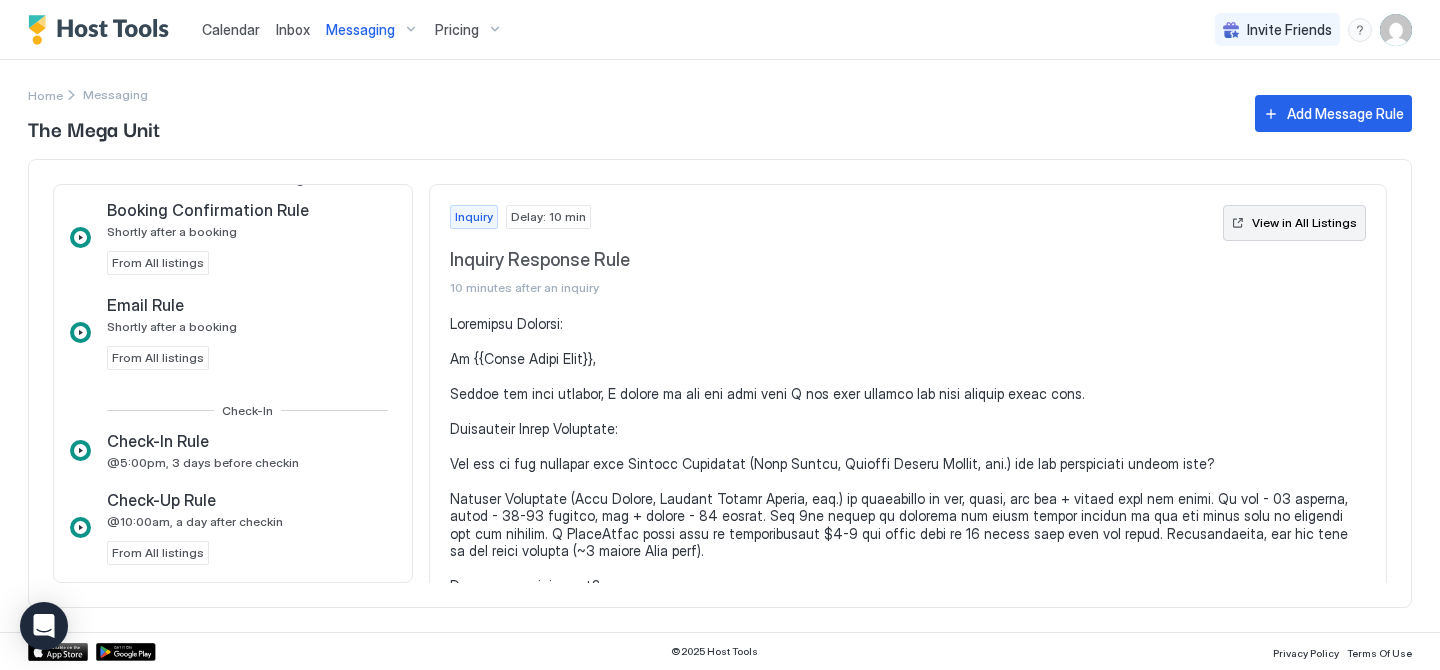 click on "View in All Listings" at bounding box center (1294, 223) 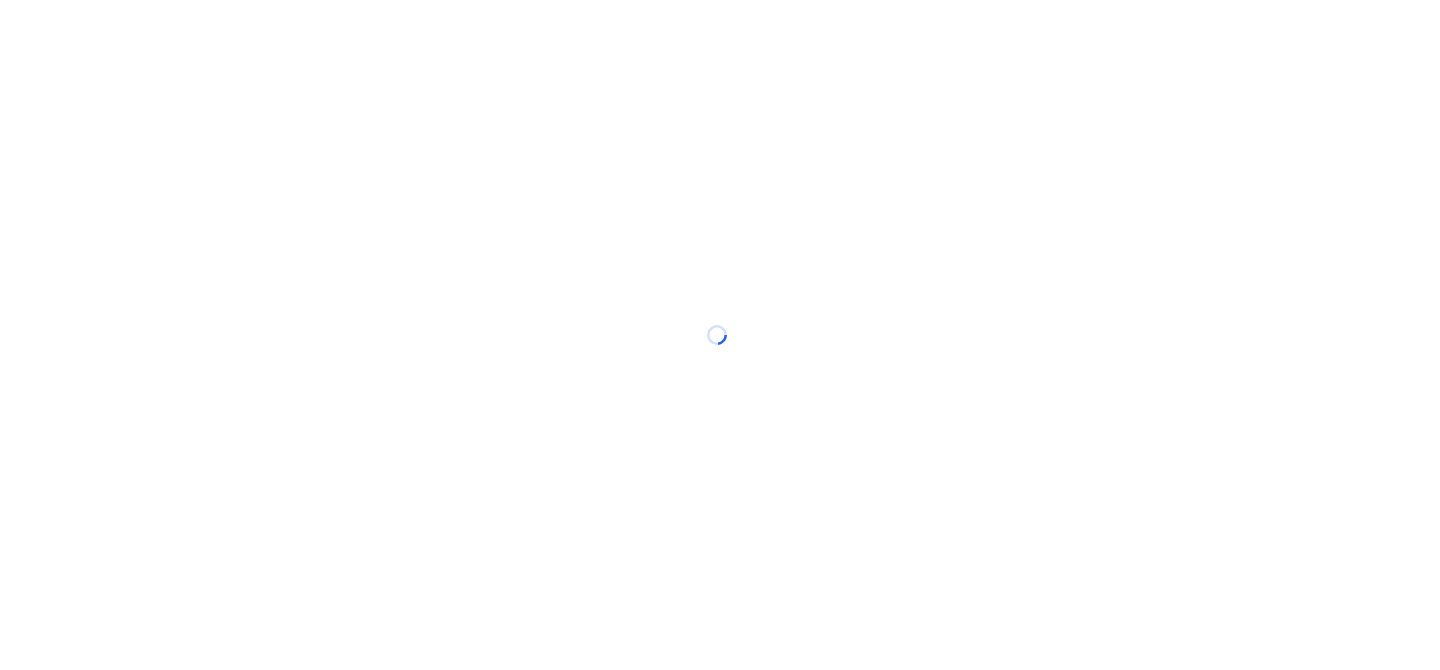 scroll, scrollTop: 0, scrollLeft: 0, axis: both 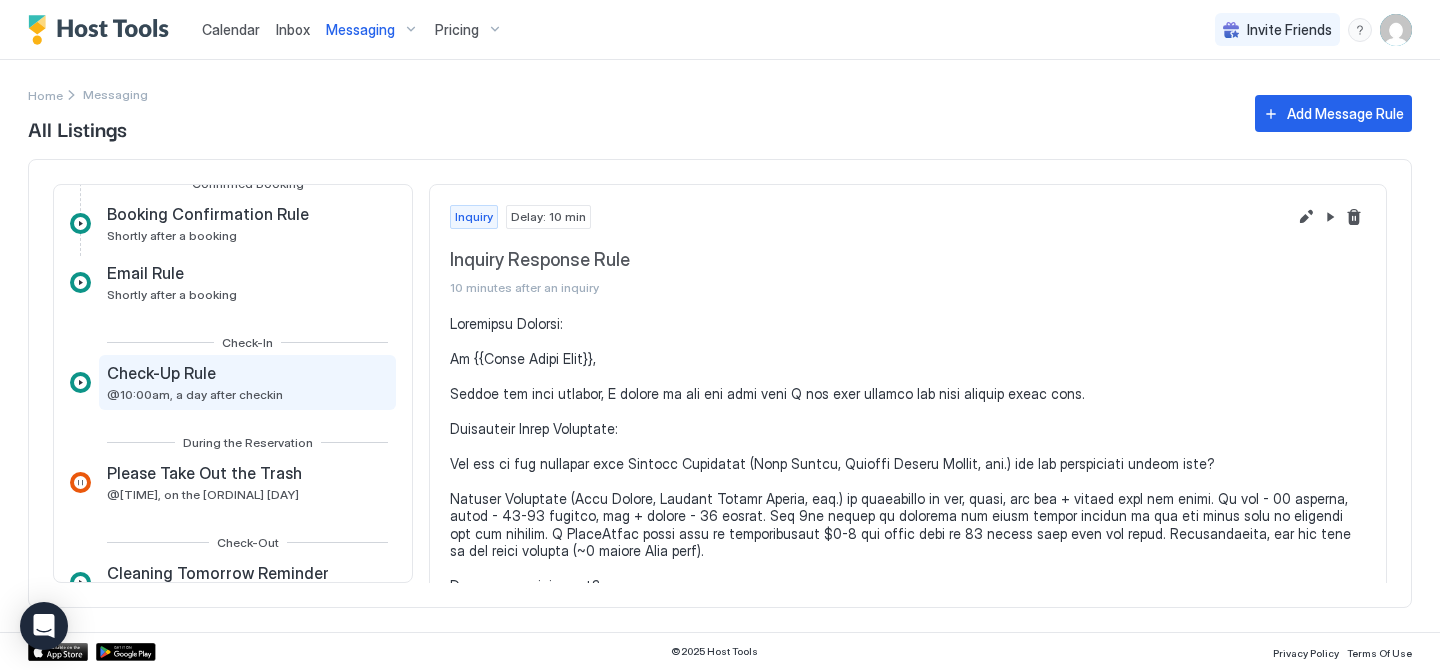 click on "Check-Up Rule @10:00am, a day after checkin" at bounding box center [247, 382] 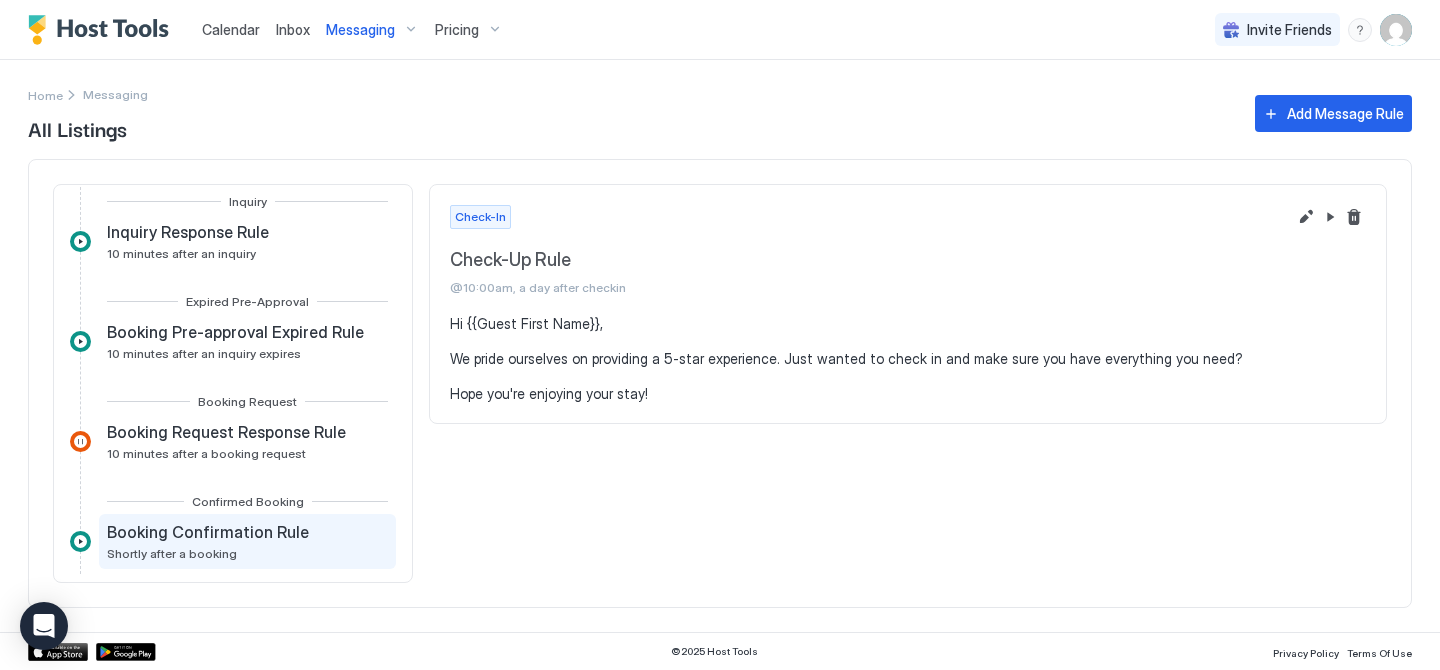 scroll, scrollTop: 0, scrollLeft: 0, axis: both 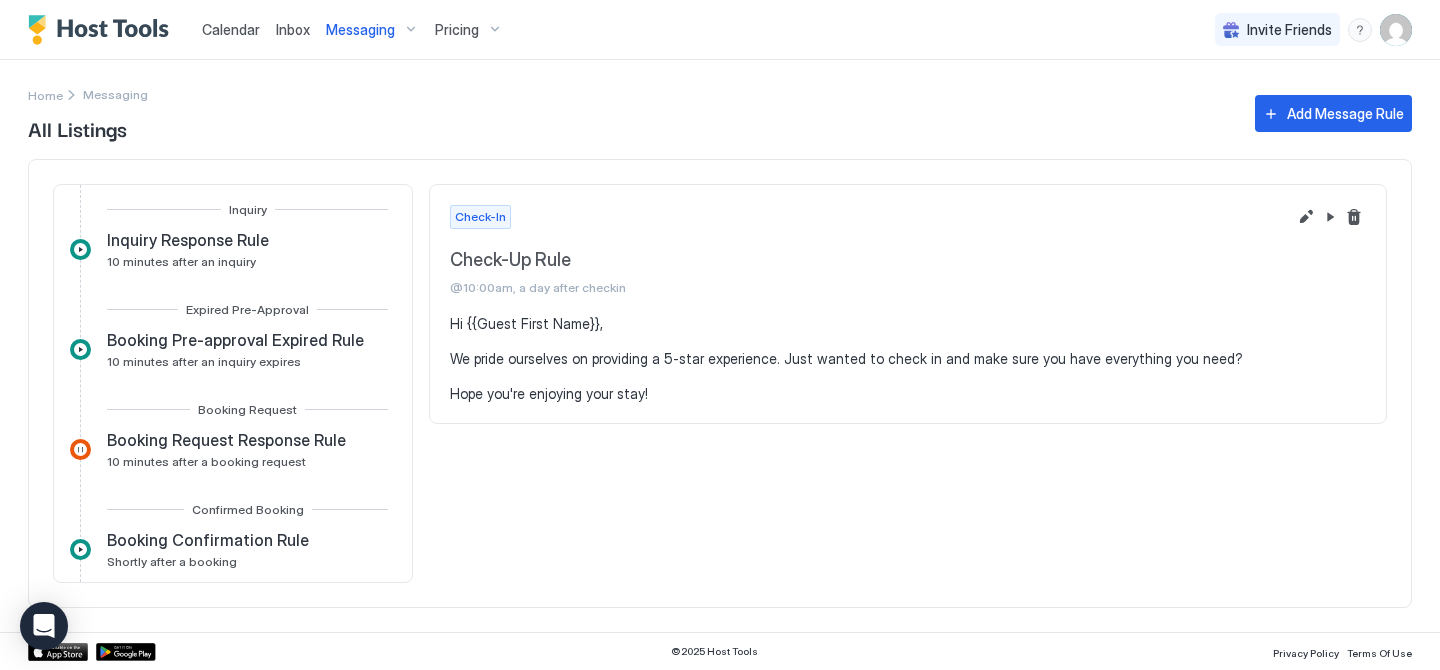 click at bounding box center [1396, 30] 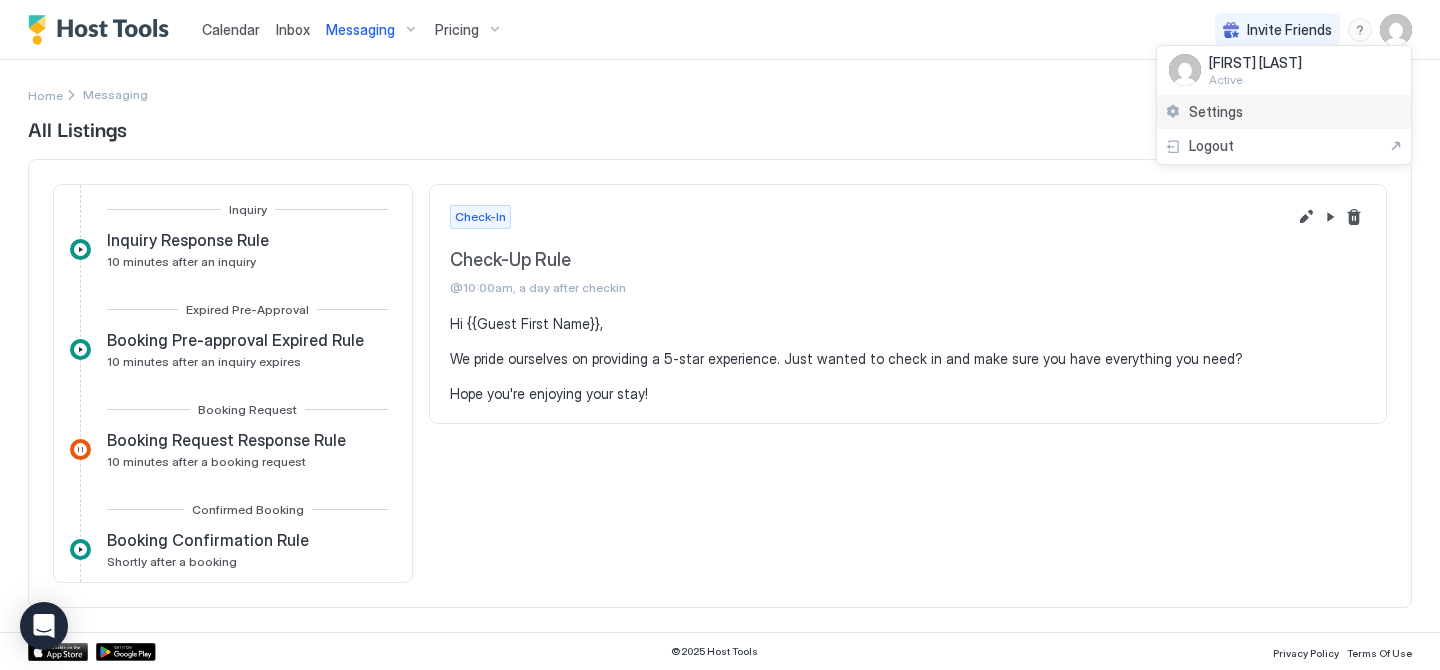 click on "Settings" at bounding box center [1284, 112] 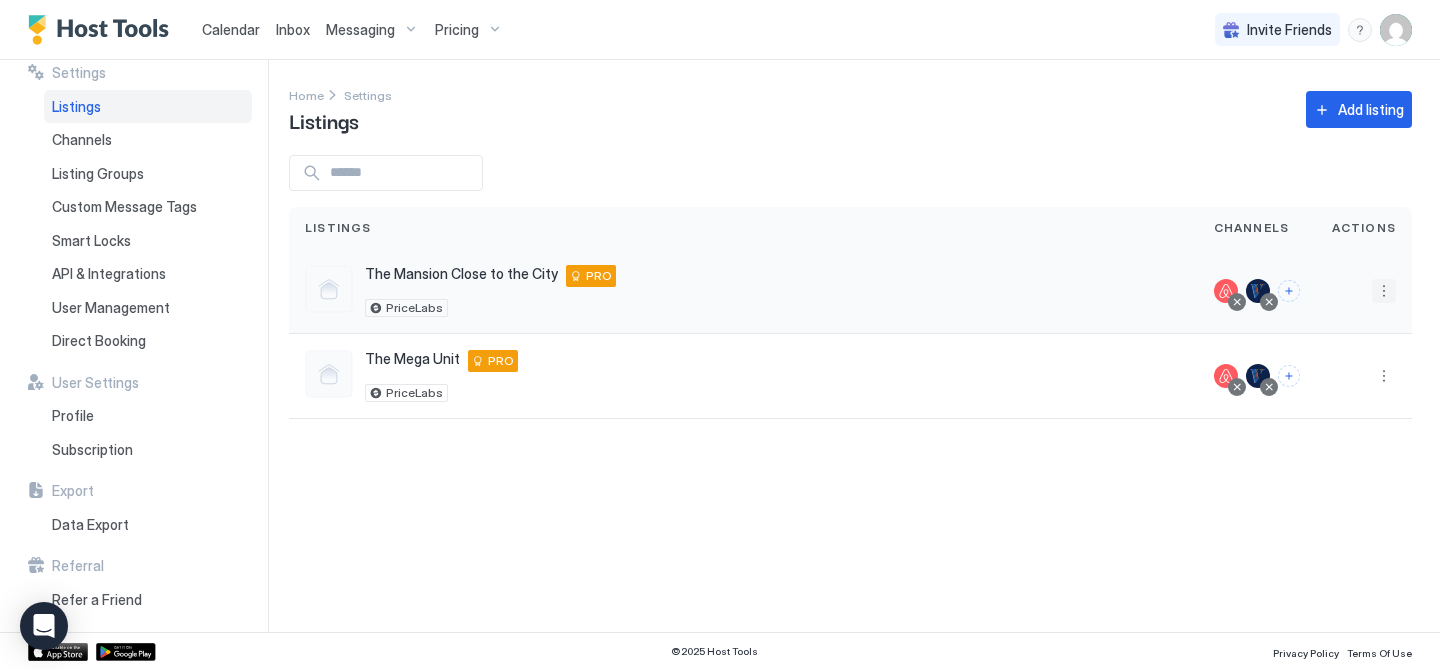 click at bounding box center (1384, 291) 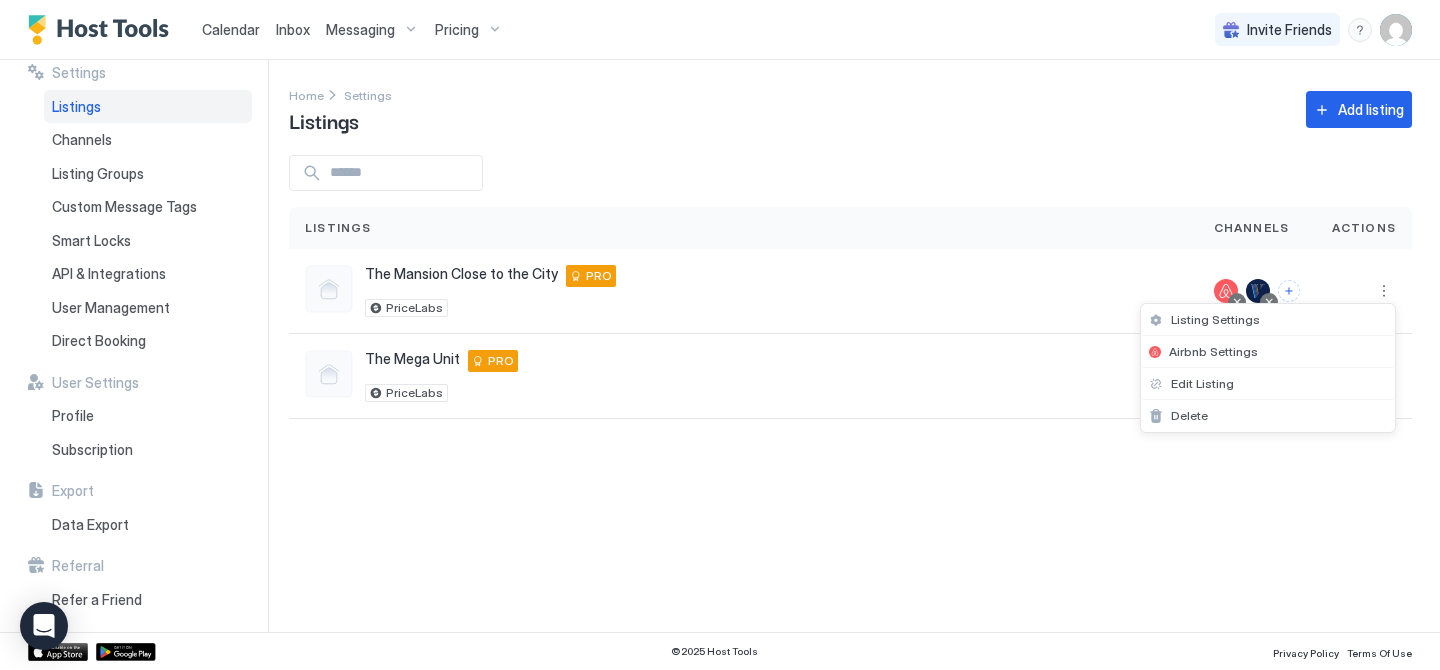 click at bounding box center (720, 335) 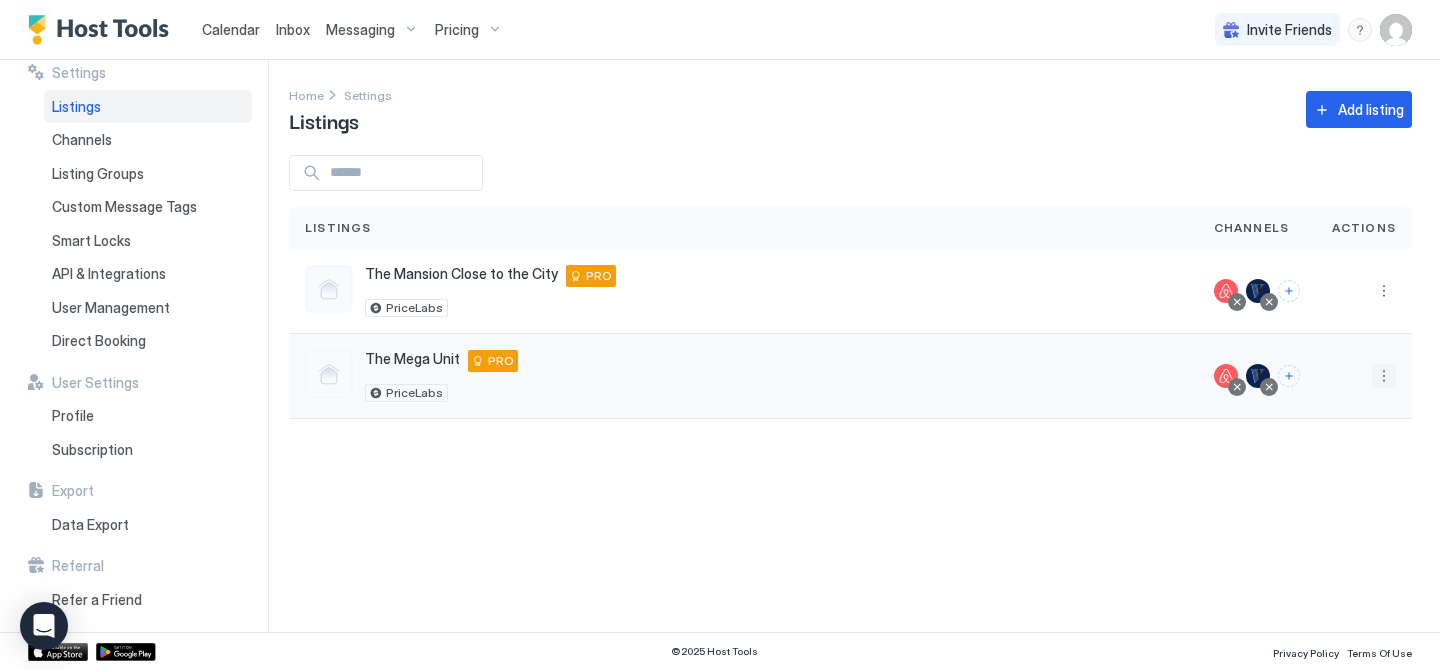 click at bounding box center (1384, 376) 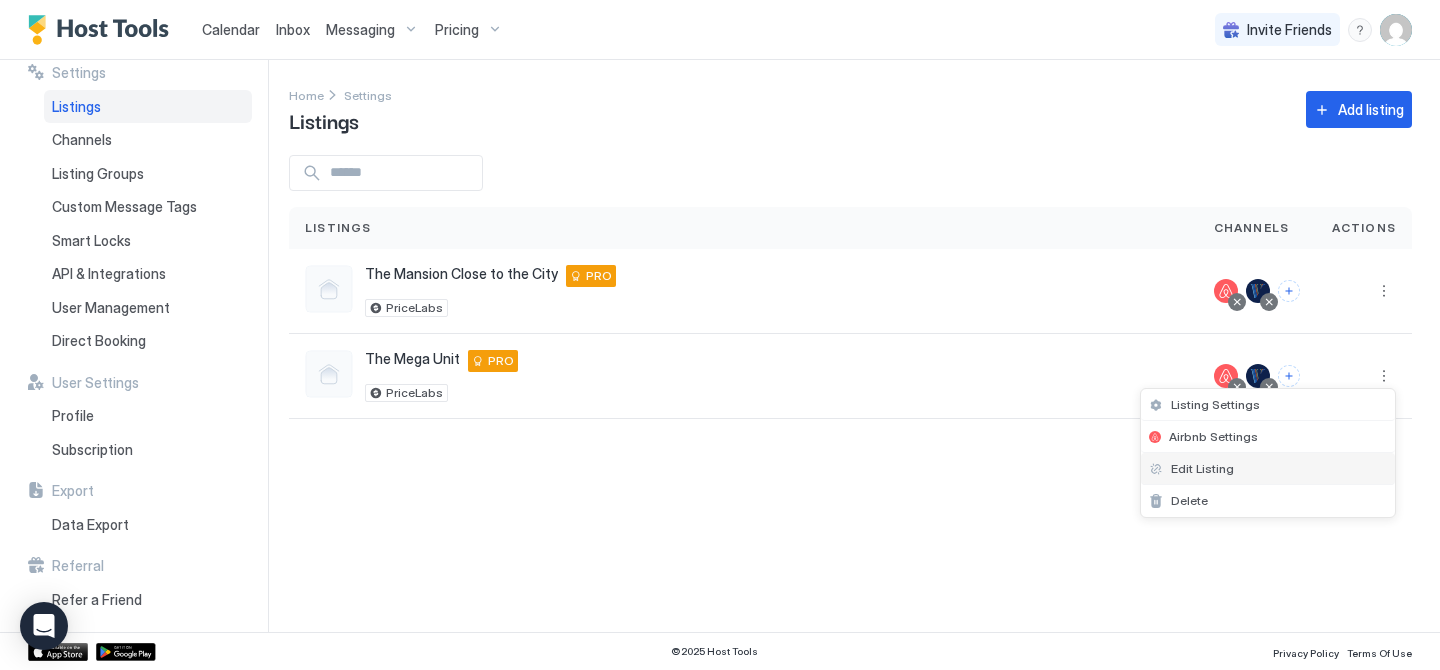 click on "Edit Listing" at bounding box center [1268, 469] 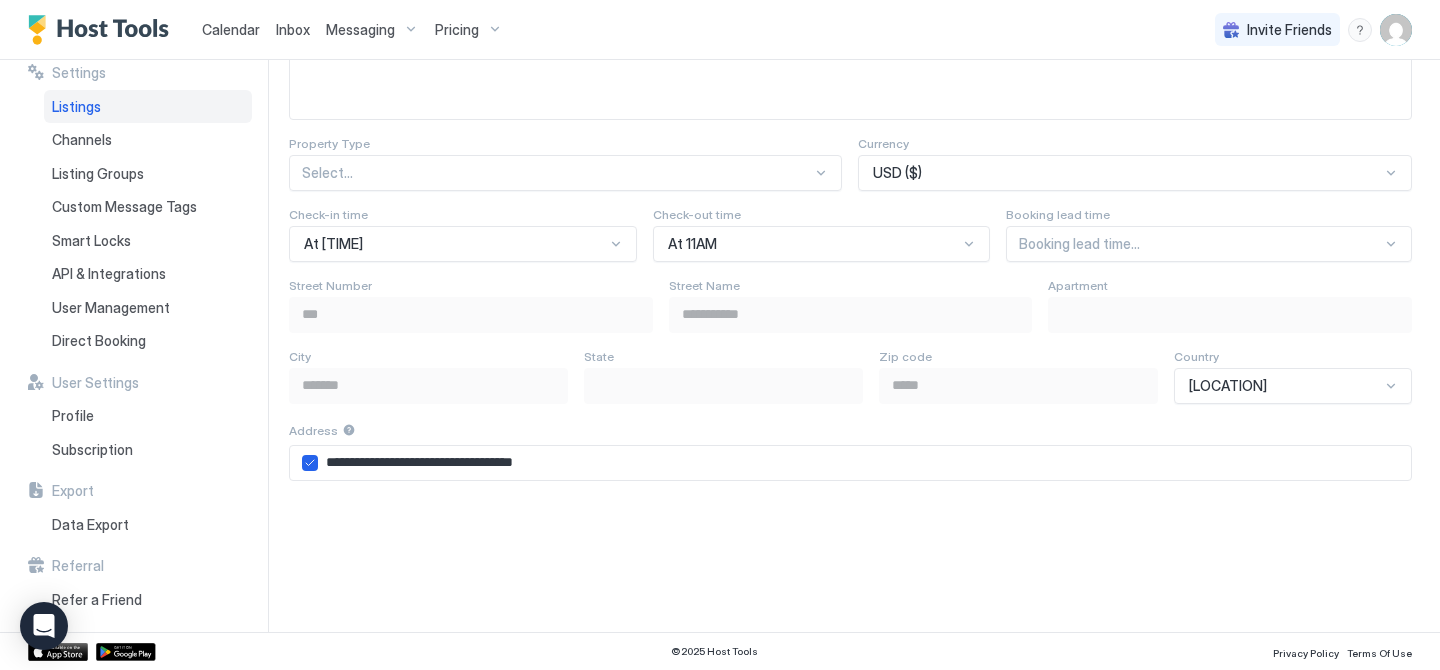 scroll, scrollTop: 1149, scrollLeft: 0, axis: vertical 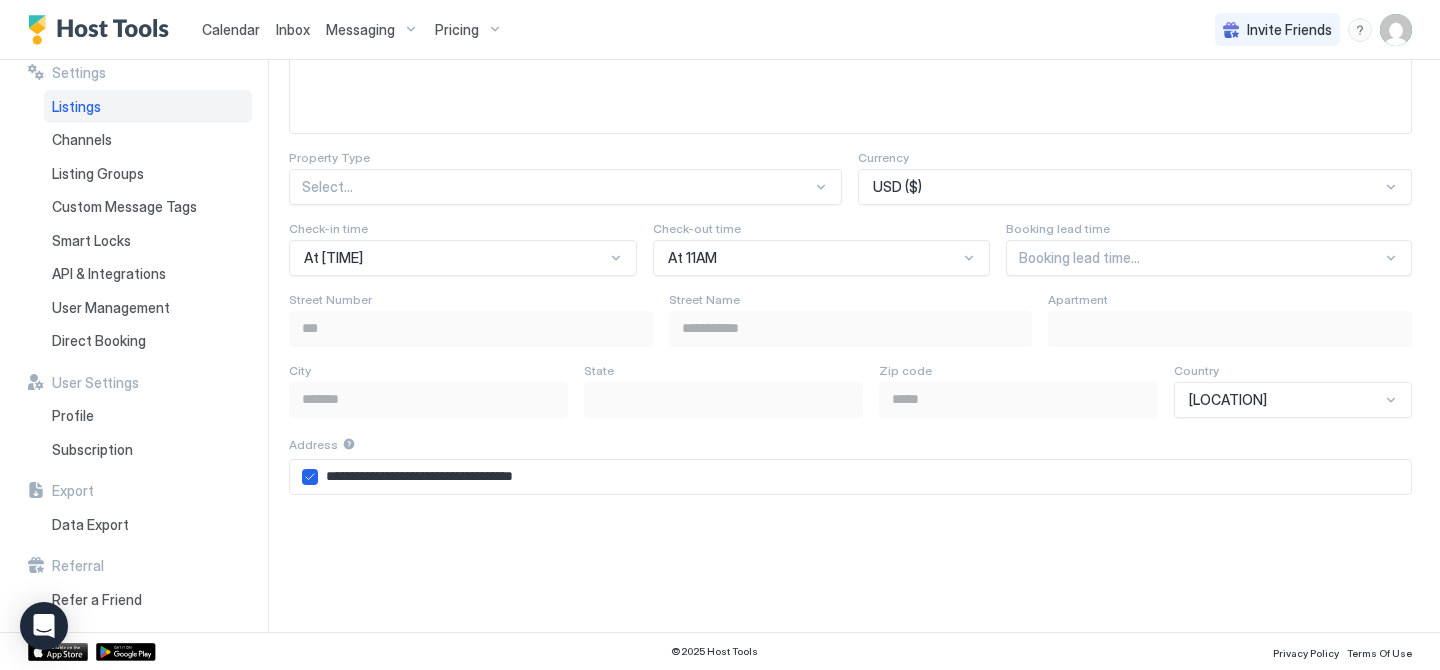 click on "**********" at bounding box center (850, 235) 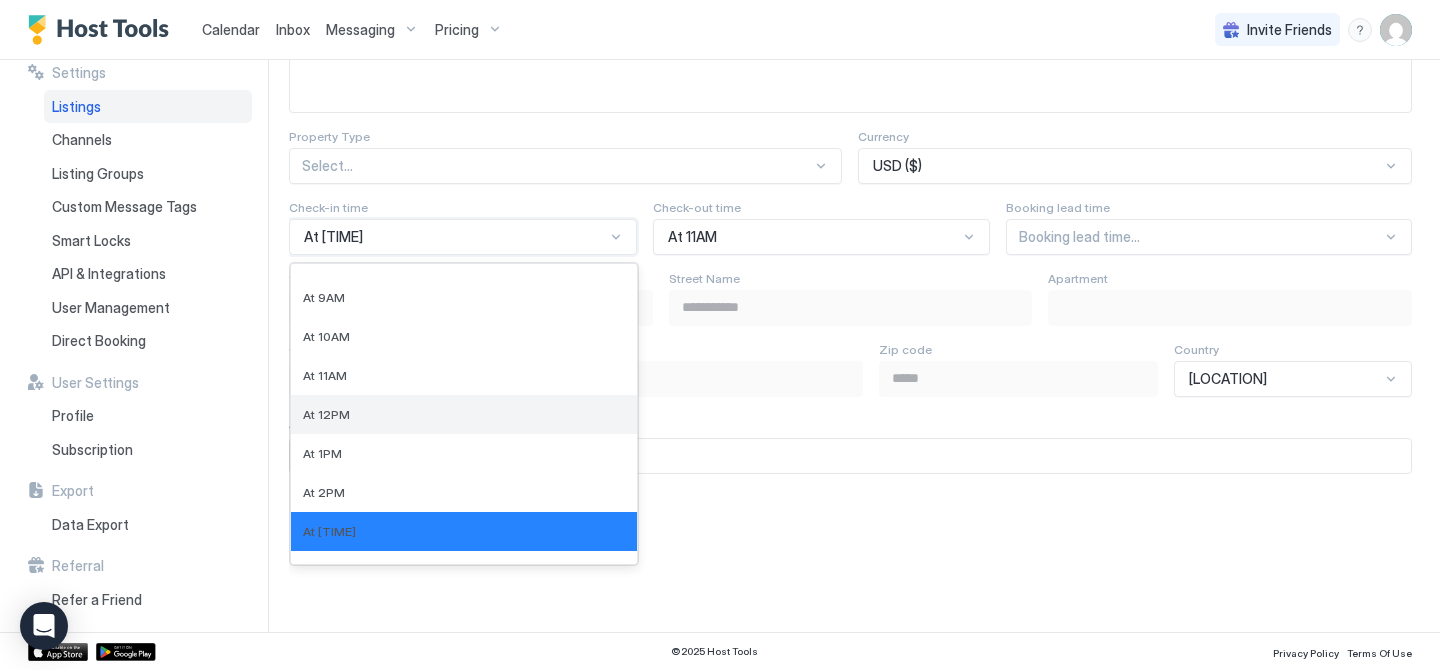 scroll, scrollTop: 387, scrollLeft: 0, axis: vertical 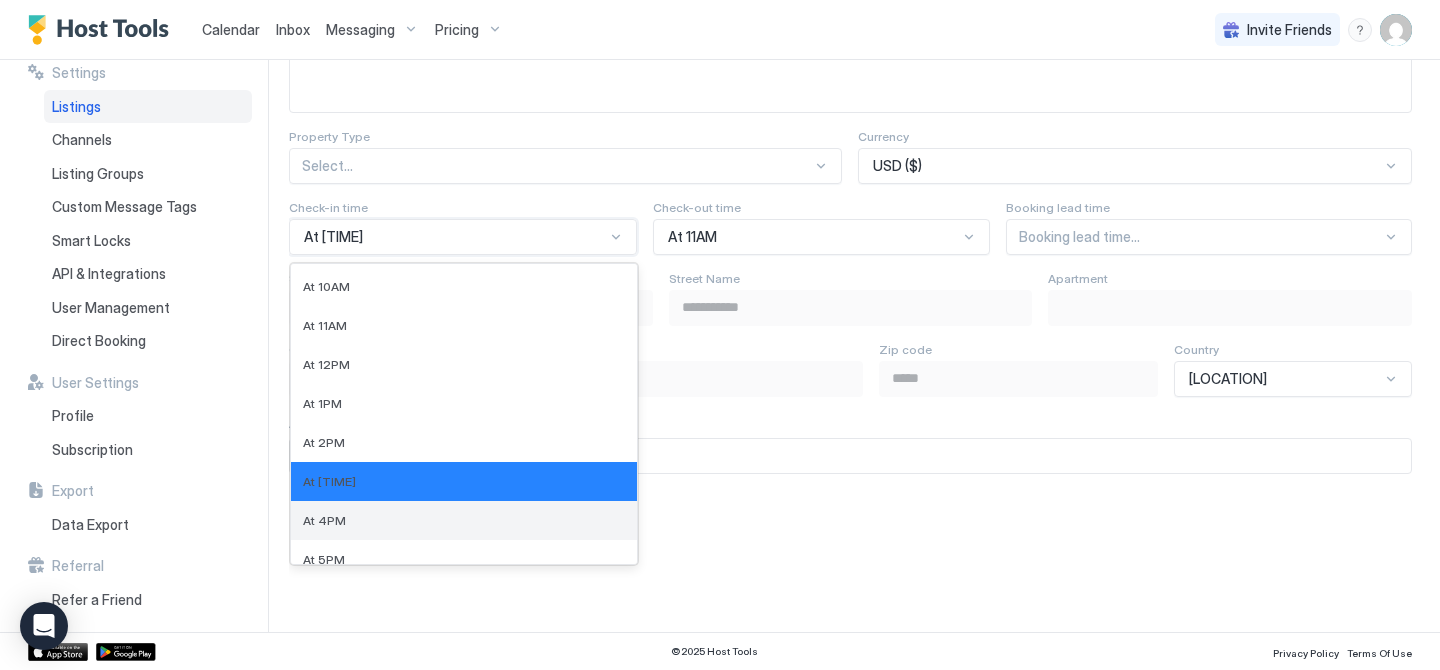 click on "At 4PM" at bounding box center [464, 520] 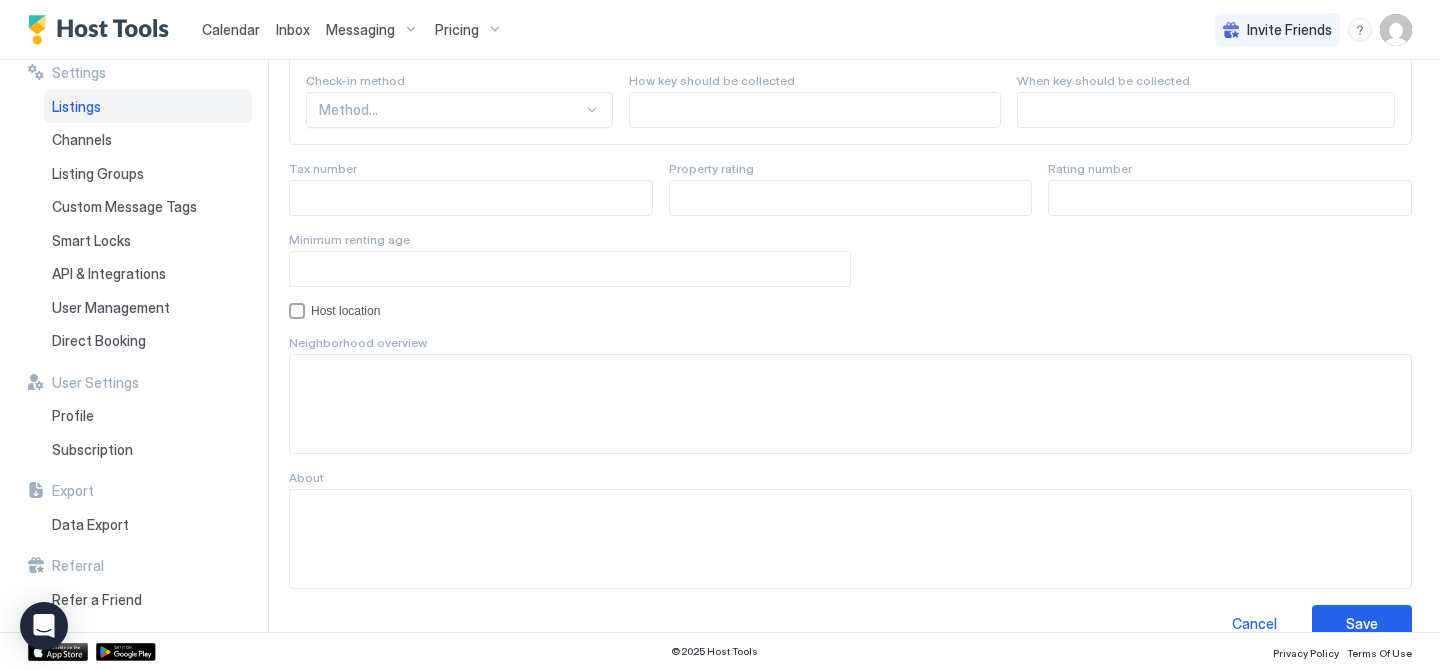 scroll, scrollTop: 1936, scrollLeft: 0, axis: vertical 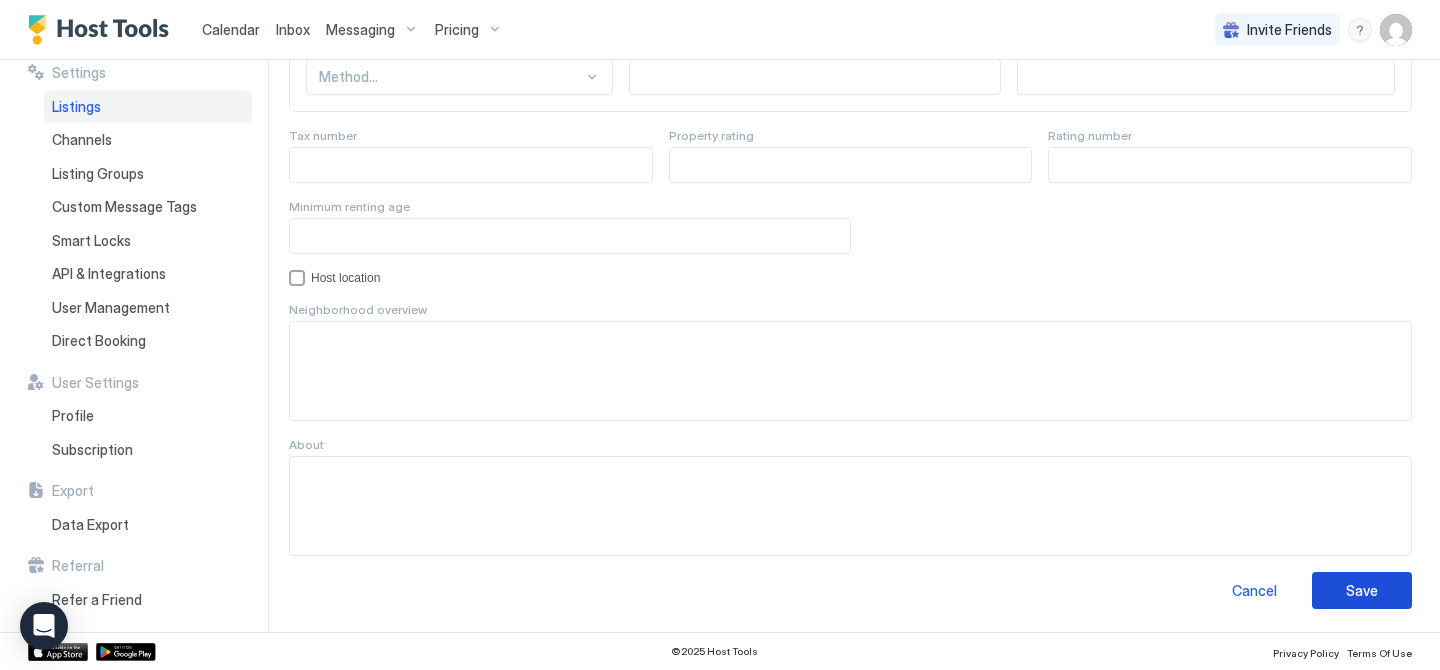 click on "Save" at bounding box center (1362, 590) 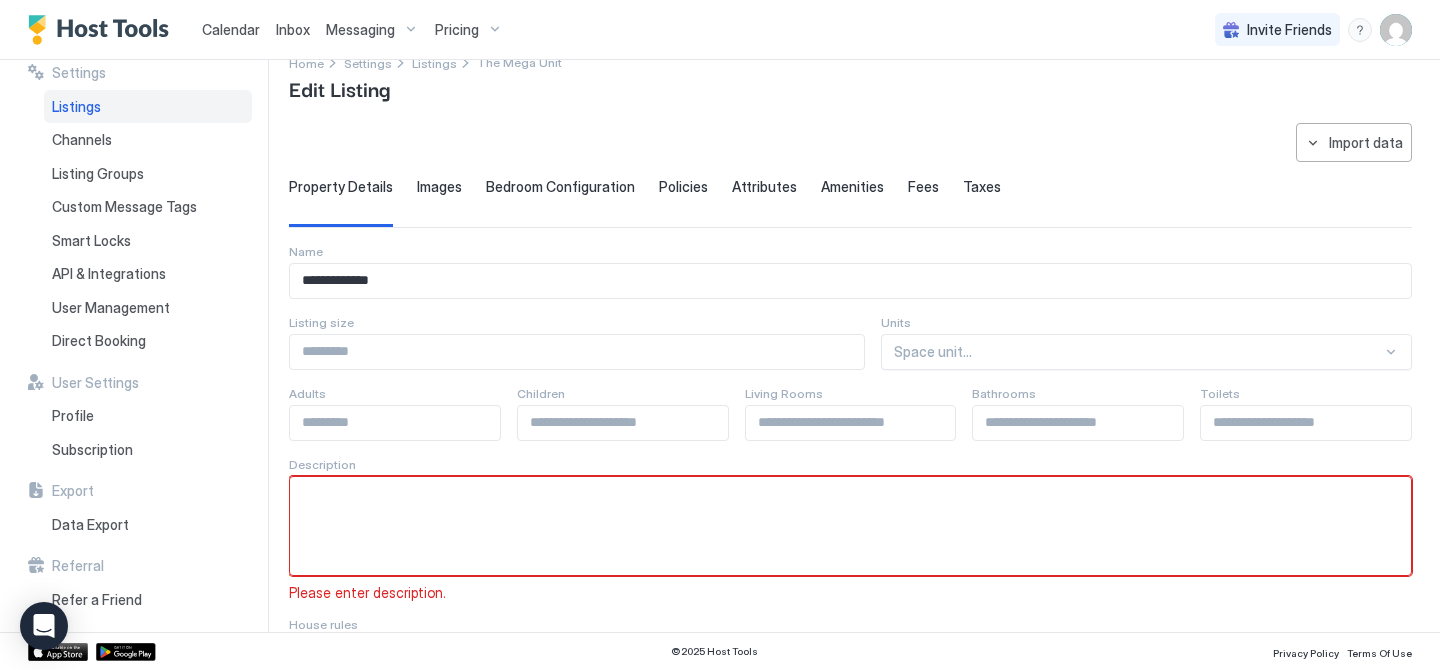 scroll, scrollTop: 0, scrollLeft: 0, axis: both 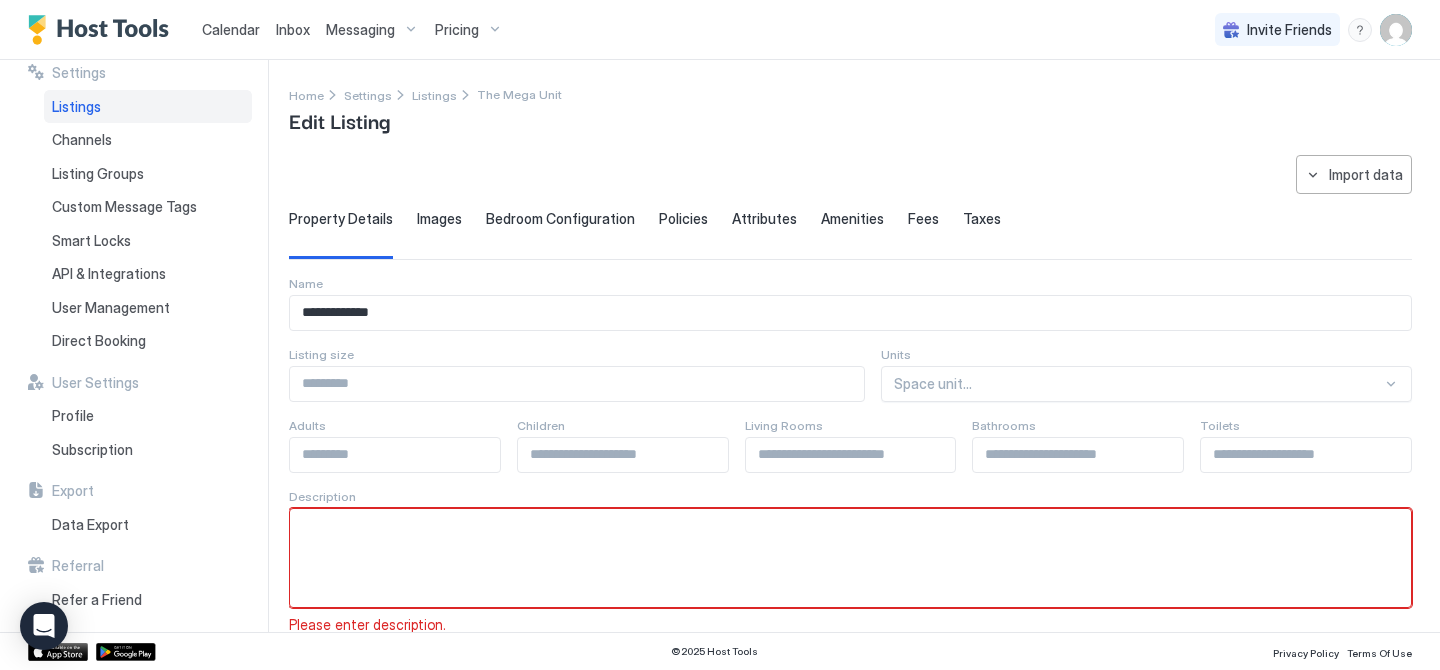 click on "Listings" at bounding box center [148, 107] 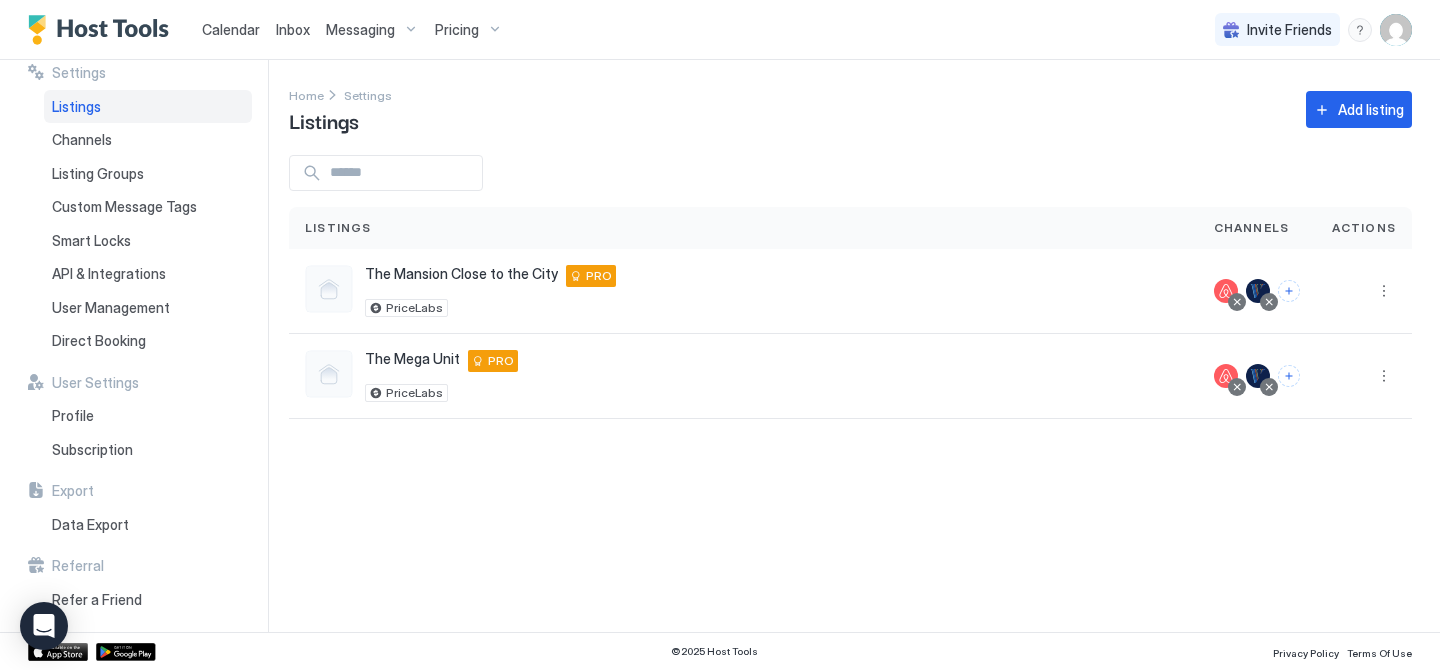 click on "Inbox" at bounding box center [293, 29] 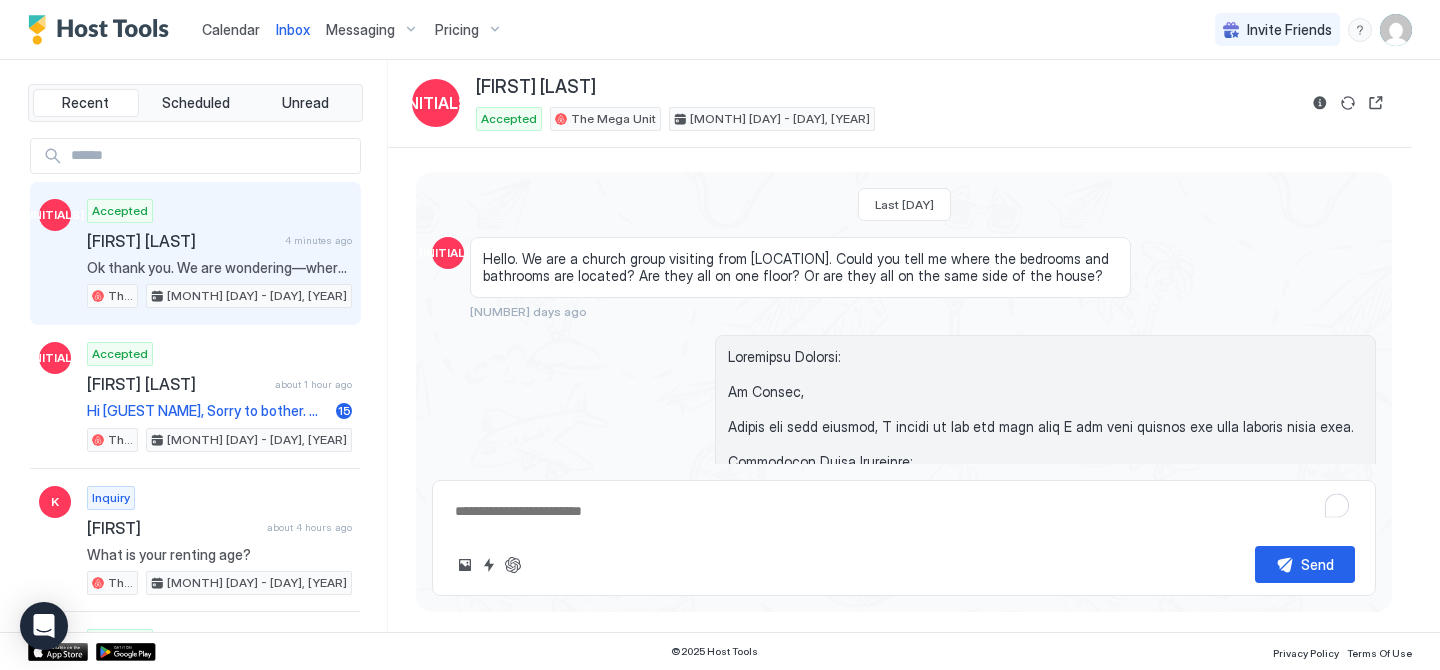 scroll, scrollTop: 2713, scrollLeft: 0, axis: vertical 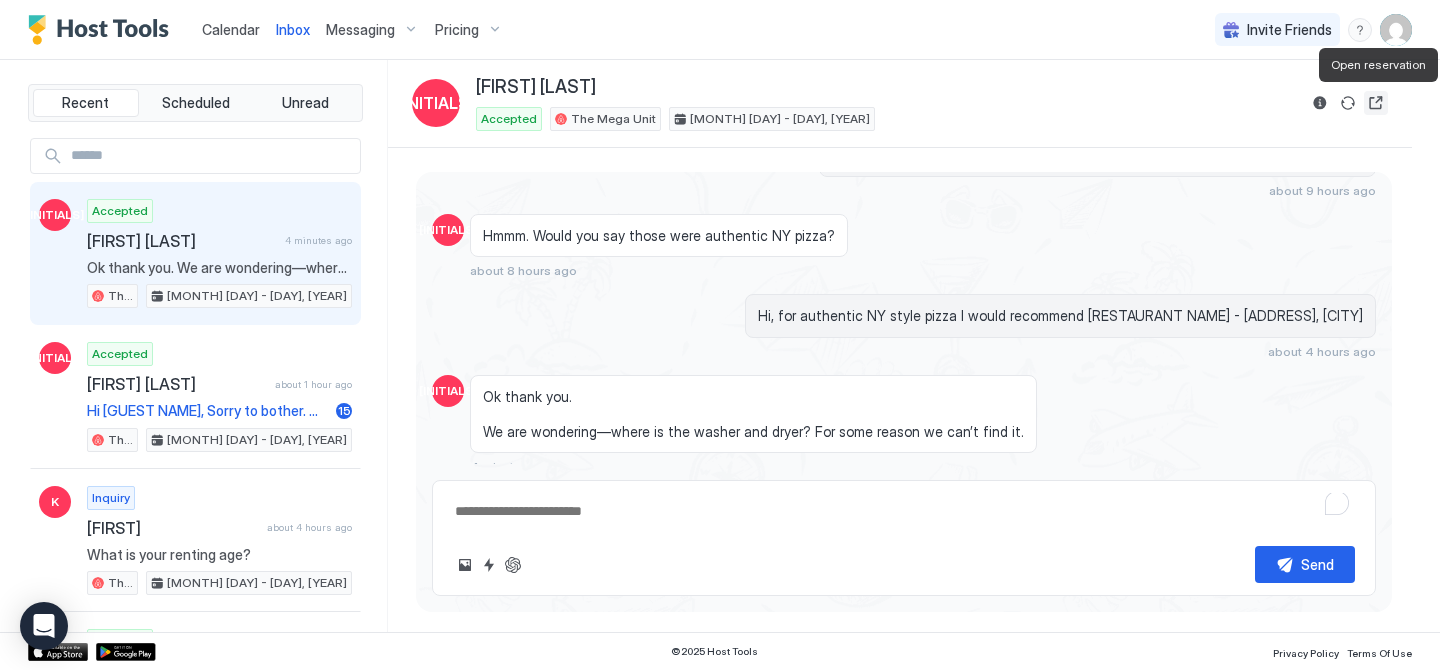 type on "*" 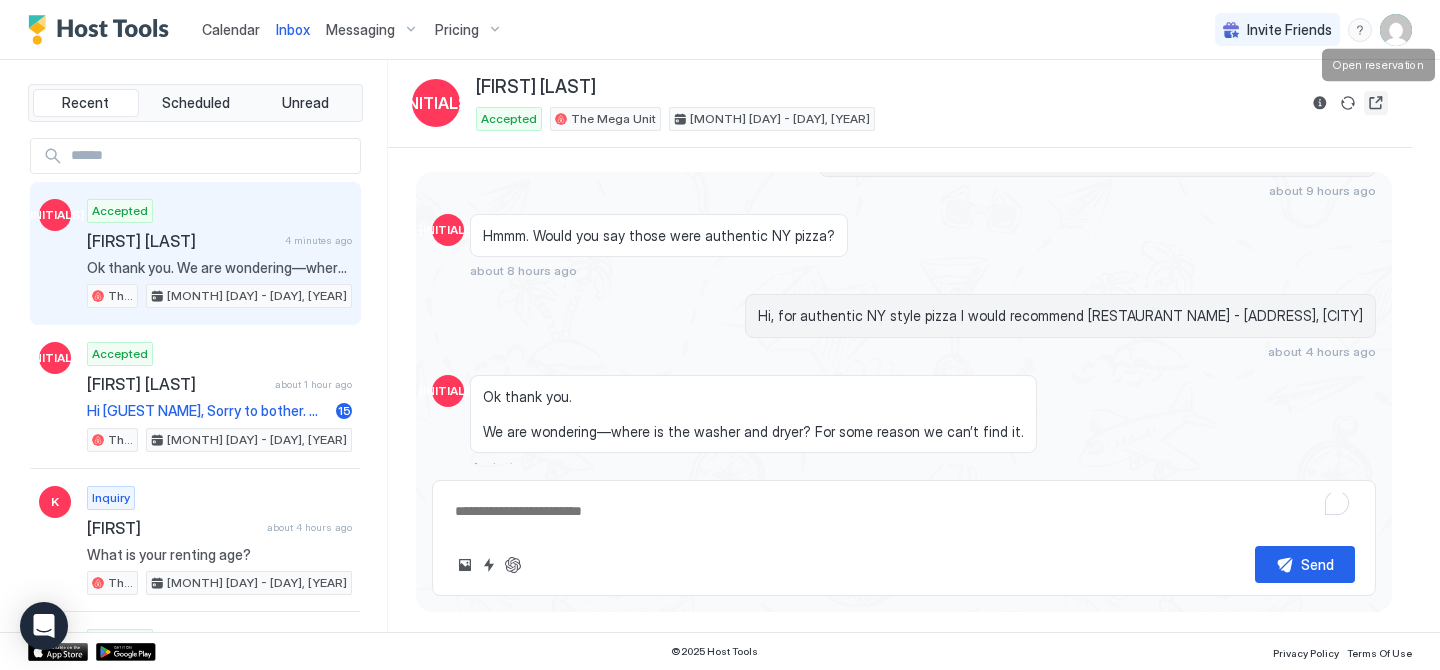 click at bounding box center [1376, 103] 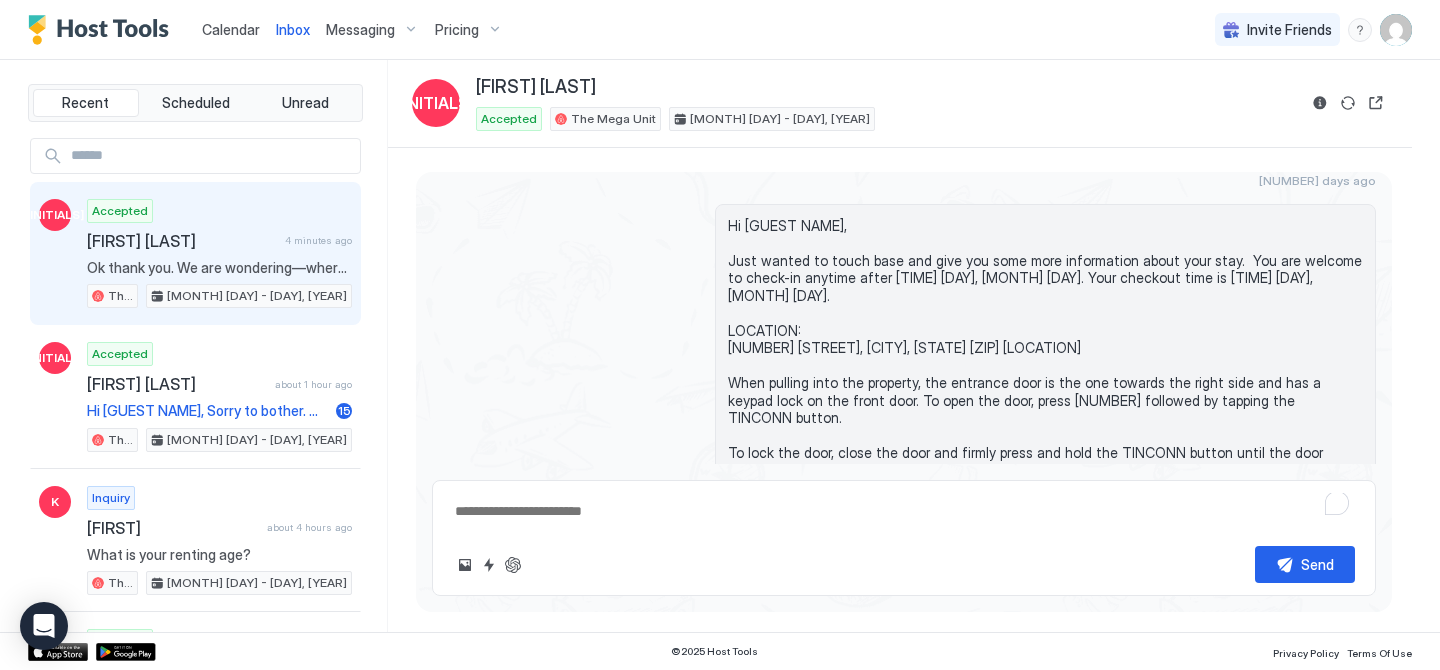 scroll, scrollTop: 1796, scrollLeft: 0, axis: vertical 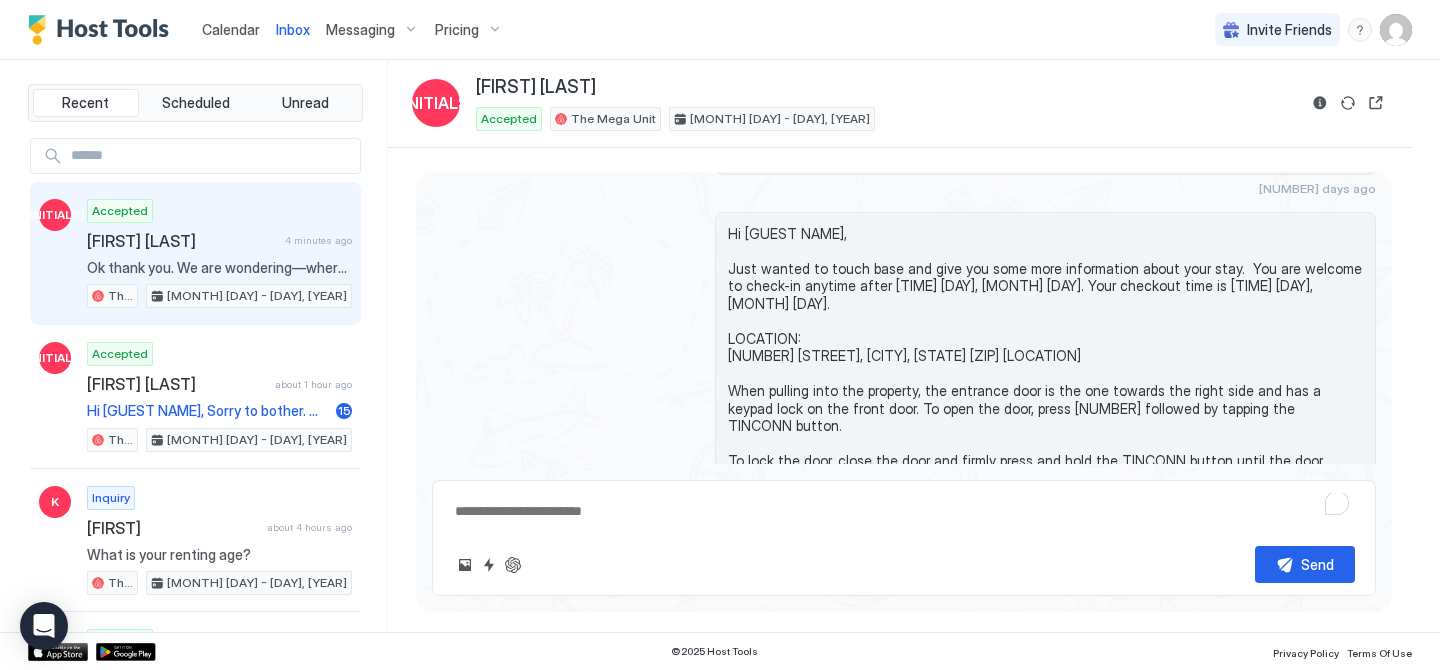 click at bounding box center [1396, 30] 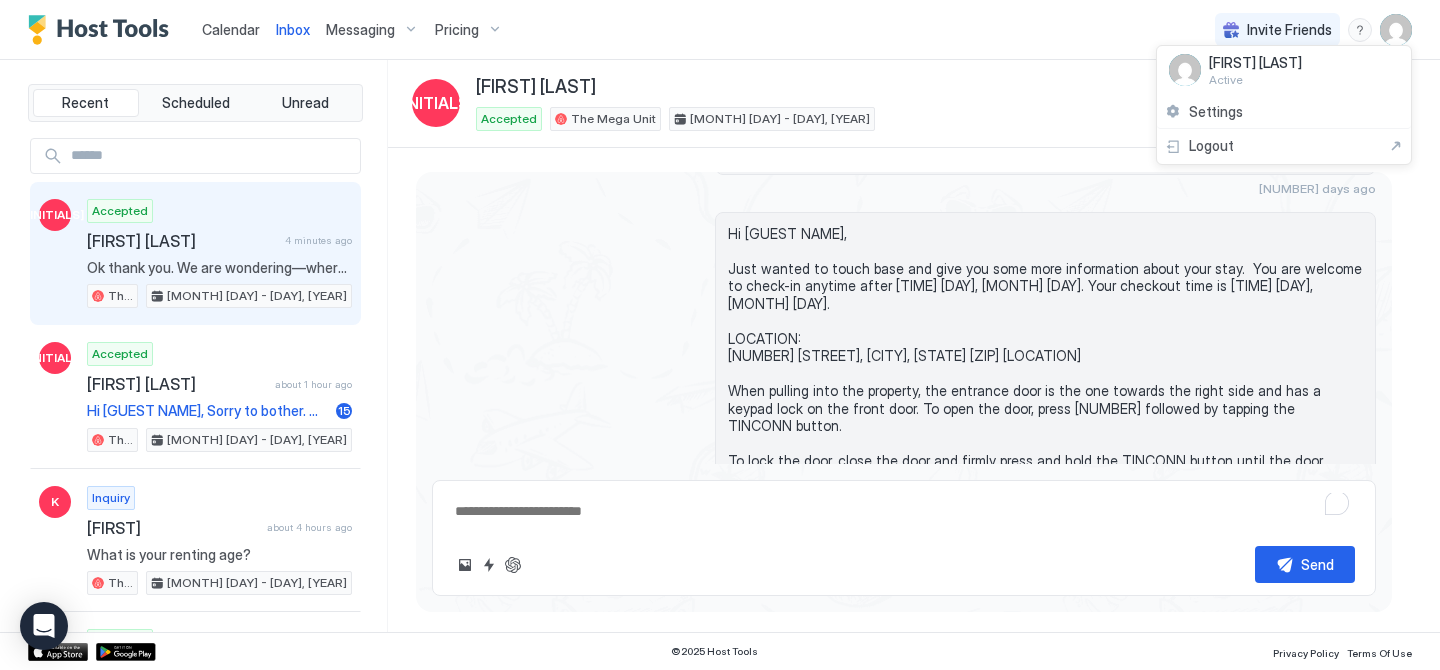 click at bounding box center (720, 335) 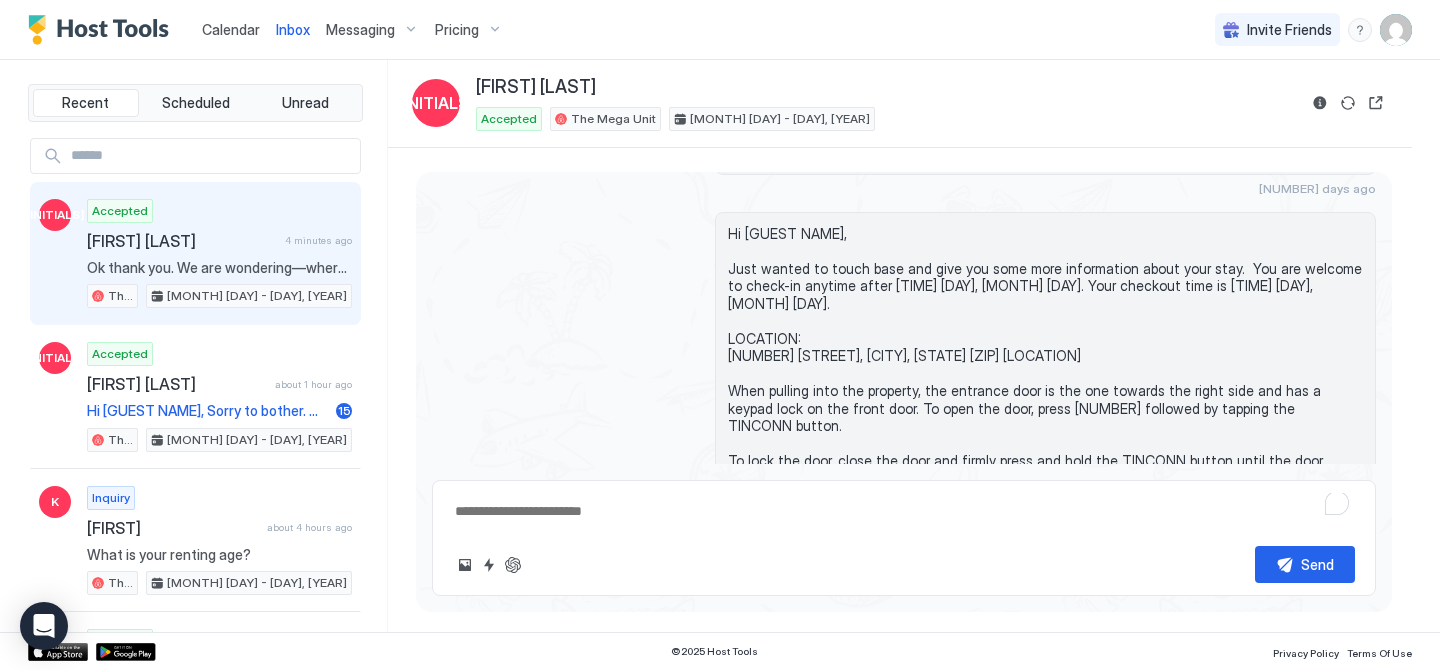 click on "Messaging" at bounding box center [360, 30] 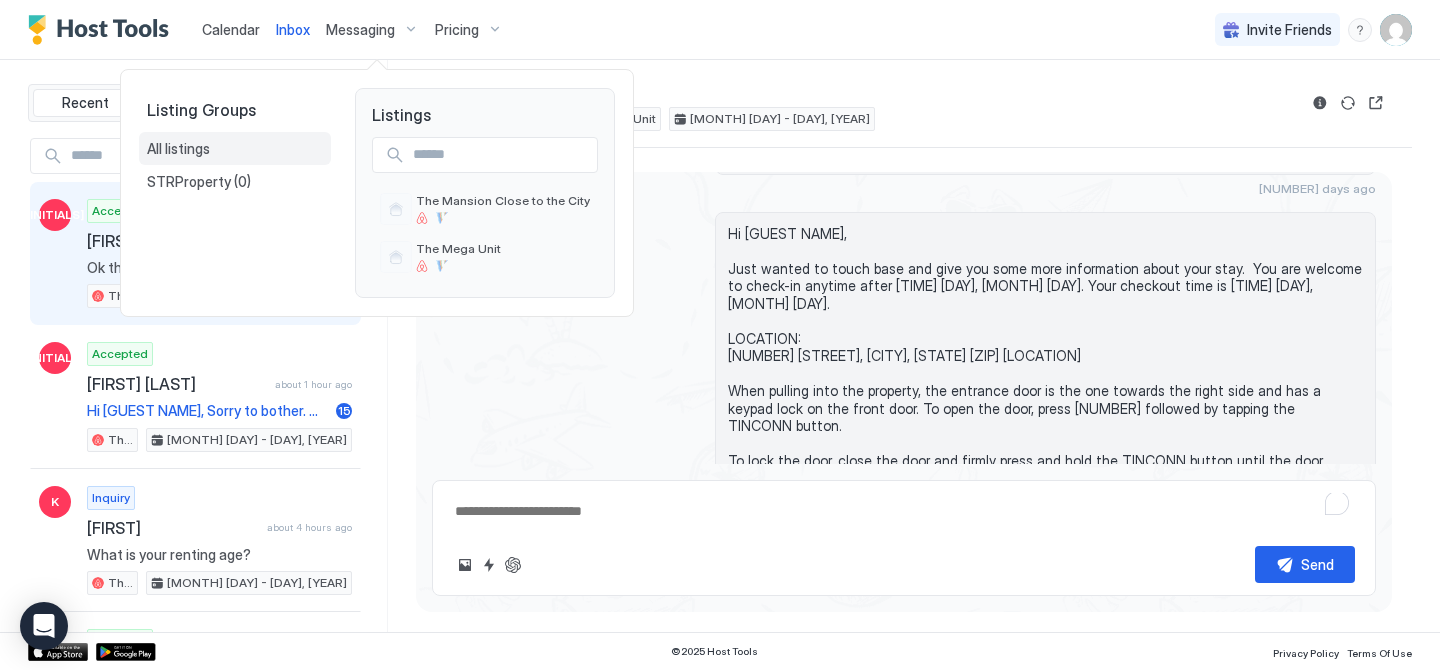 click on "All listings" at bounding box center [178, 149] 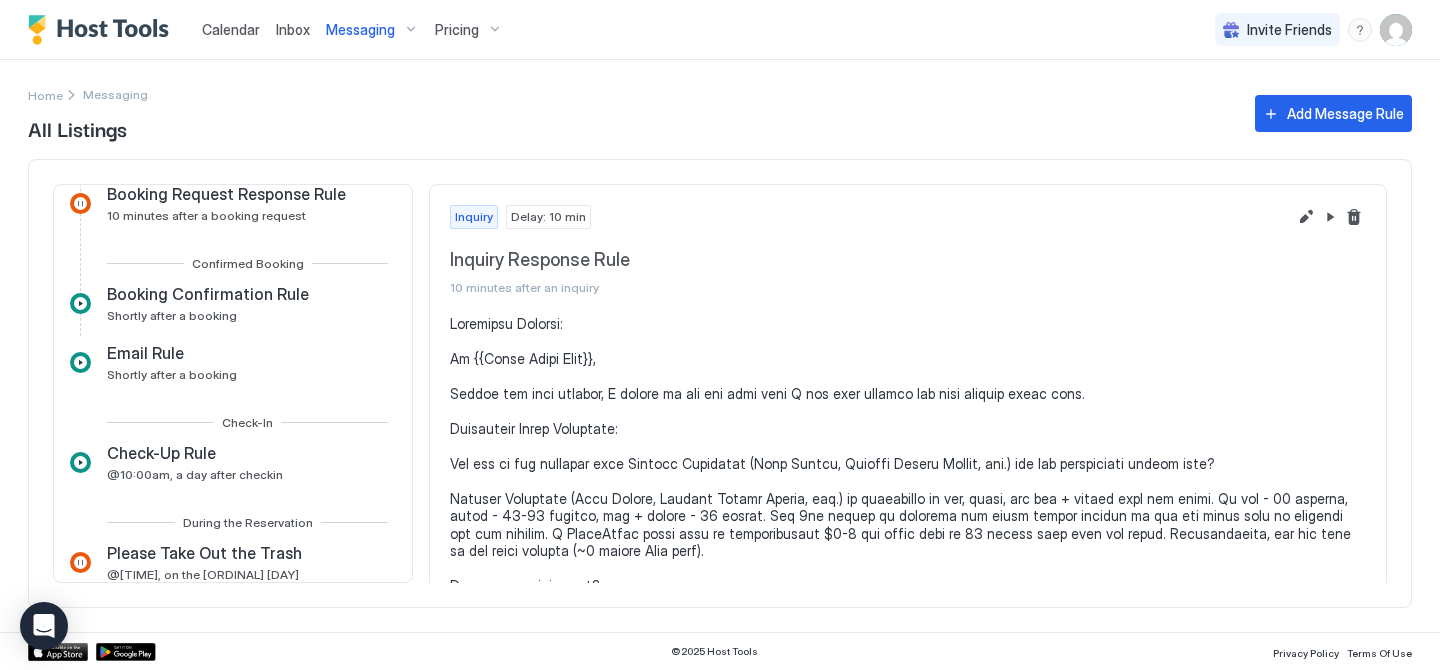 scroll, scrollTop: 248, scrollLeft: 0, axis: vertical 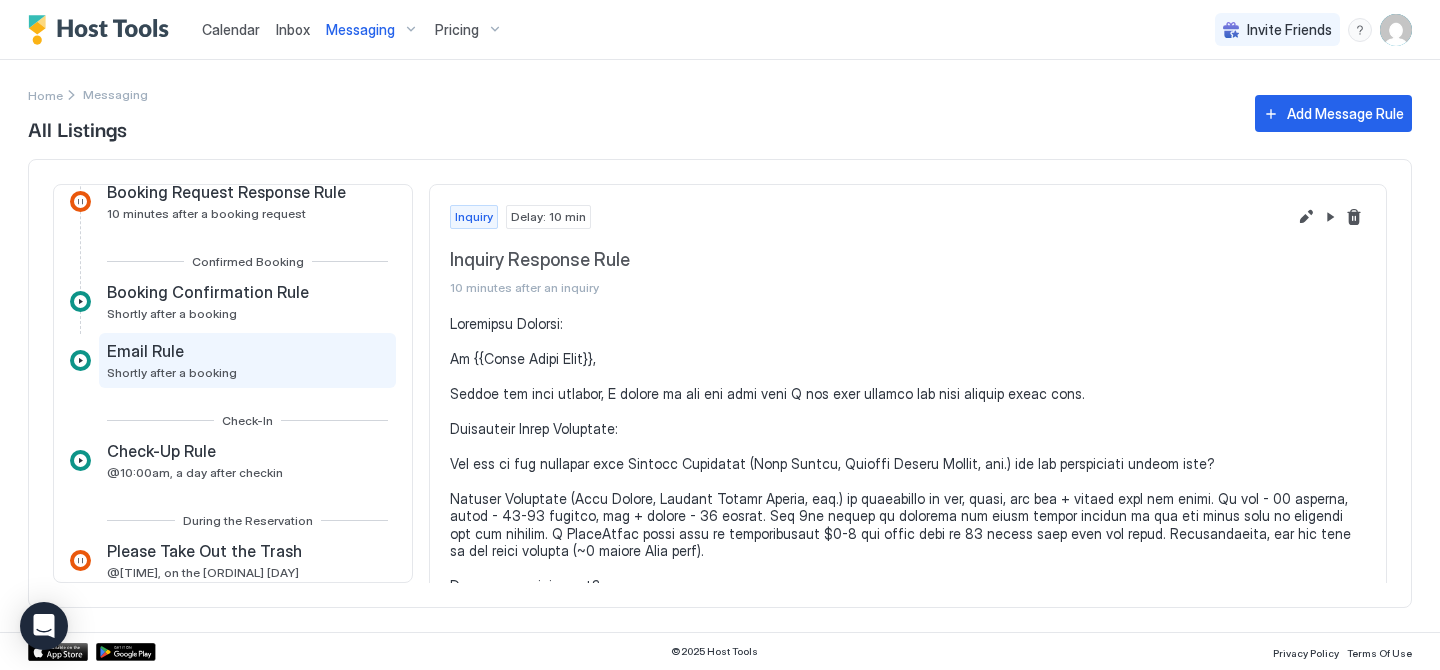 click on "Email Rule Shortly after a booking" at bounding box center (247, 360) 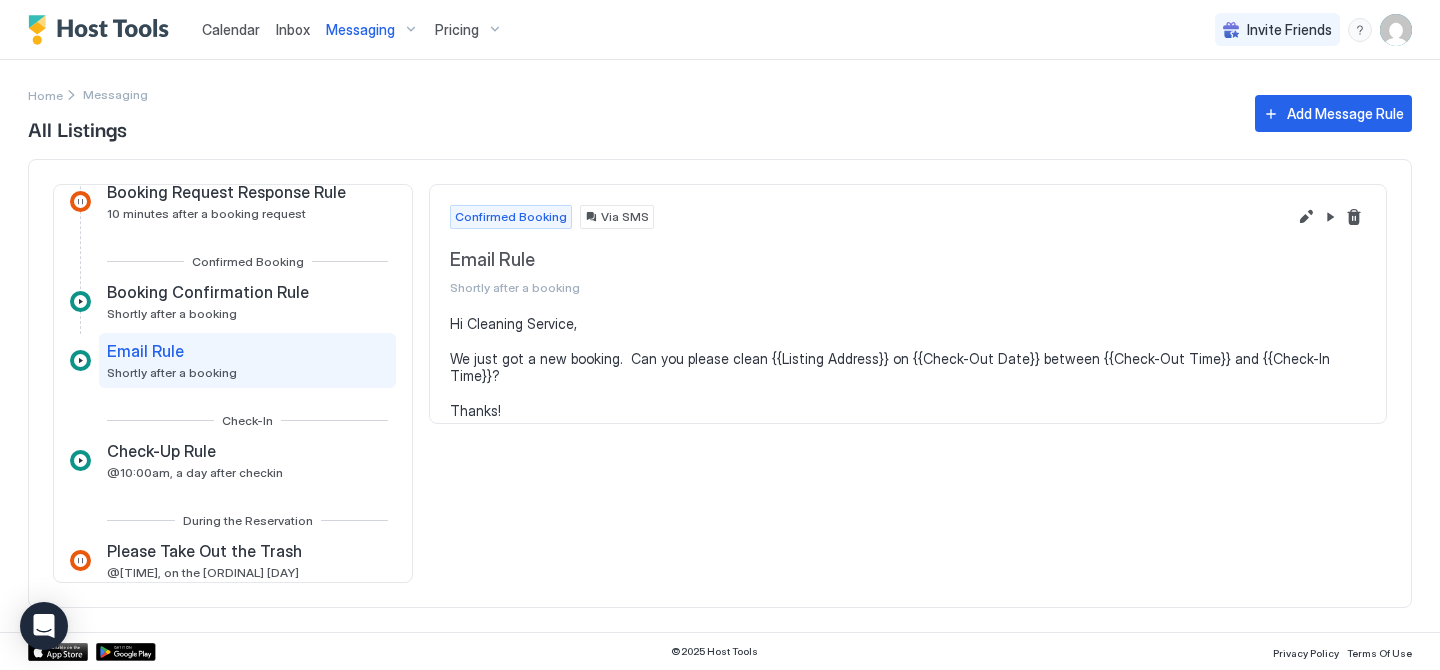 click at bounding box center (1396, 30) 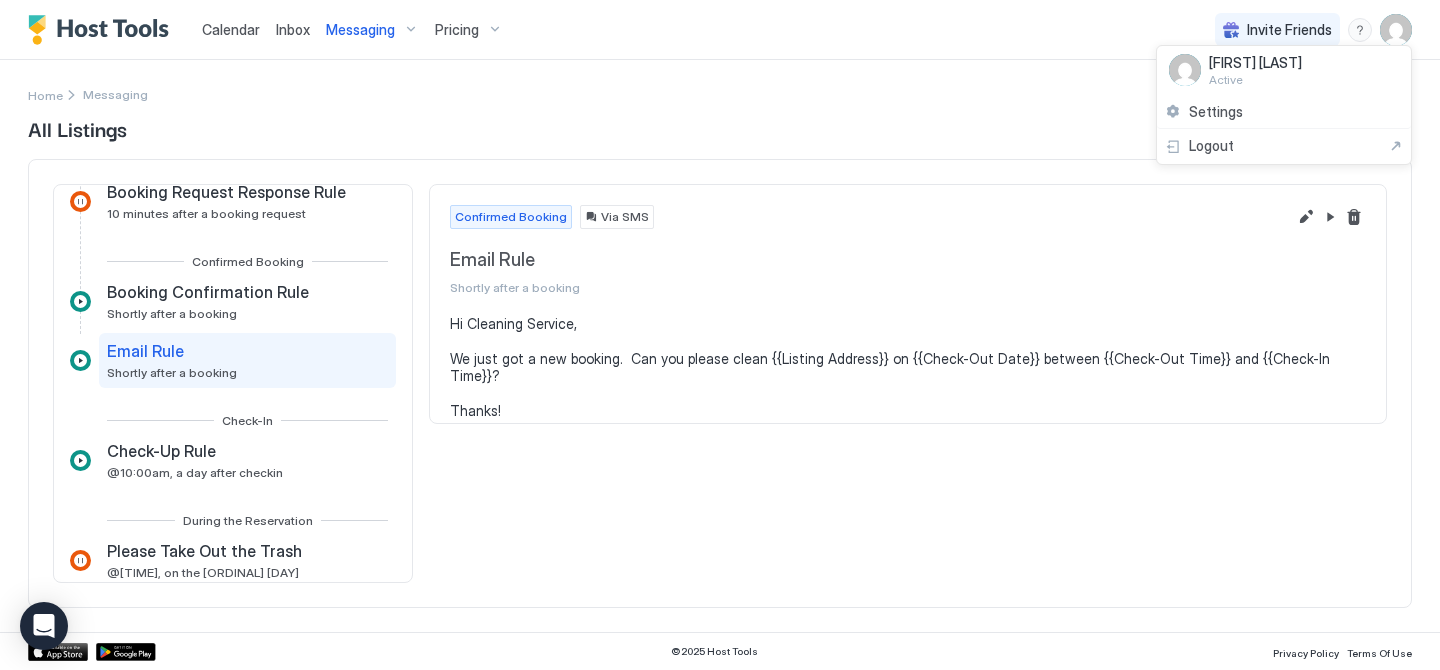click at bounding box center [720, 335] 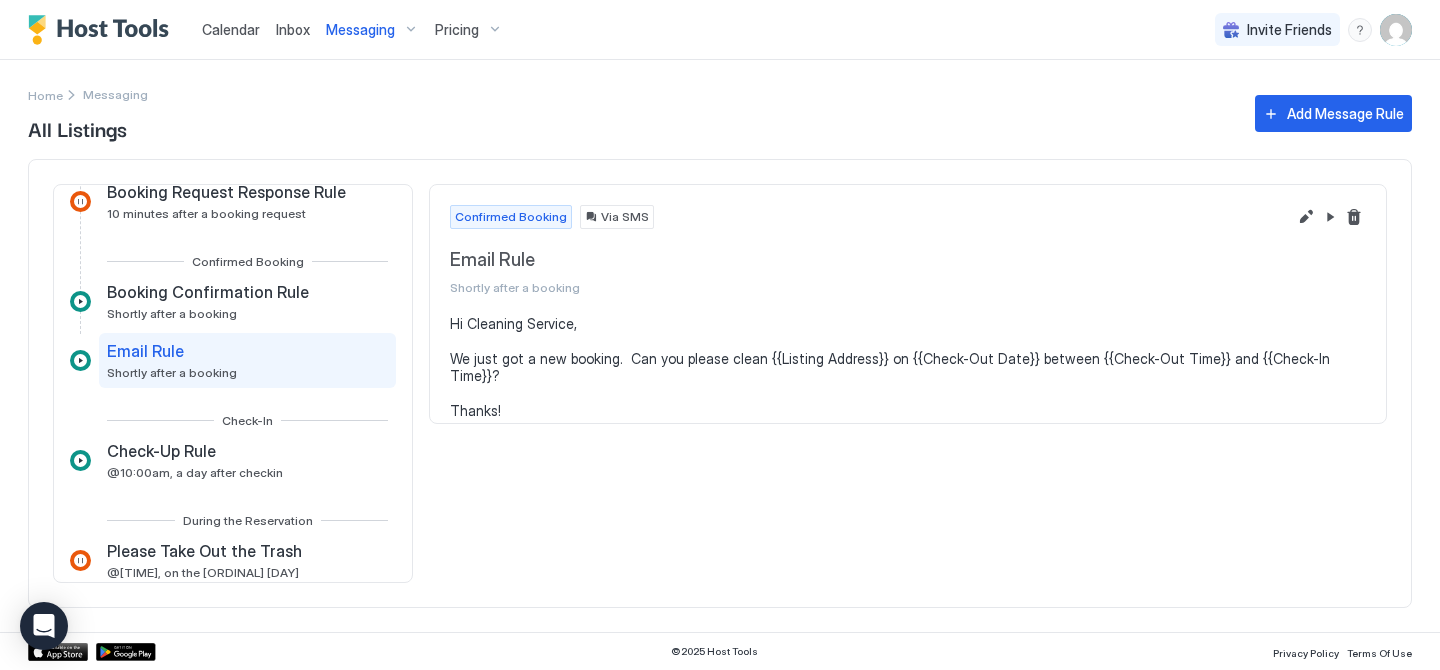 click at bounding box center [720, 335] 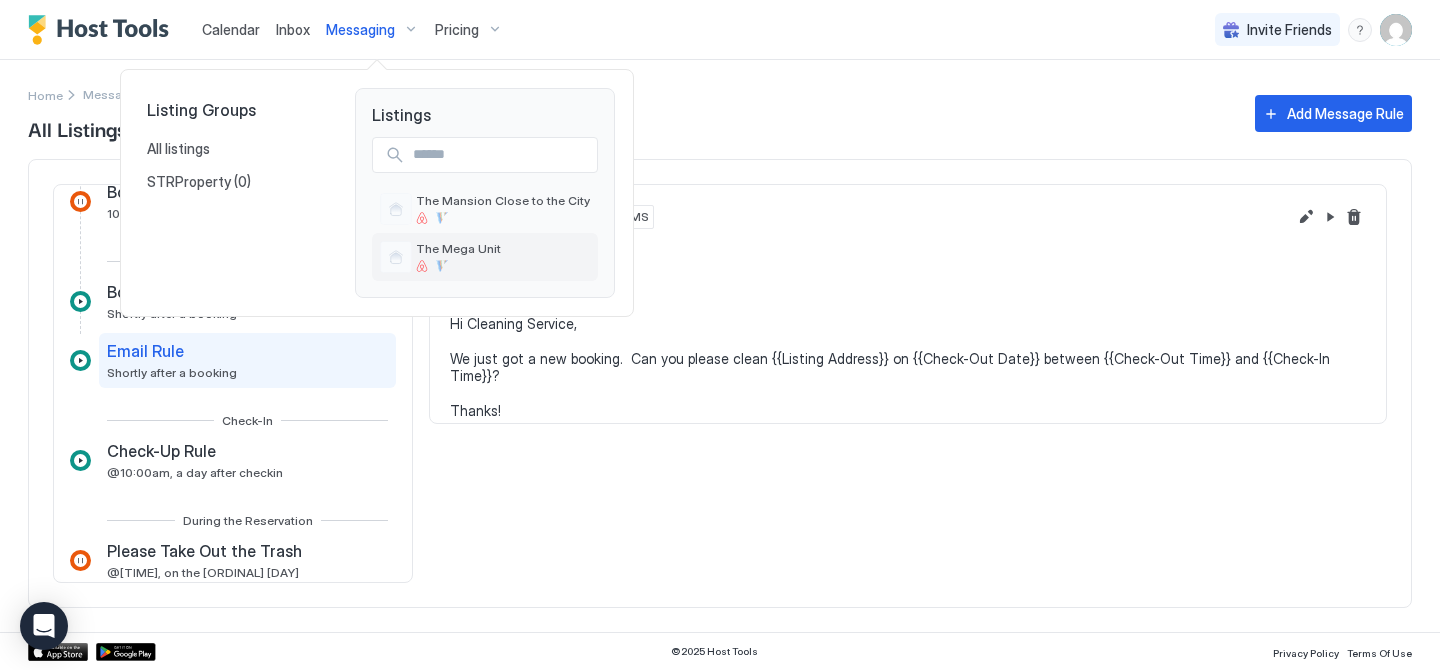 click on "The Mega Unit" at bounding box center [458, 256] 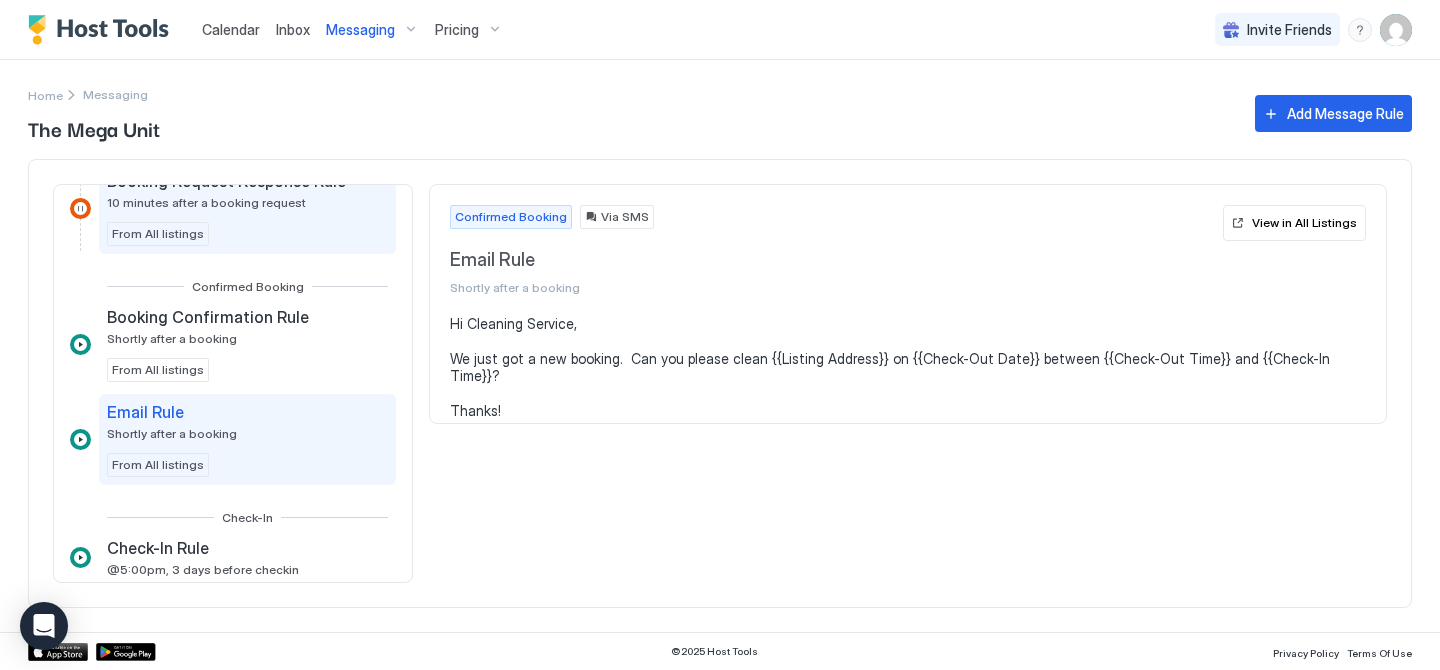 scroll, scrollTop: 339, scrollLeft: 0, axis: vertical 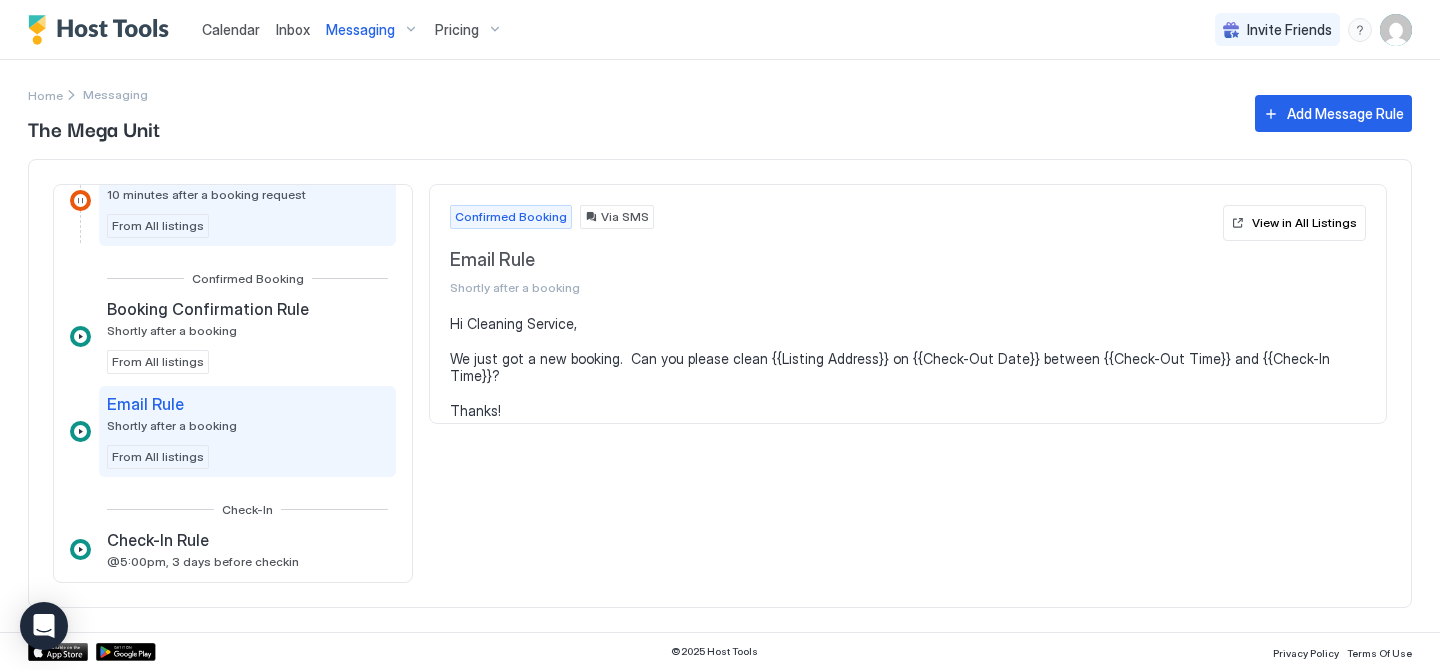 click on "Booking Confirmation Rule Shortly after a booking From All listings" at bounding box center (247, 336) 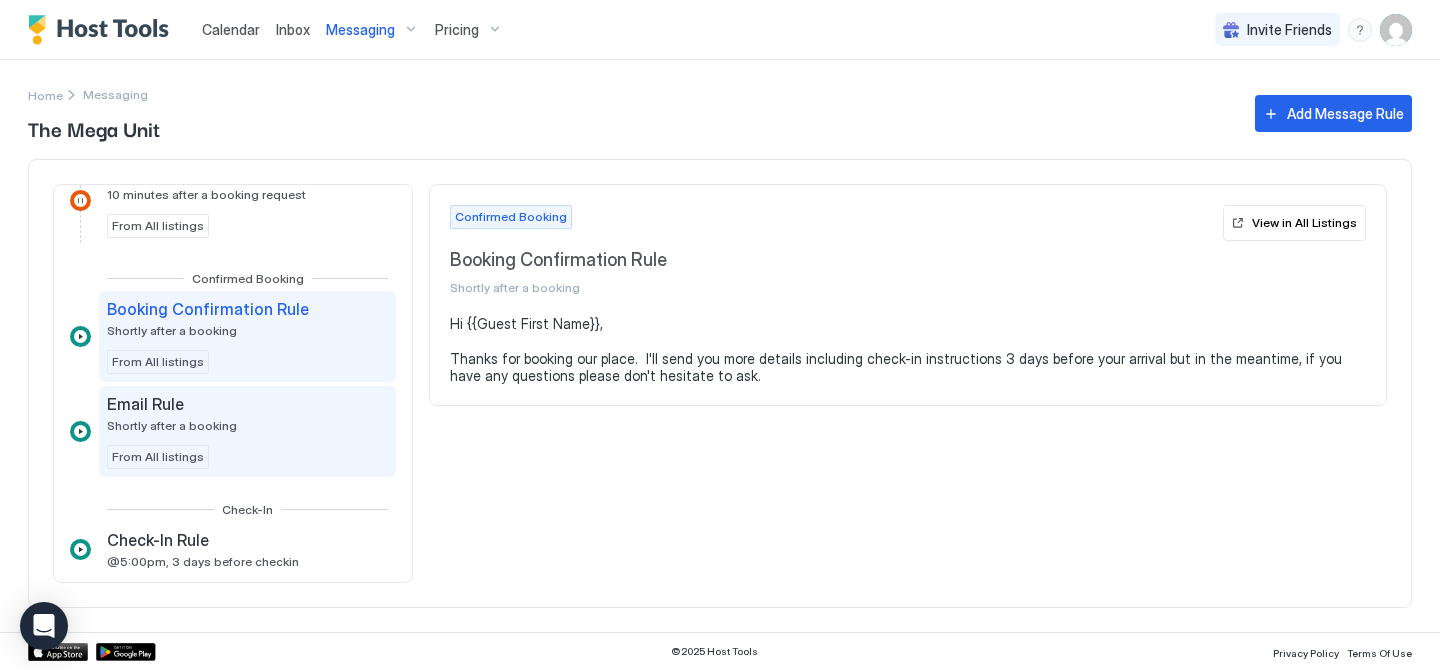 click on "Email Rule Shortly after a booking From All listings" at bounding box center [247, 431] 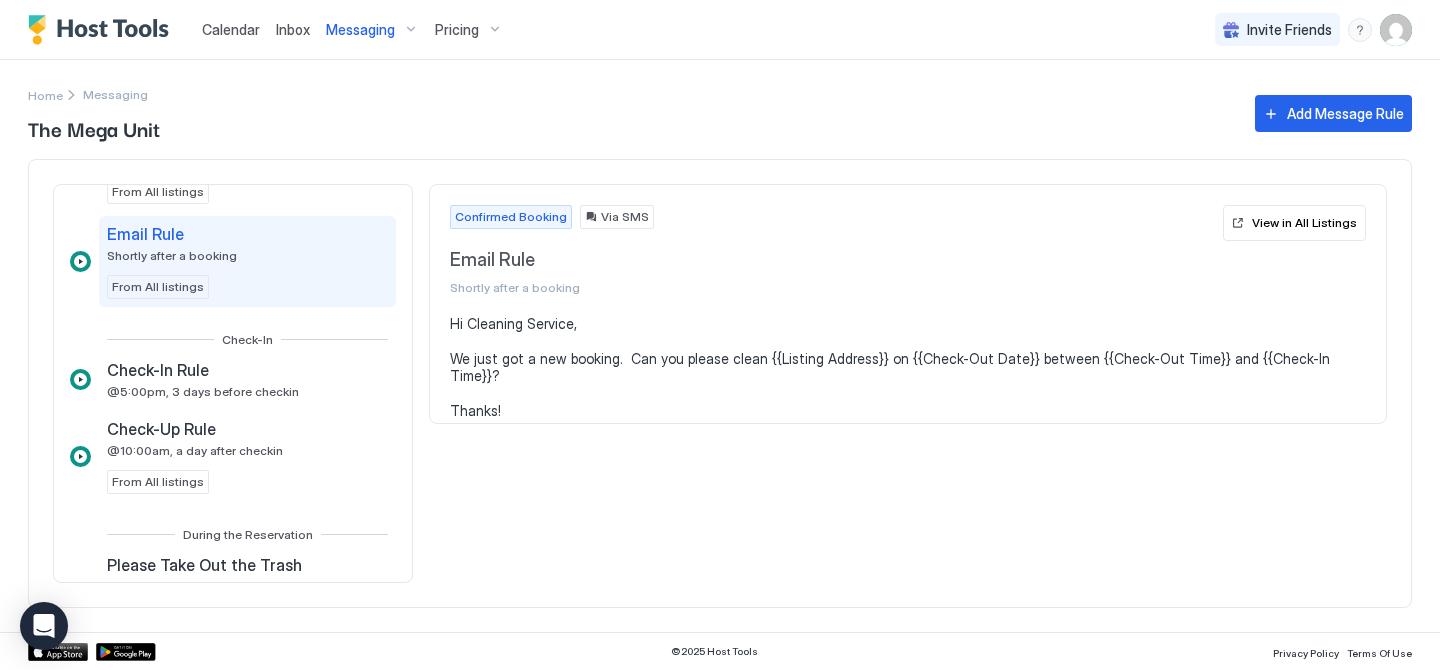 scroll, scrollTop: 518, scrollLeft: 0, axis: vertical 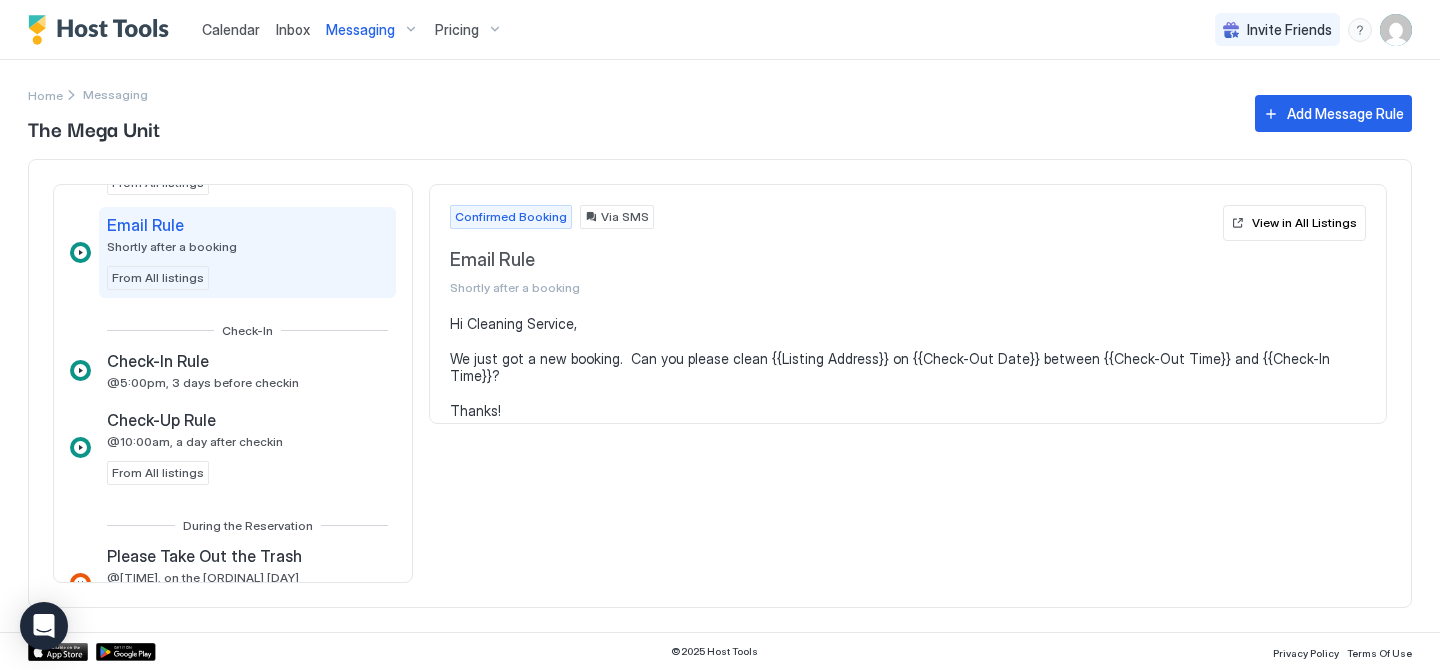 click at bounding box center (1396, 30) 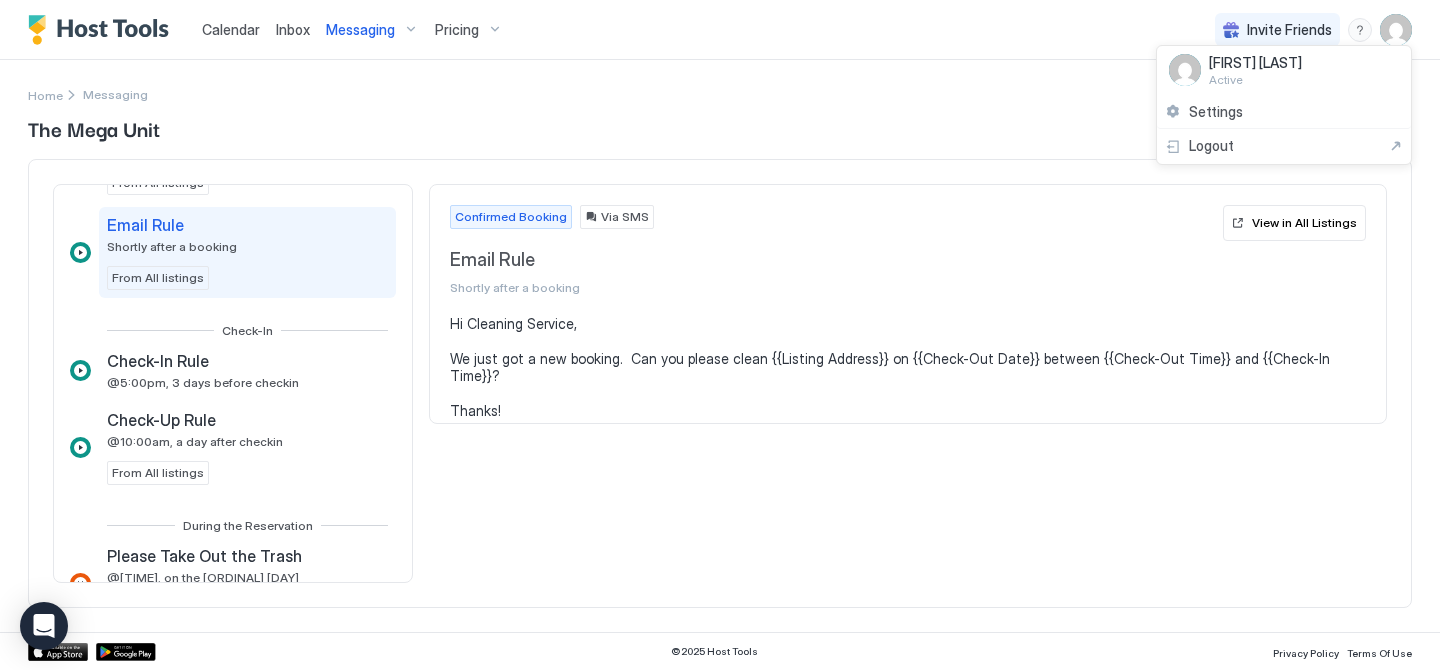 click at bounding box center [720, 335] 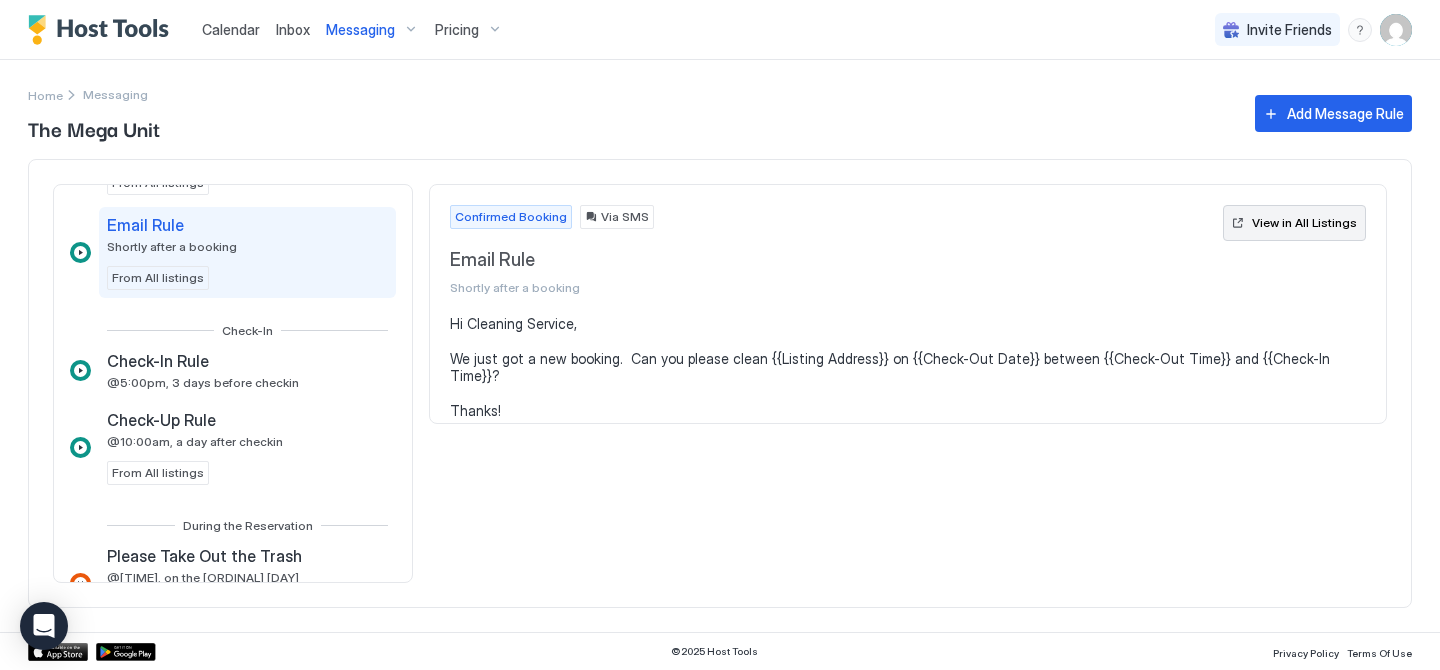 click on "View in All Listings" at bounding box center (1304, 223) 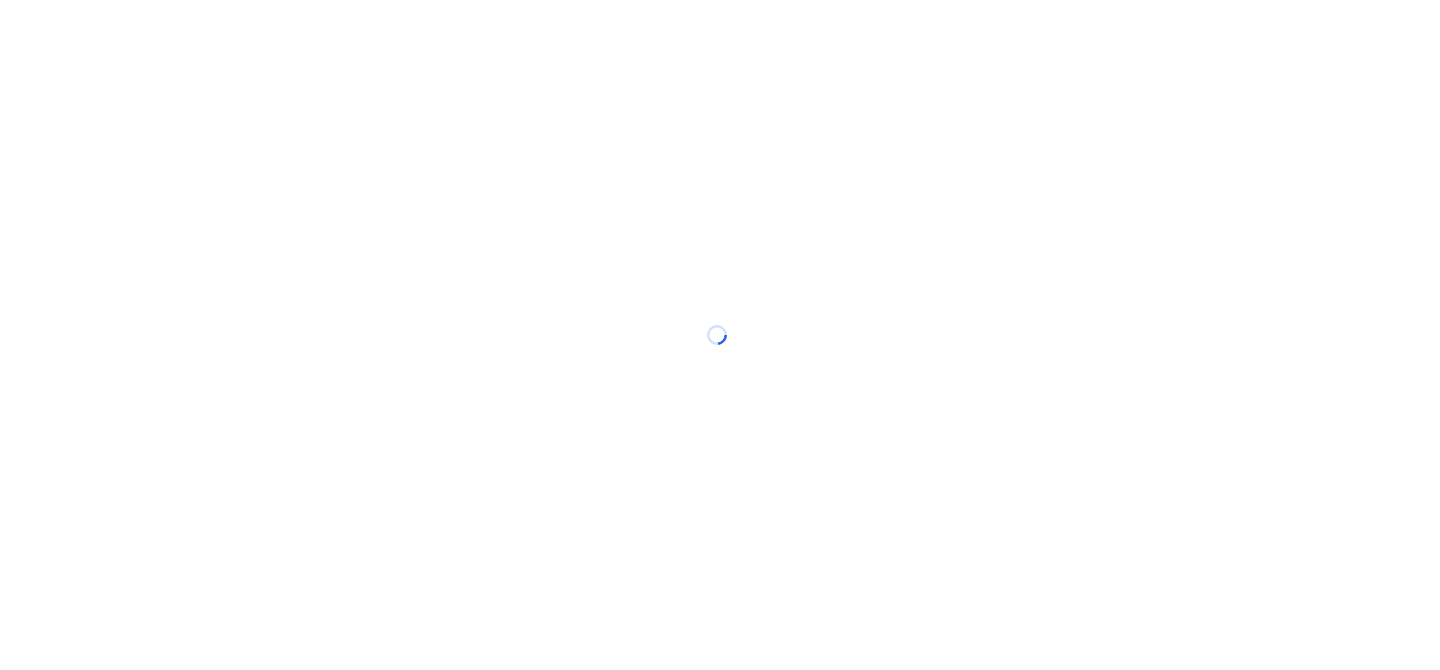 scroll, scrollTop: 0, scrollLeft: 0, axis: both 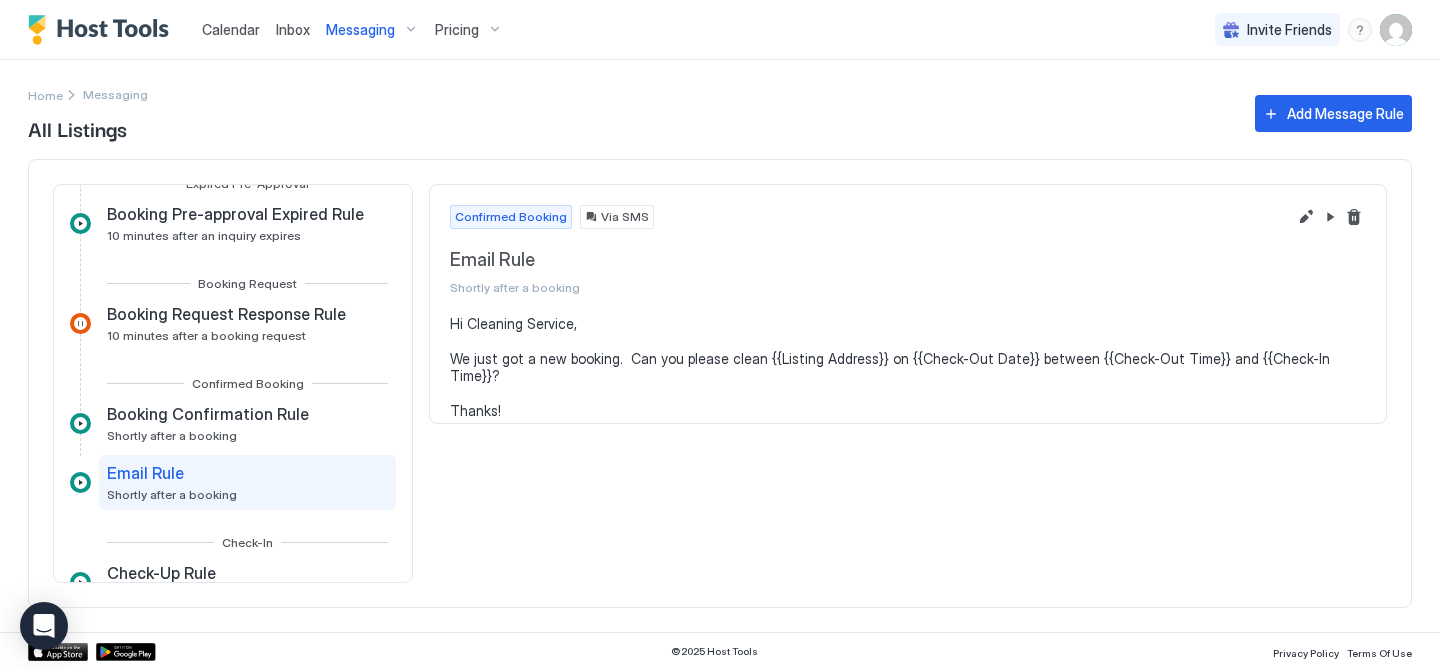 click at bounding box center (1396, 30) 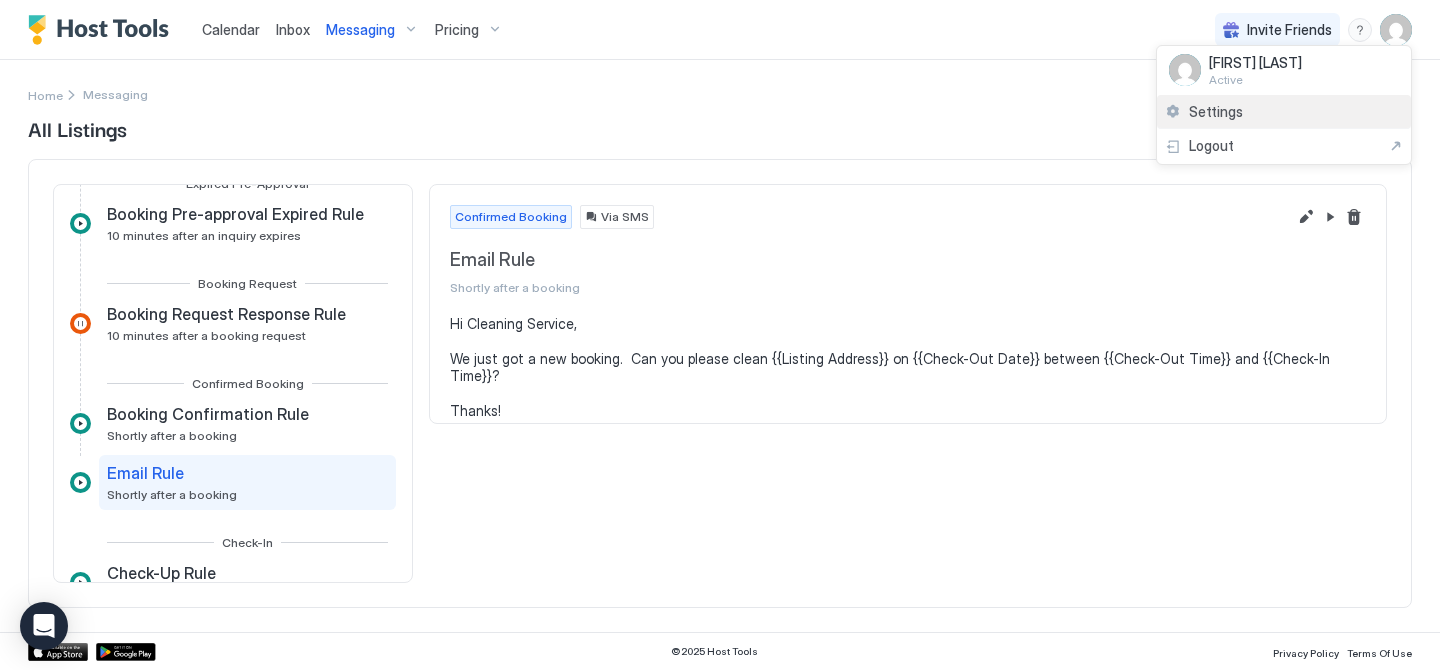 click on "Settings" at bounding box center [1284, 112] 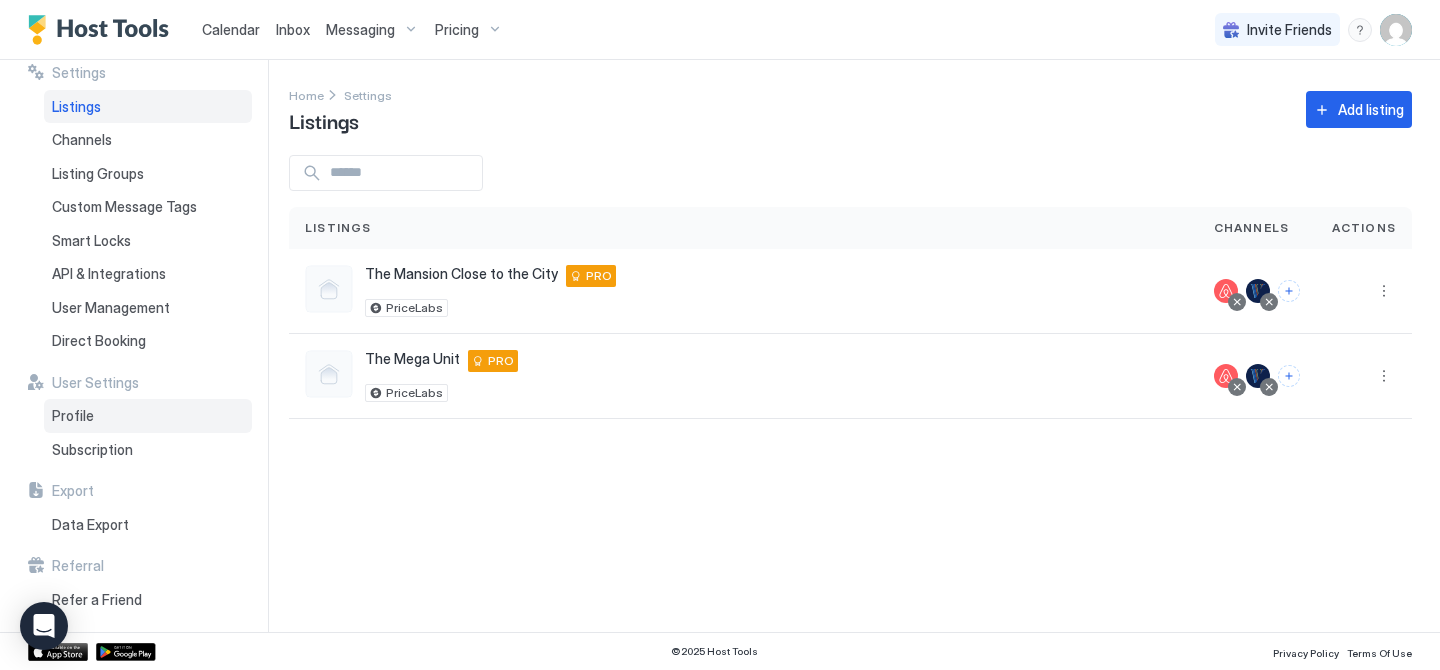 scroll, scrollTop: 0, scrollLeft: 0, axis: both 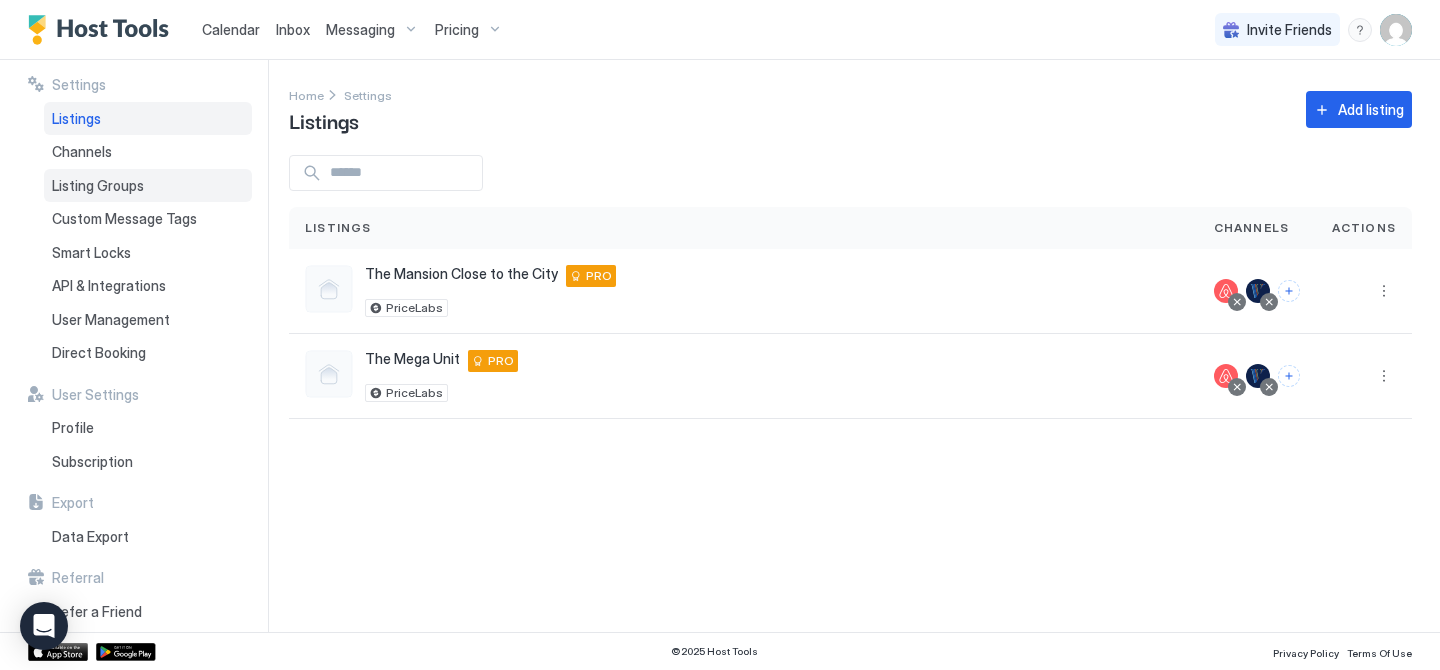 click on "Listing Groups" at bounding box center [148, 186] 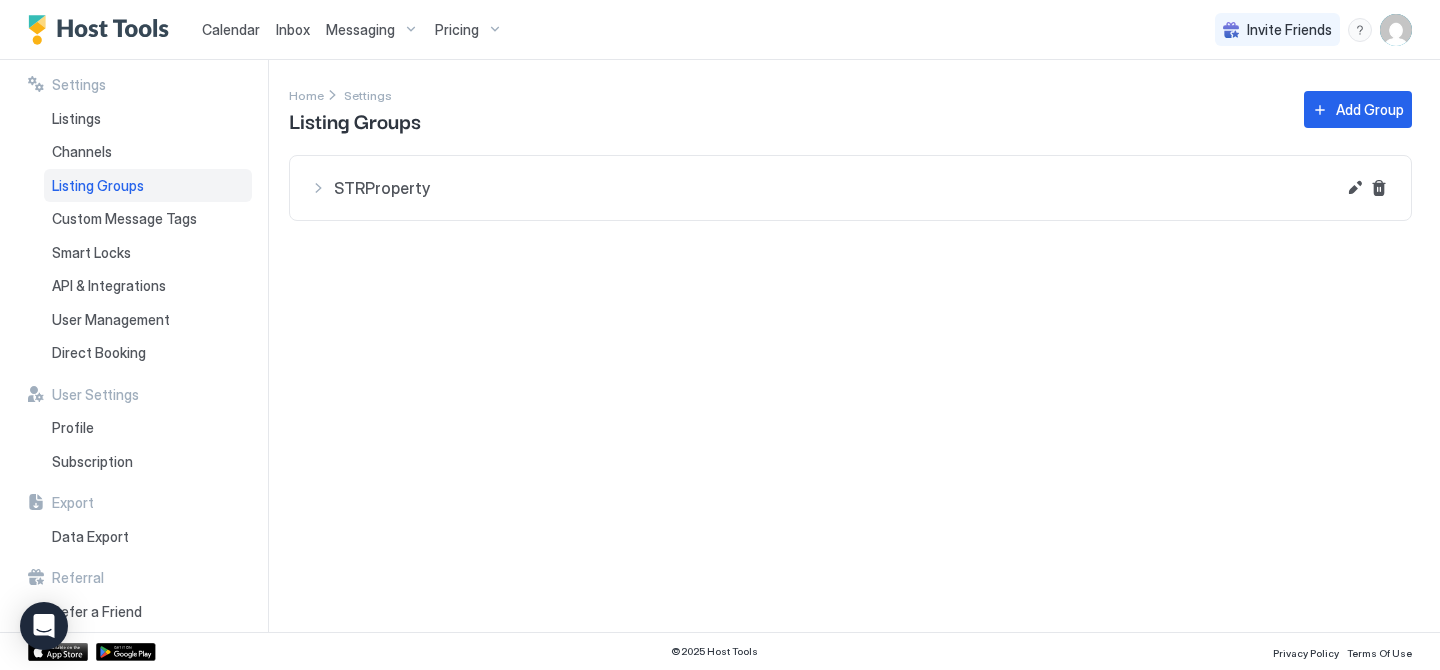 click on "STRProperty" at bounding box center [822, 188] 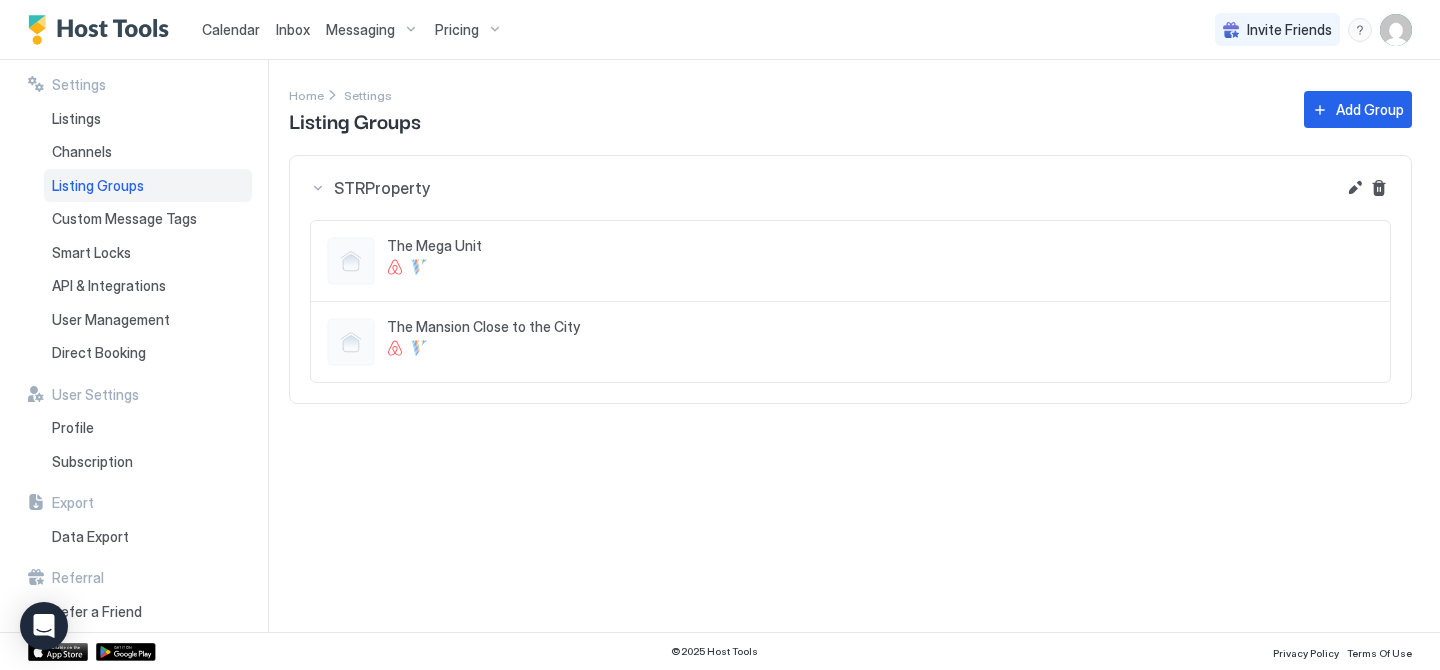 click on "STRProperty" at bounding box center [822, 188] 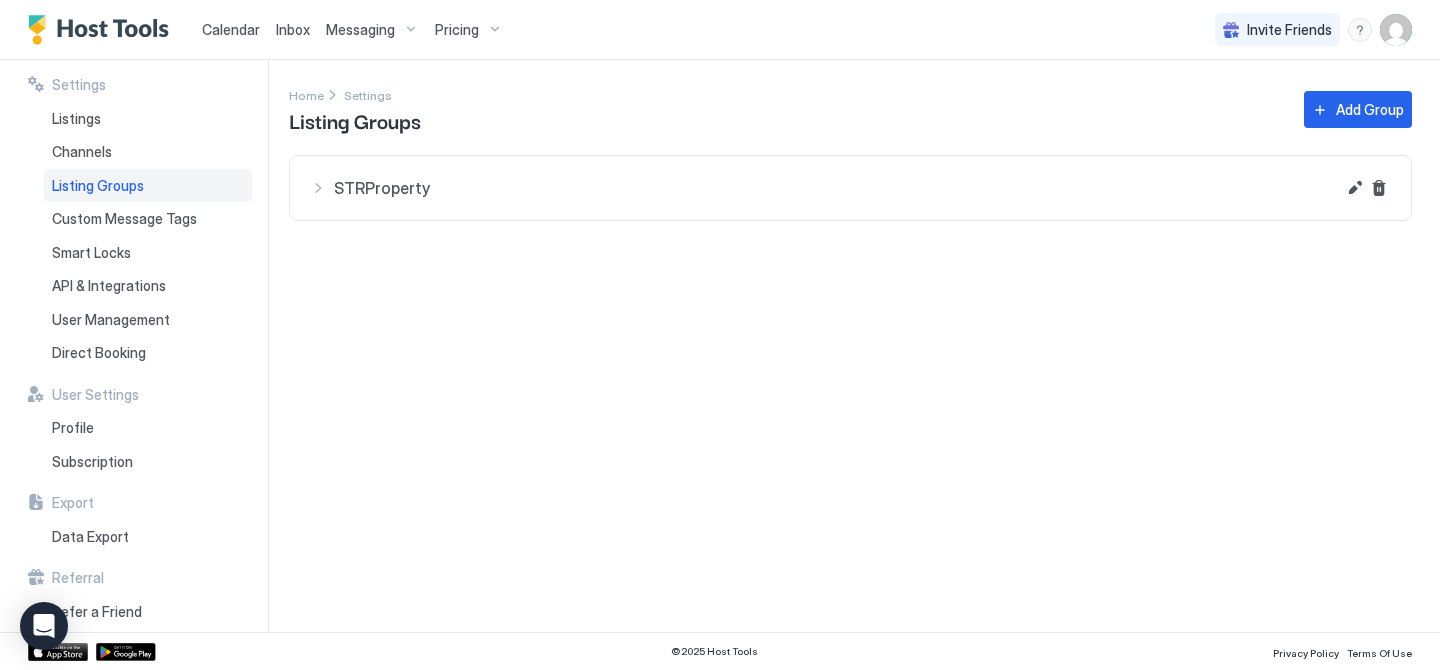 click on "STRProperty" at bounding box center [822, 188] 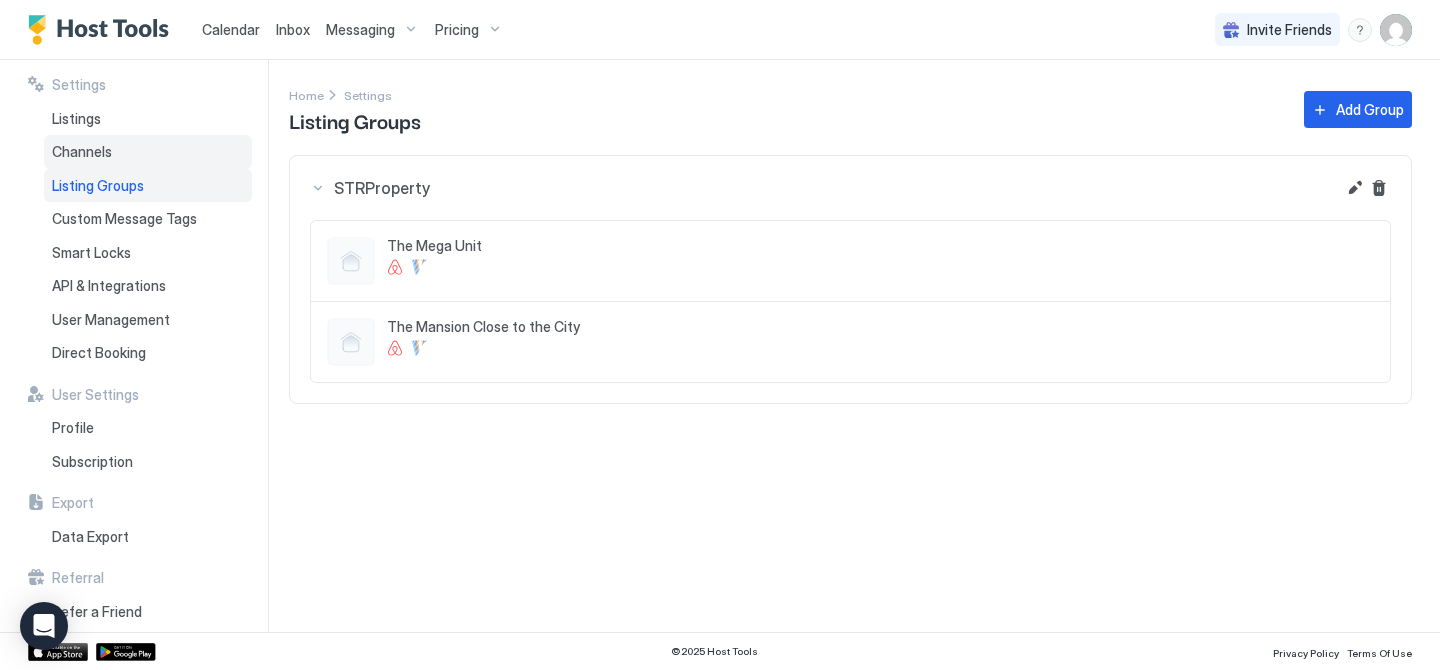 click on "Channels" at bounding box center [148, 152] 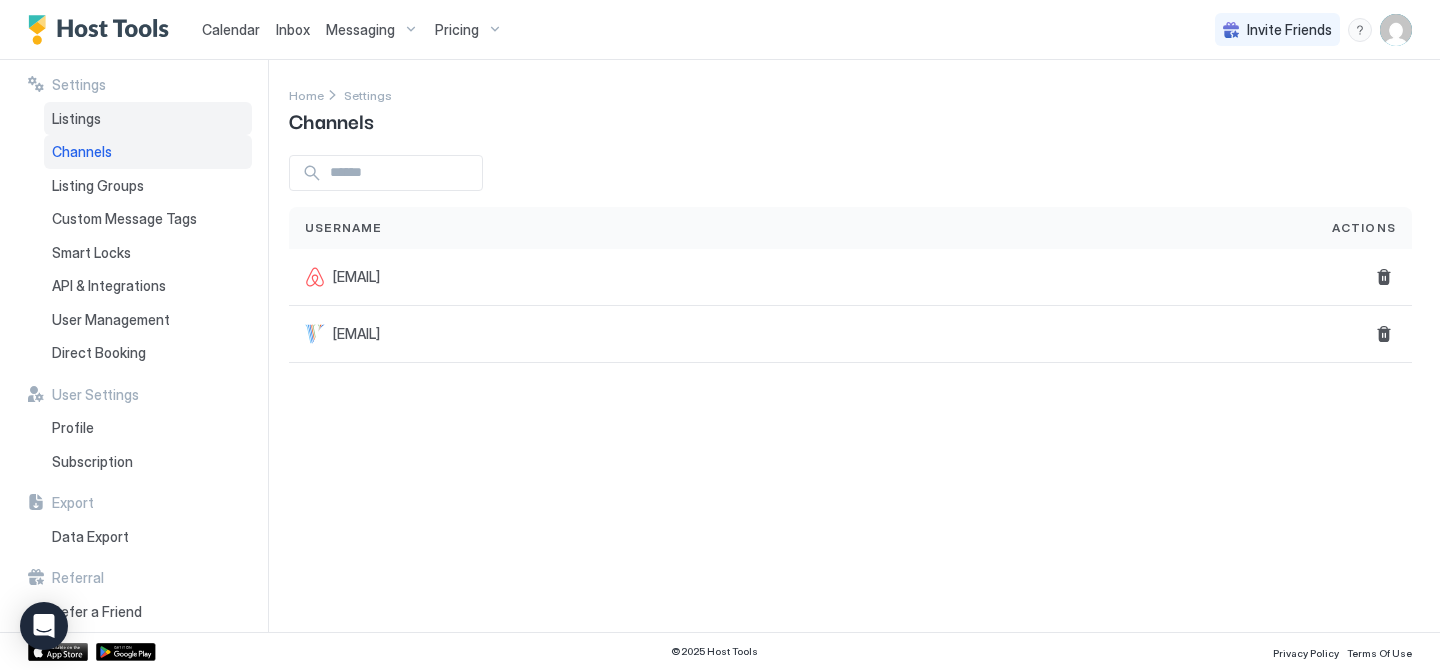 click on "Listings" at bounding box center [148, 119] 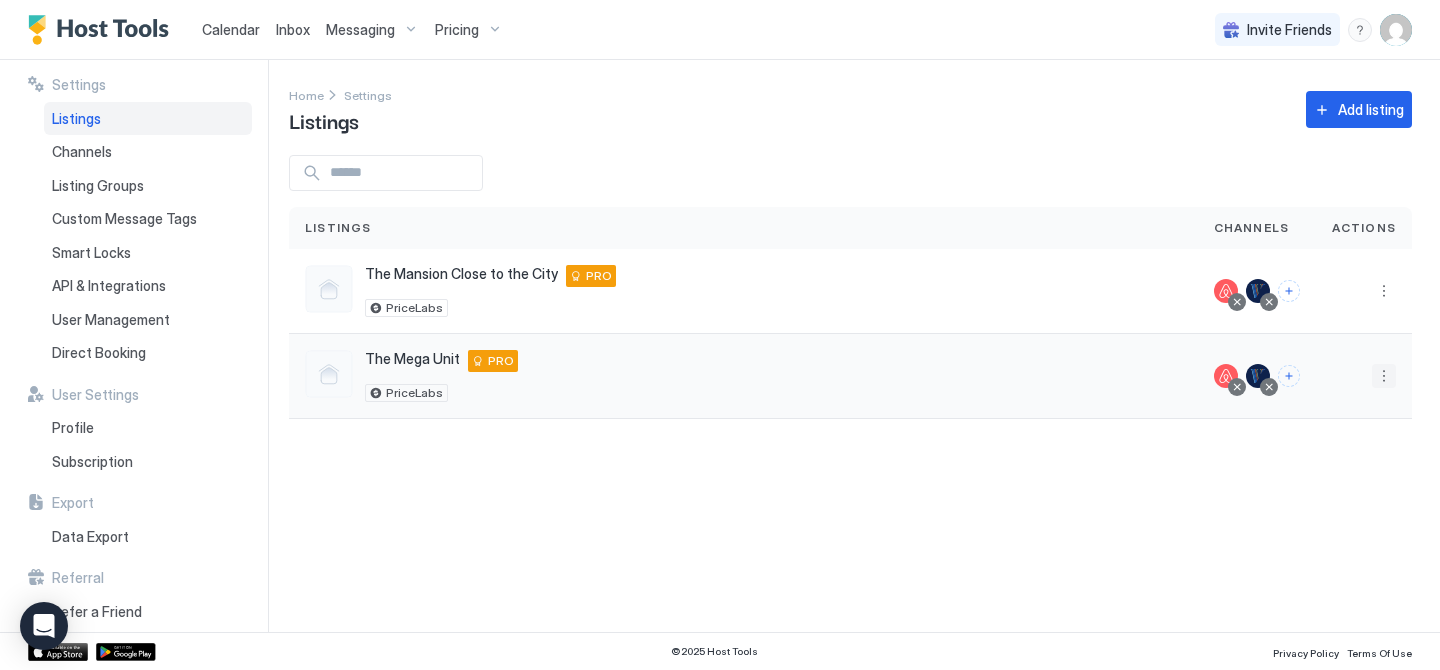 click at bounding box center [1384, 376] 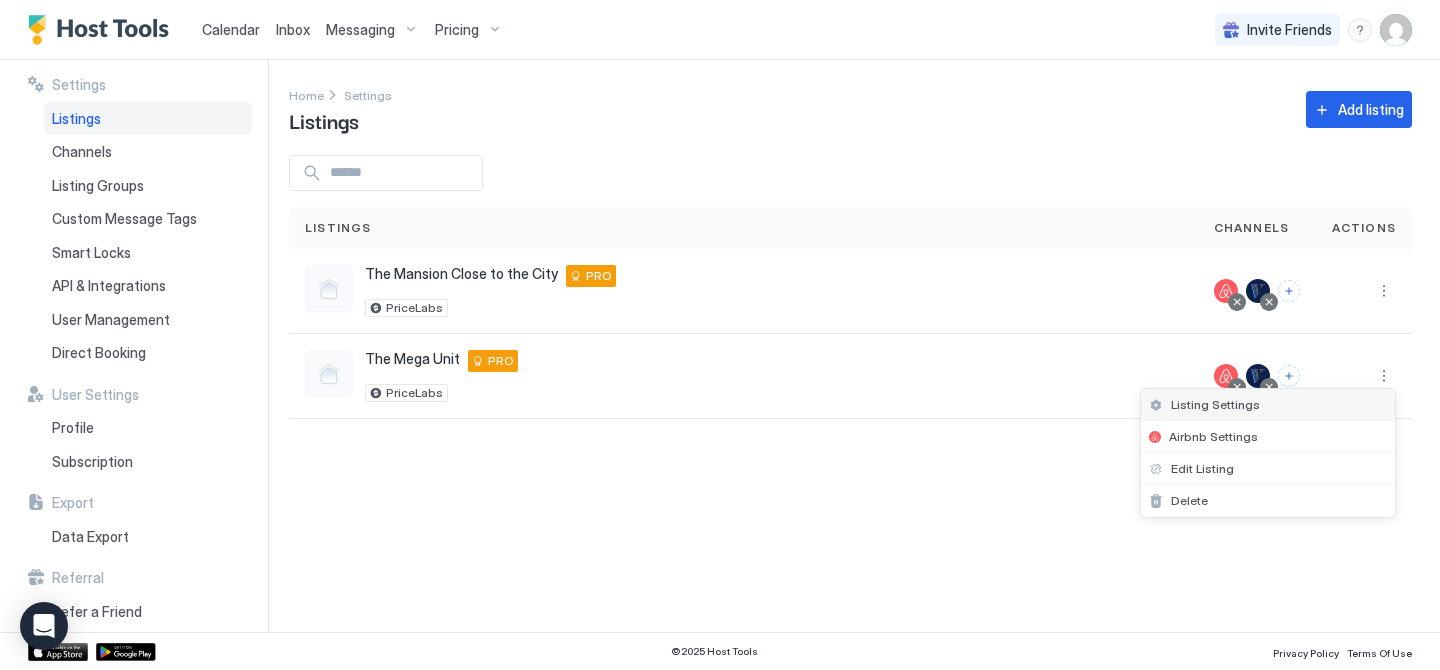 click on "Listing Settings" at bounding box center [1268, 405] 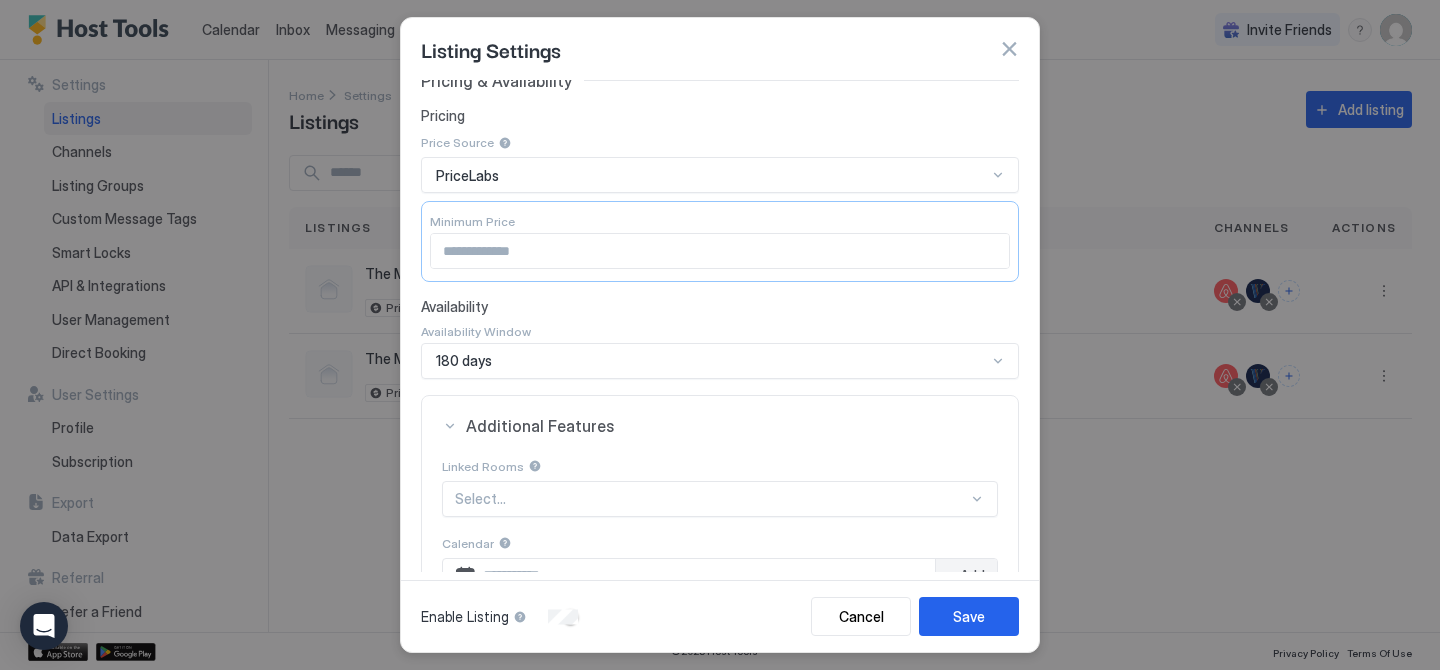 scroll, scrollTop: 0, scrollLeft: 0, axis: both 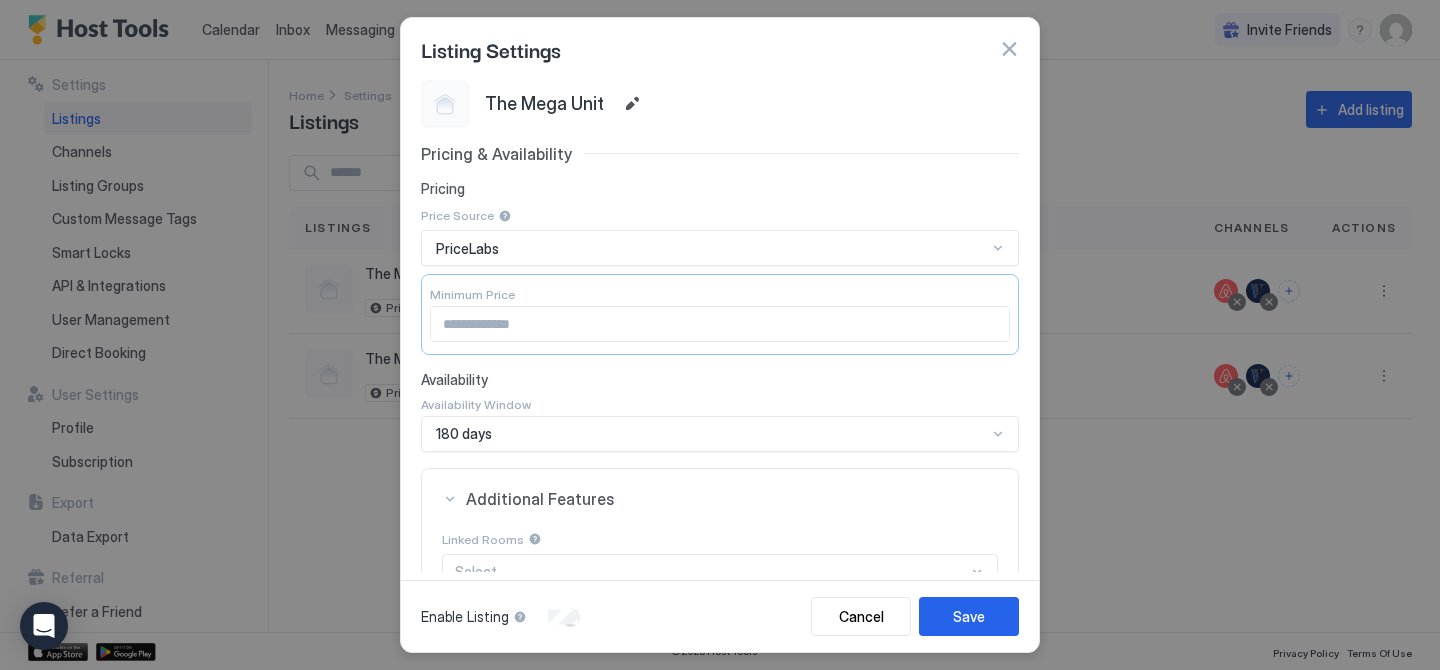 click at bounding box center (1009, 49) 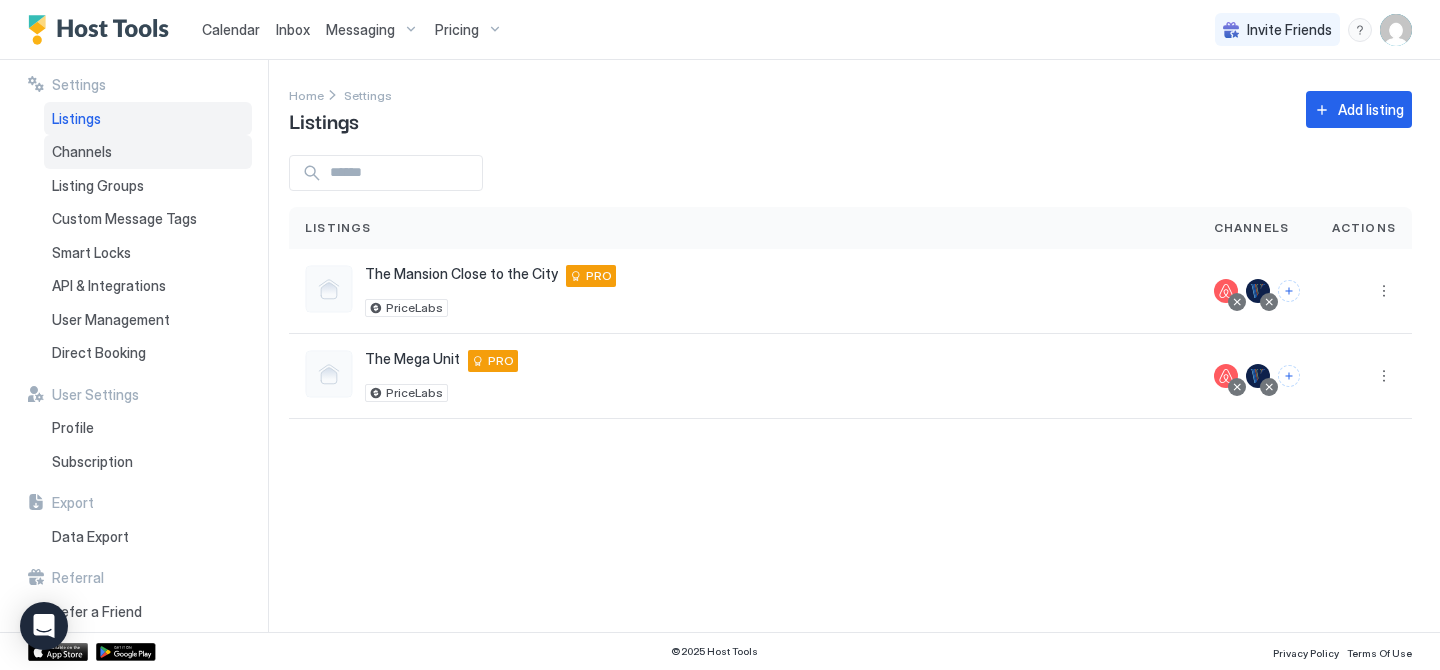 click on "Channels" at bounding box center (148, 152) 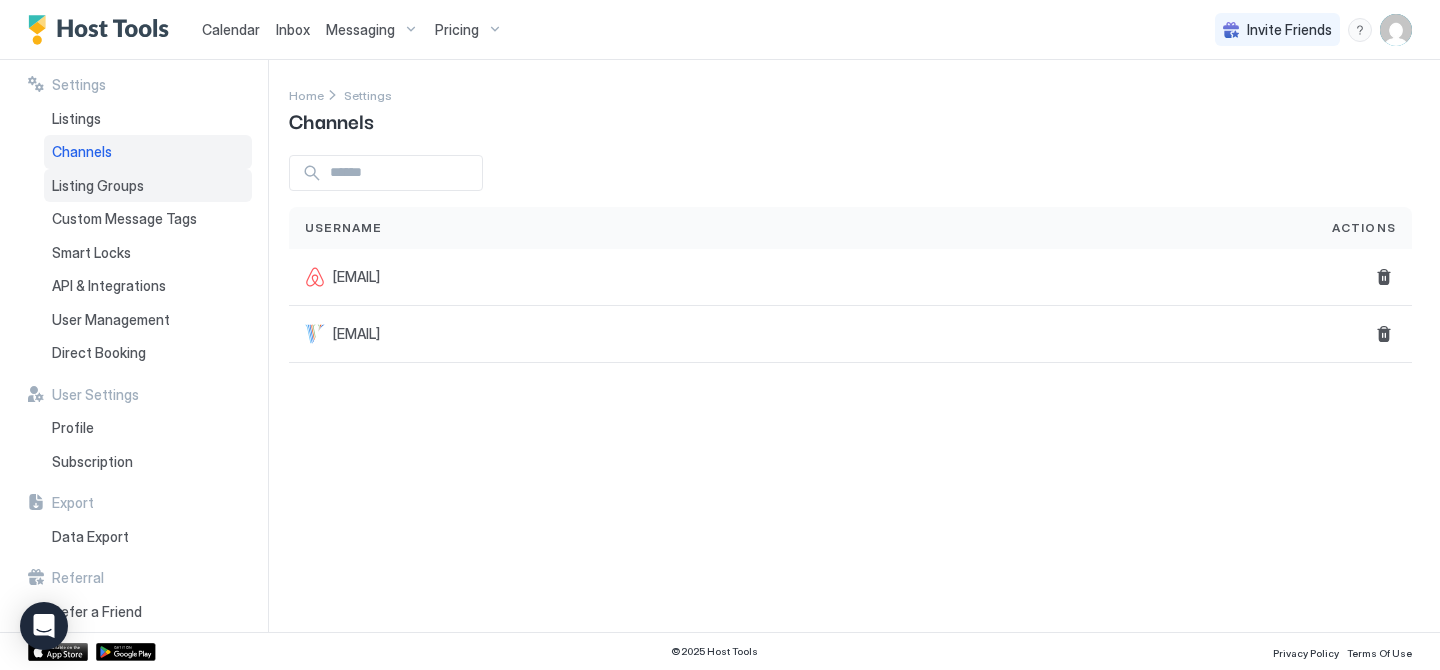 click on "Listing Groups" at bounding box center [98, 186] 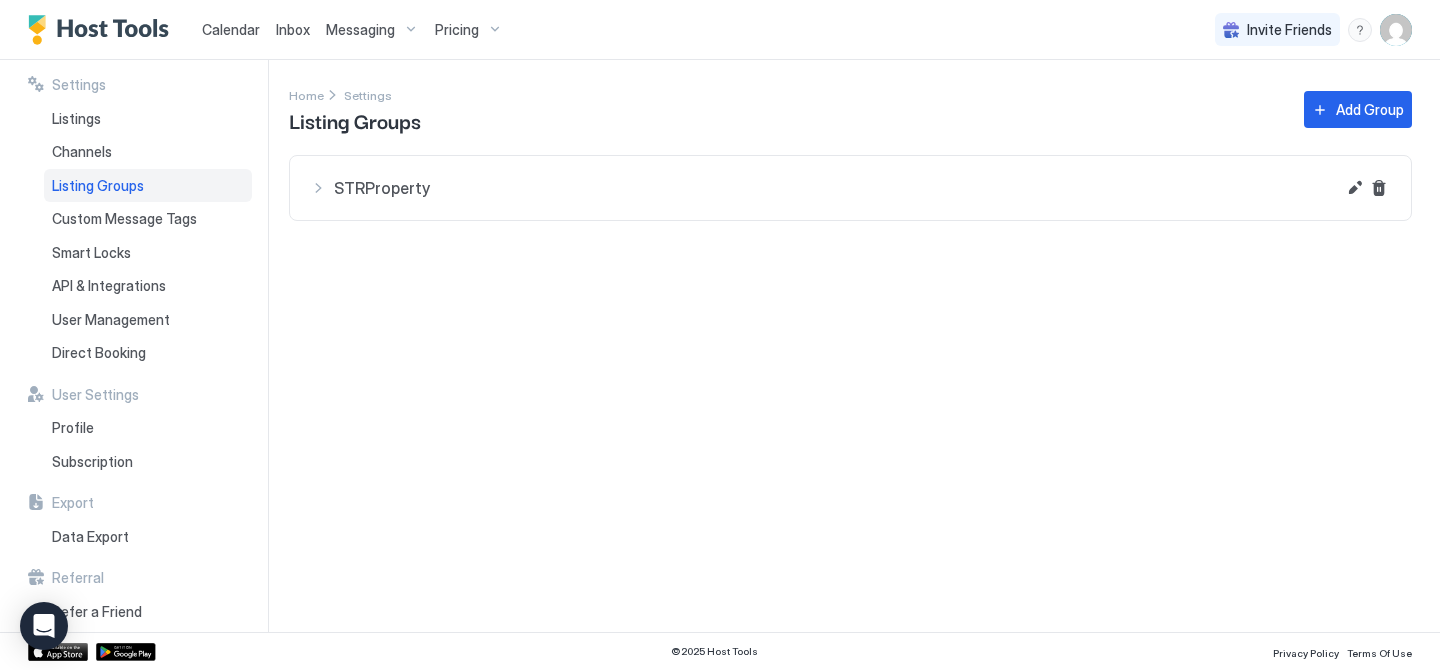 click on "STRProperty" at bounding box center (822, 188) 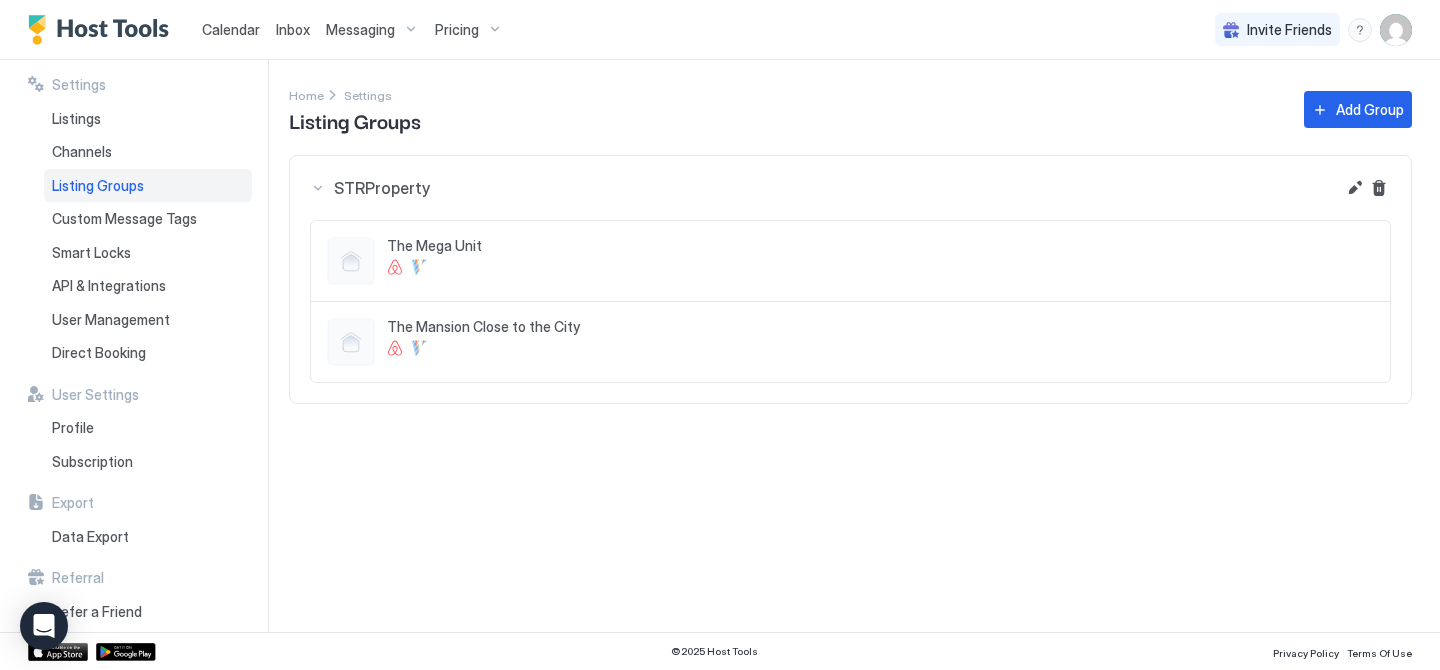 click on "STRProperty" at bounding box center [822, 188] 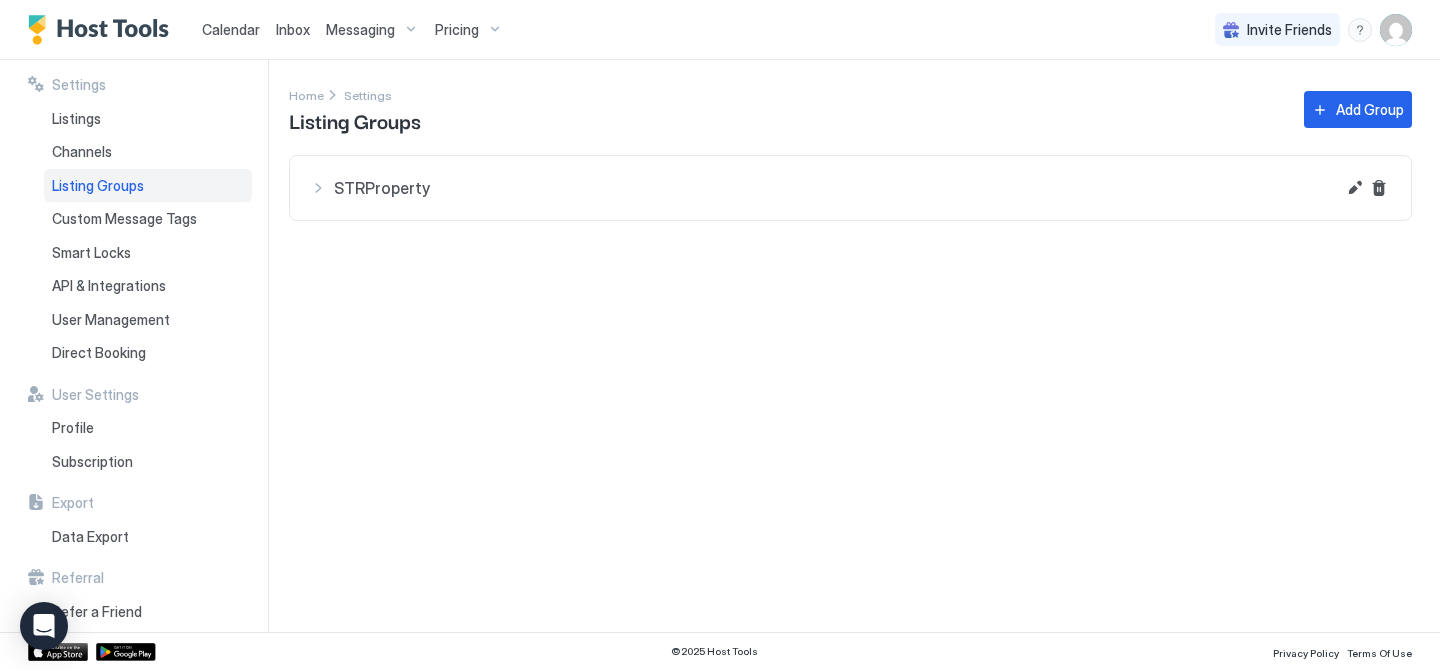 click on "Inbox" at bounding box center [293, 29] 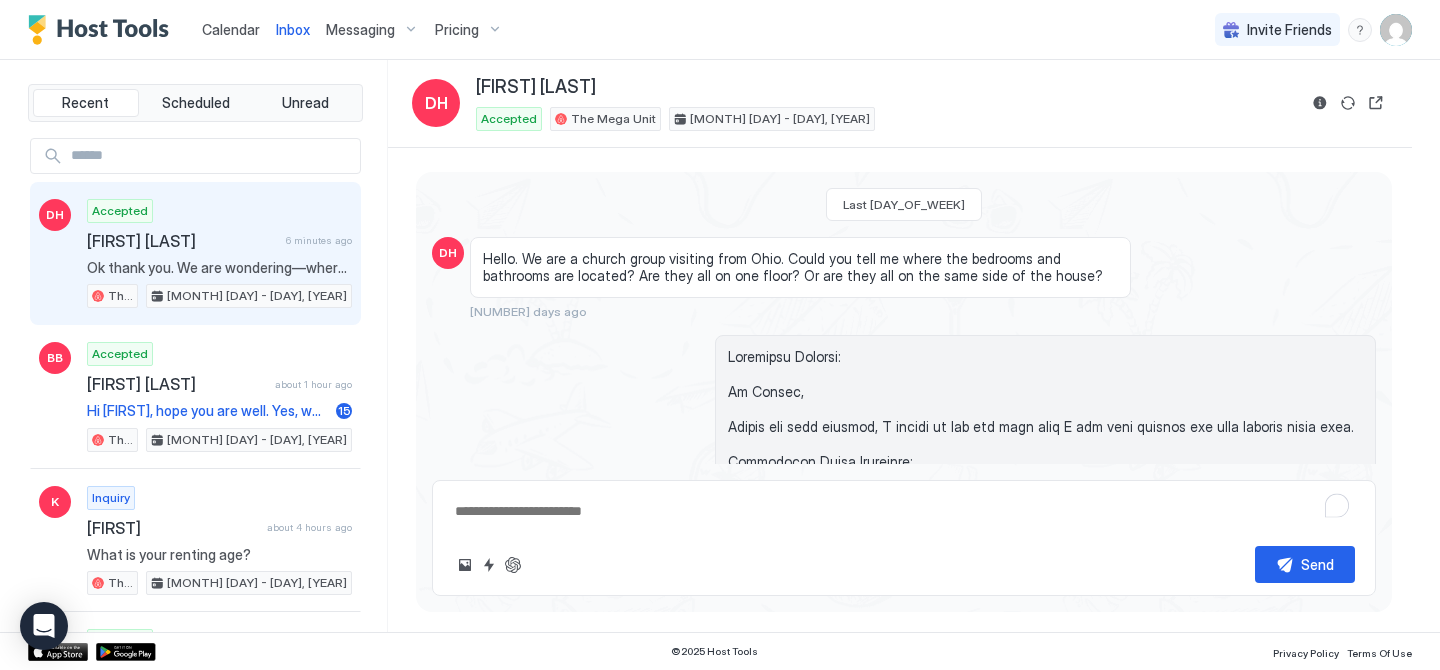 scroll, scrollTop: 2713, scrollLeft: 0, axis: vertical 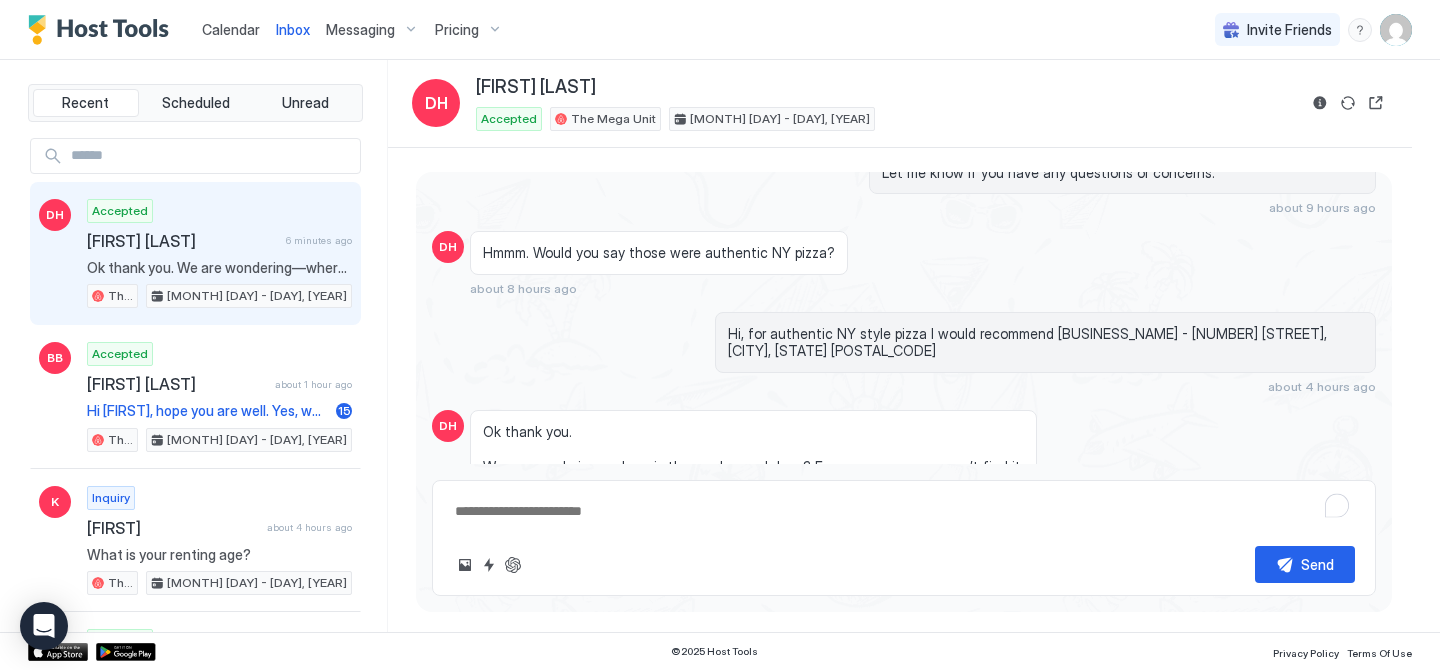 click on "Messaging" at bounding box center [360, 30] 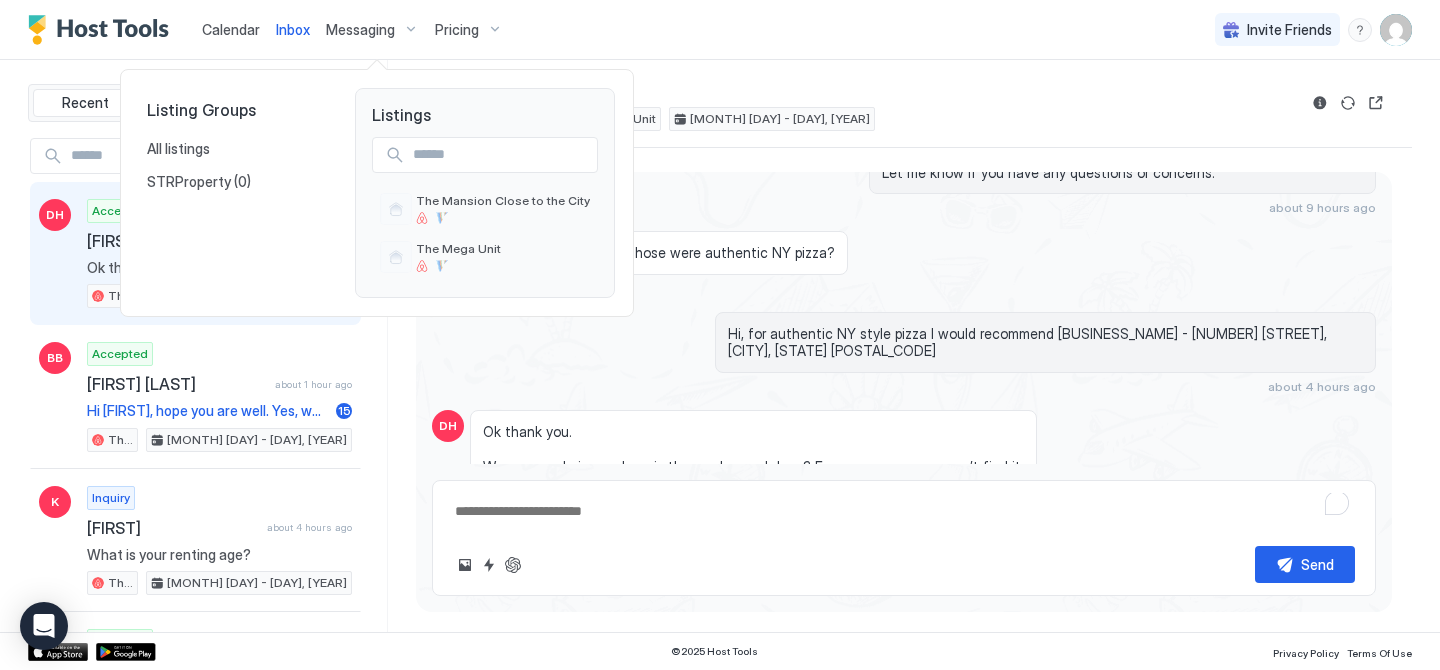 click at bounding box center [720, 335] 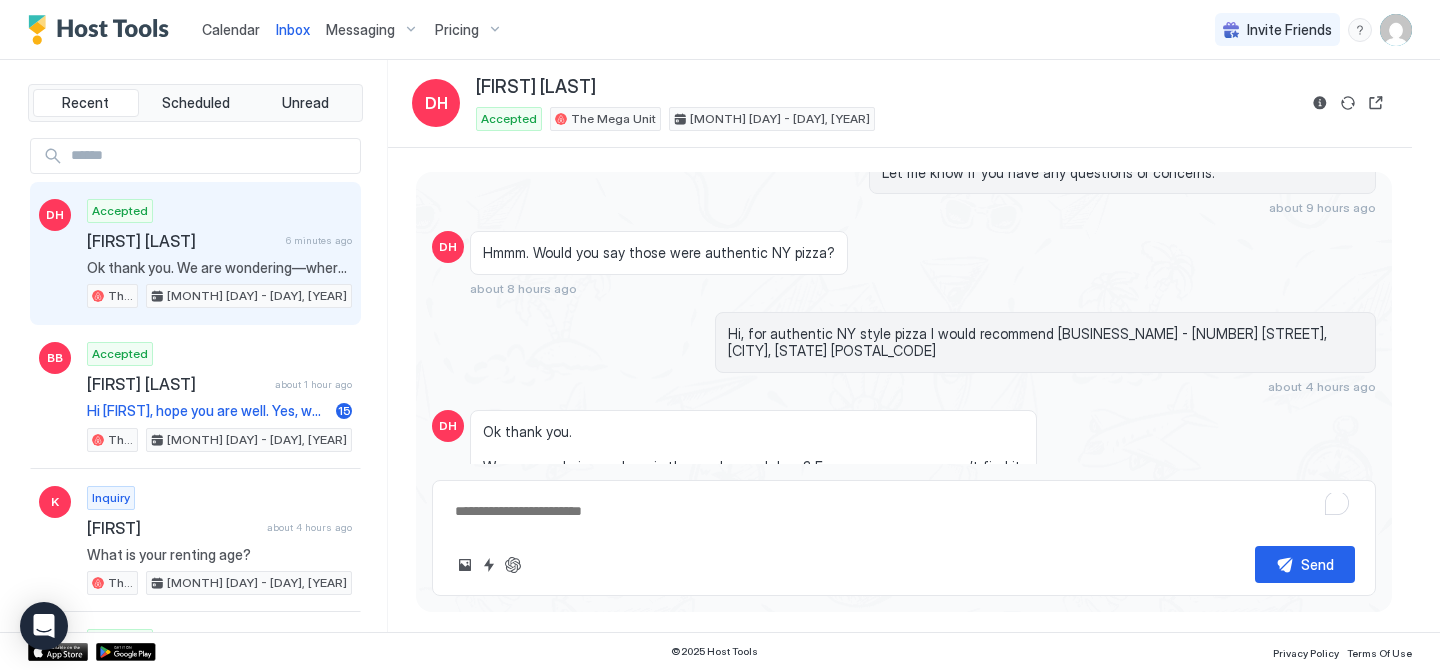 click on "Pricing" at bounding box center (457, 30) 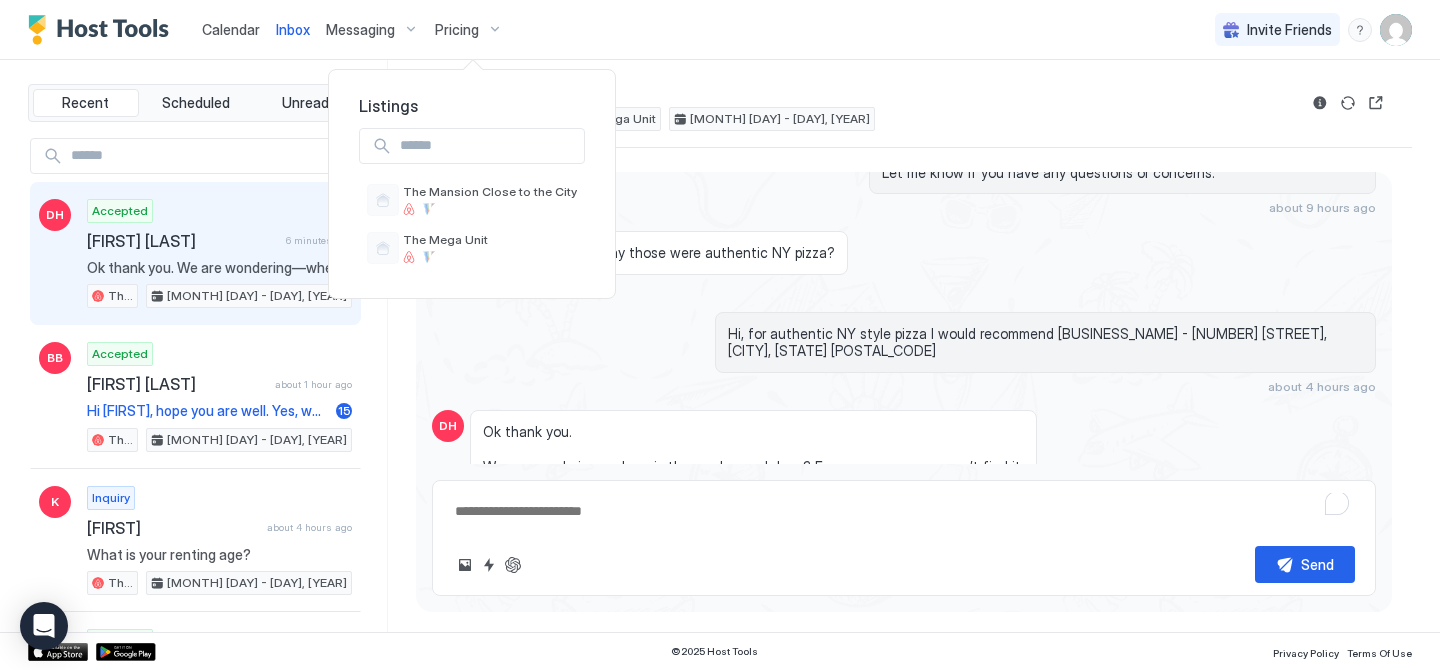 click at bounding box center [720, 335] 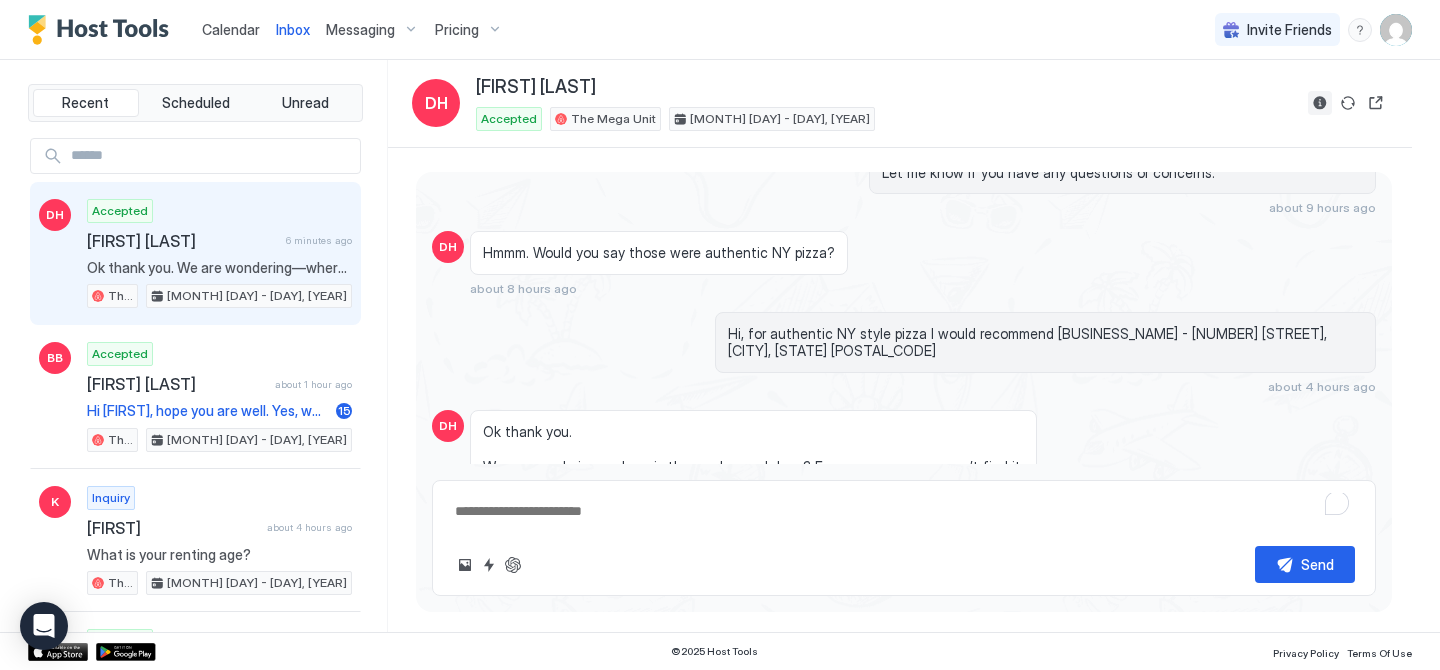 click at bounding box center [1320, 103] 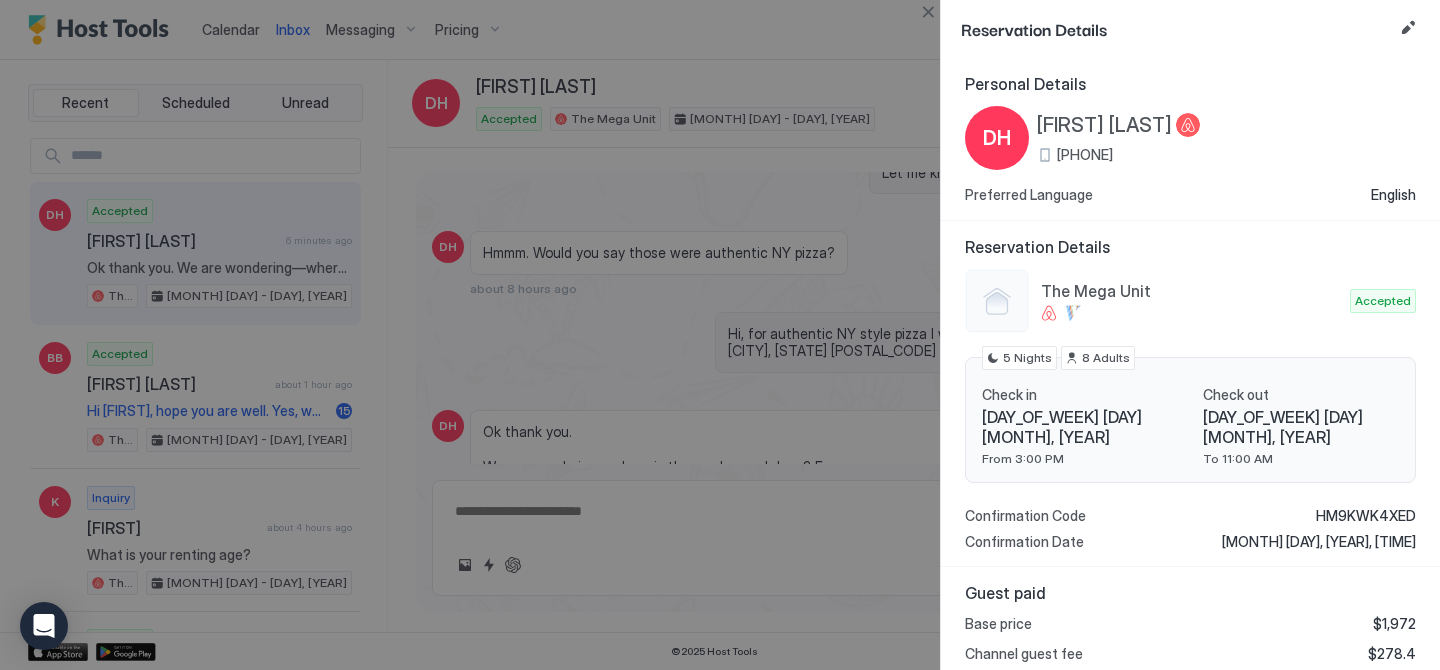 scroll, scrollTop: 523, scrollLeft: 0, axis: vertical 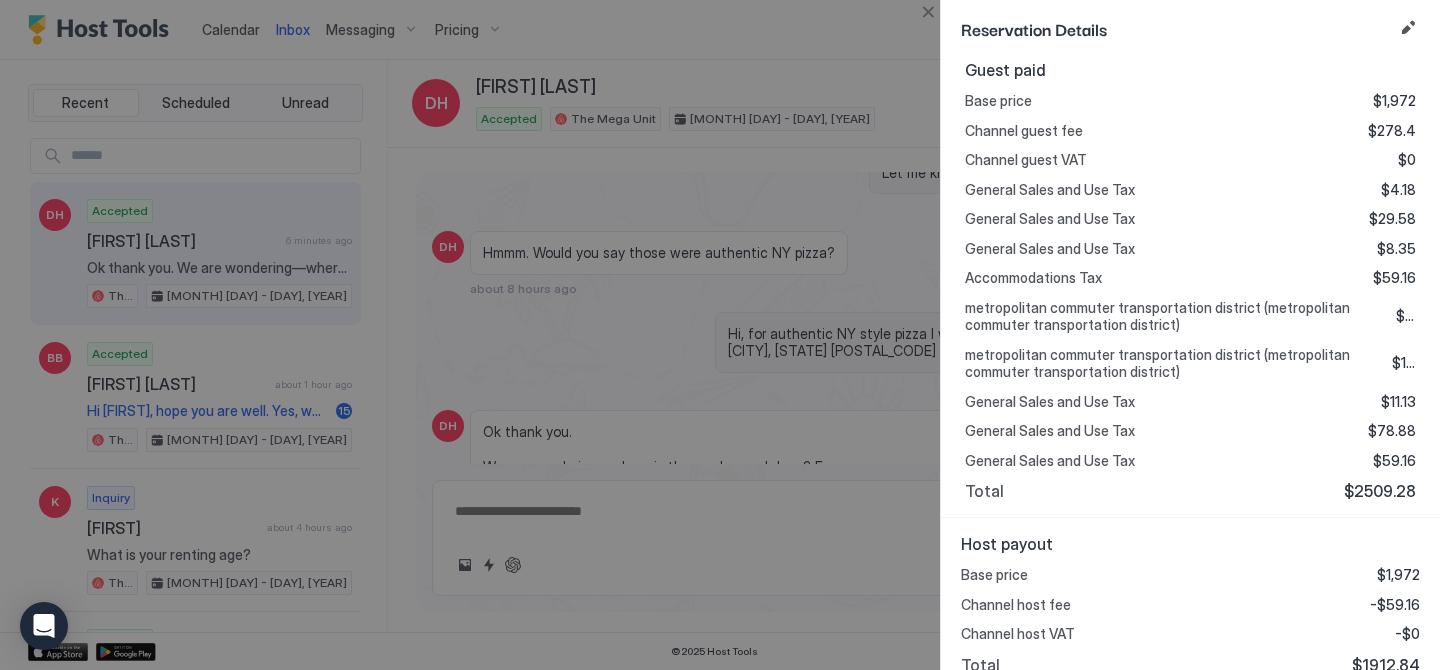 click at bounding box center (720, 335) 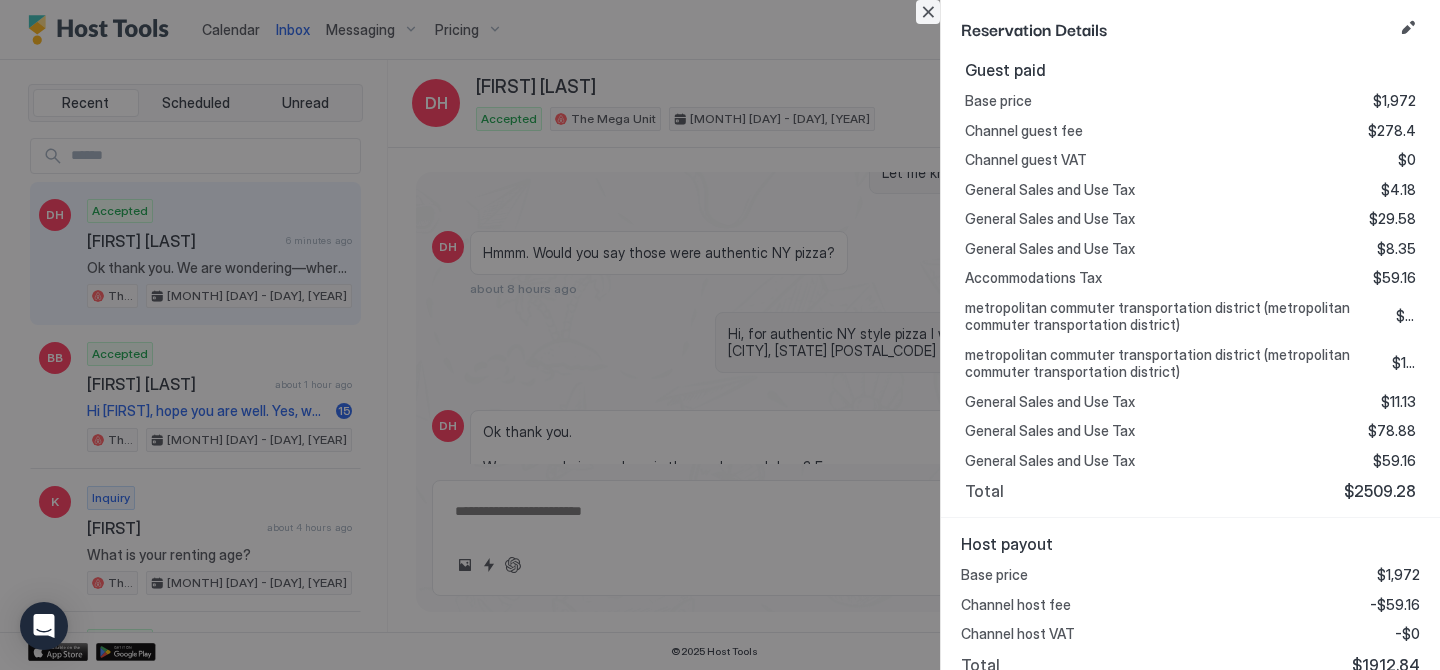 click at bounding box center (928, 12) 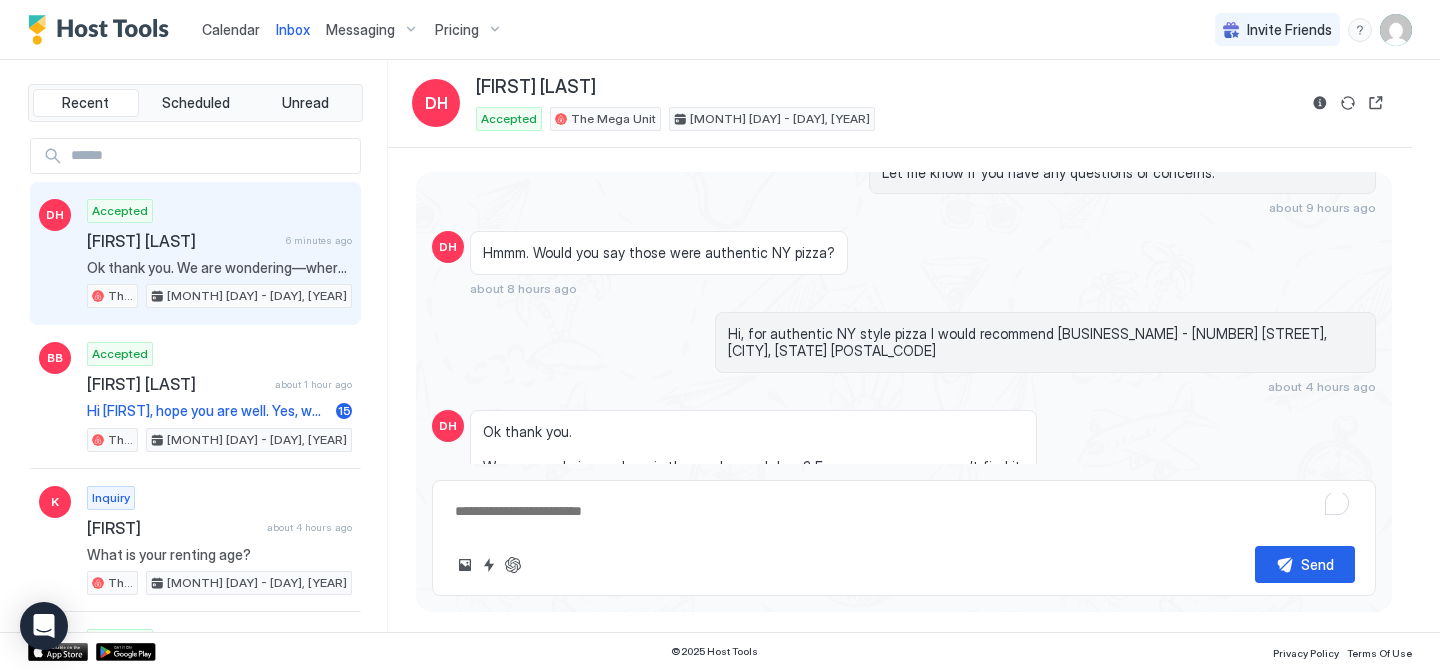 click at bounding box center (1396, 30) 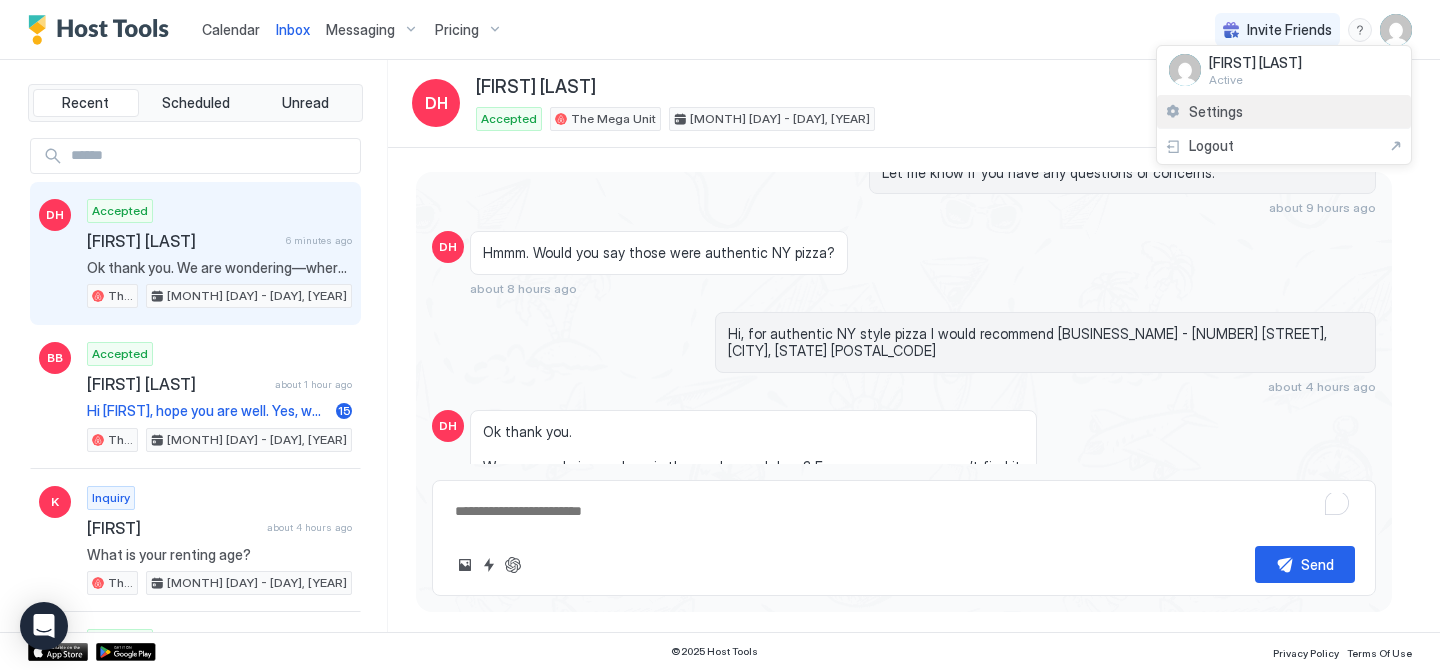 click on "Settings" at bounding box center (1284, 112) 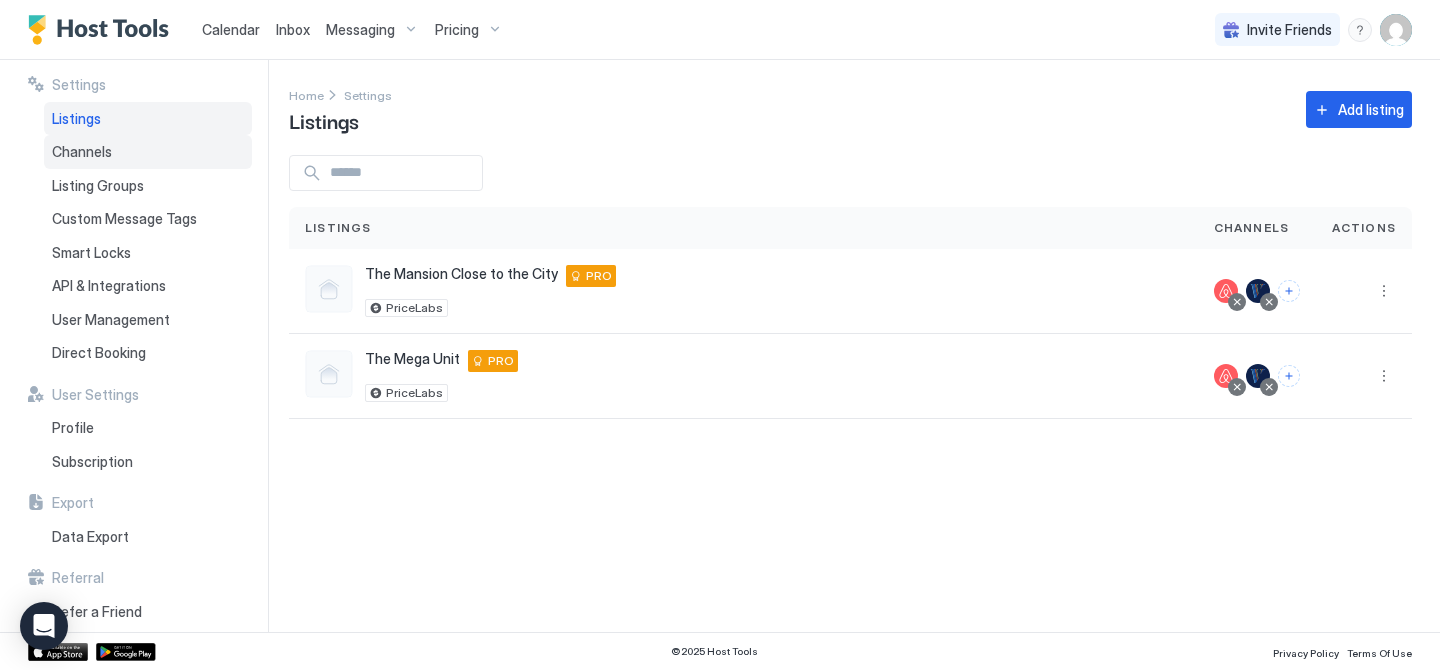 click on "Channels" at bounding box center [148, 152] 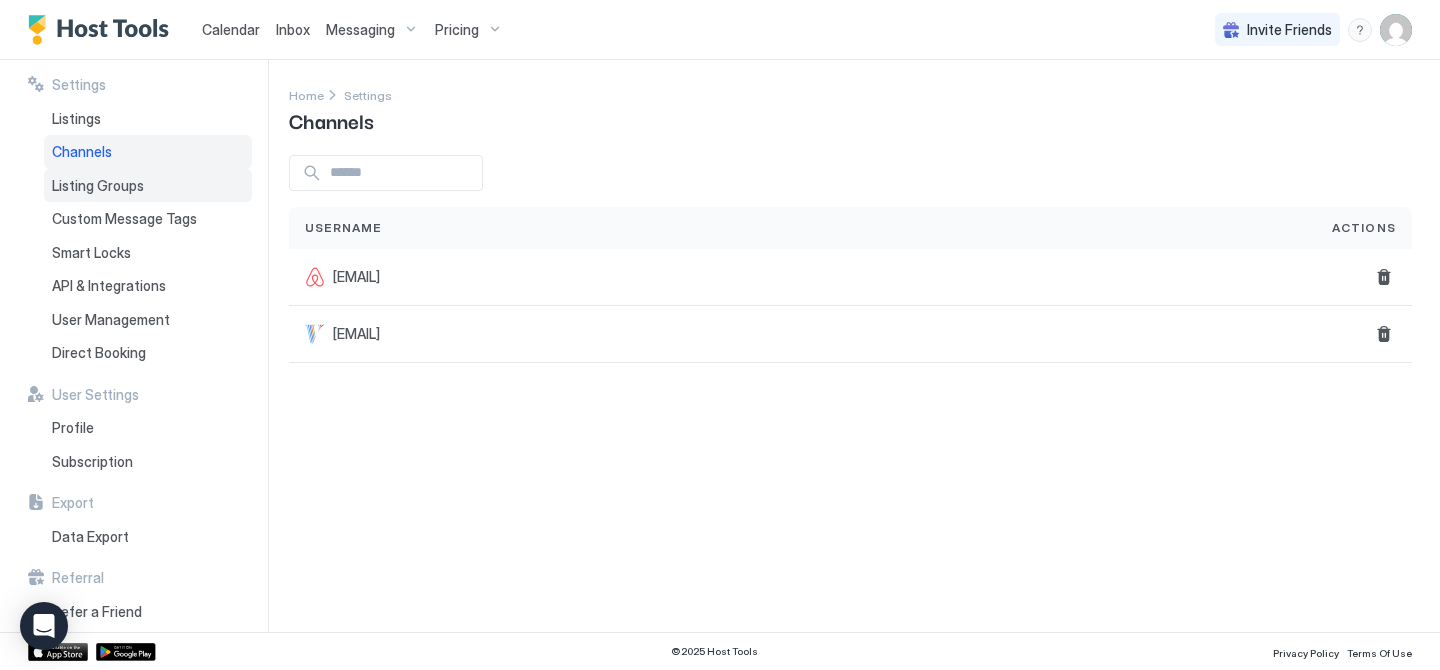 click on "Listing Groups" at bounding box center [148, 186] 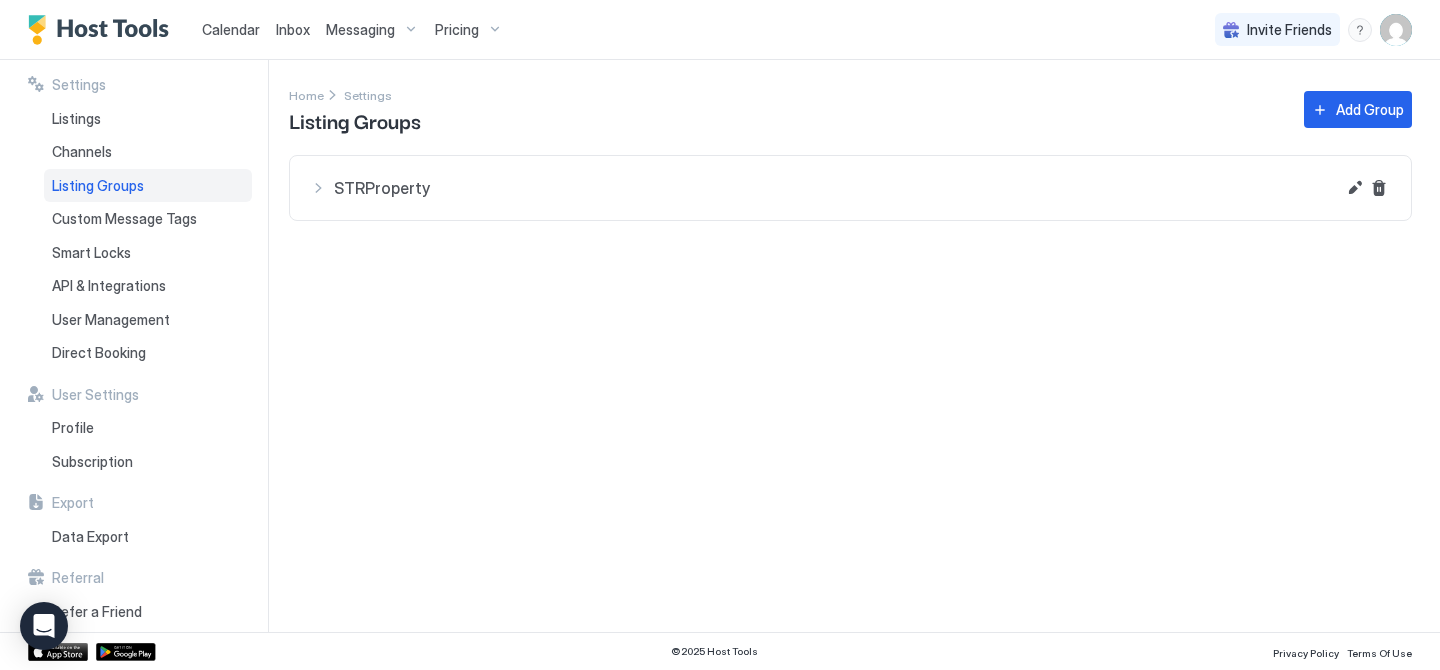 click on "STRProperty" at bounding box center (834, 188) 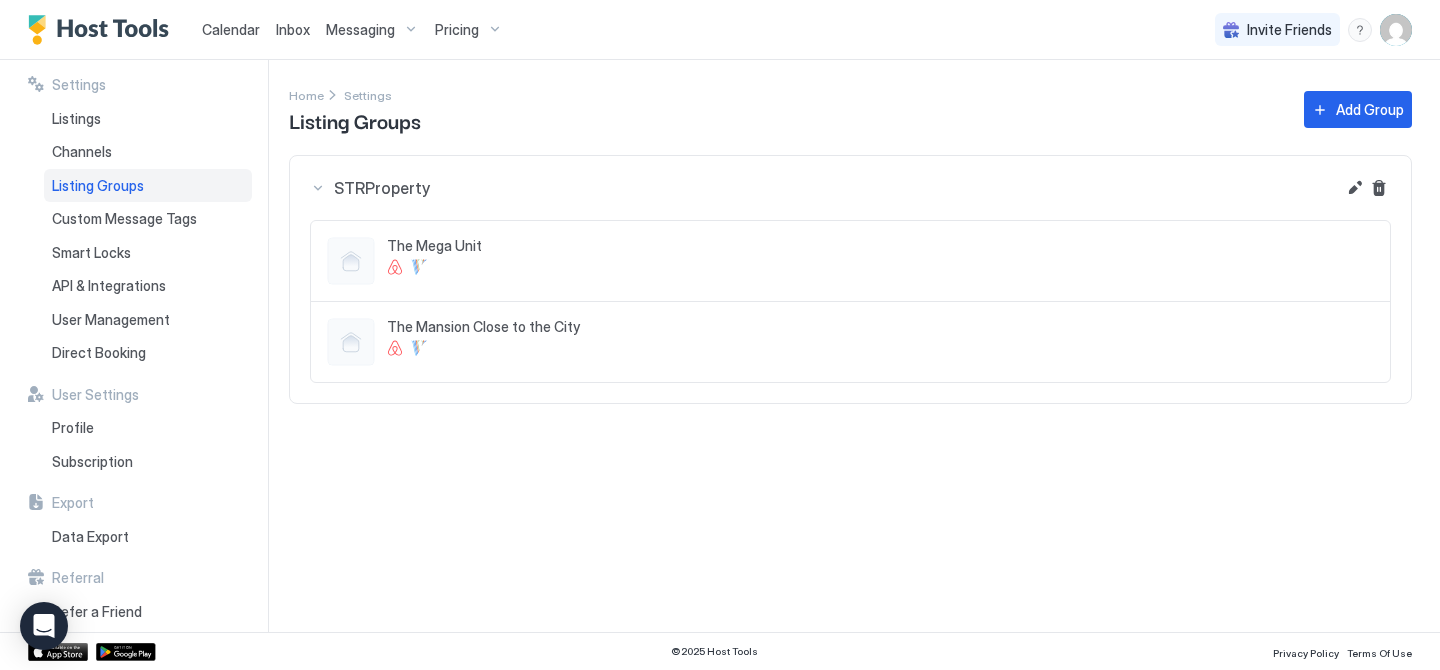 click at bounding box center [351, 261] 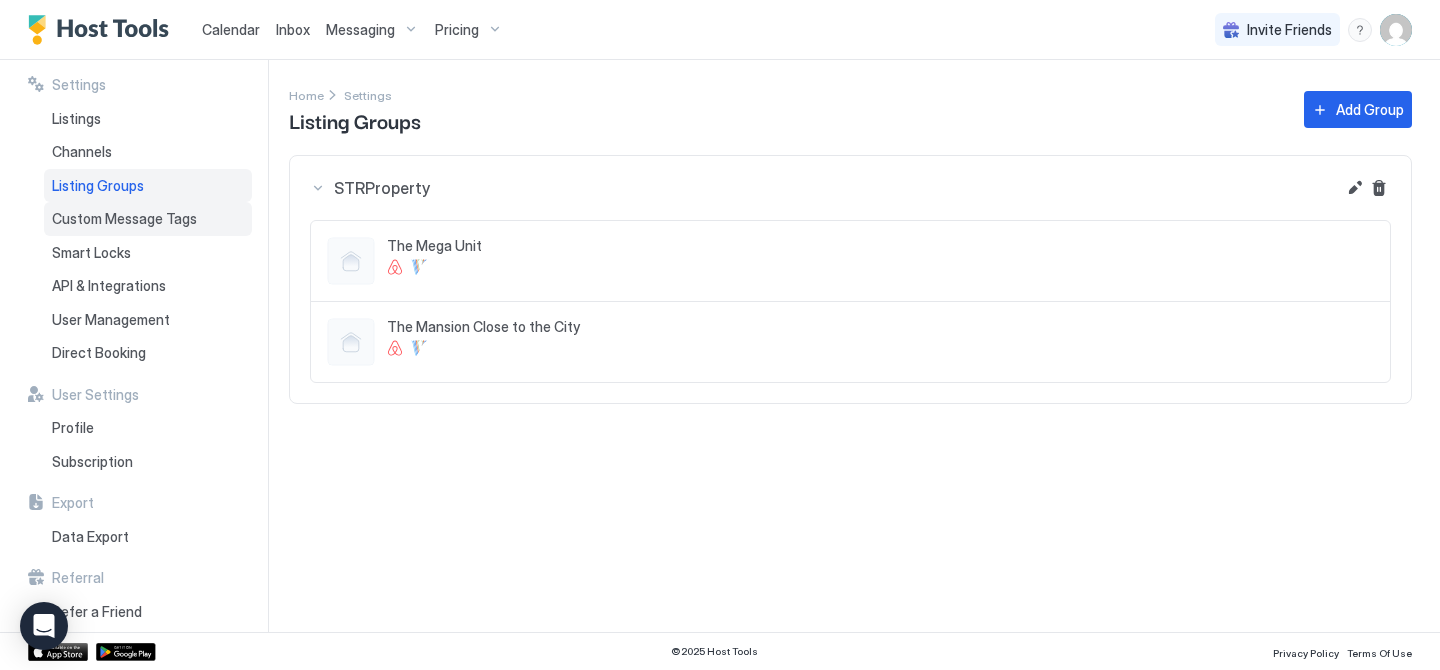 click on "Custom Message Tags" at bounding box center [124, 219] 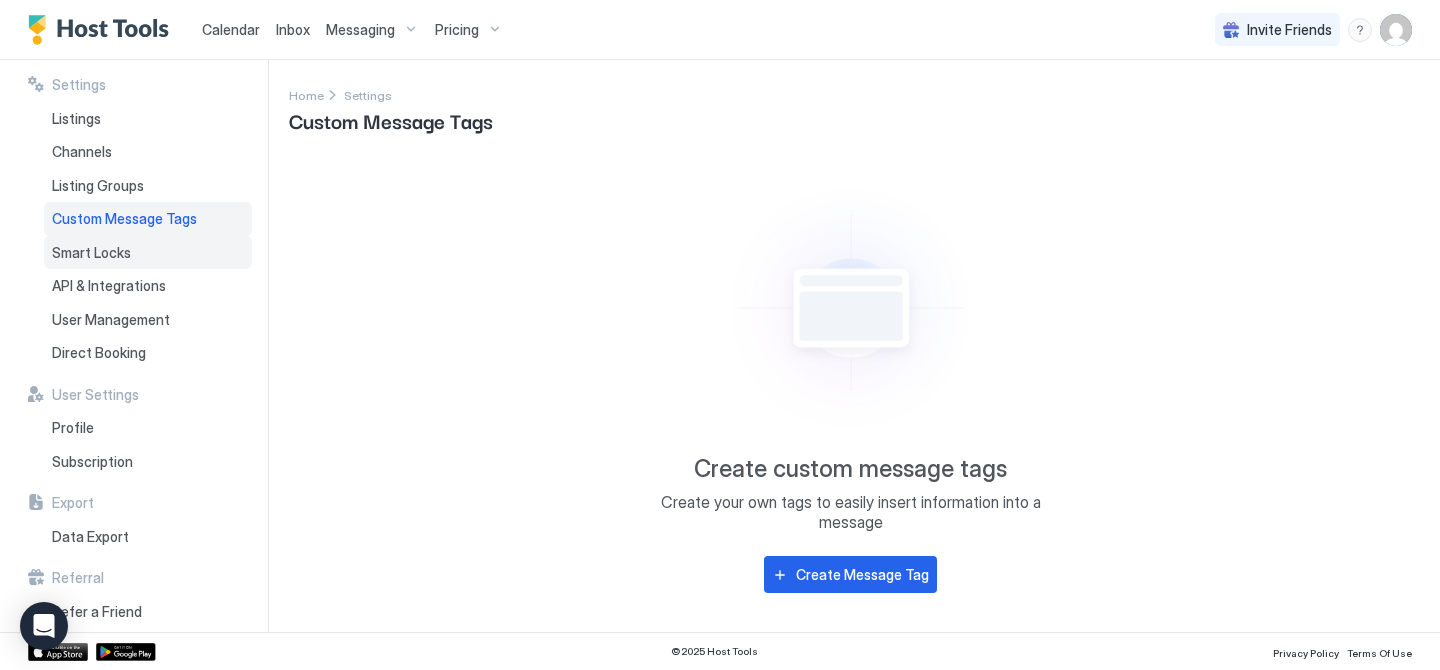 click on "Smart Locks" at bounding box center (148, 253) 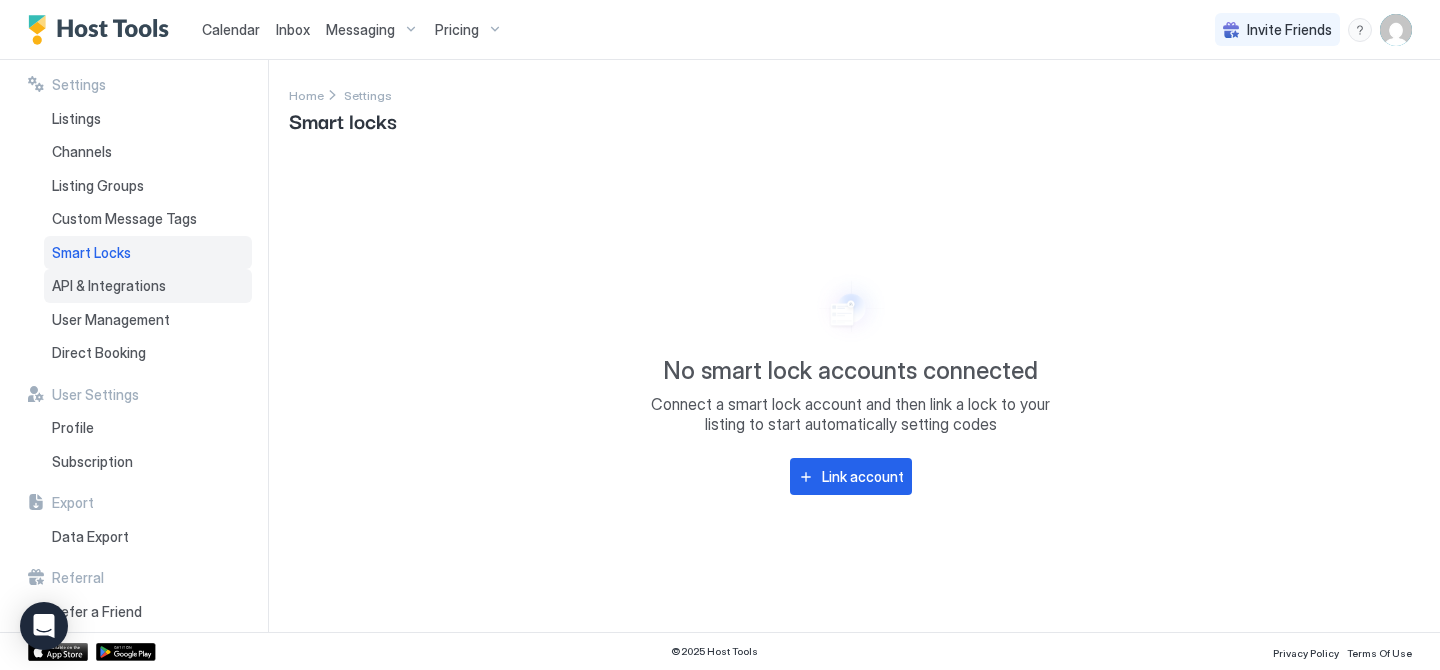 click on "API & Integrations" at bounding box center [148, 286] 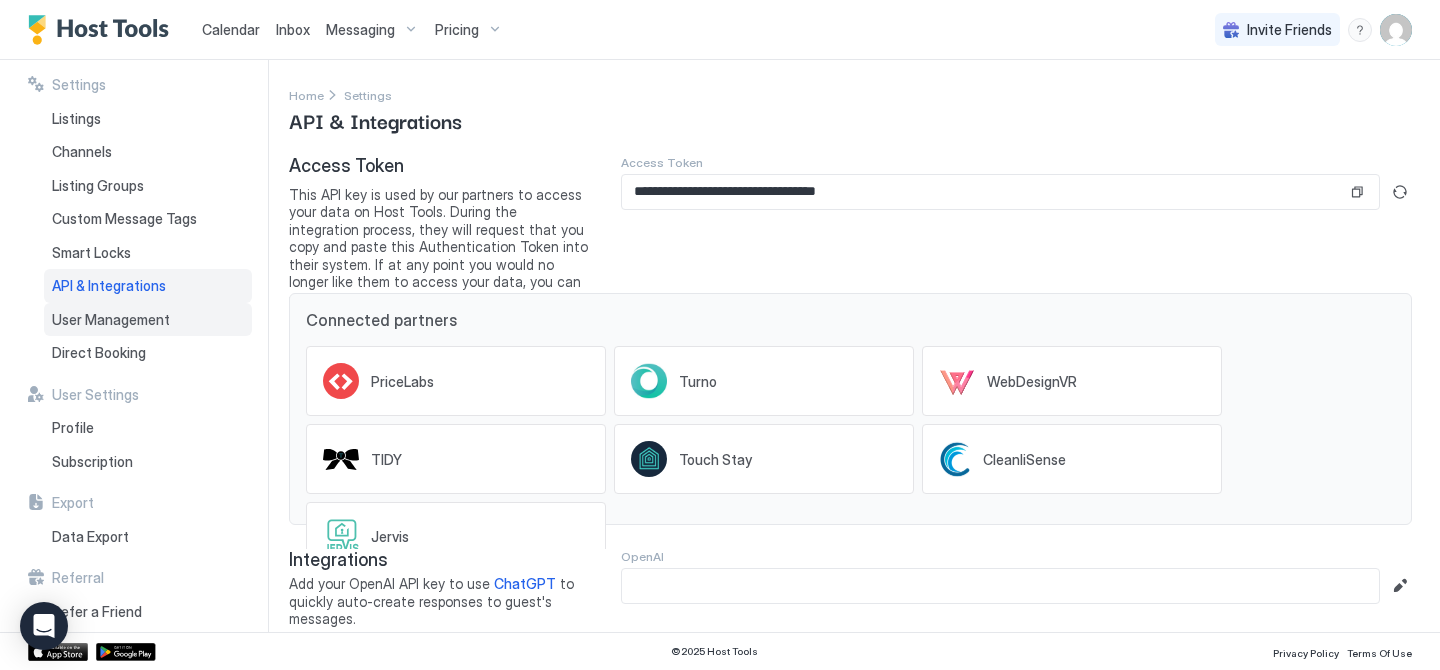 click on "User Management" at bounding box center (148, 320) 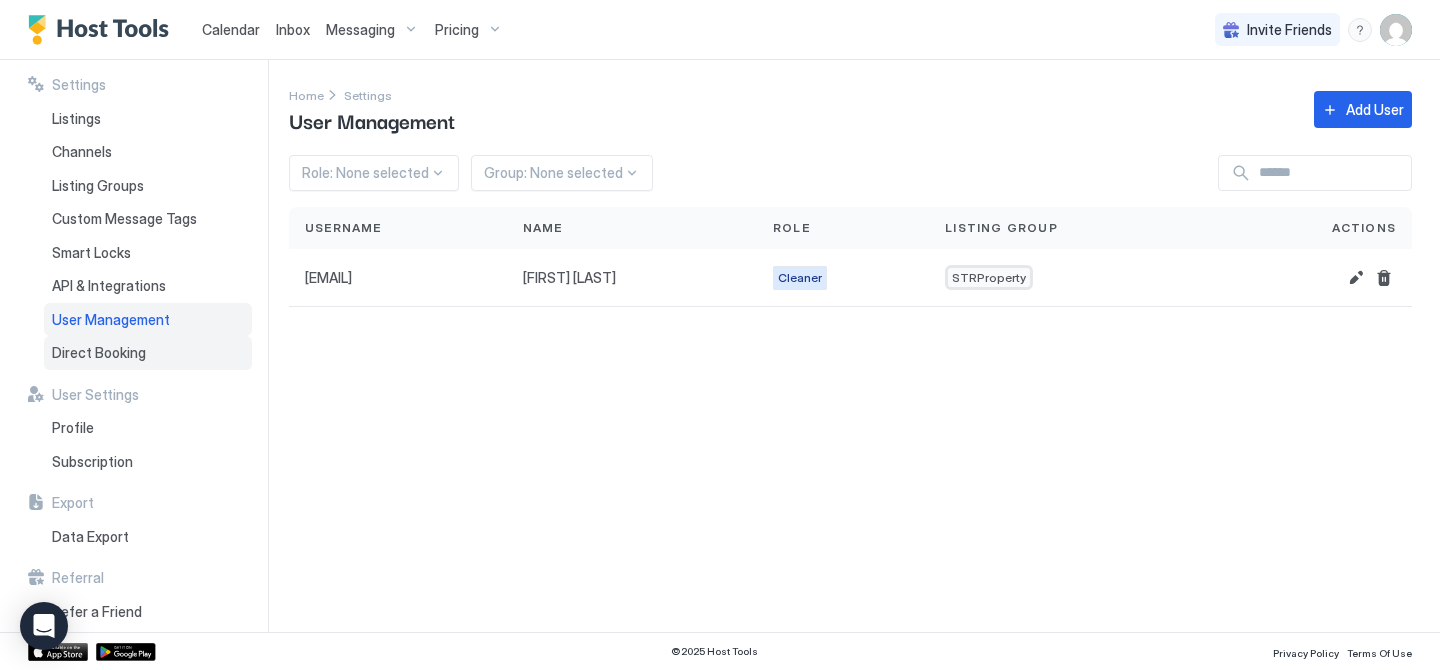 click on "Direct Booking" at bounding box center (148, 353) 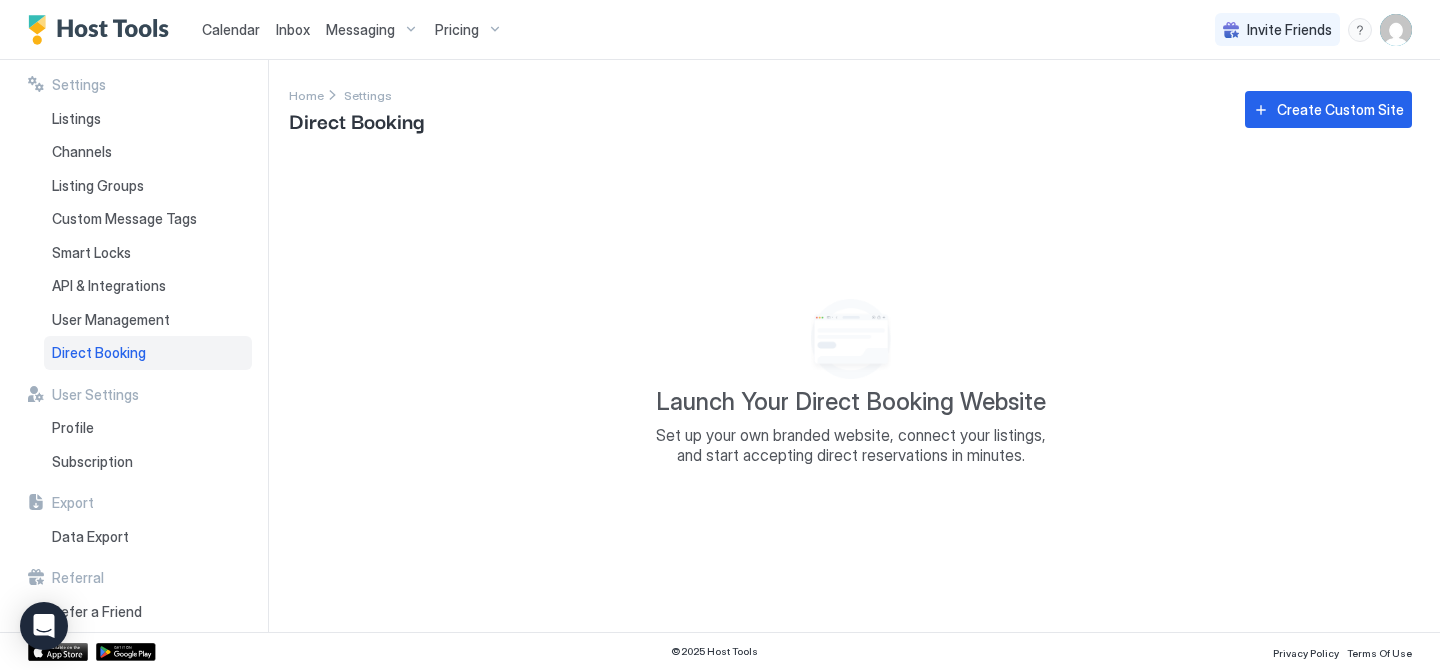 scroll, scrollTop: 12, scrollLeft: 0, axis: vertical 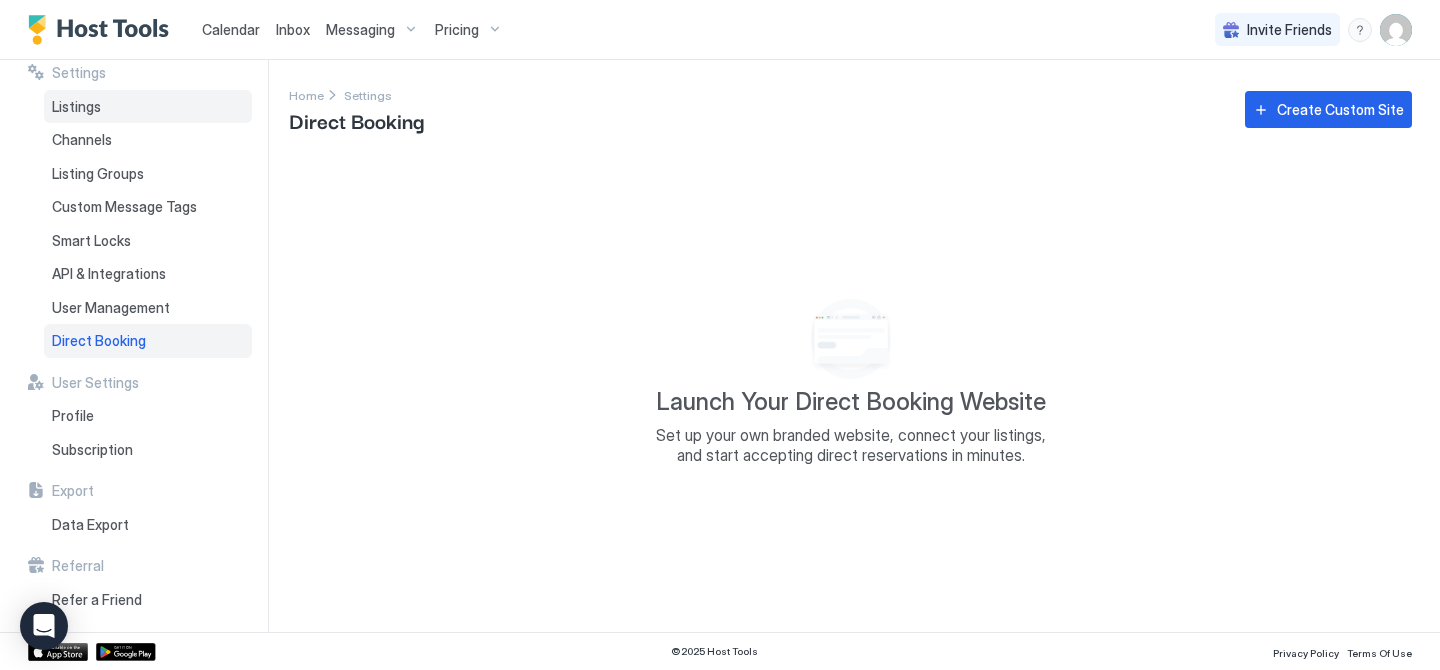 click on "Listings" at bounding box center [148, 107] 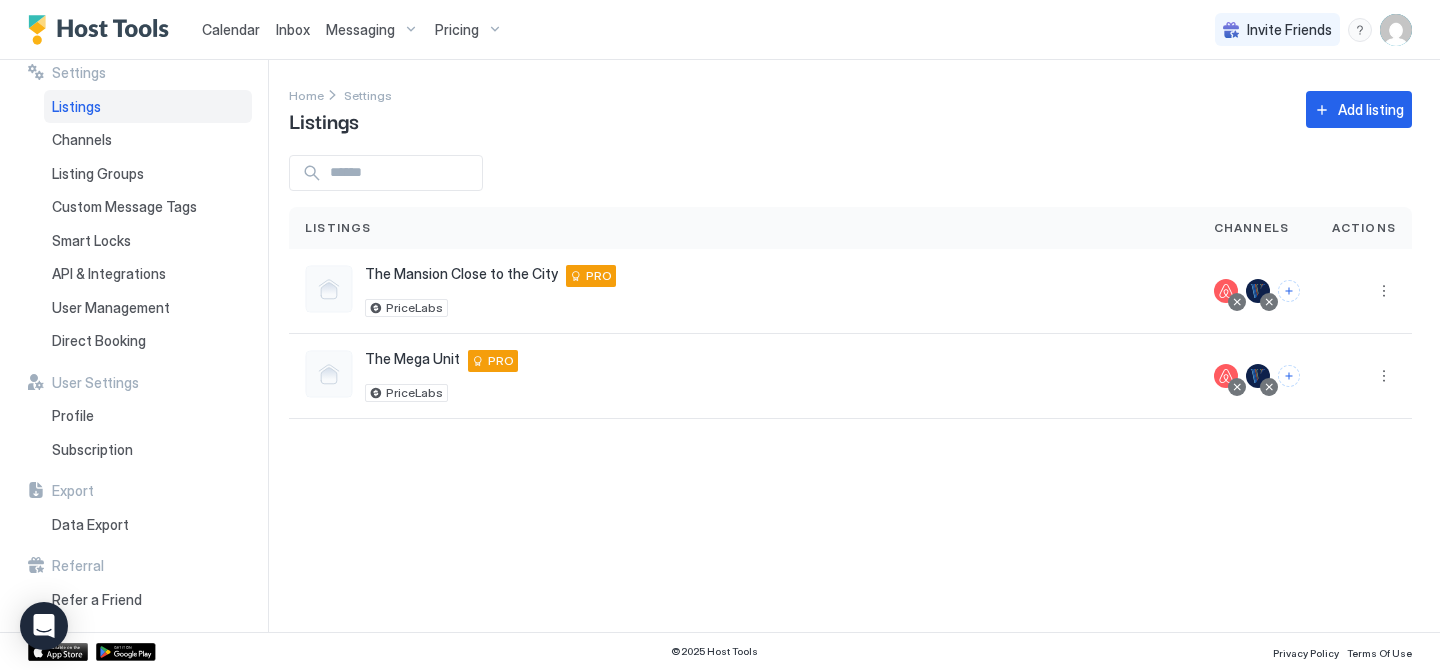 click on "Inbox" at bounding box center (293, 29) 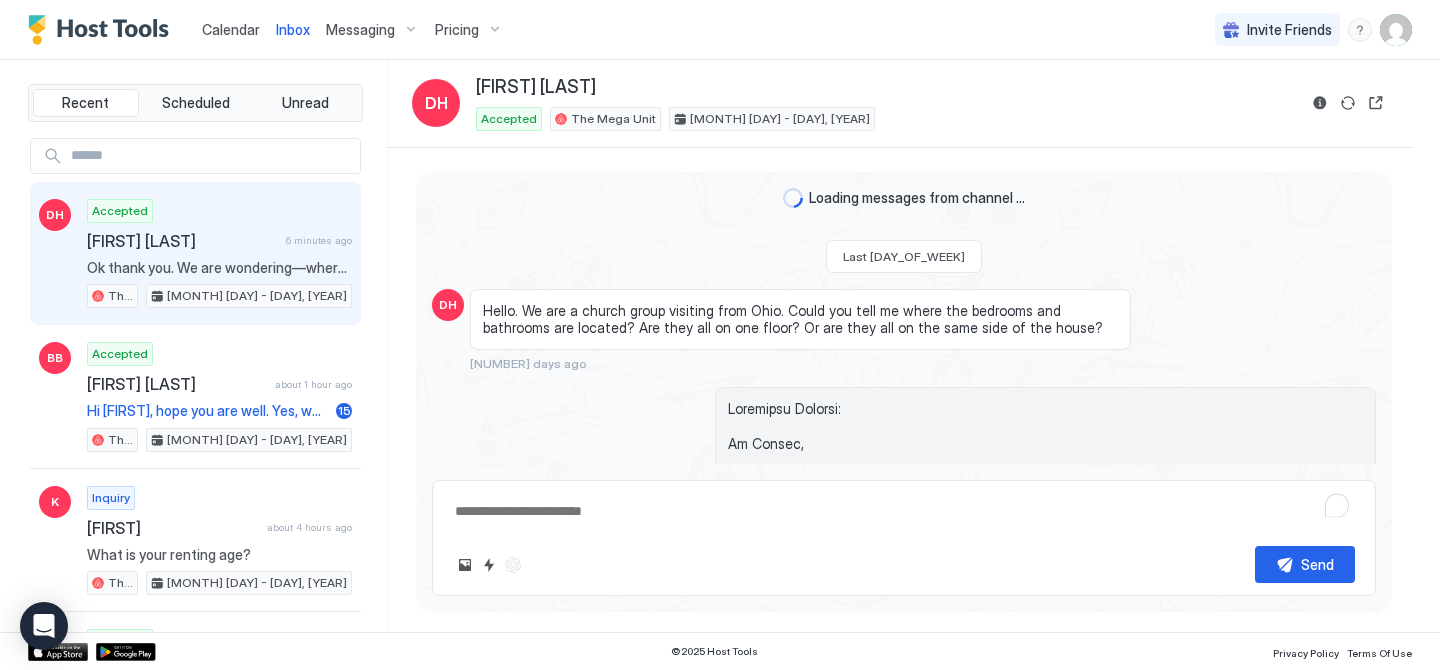 scroll, scrollTop: 2713, scrollLeft: 0, axis: vertical 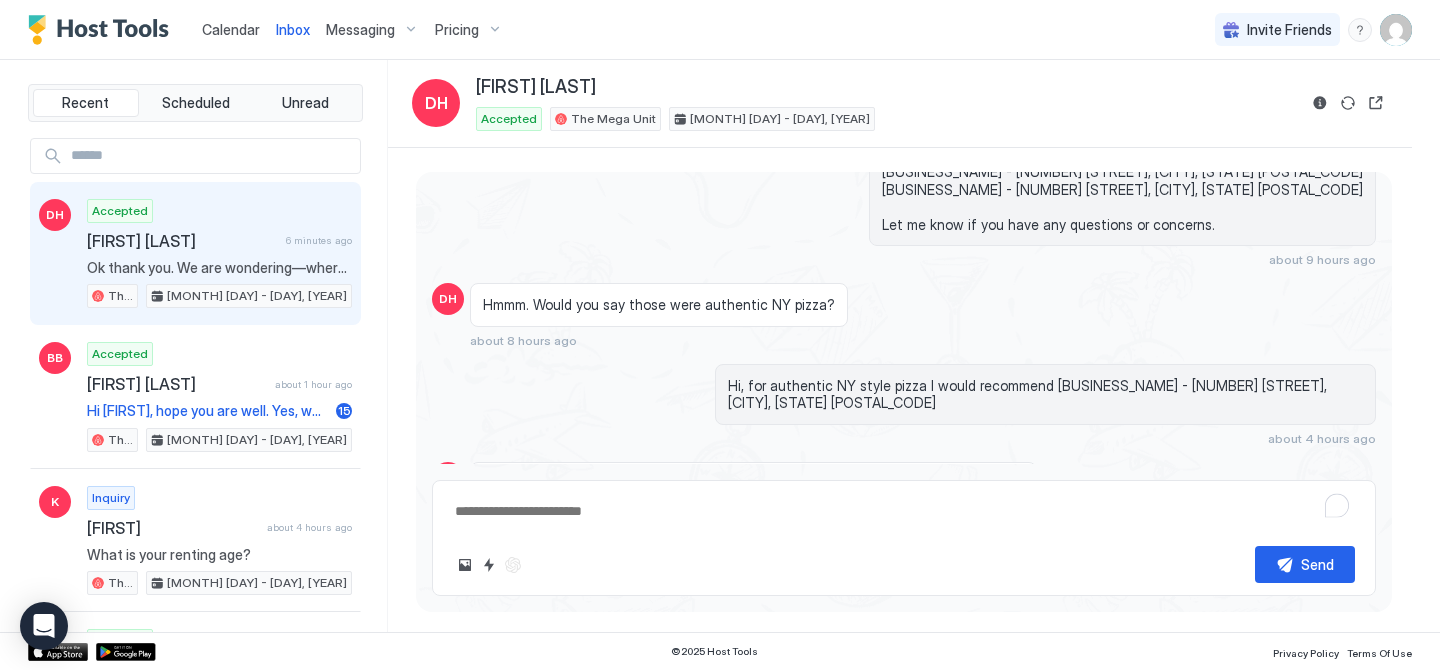 type on "*" 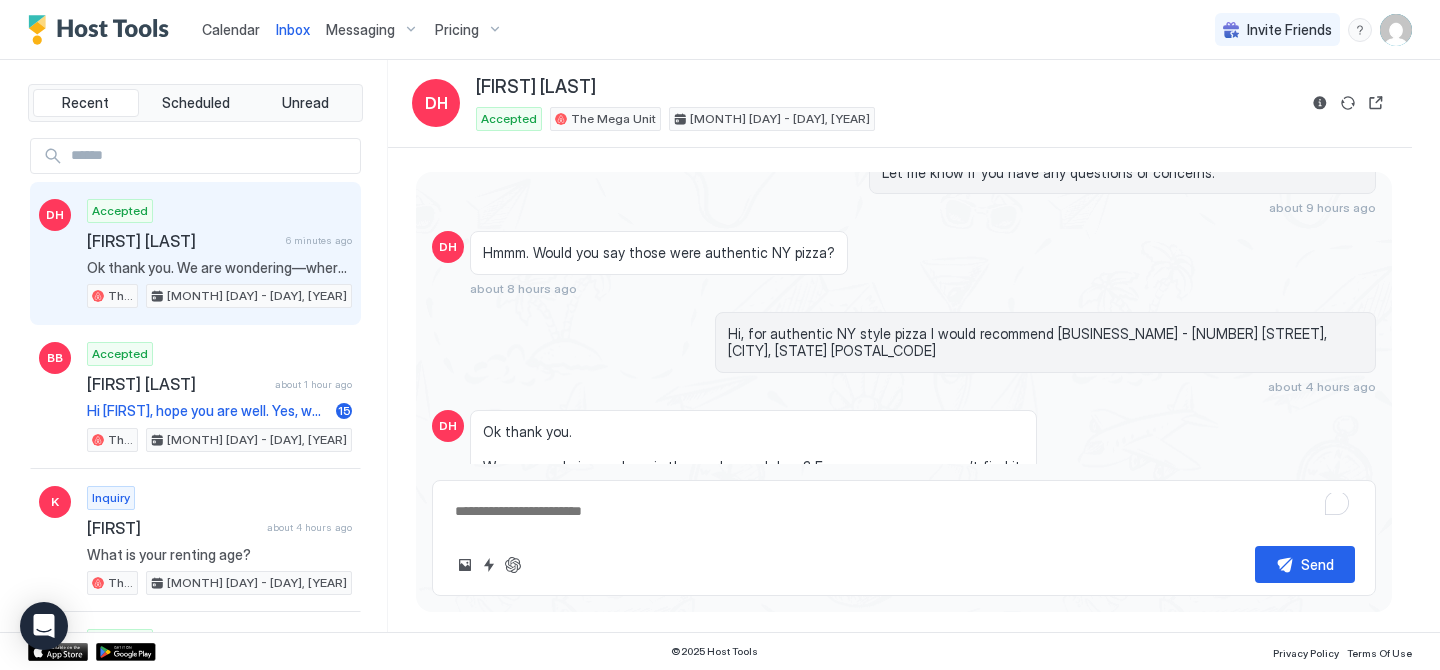 click on "Messaging" at bounding box center (360, 30) 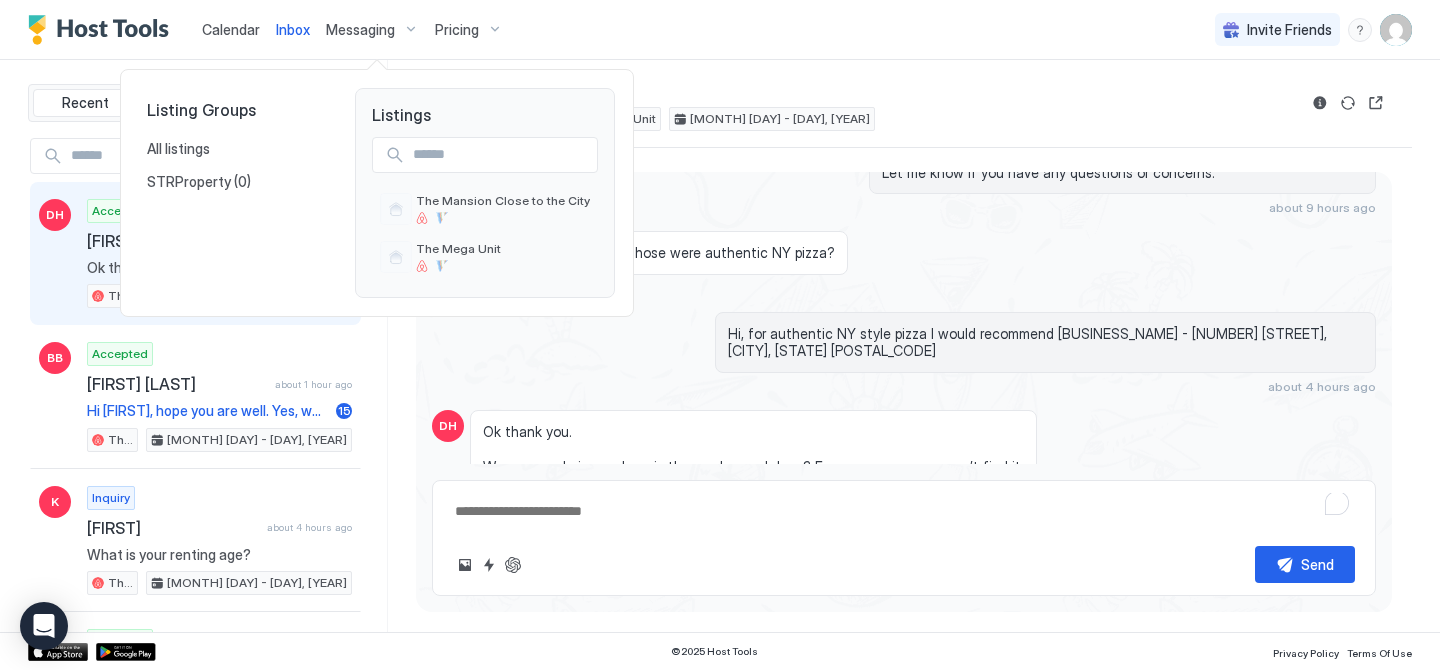 click at bounding box center [720, 335] 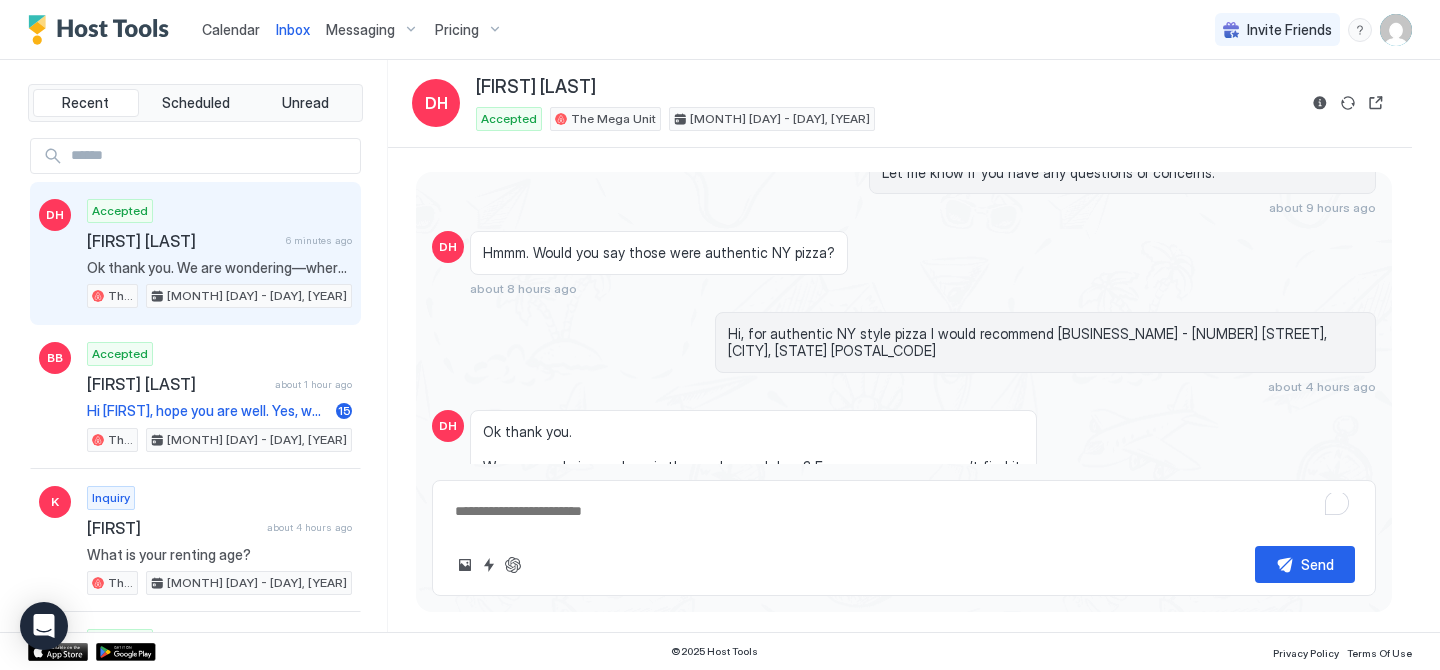 click on "Pricing" at bounding box center (457, 30) 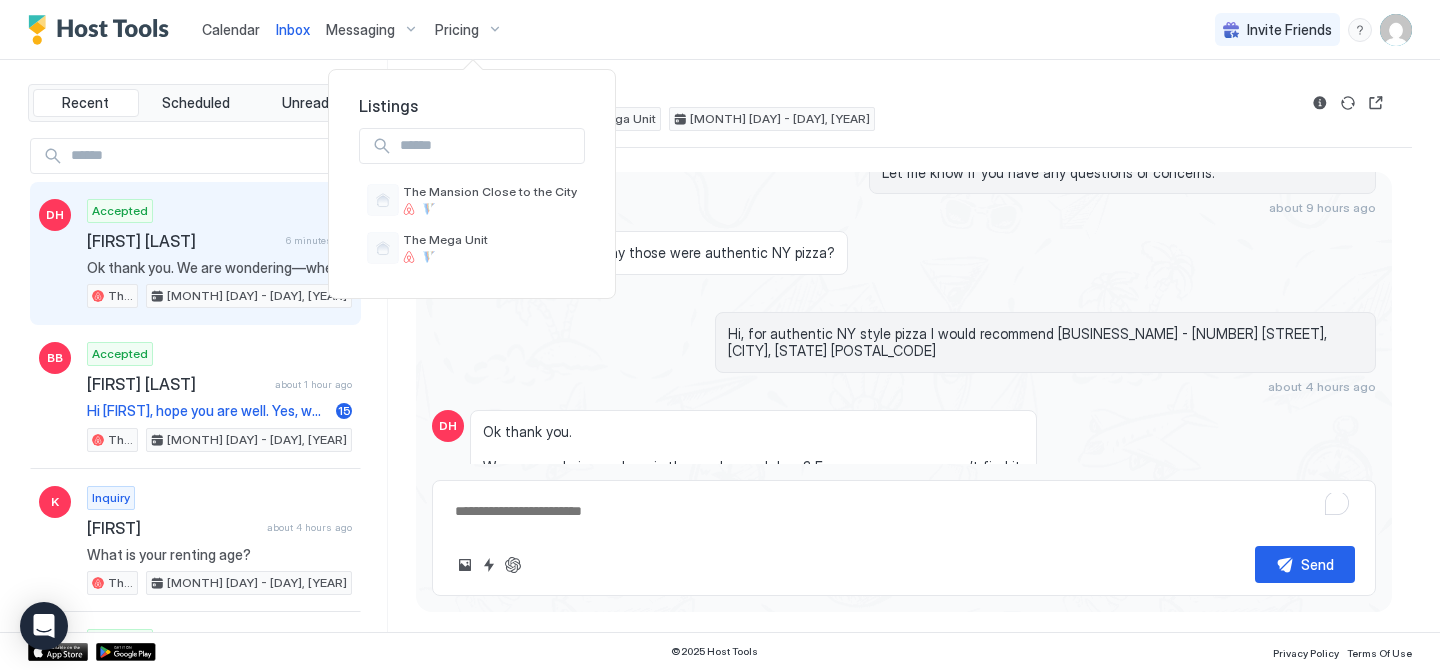 click at bounding box center (720, 335) 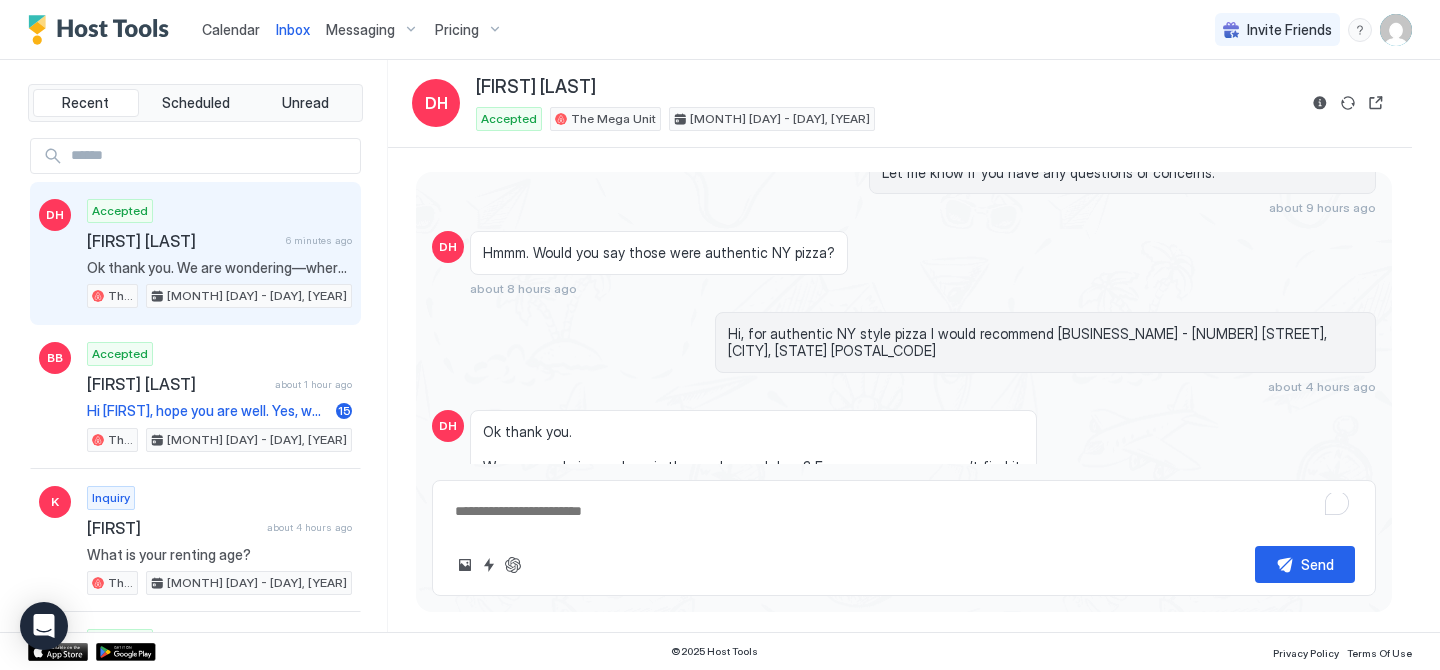 click on "Calendar" at bounding box center (231, 29) 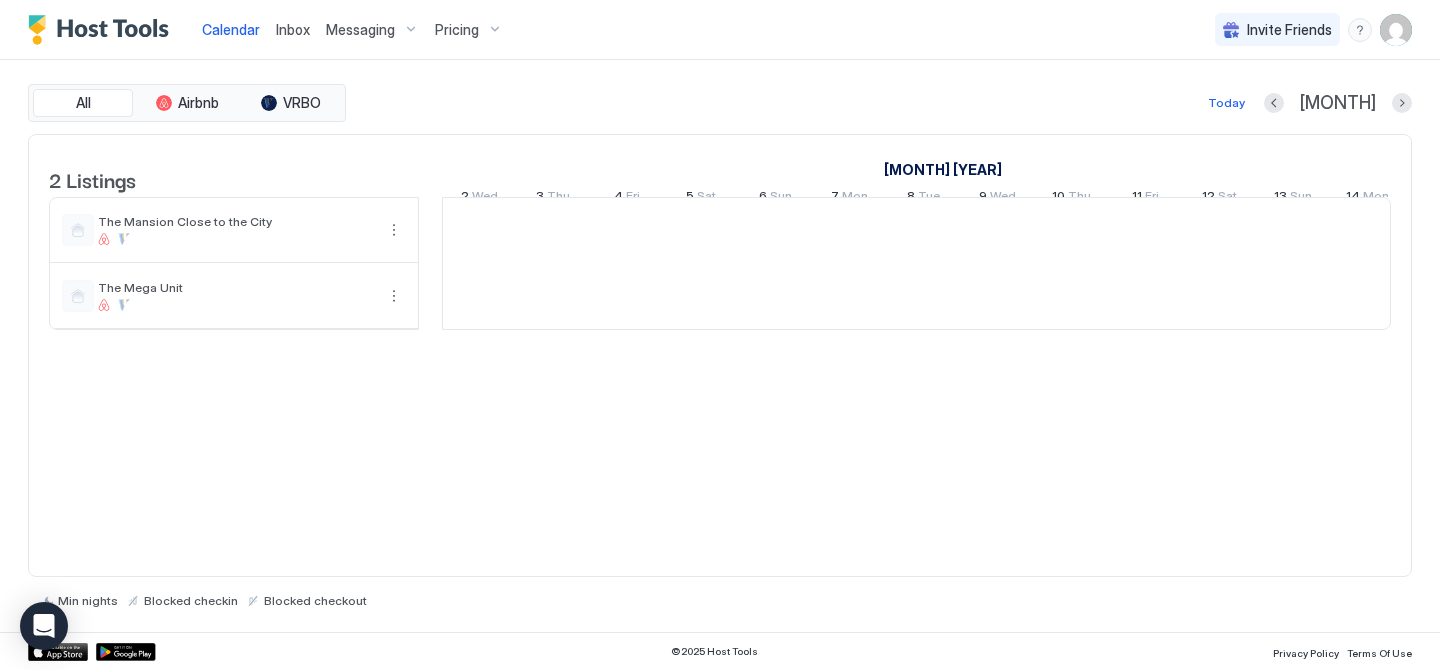 scroll, scrollTop: 0, scrollLeft: 1111, axis: horizontal 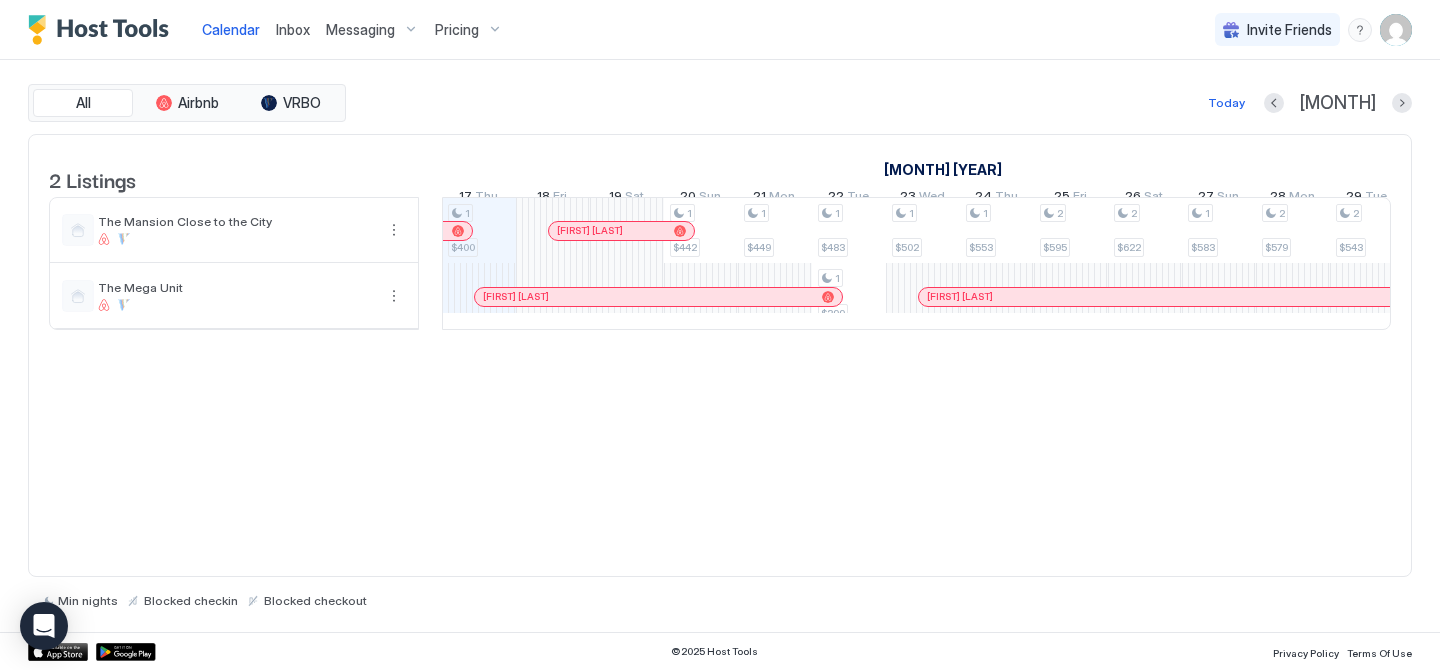 click at bounding box center [1396, 30] 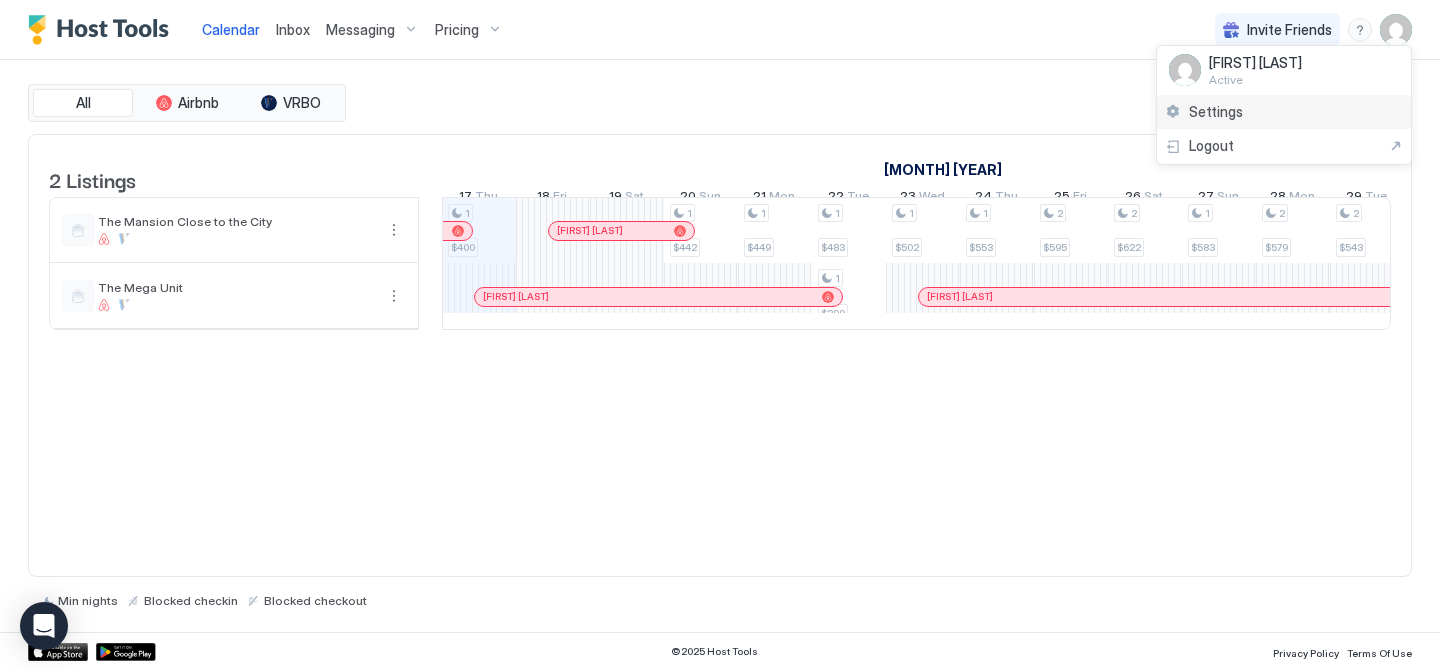 click on "Settings" at bounding box center [1284, 112] 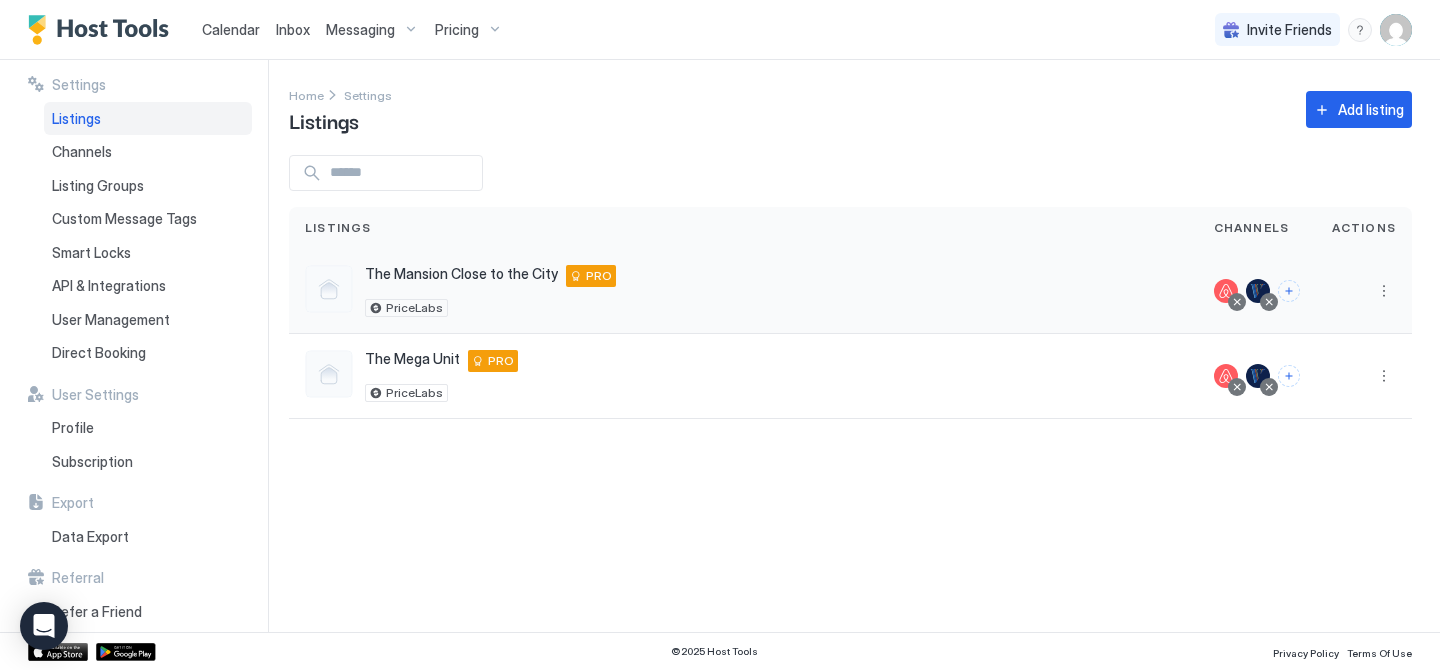 click at bounding box center (329, 289) 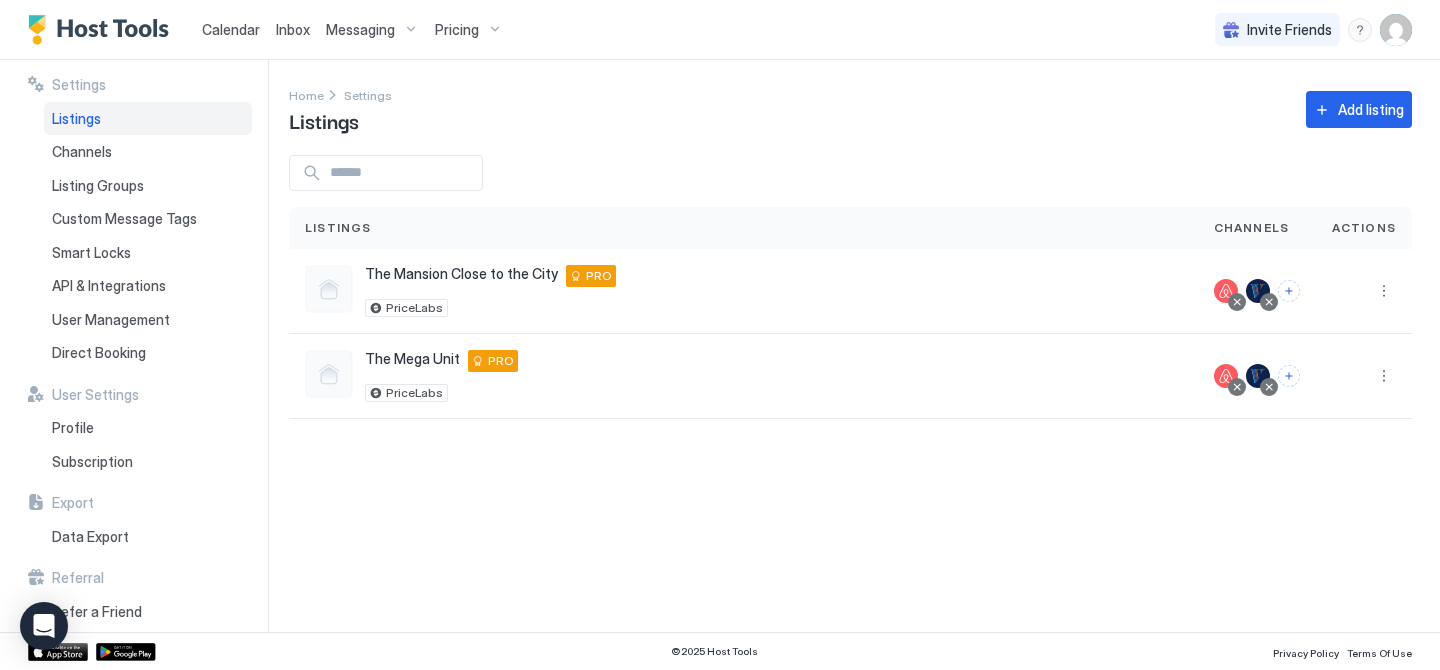 click at bounding box center [1396, 30] 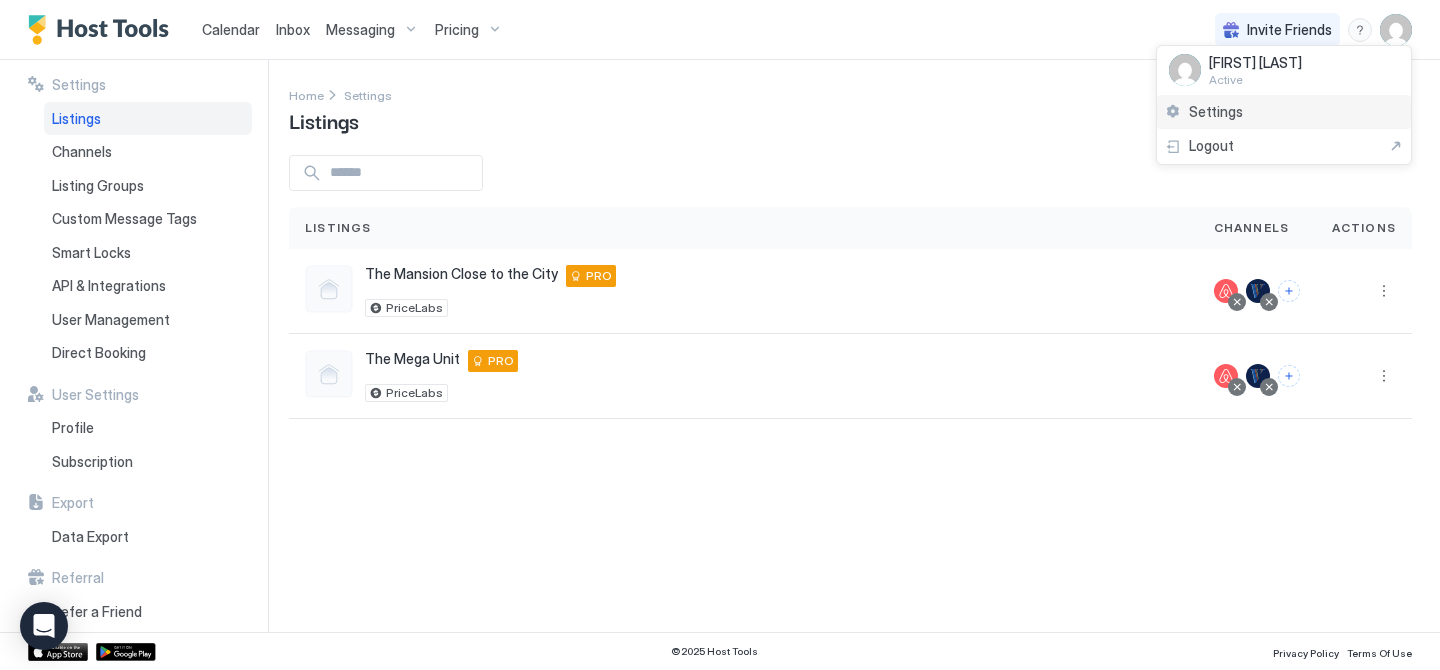 click on "Settings" at bounding box center [1284, 112] 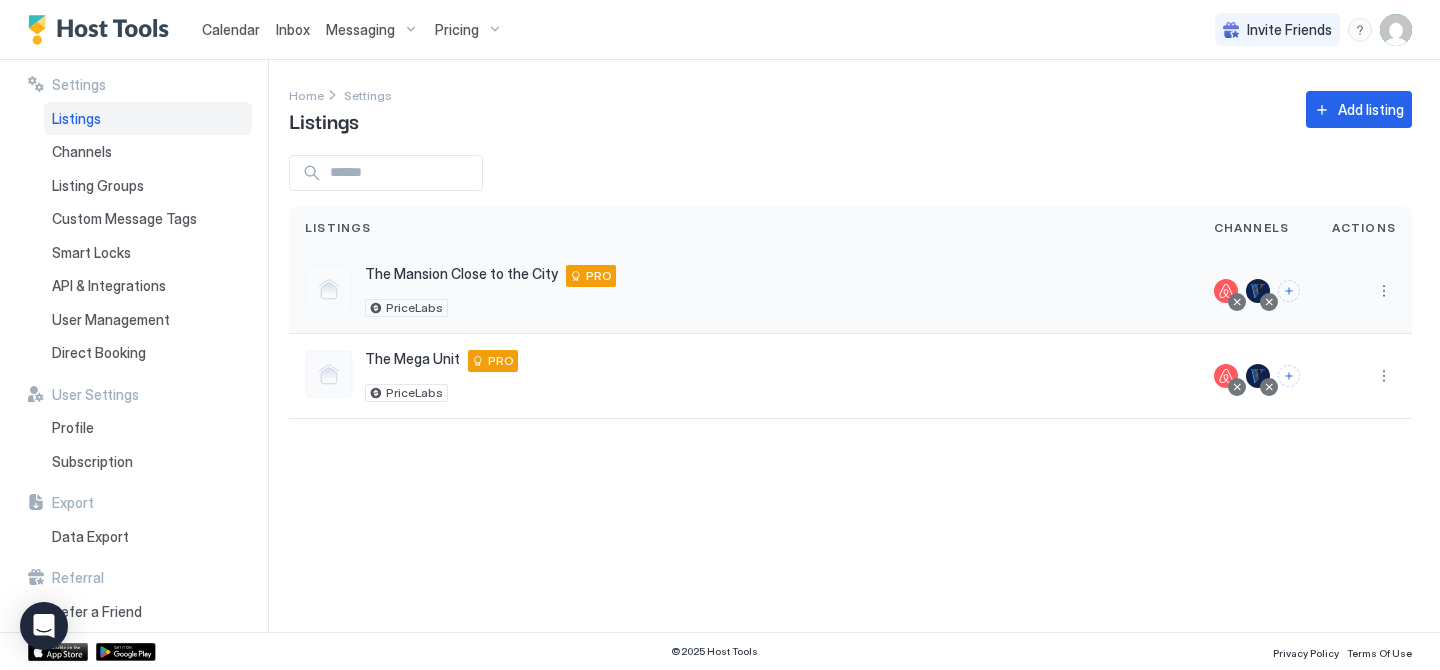 click at bounding box center (329, 289) 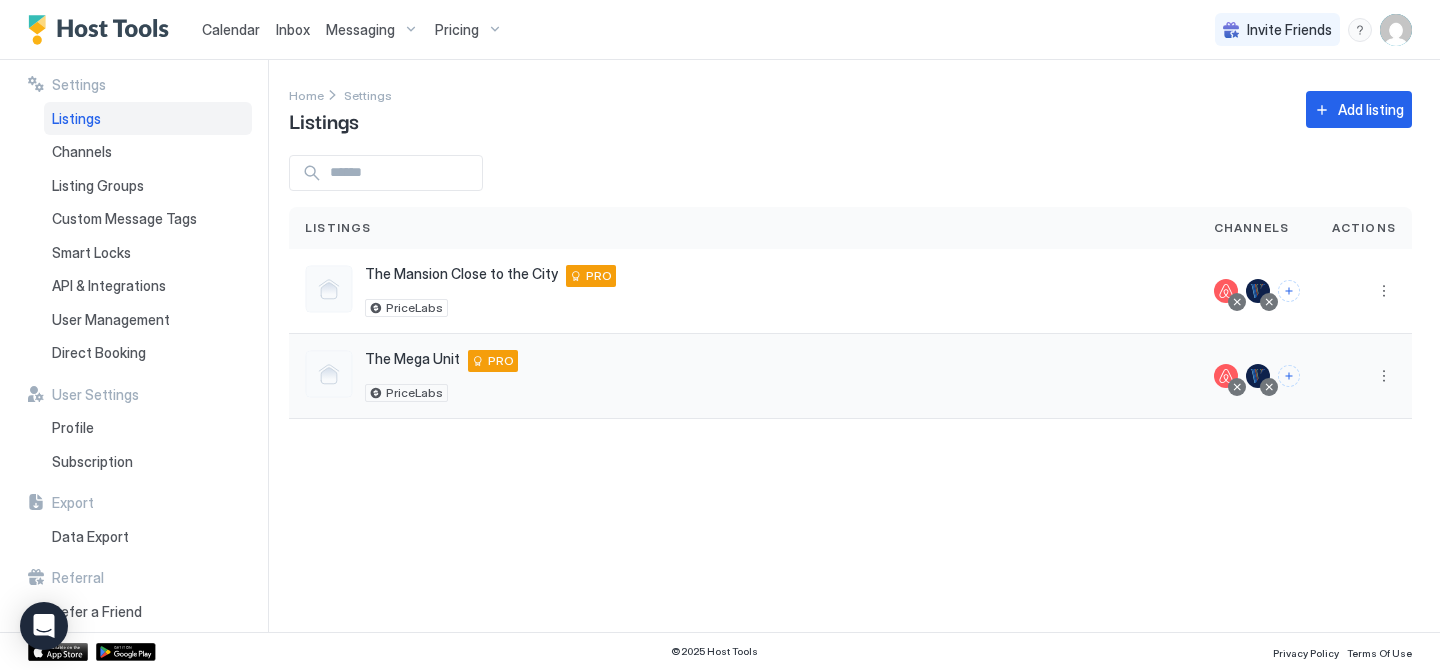 click on "The Mega Unit" at bounding box center (412, 359) 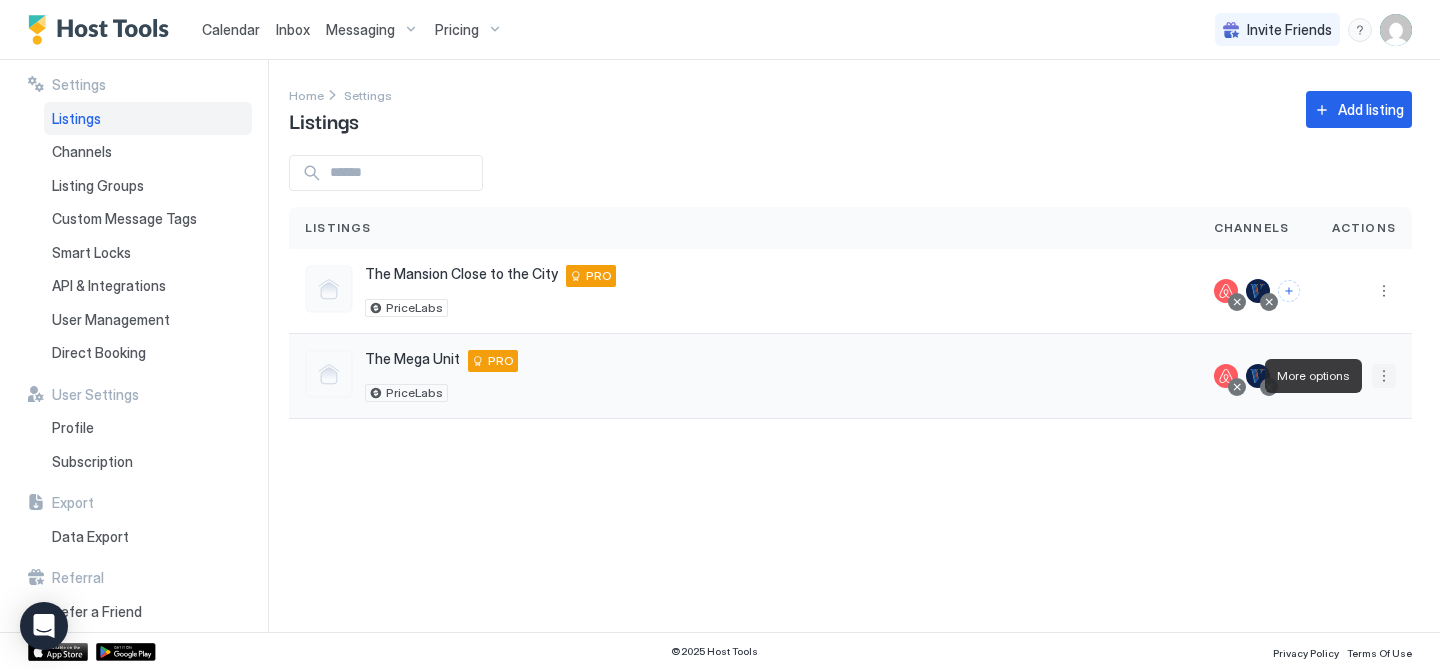 click at bounding box center [1384, 376] 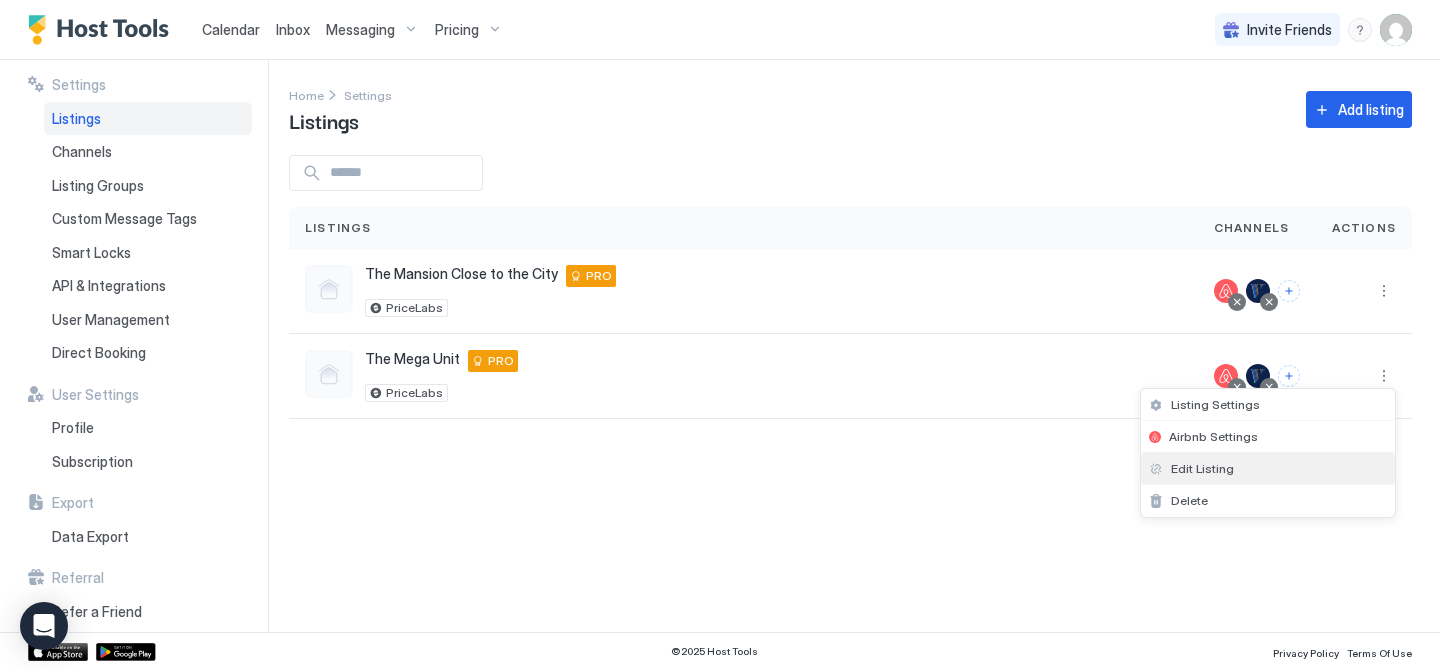 click on "Edit Listing" at bounding box center (1268, 469) 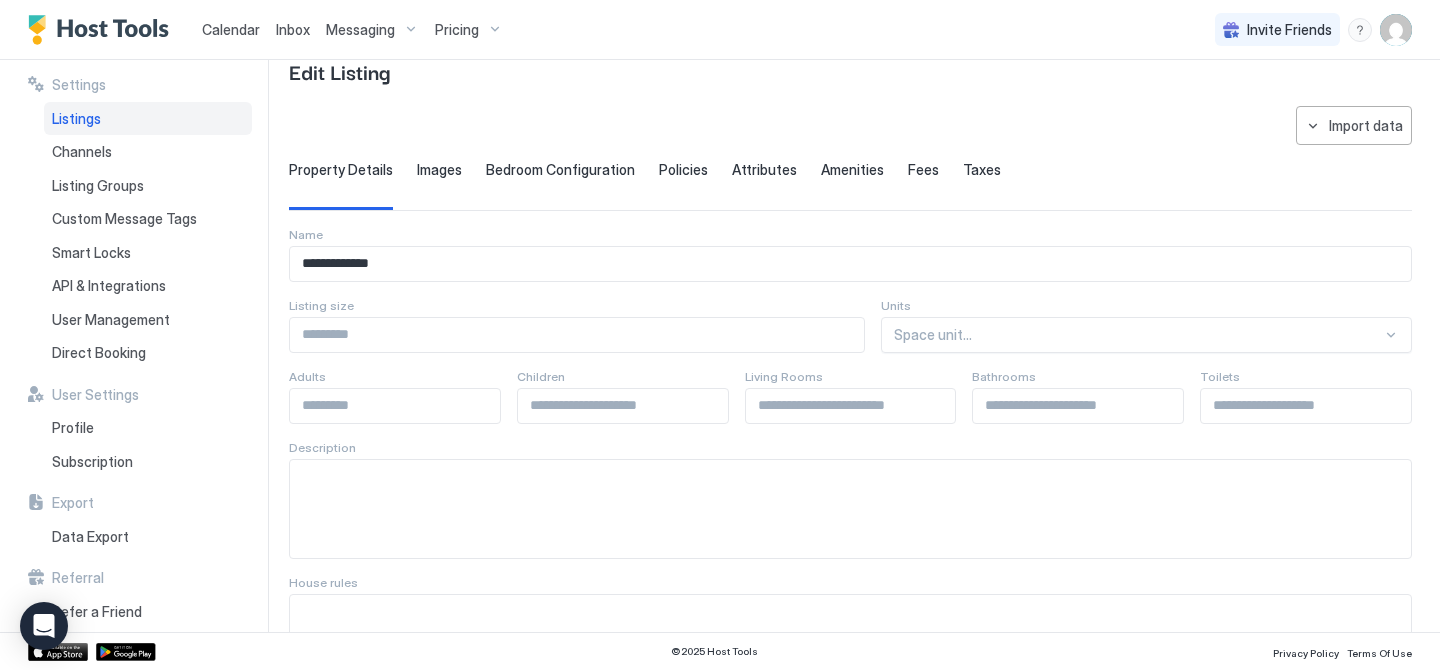 scroll, scrollTop: 0, scrollLeft: 0, axis: both 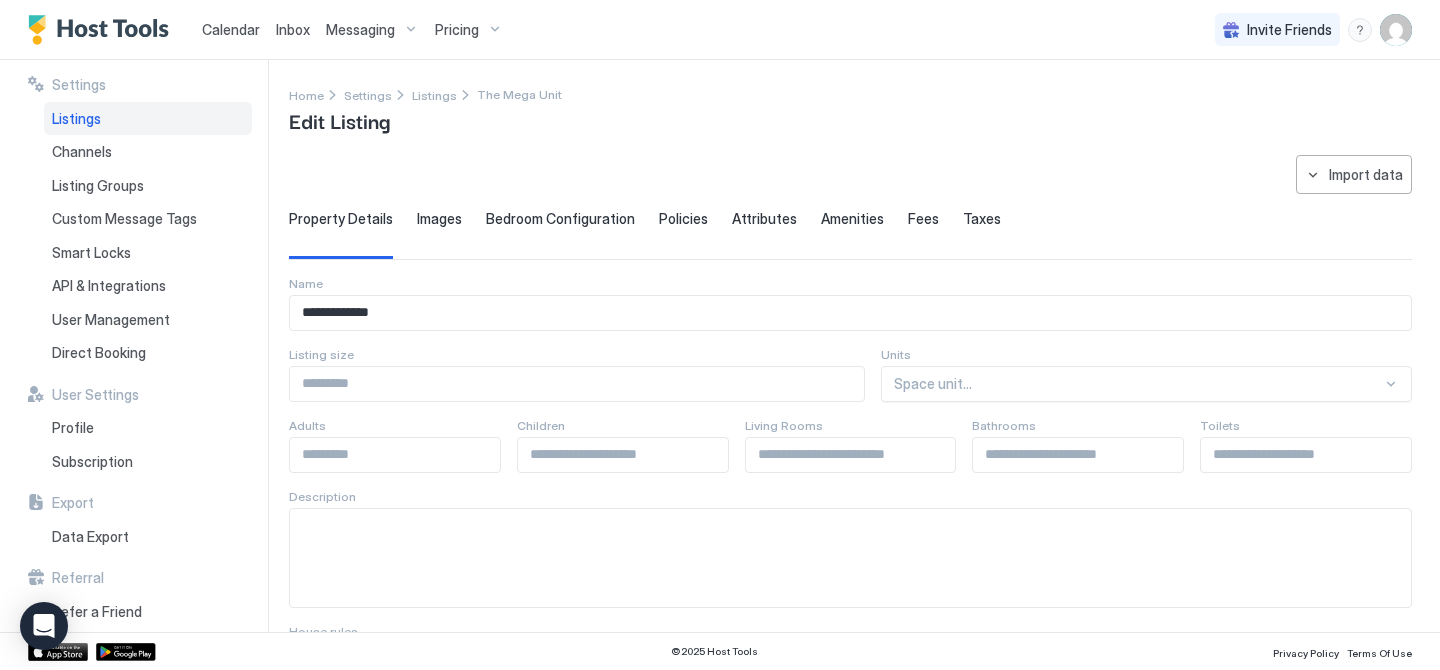 click on "Bedroom Configuration" at bounding box center [560, 219] 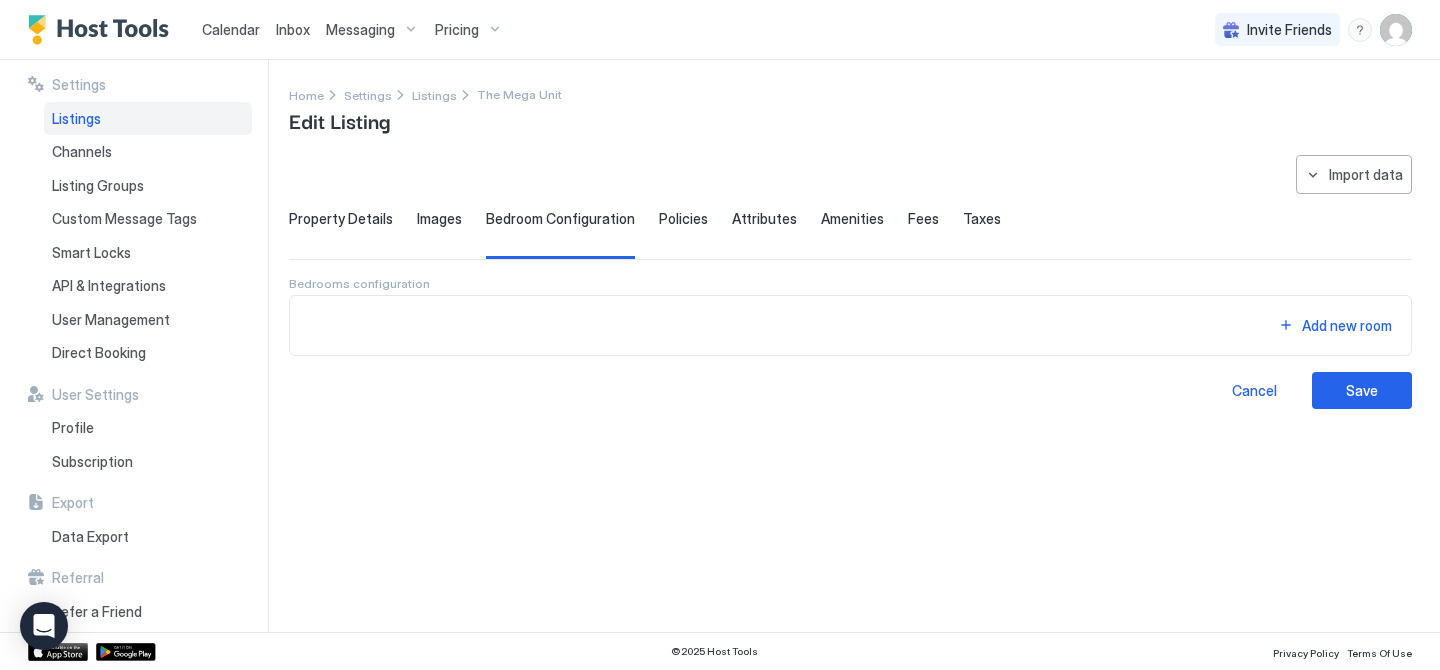 click on "Policies" at bounding box center (683, 219) 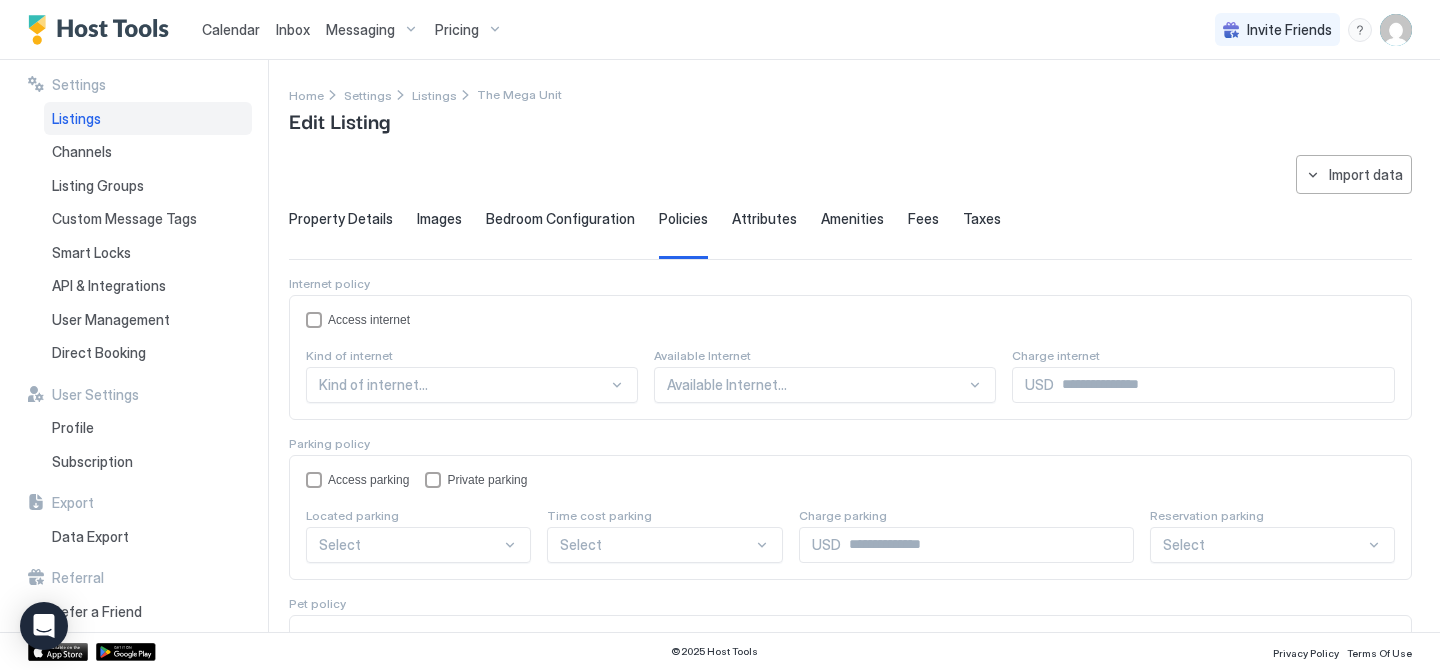 click on "Attributes" at bounding box center [764, 219] 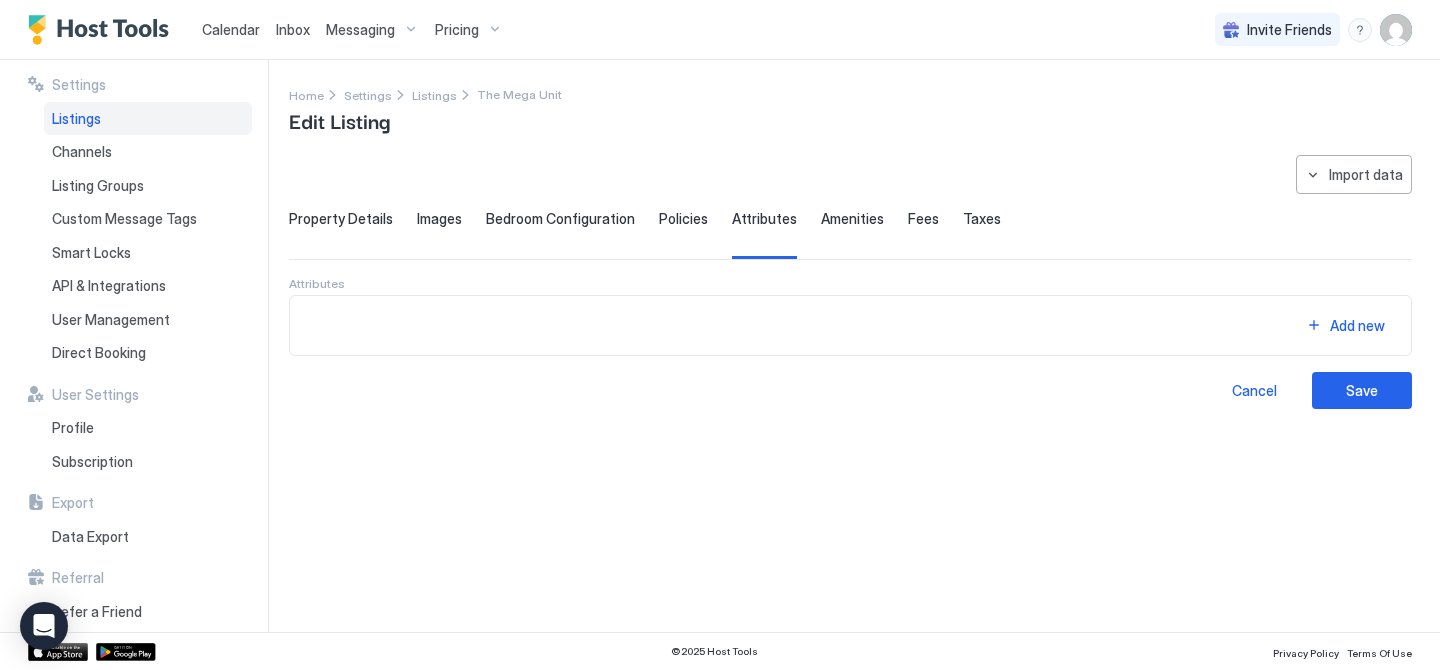 click on "Amenities" at bounding box center (852, 219) 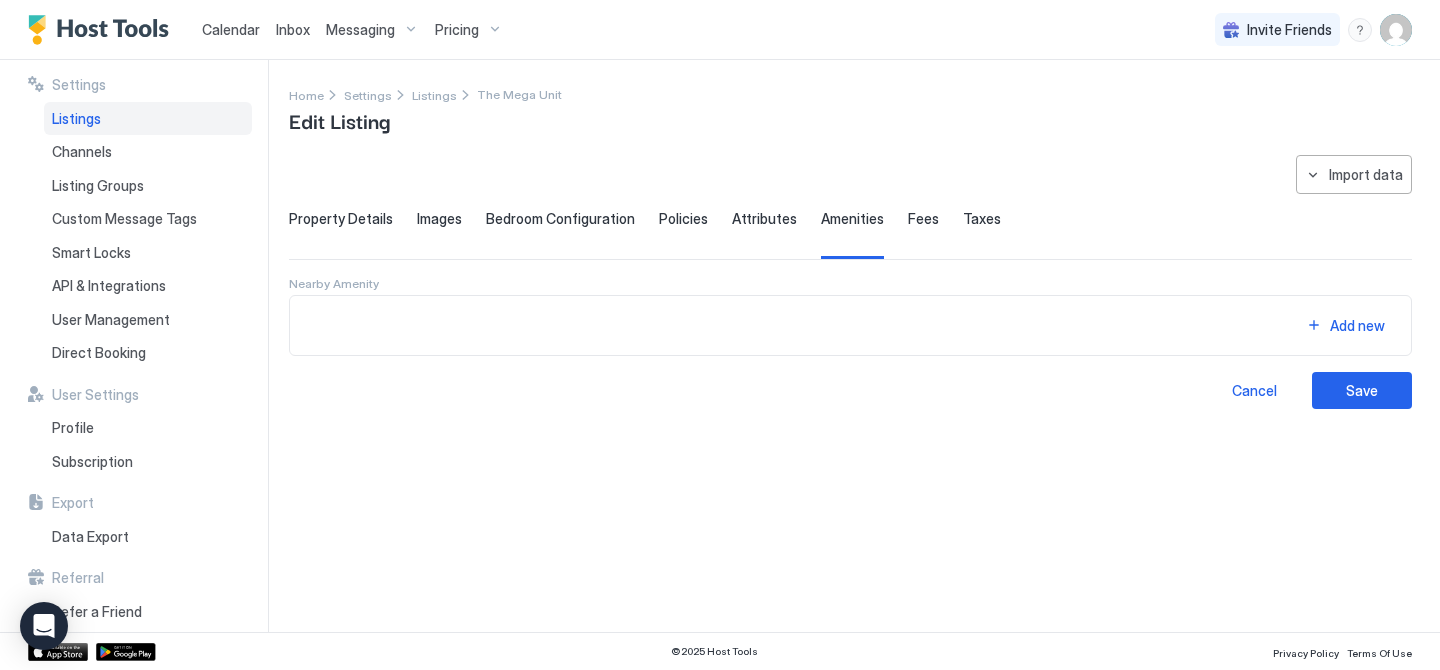 click on "Property Details Images Bedroom Configuration Policies Attributes Amenities Fees Taxes" at bounding box center (850, 234) 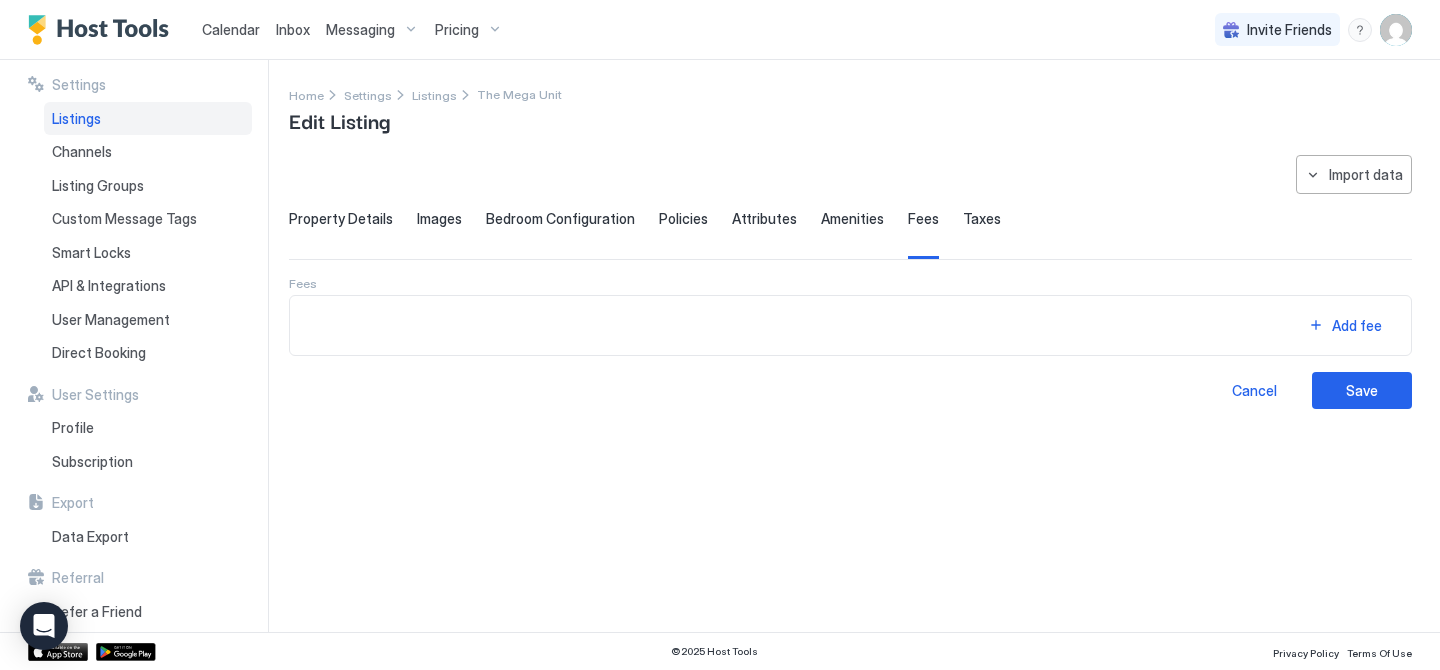 click on "Property Details Images Bedroom Configuration Policies Attributes Amenities Fees Taxes" at bounding box center (850, 234) 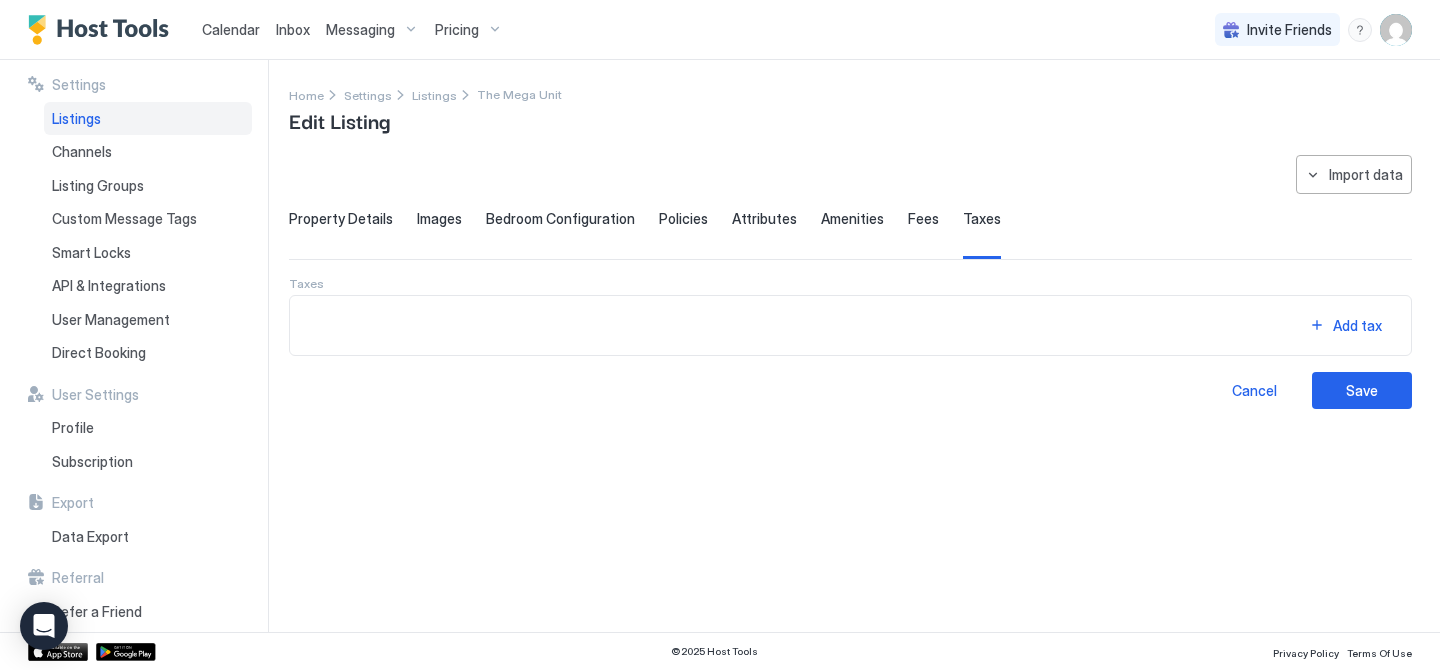 click on "Messaging" at bounding box center [360, 30] 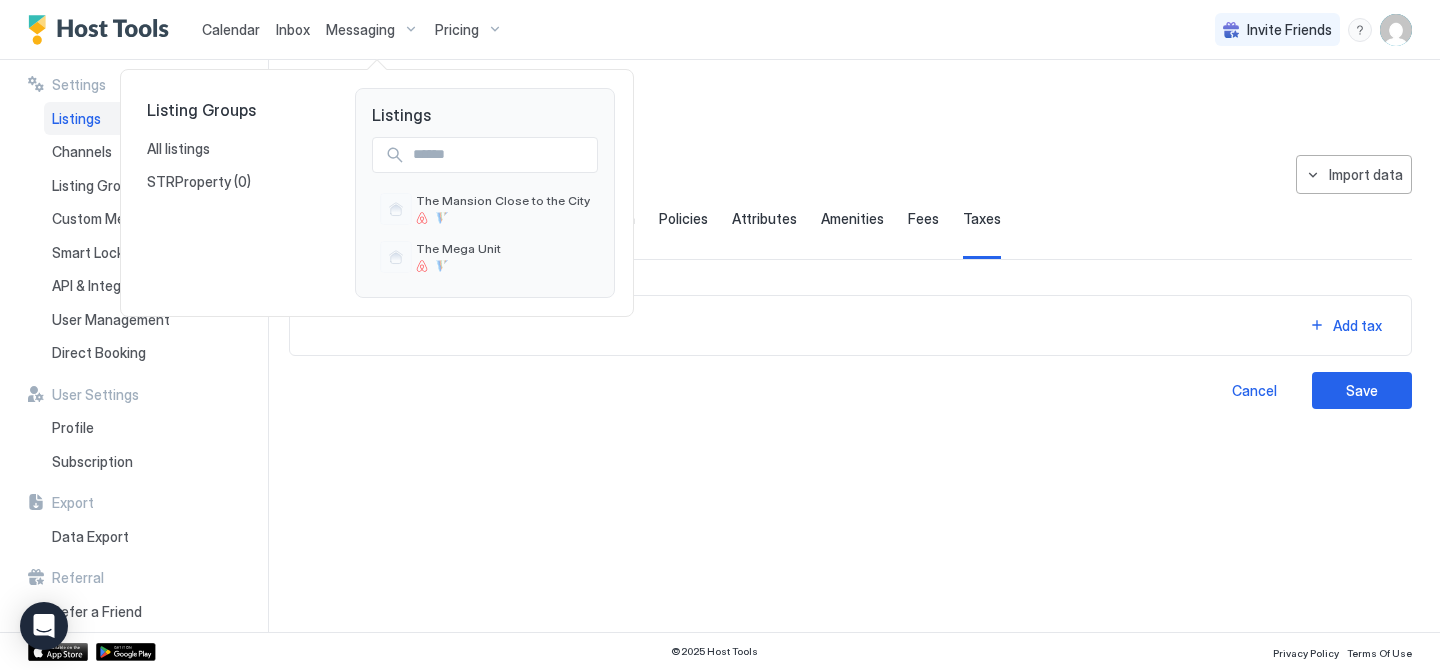 click on "Listing Groups All listings STRProperty   (0)" at bounding box center (235, 149) 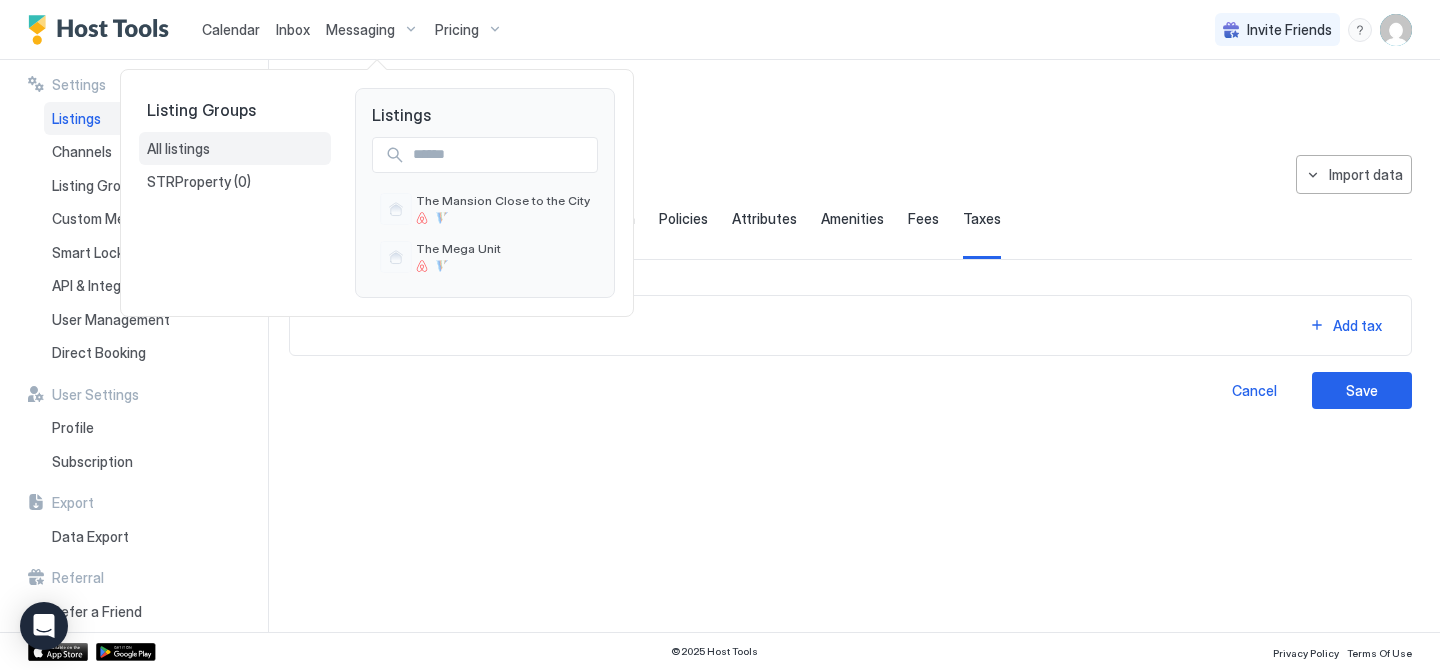 click on "All listings" at bounding box center [235, 149] 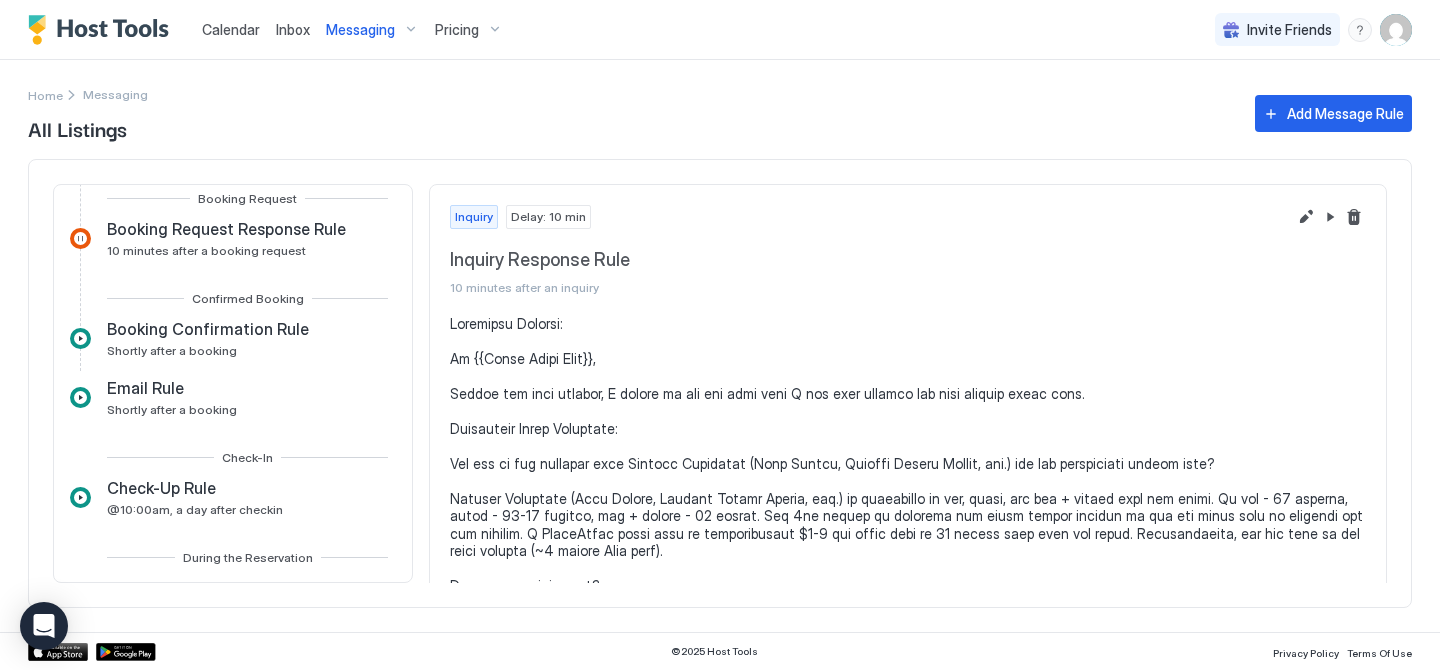 scroll, scrollTop: 0, scrollLeft: 0, axis: both 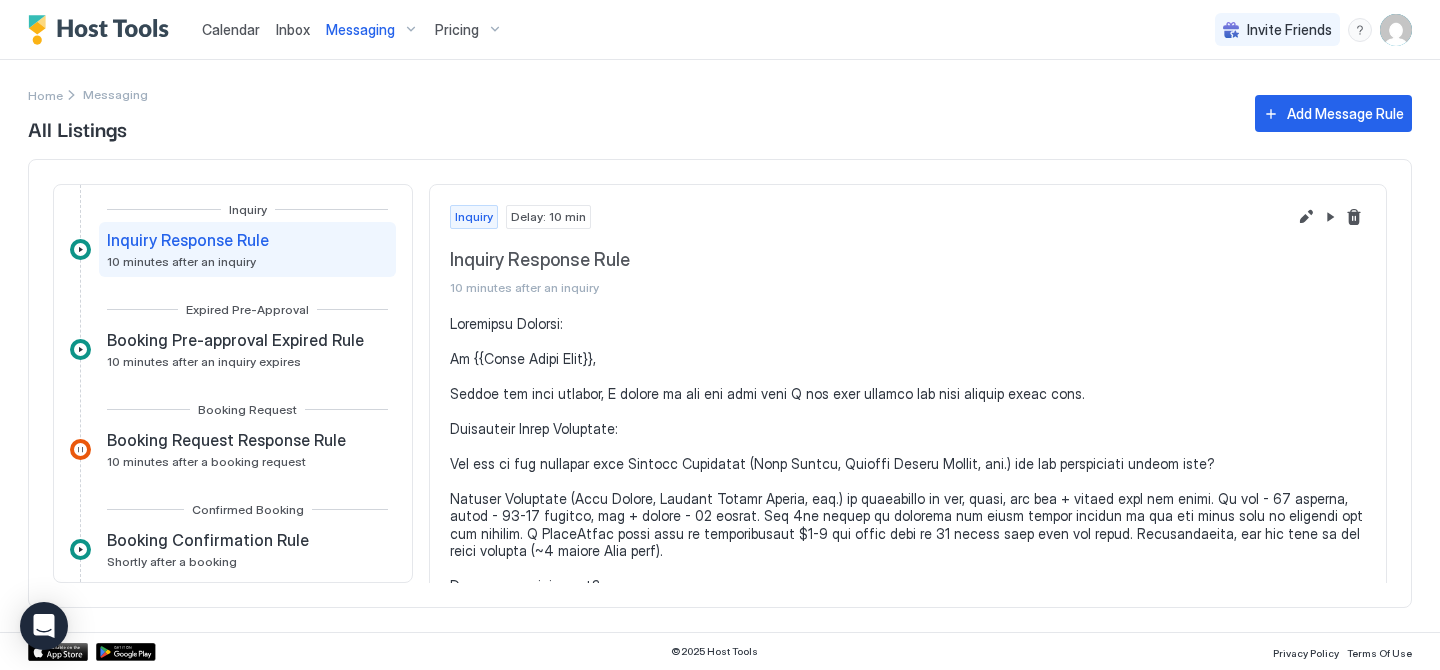 click on "Messaging" at bounding box center (360, 30) 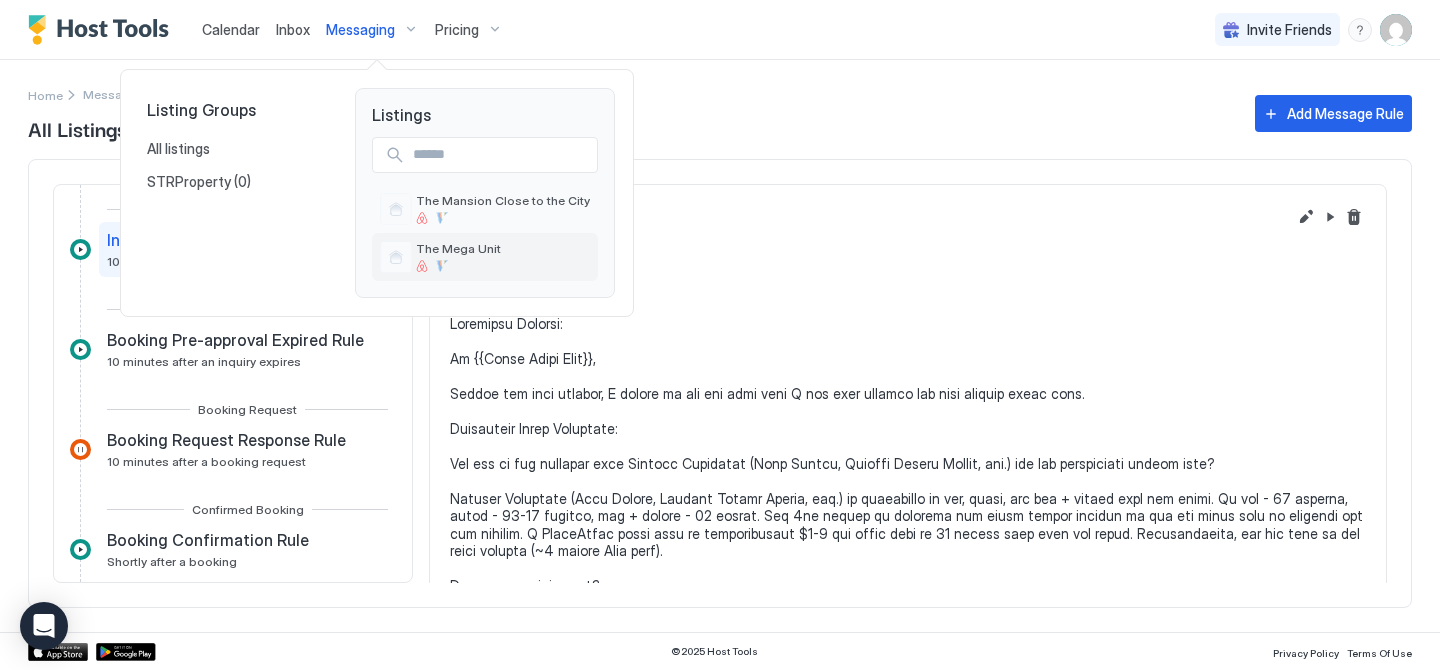 click on "The Mega Unit" at bounding box center [458, 248] 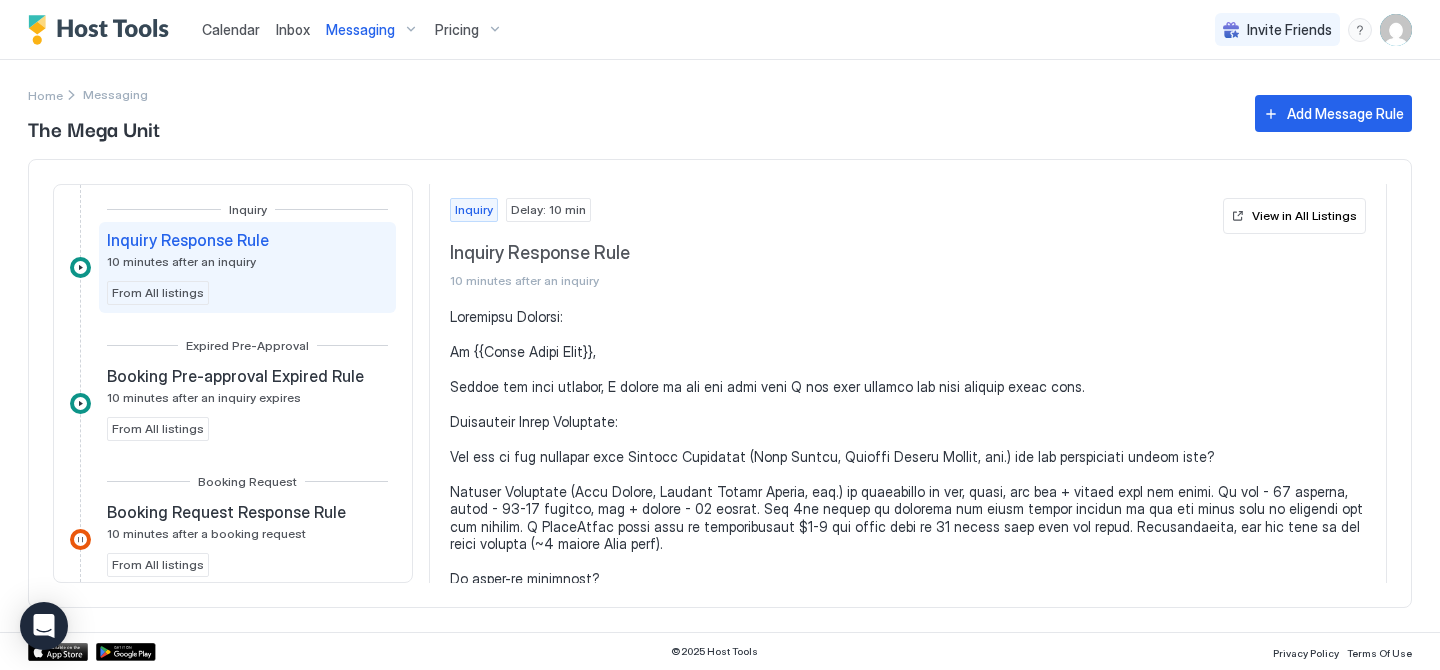 scroll, scrollTop: 0, scrollLeft: 0, axis: both 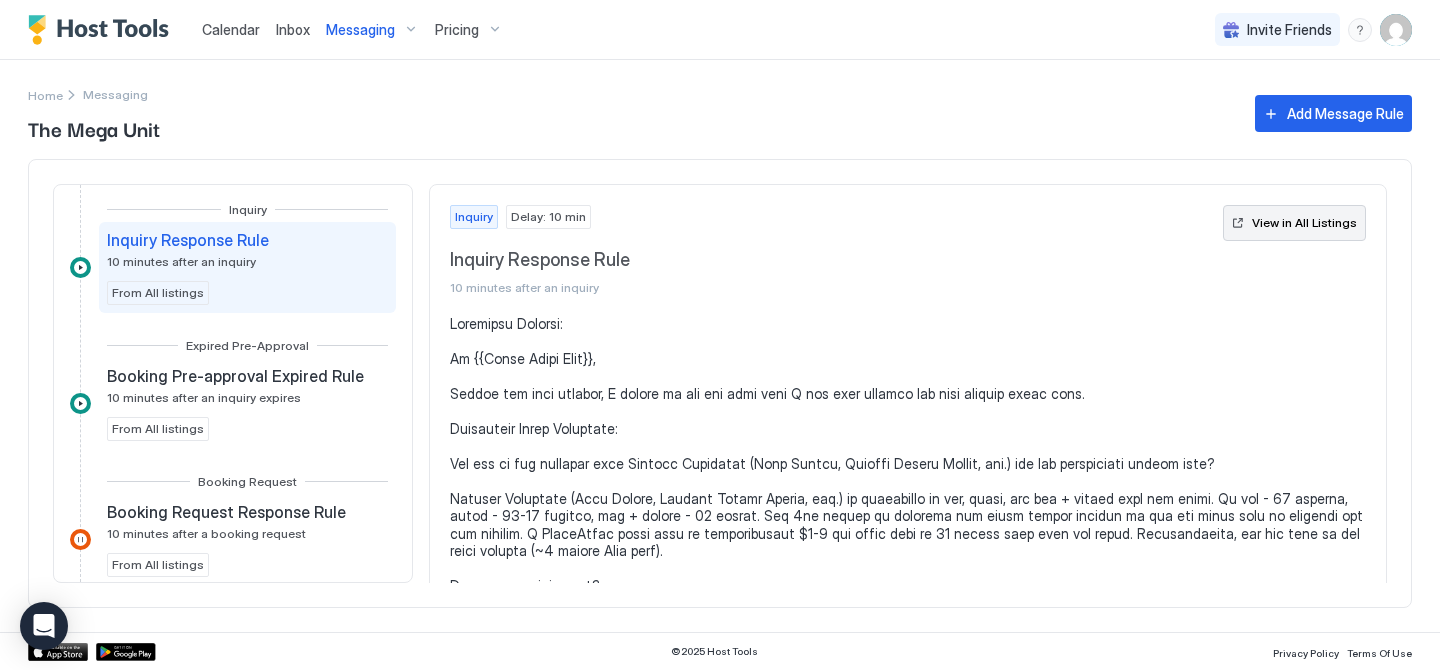 click on "View in All Listings" at bounding box center [1304, 223] 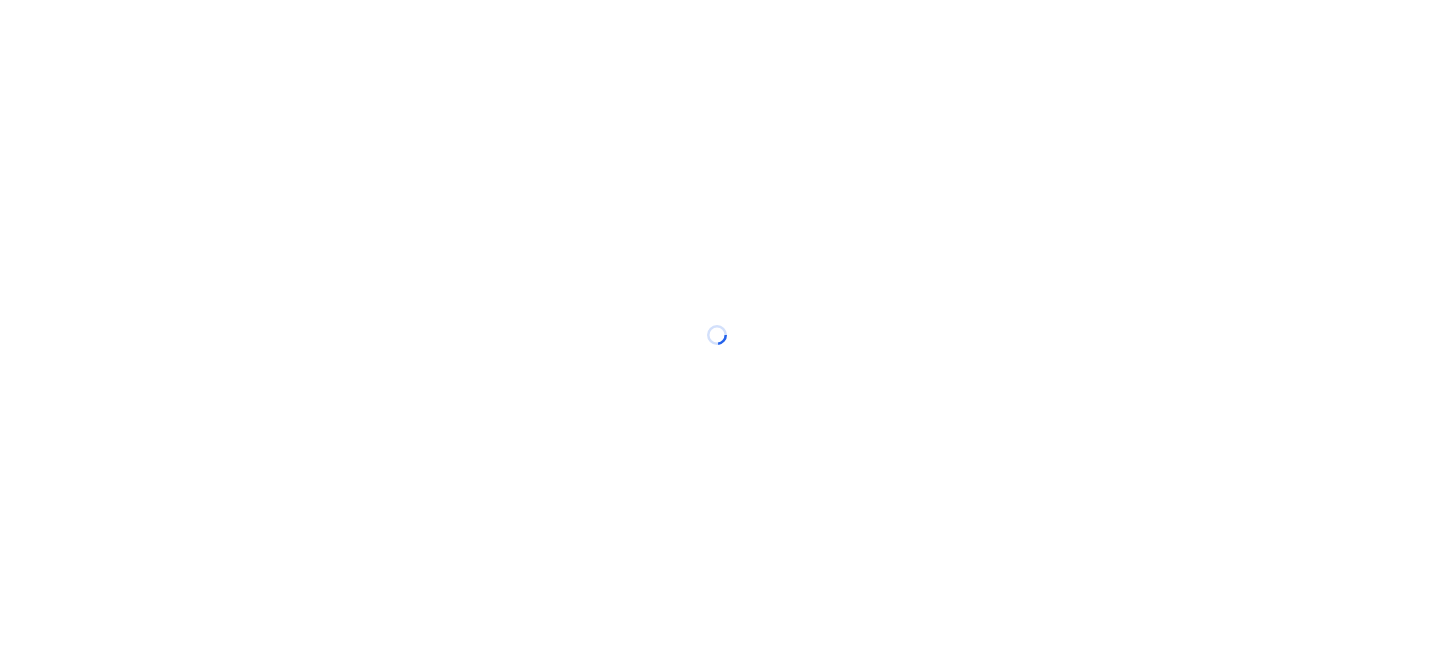 scroll, scrollTop: 0, scrollLeft: 0, axis: both 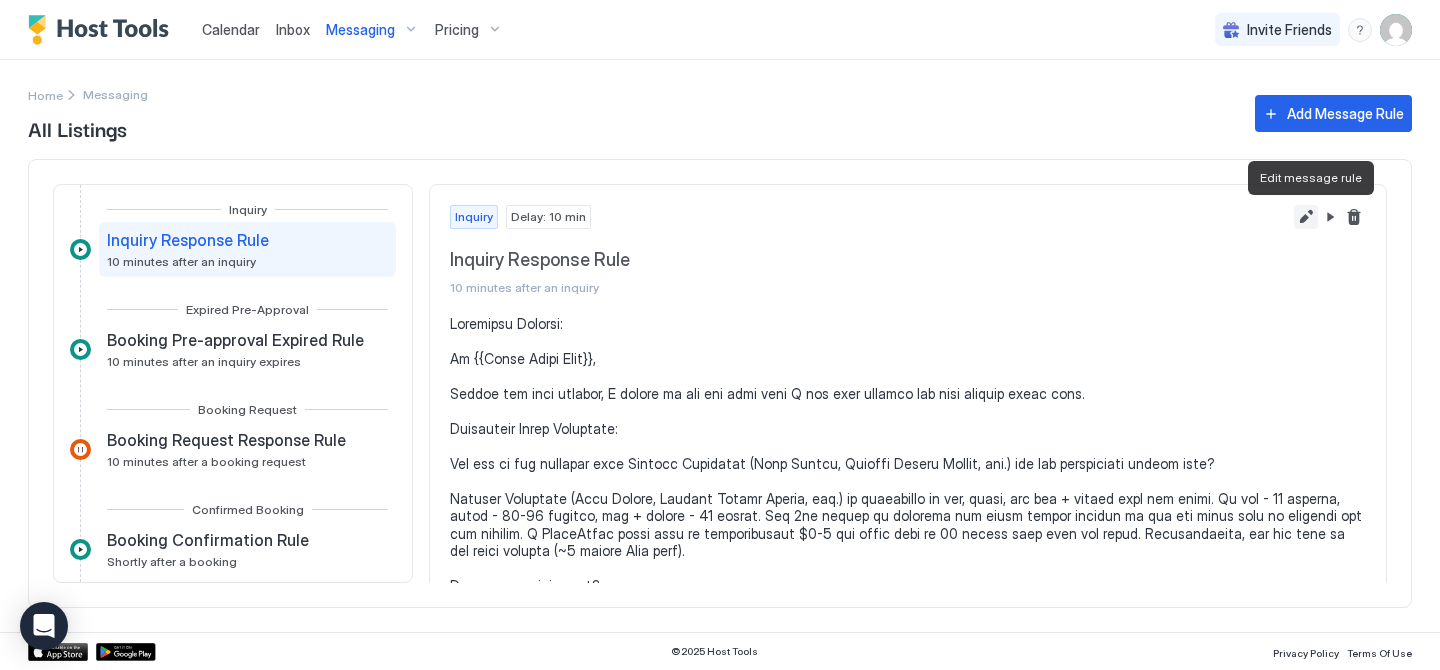 click at bounding box center [1306, 217] 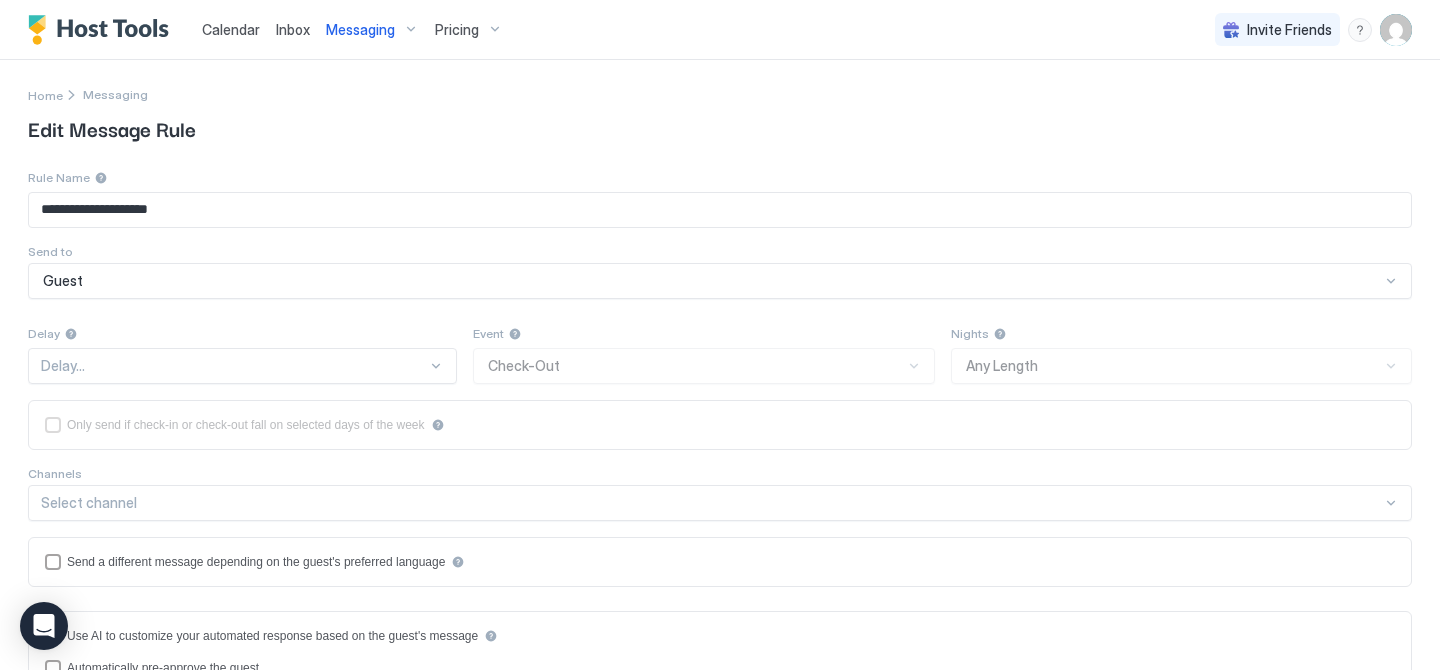 type on "**********" 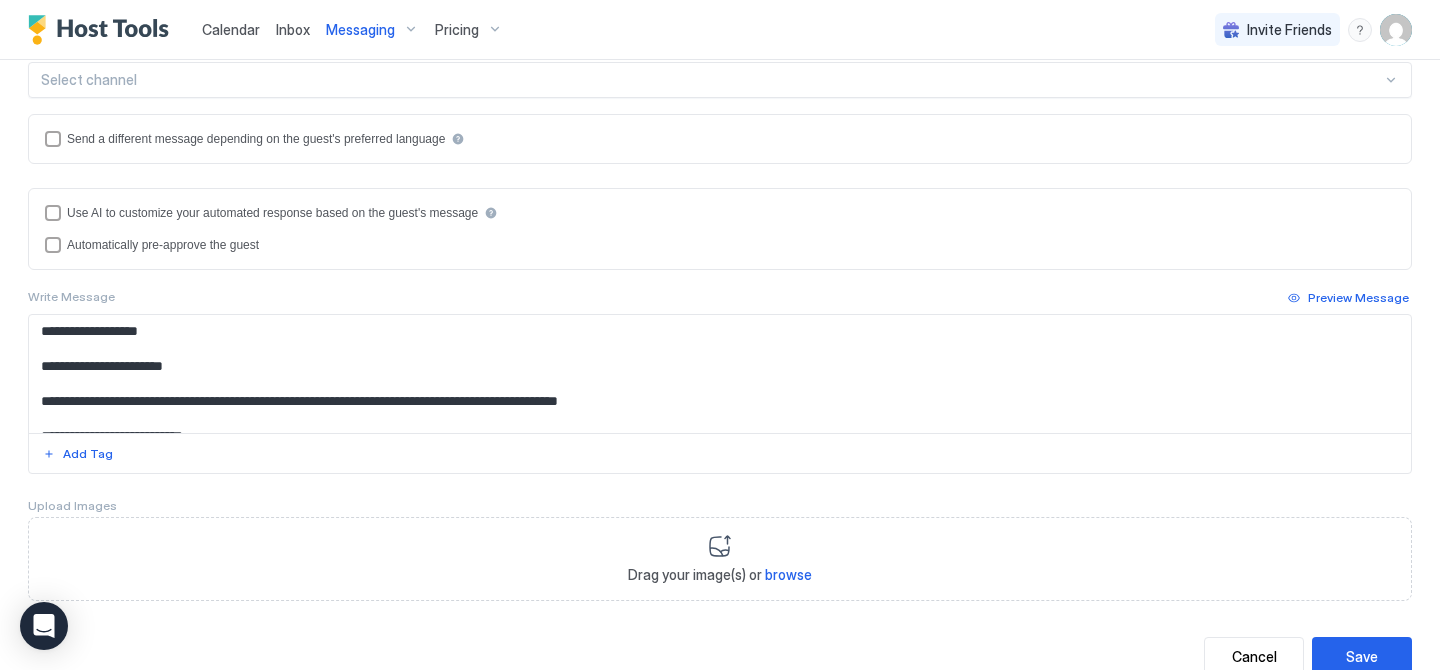 scroll, scrollTop: 488, scrollLeft: 0, axis: vertical 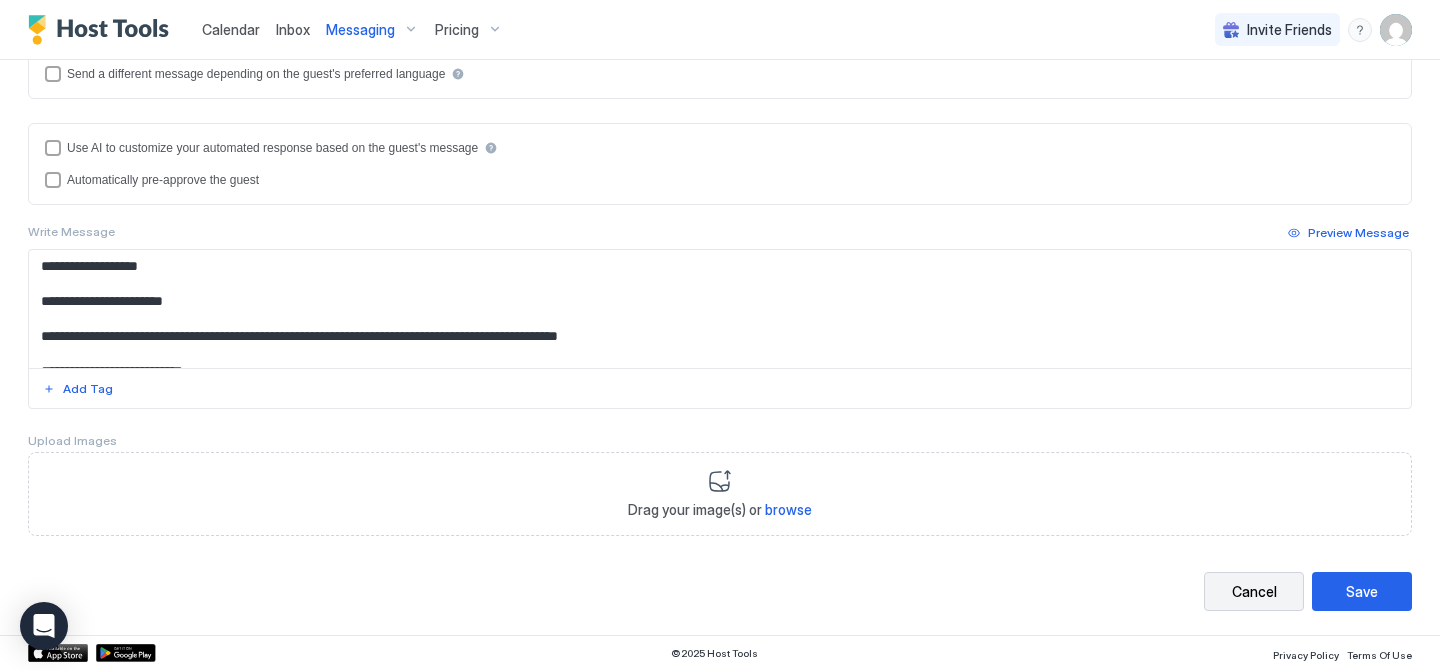 click on "Cancel" at bounding box center [1254, 591] 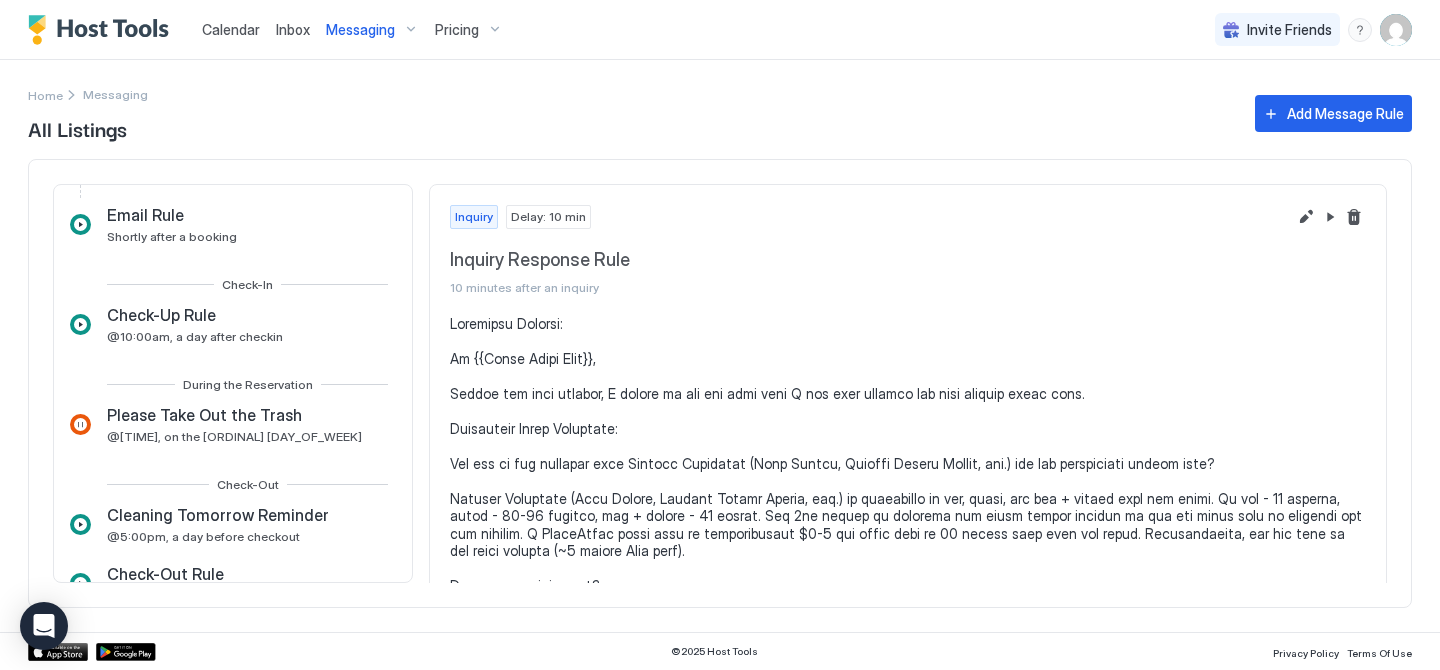 scroll, scrollTop: 396, scrollLeft: 0, axis: vertical 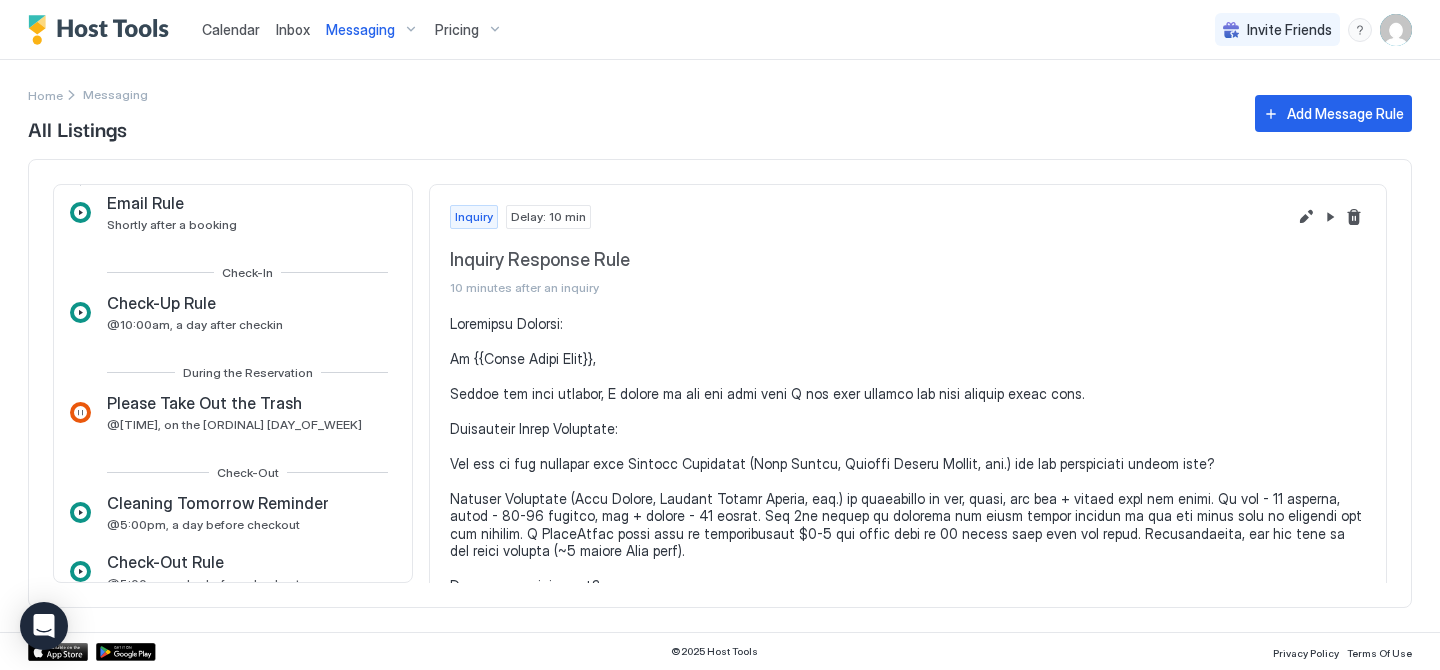 click on "Pricing" at bounding box center (457, 30) 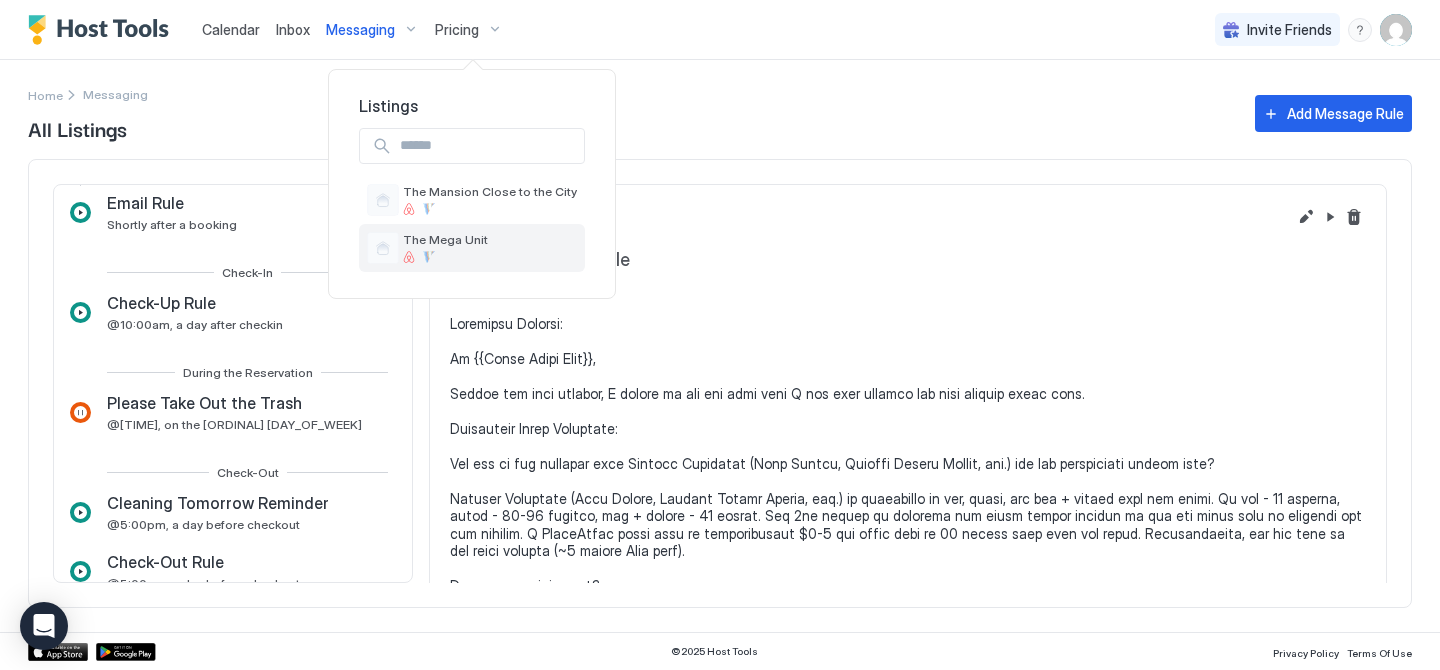 click at bounding box center [445, 257] 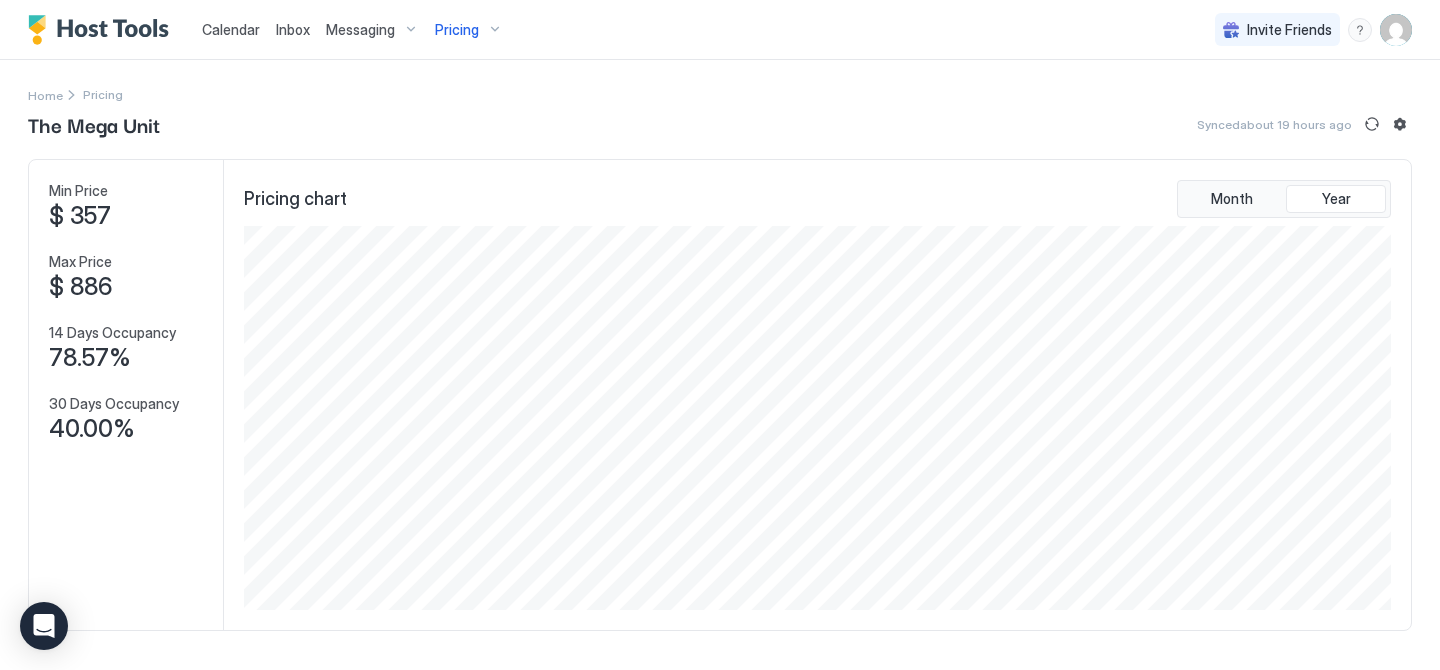 scroll, scrollTop: 999616, scrollLeft: 998848, axis: both 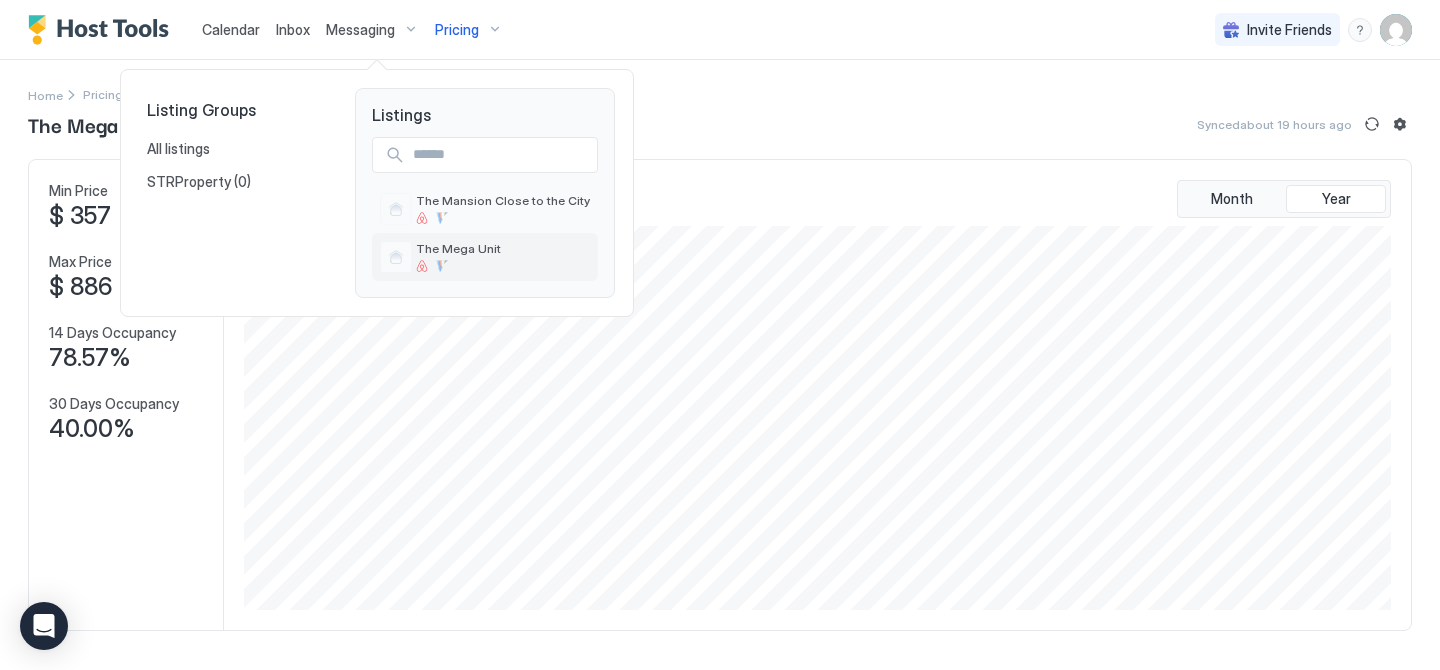 click on "The Mega Unit" at bounding box center (458, 248) 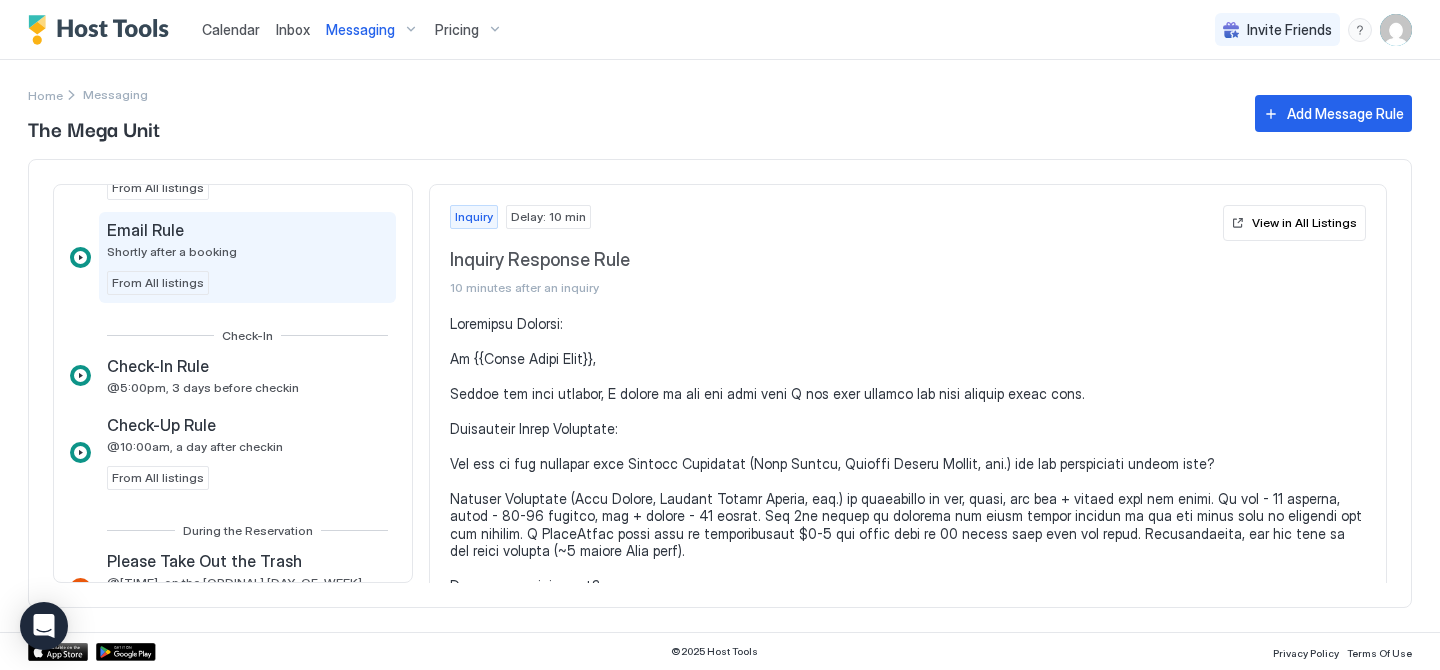 scroll, scrollTop: 503, scrollLeft: 0, axis: vertical 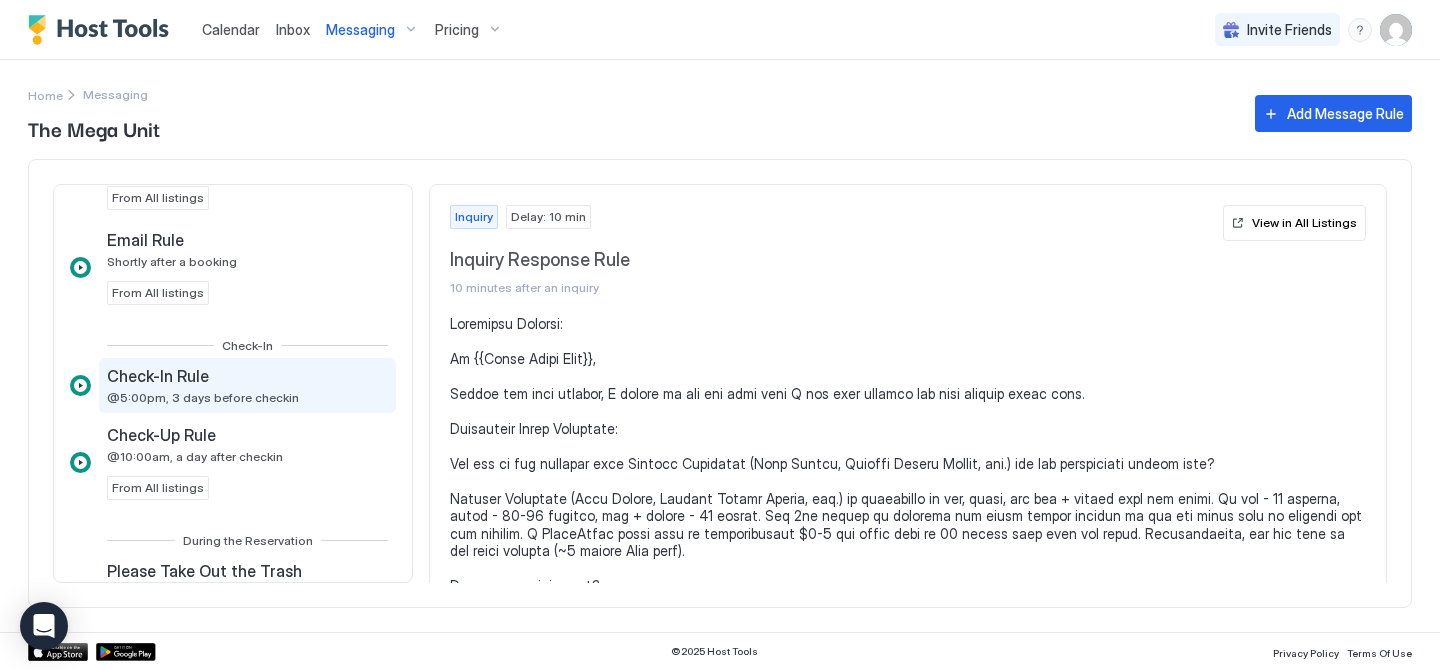 click on "Check-In Rule @5:00pm, 3 days before checkin" at bounding box center [247, 385] 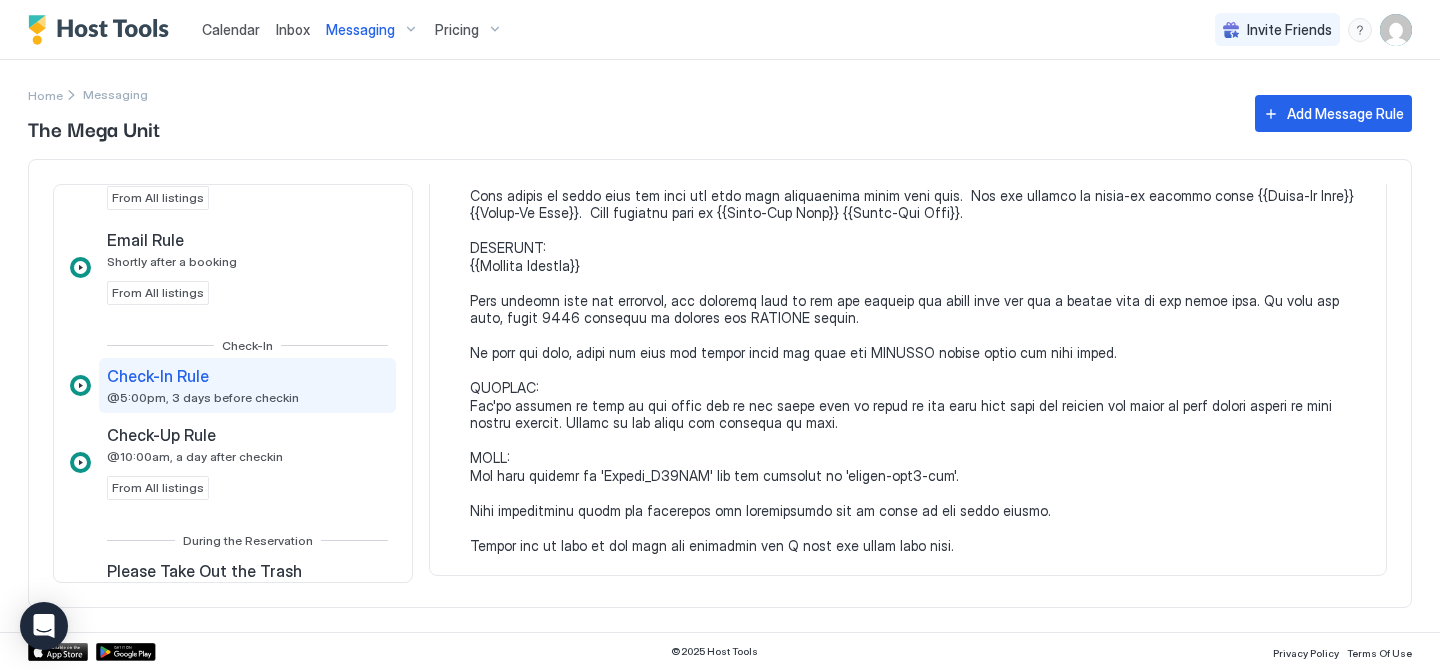 scroll, scrollTop: 299, scrollLeft: 0, axis: vertical 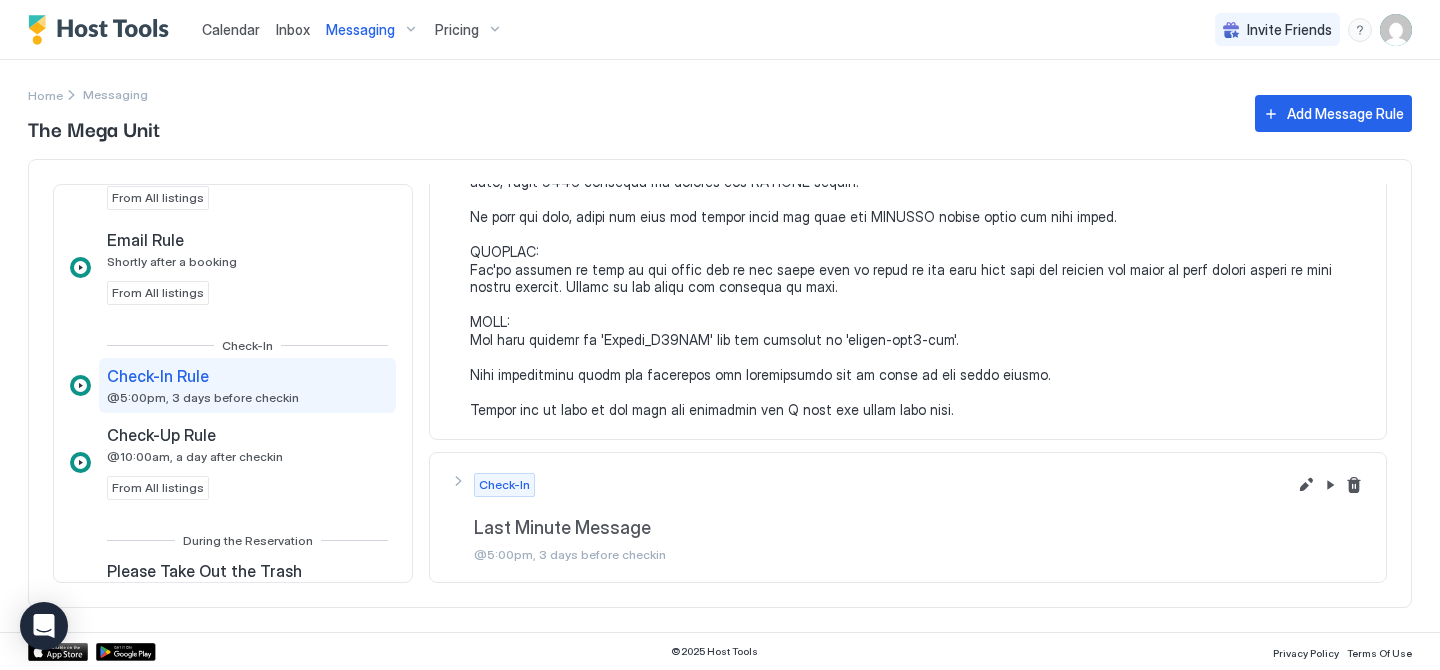 click at bounding box center [918, 217] 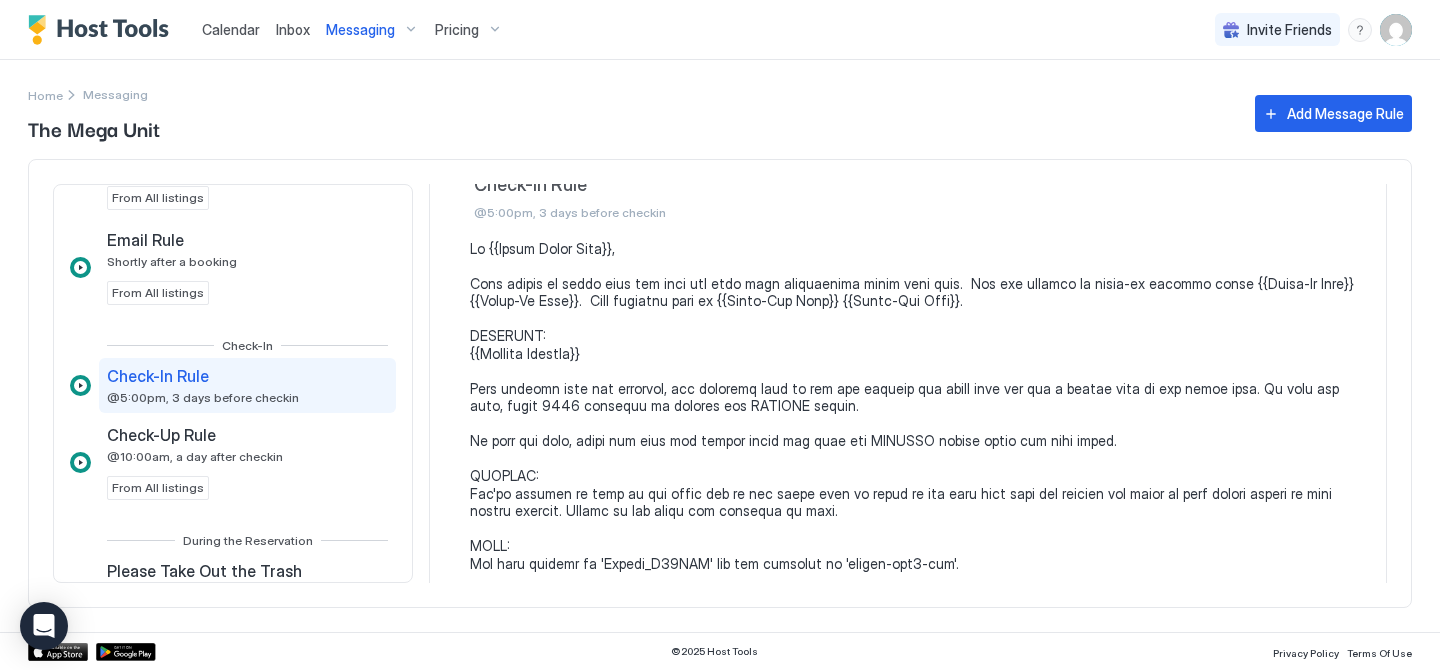 scroll, scrollTop: 0, scrollLeft: 0, axis: both 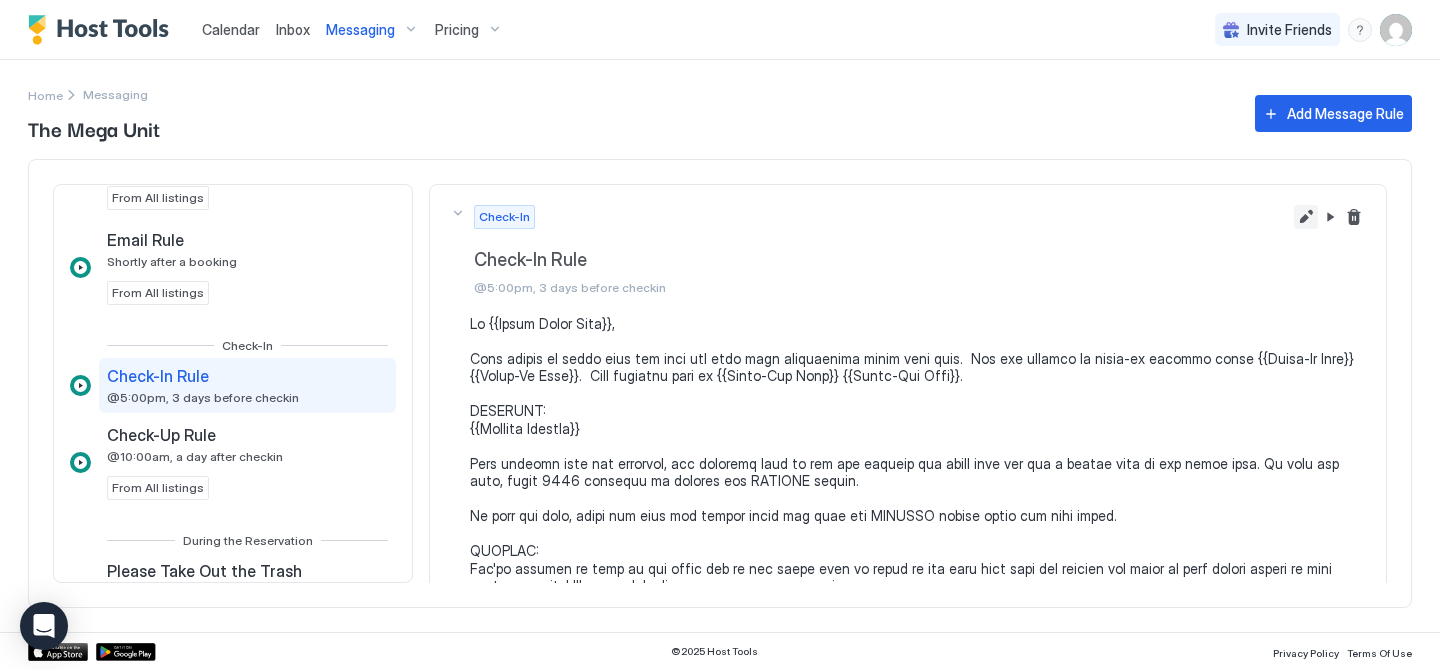 click at bounding box center [1306, 217] 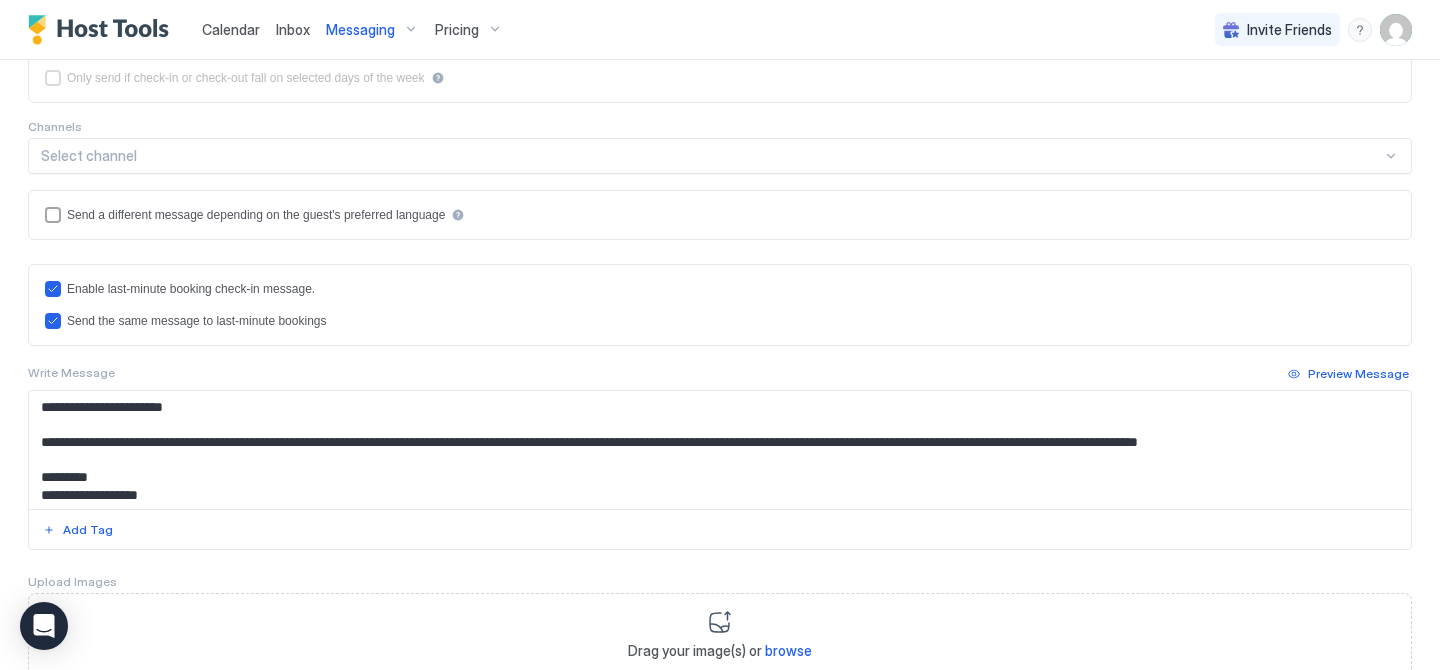 scroll, scrollTop: 552, scrollLeft: 0, axis: vertical 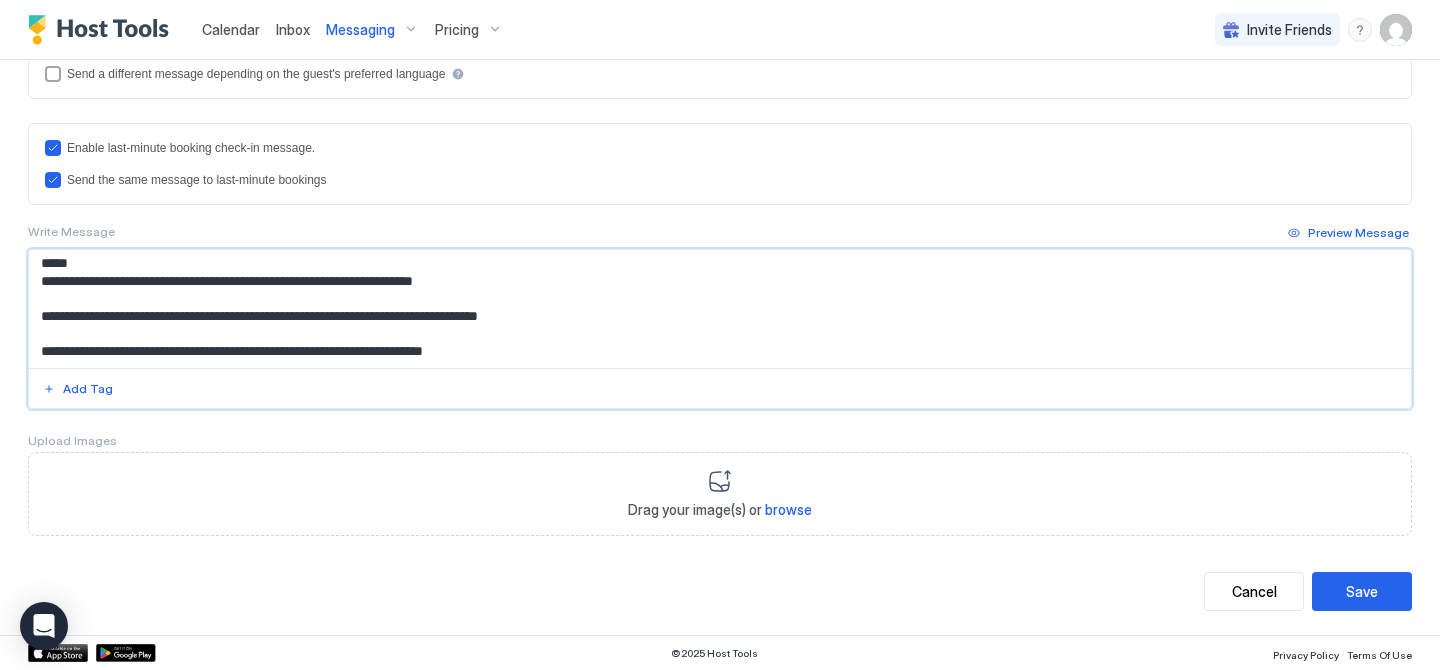 click at bounding box center (720, 309) 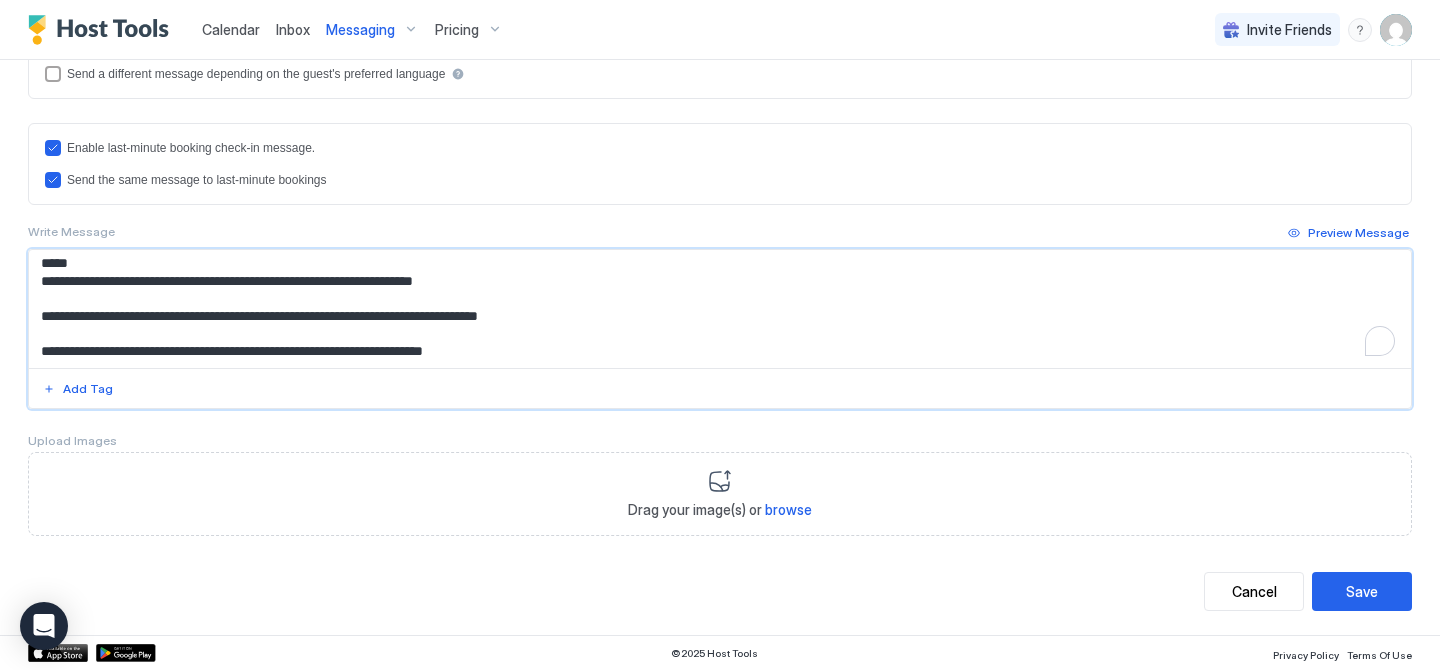 scroll, scrollTop: 265, scrollLeft: 0, axis: vertical 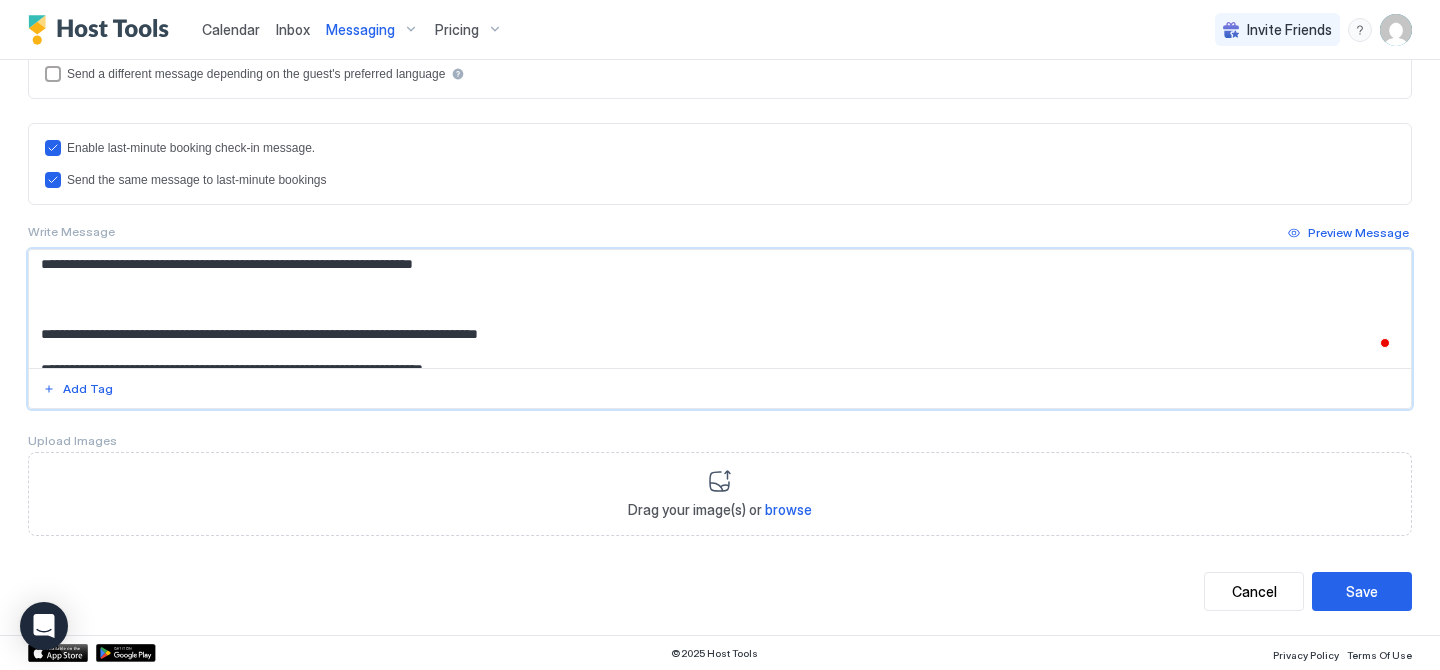 paste on "**********" 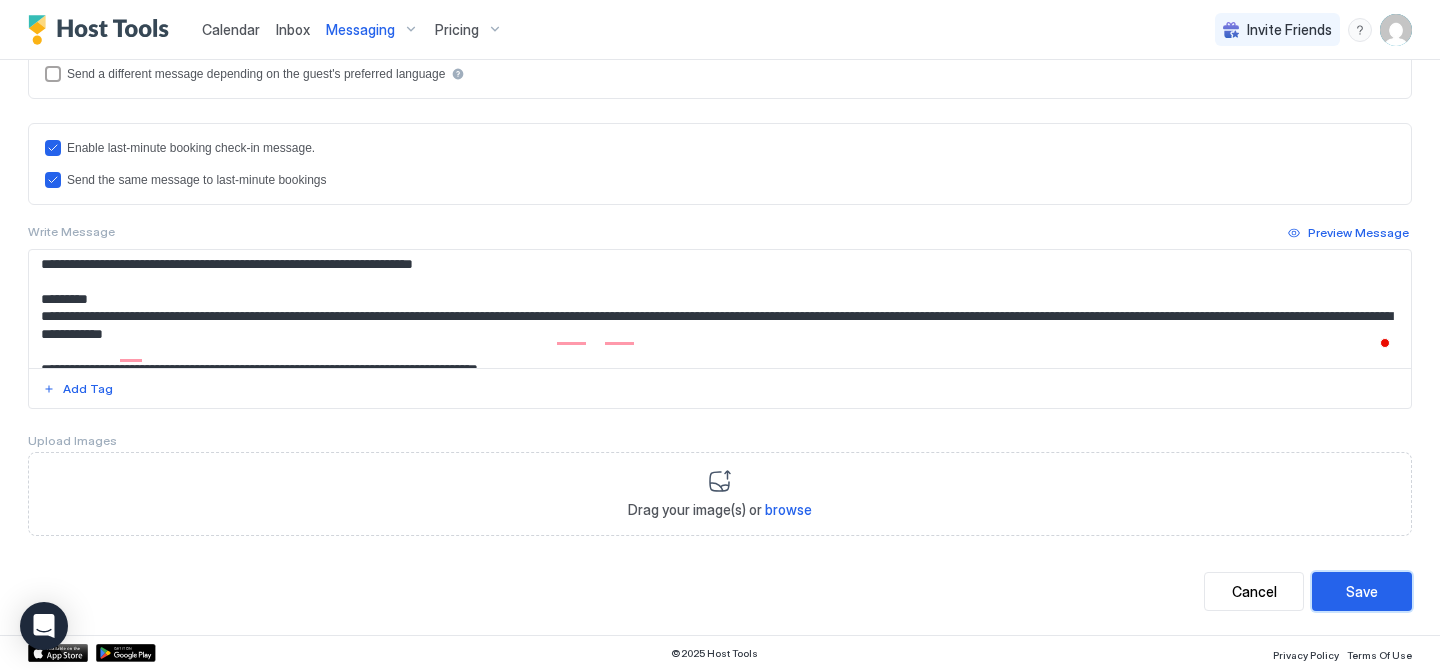 drag, startPoint x: 1331, startPoint y: 592, endPoint x: 1231, endPoint y: 450, distance: 173.67786 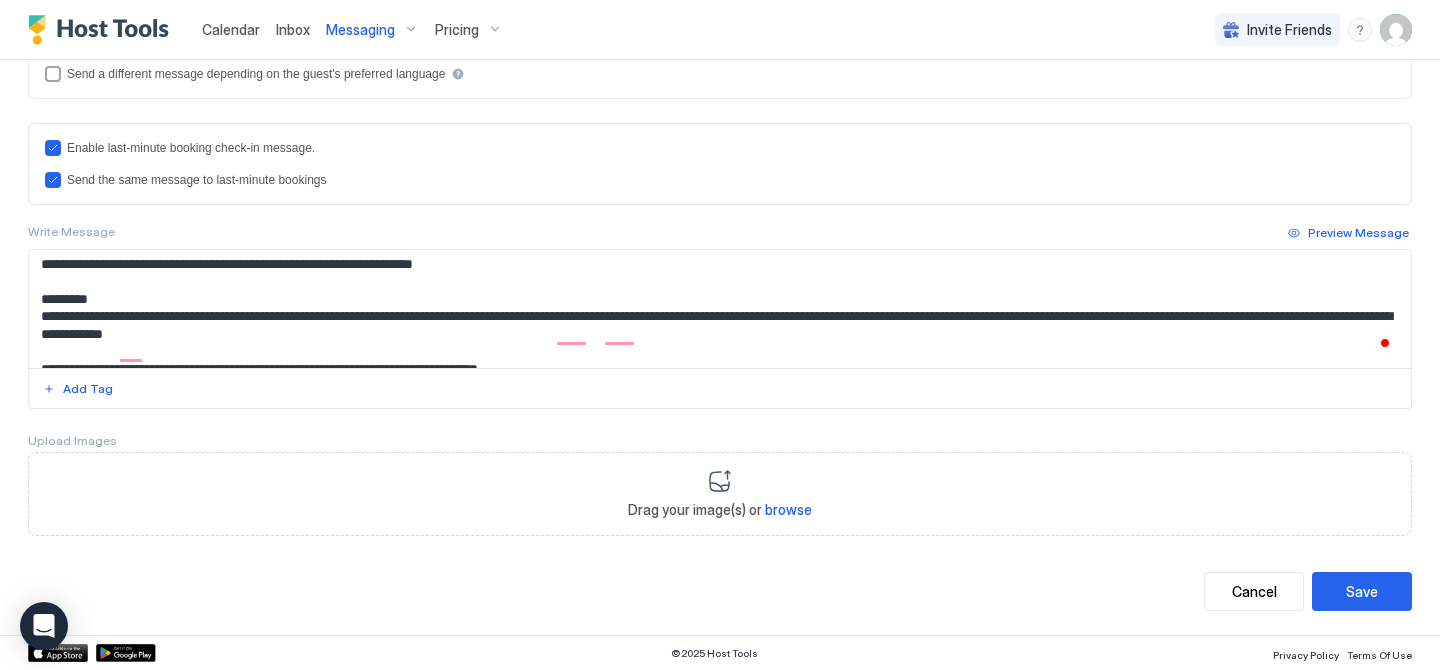 click at bounding box center [720, 309] 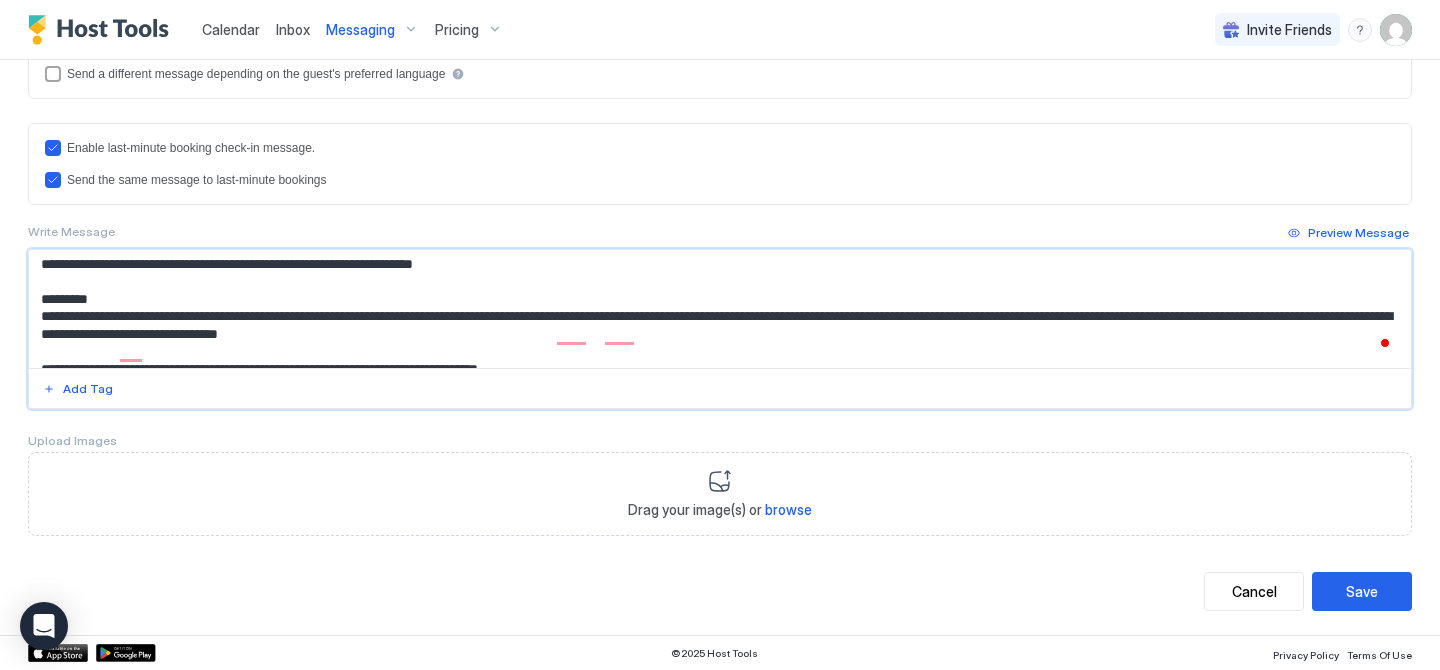 click at bounding box center [720, 309] 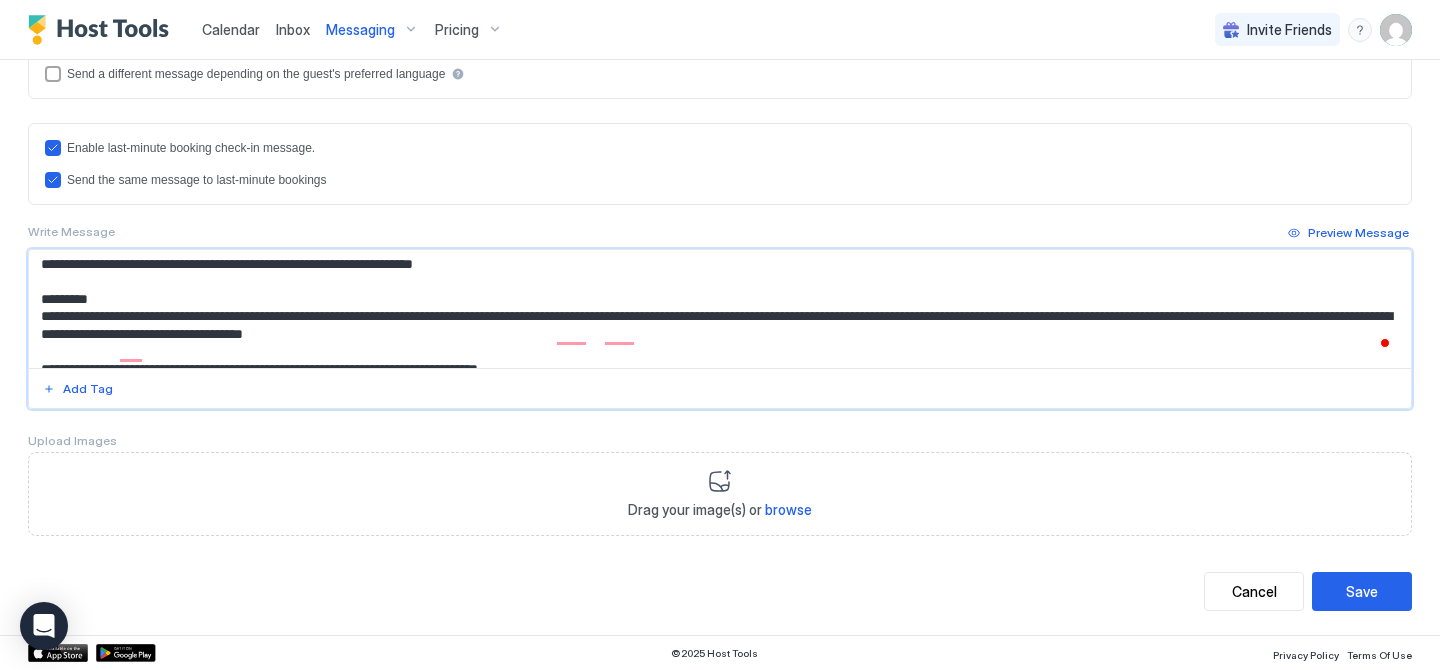 click at bounding box center [720, 309] 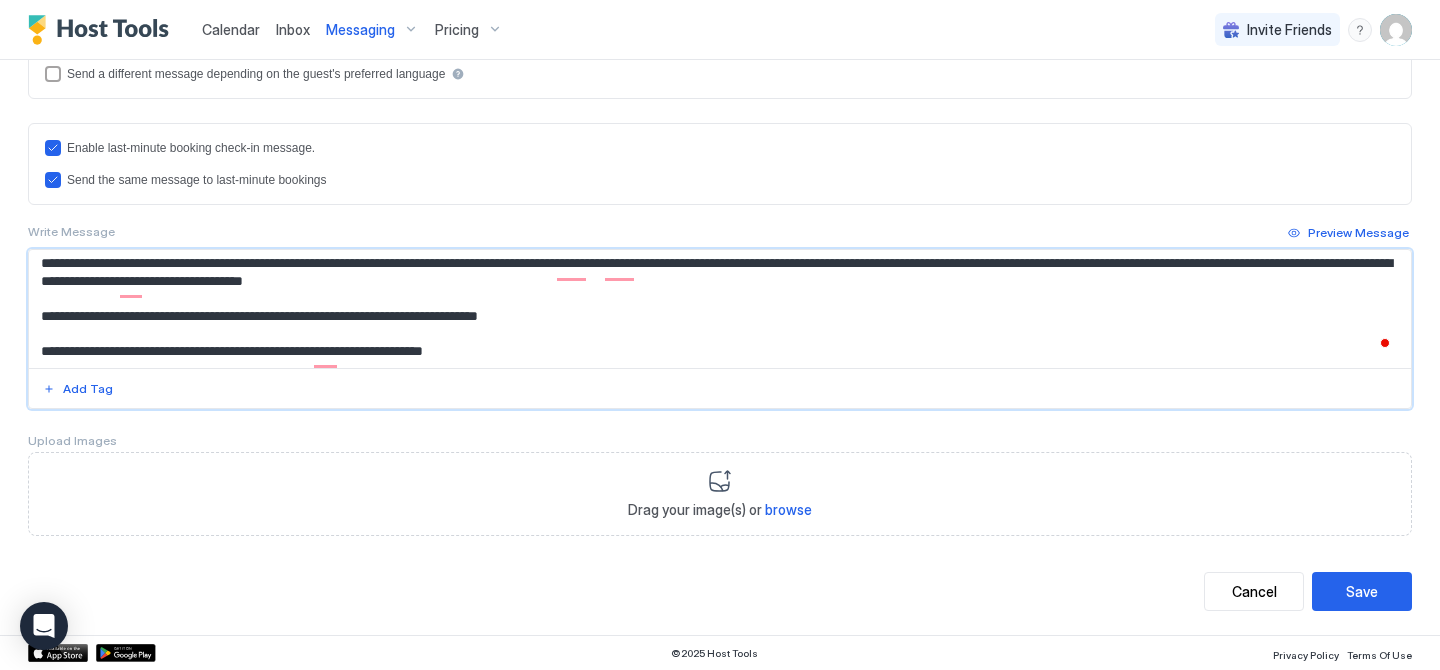 scroll, scrollTop: 335, scrollLeft: 0, axis: vertical 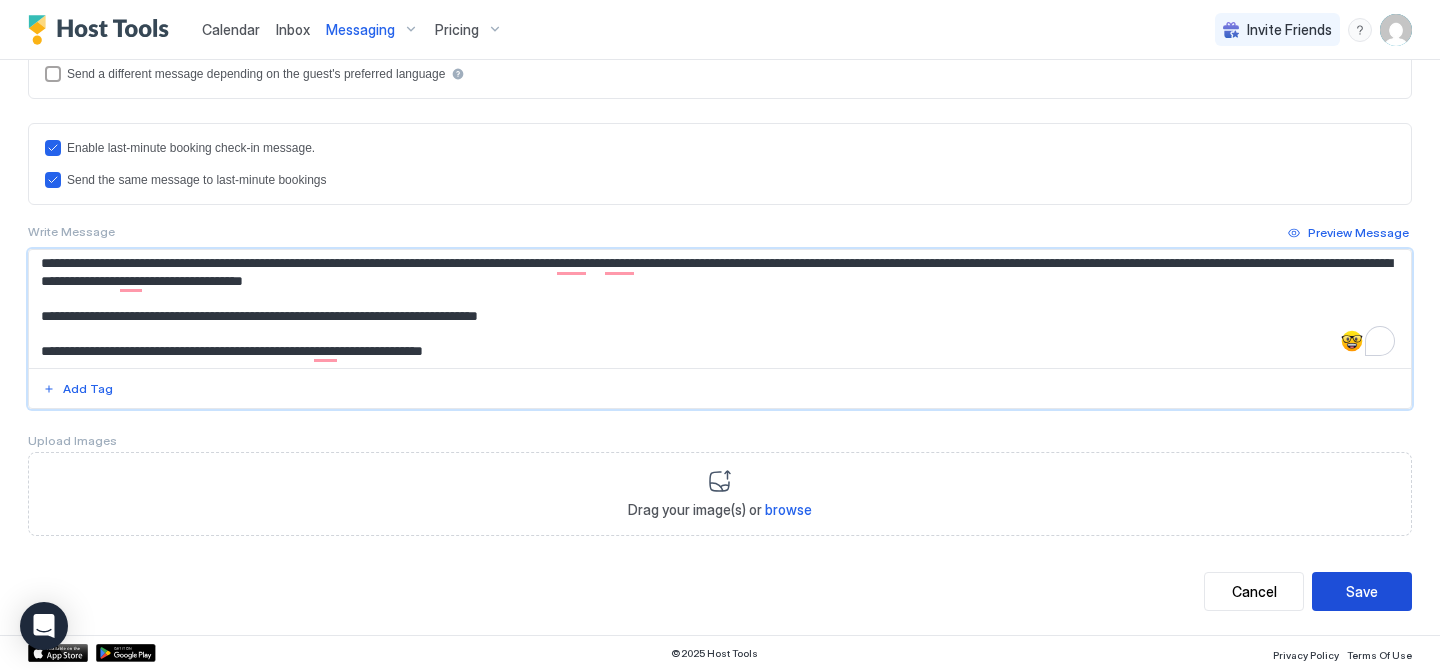 type on "**********" 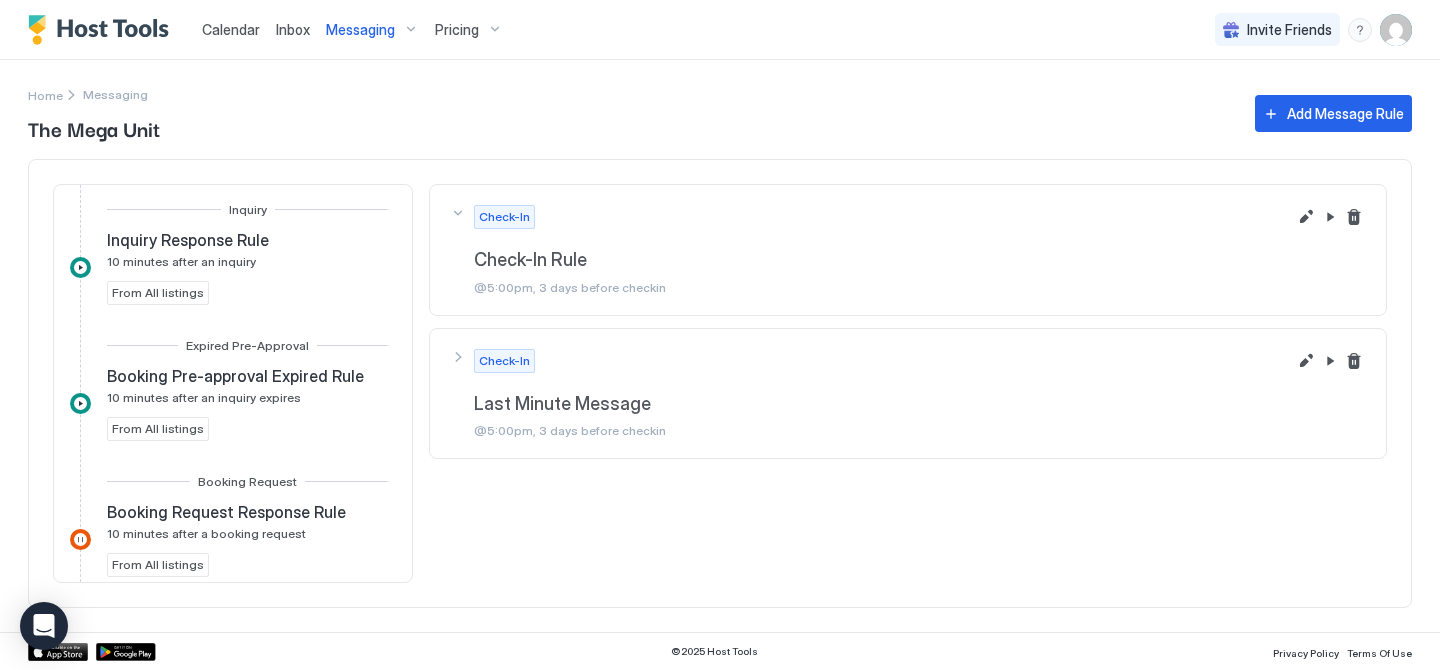 scroll, scrollTop: 0, scrollLeft: 0, axis: both 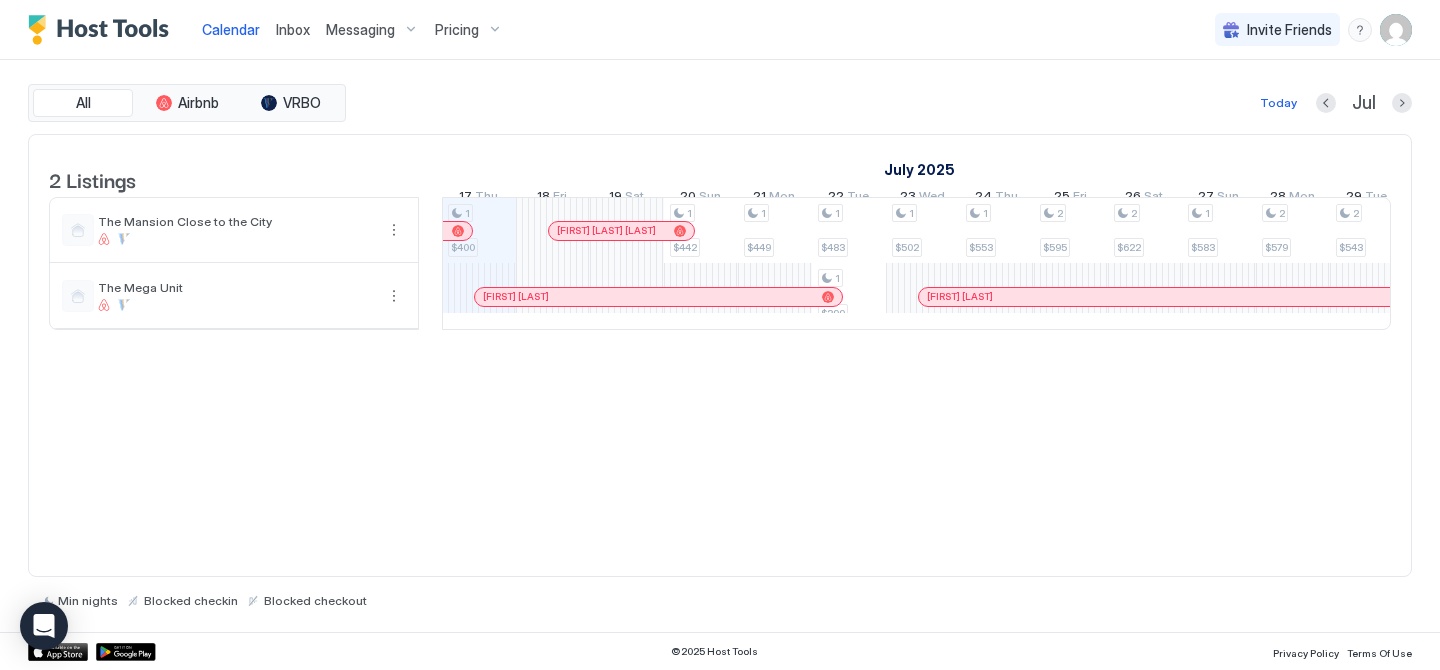 click on "Messaging" at bounding box center [372, 30] 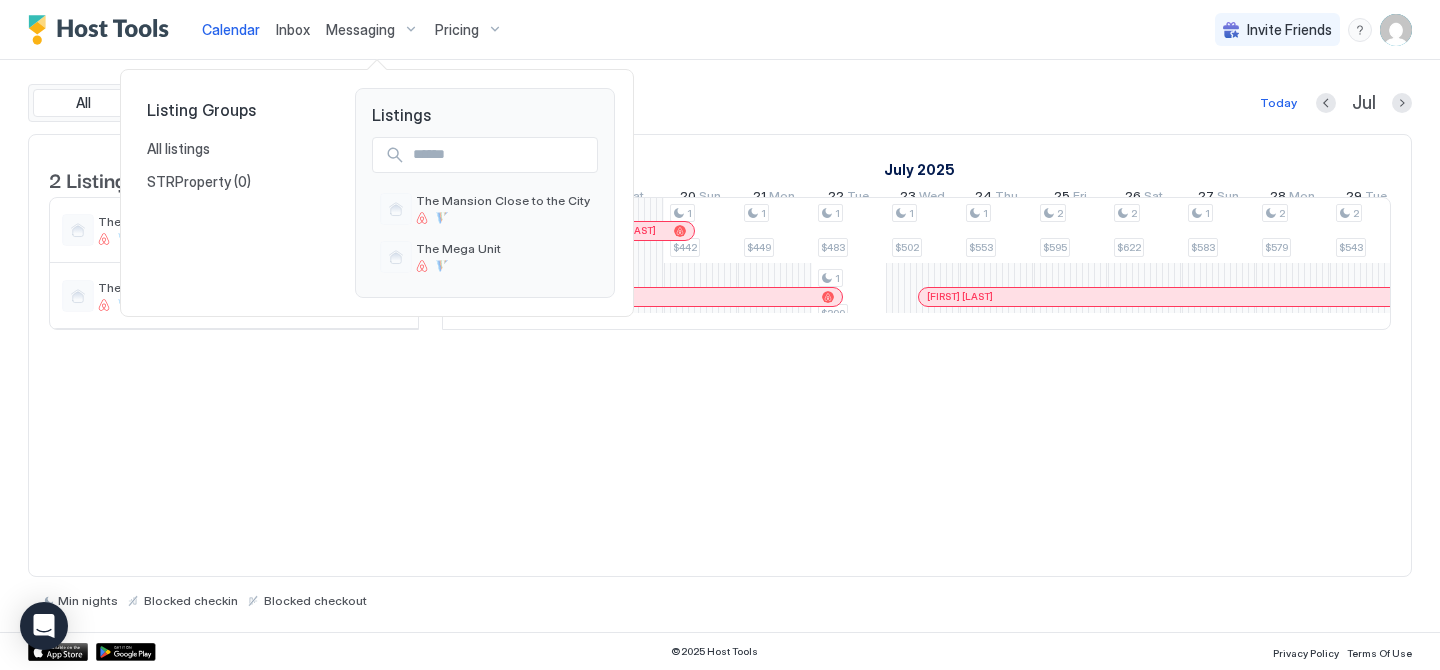 click at bounding box center [720, 335] 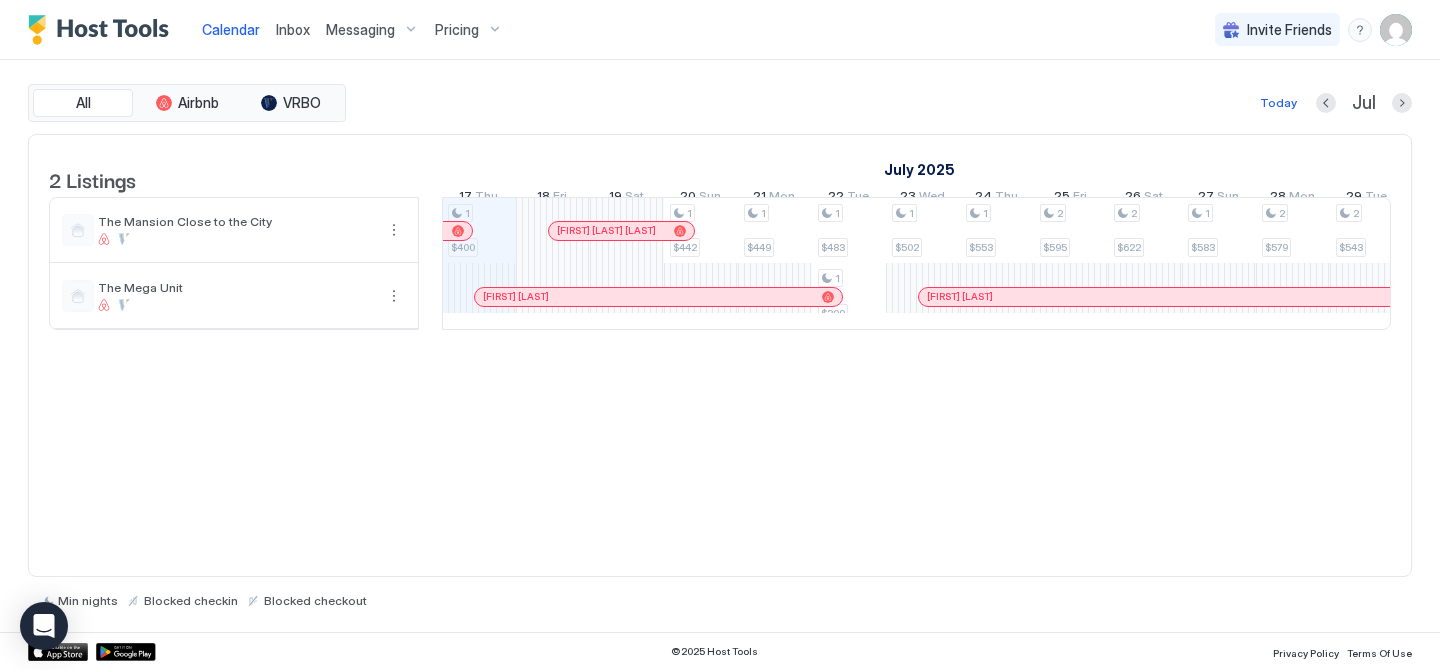 click on "Inbox" at bounding box center [293, 29] 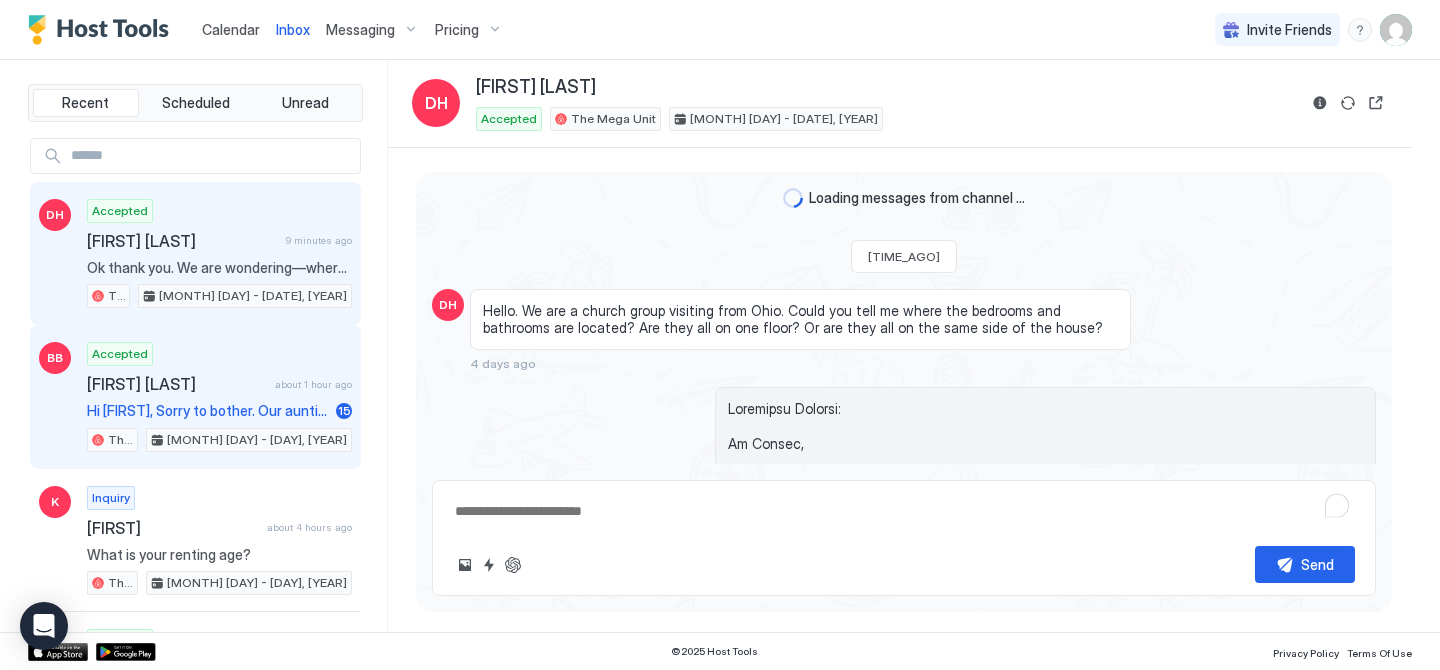 scroll, scrollTop: 2765, scrollLeft: 0, axis: vertical 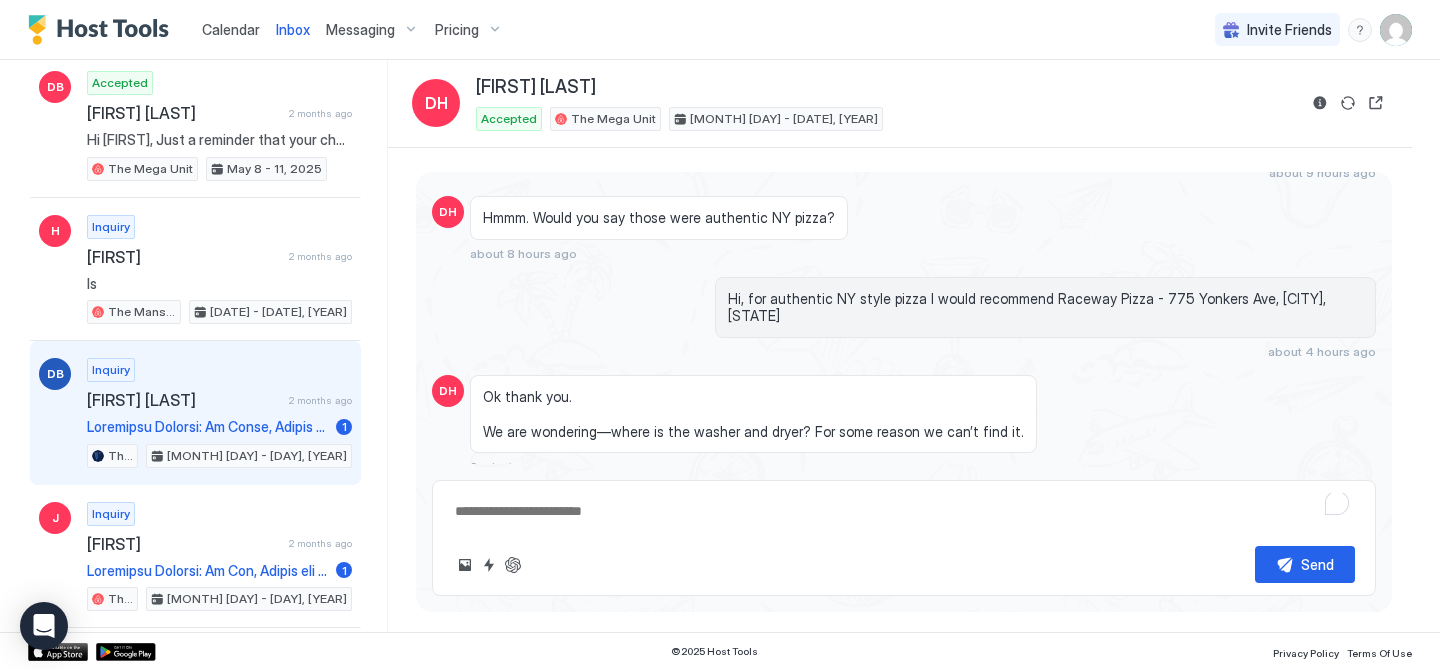 click on "[FIRST] [LAST]" at bounding box center (184, 400) 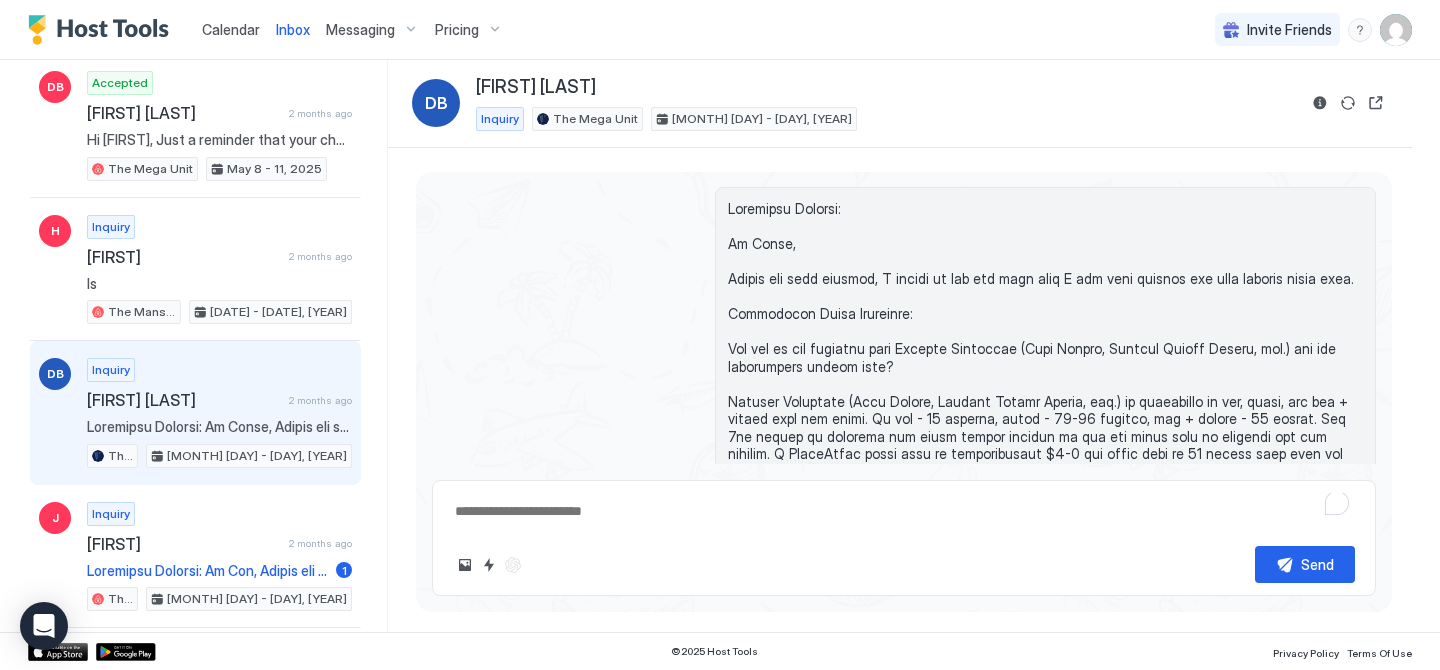 scroll, scrollTop: 355, scrollLeft: 0, axis: vertical 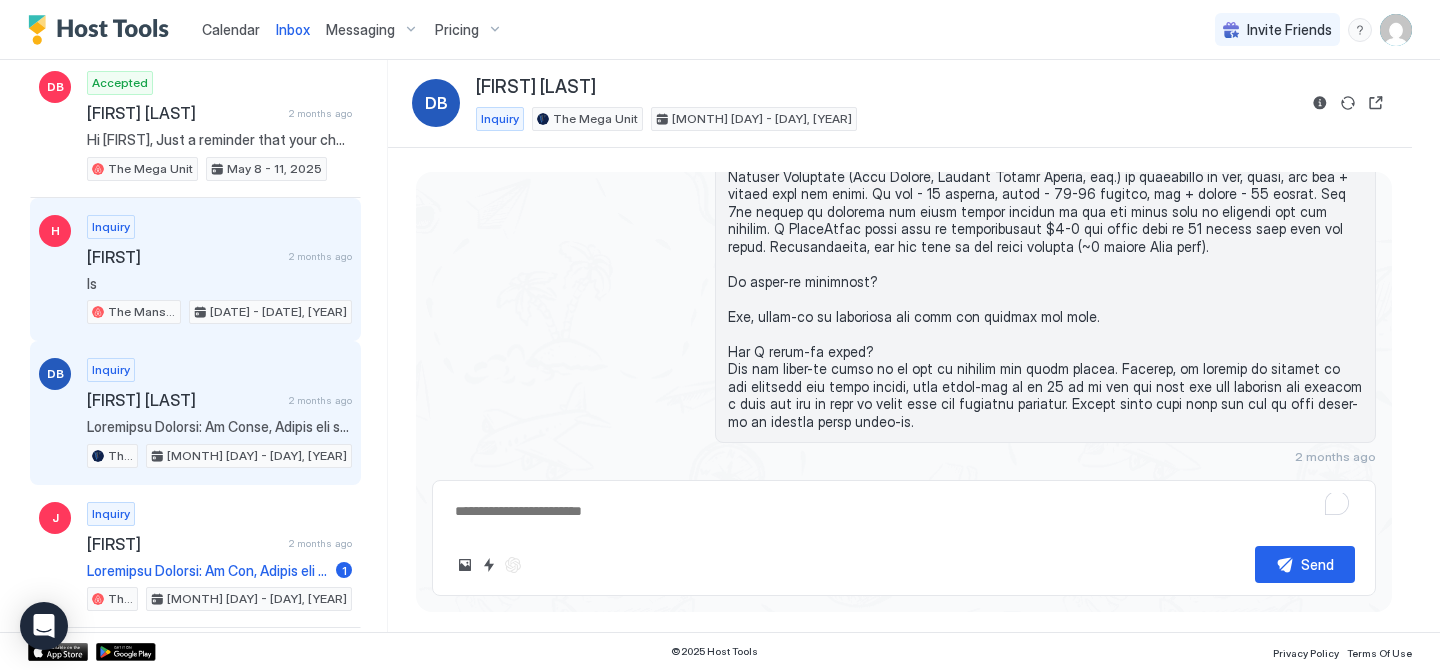 click on "Is" at bounding box center (219, 284) 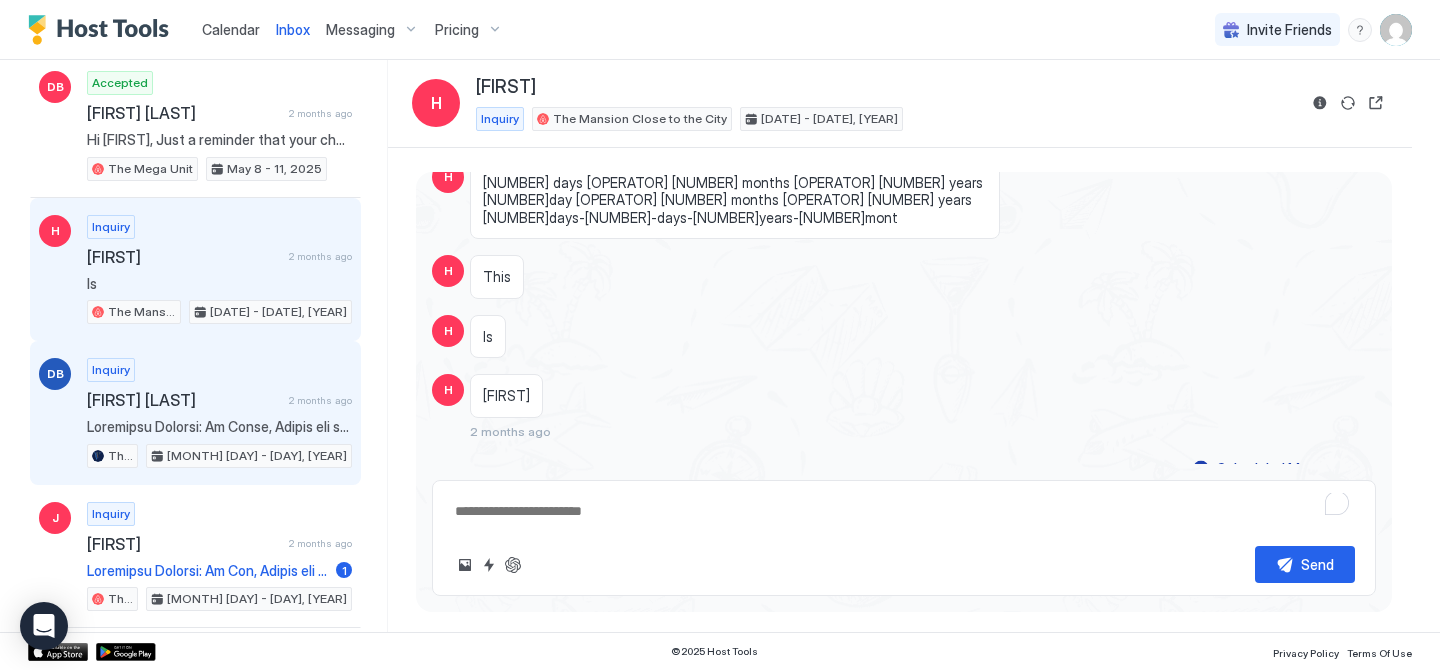 scroll, scrollTop: 1210, scrollLeft: 0, axis: vertical 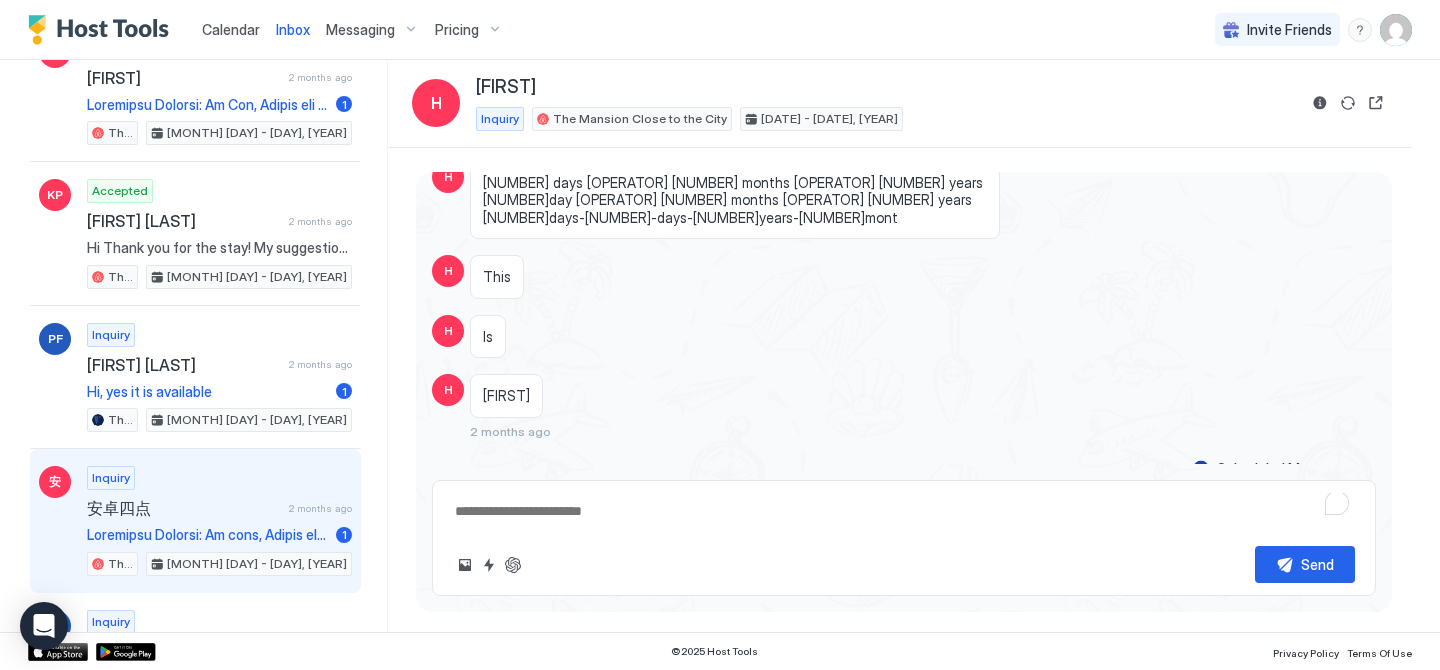 click on "Inquiry [GENERAL] [NUMBER] [MONTH] [DAY] - [DAY], [YEAR]" at bounding box center [219, 521] 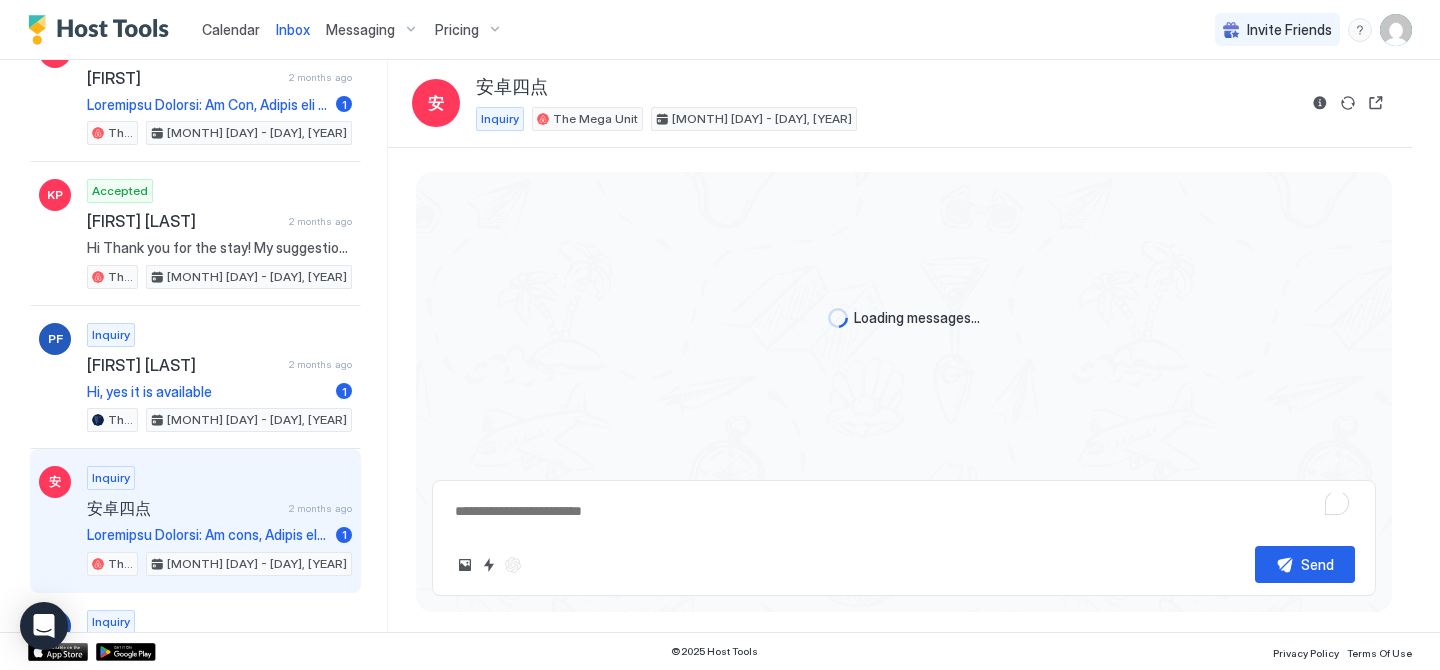 scroll, scrollTop: 512, scrollLeft: 0, axis: vertical 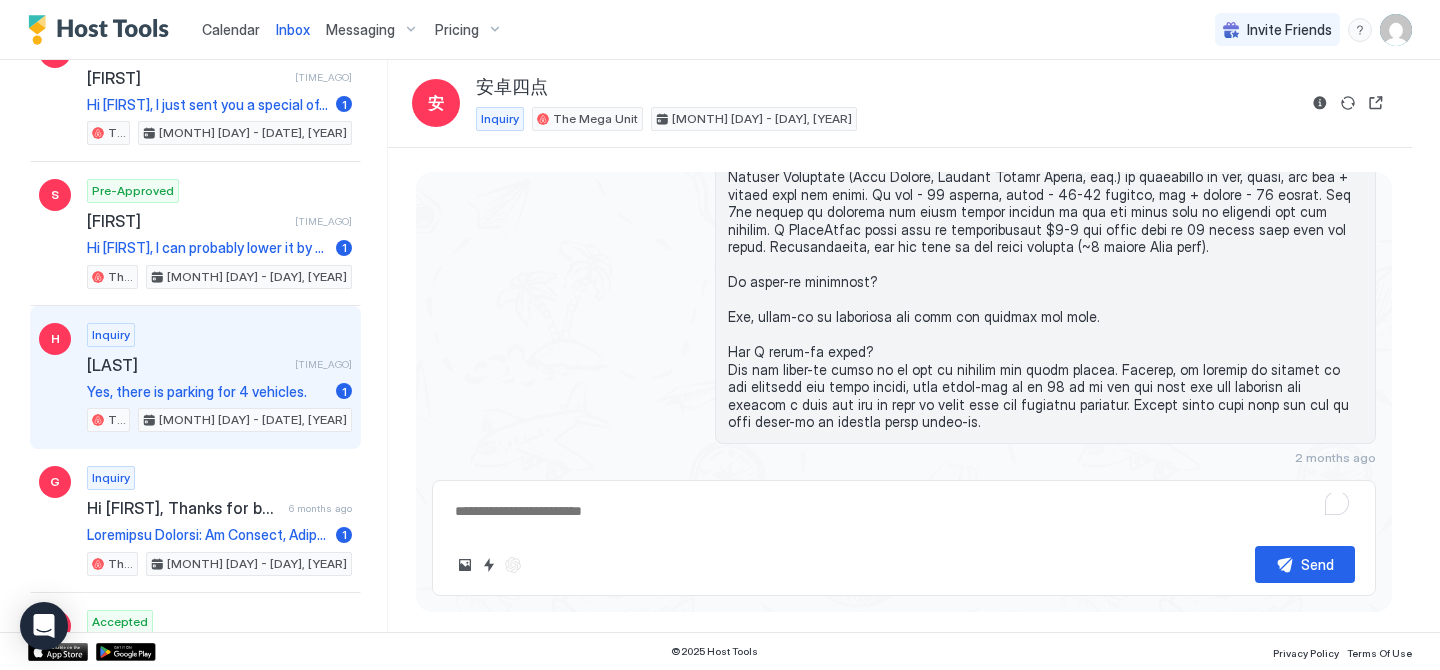 click on "[LAST]" at bounding box center [187, 365] 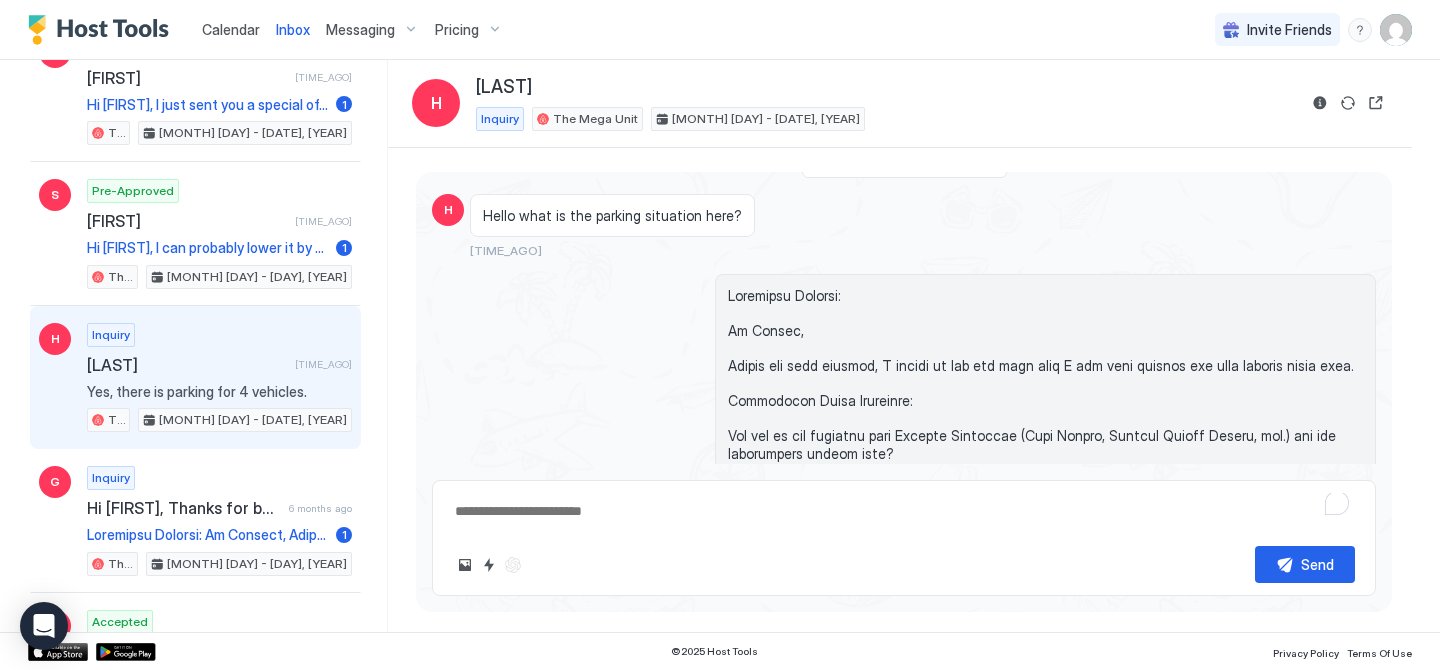 scroll, scrollTop: 0, scrollLeft: 0, axis: both 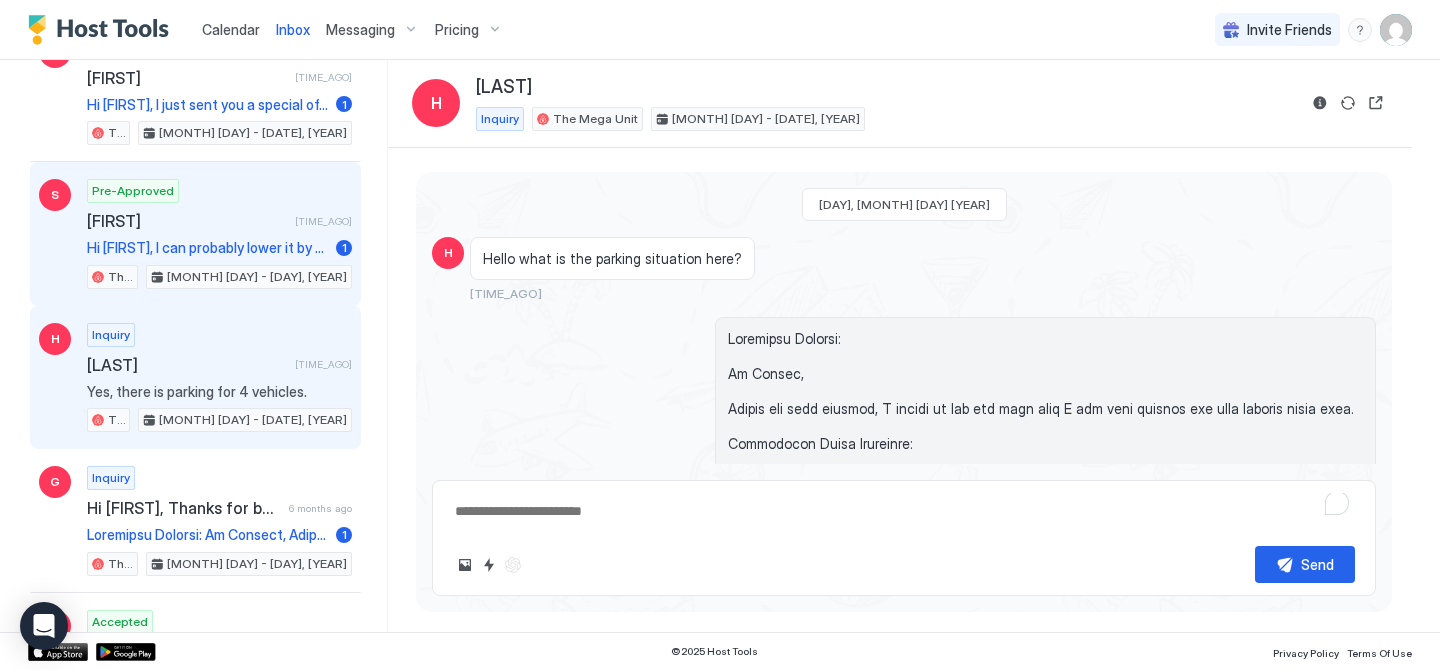 click on "[FIRST]" at bounding box center (187, 221) 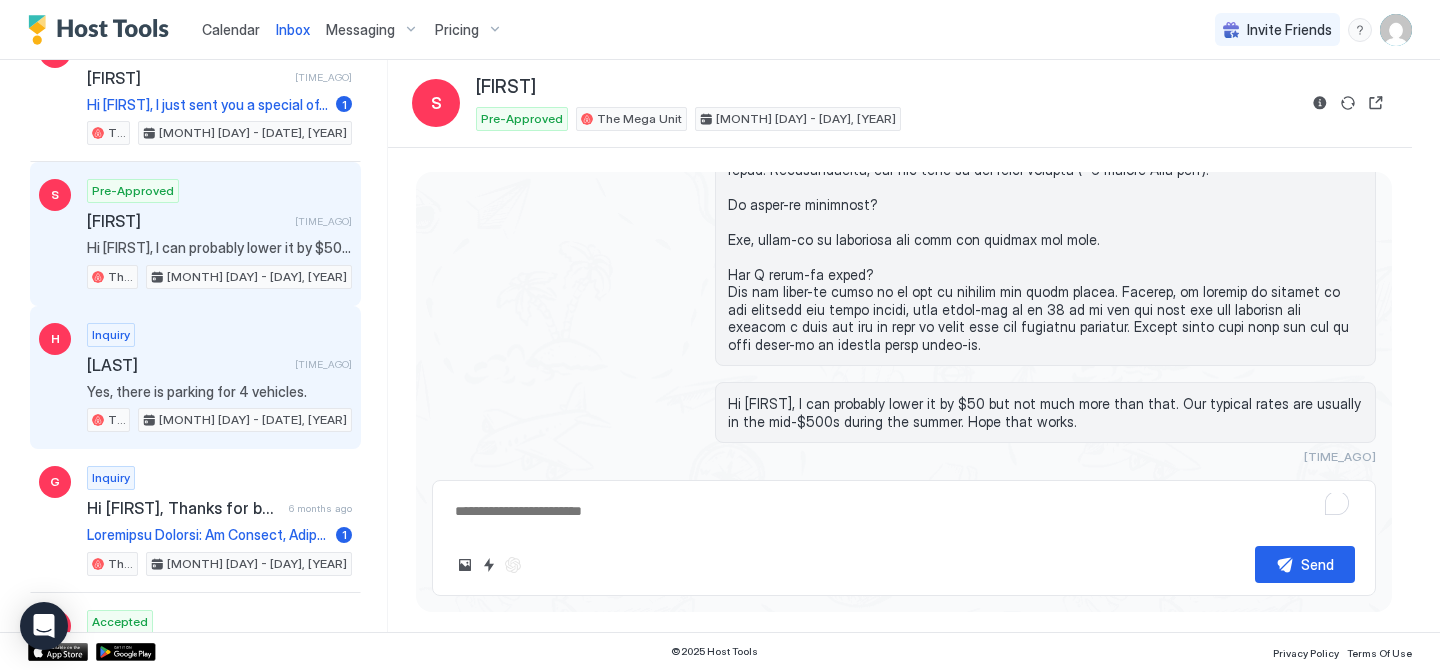 scroll, scrollTop: 502, scrollLeft: 0, axis: vertical 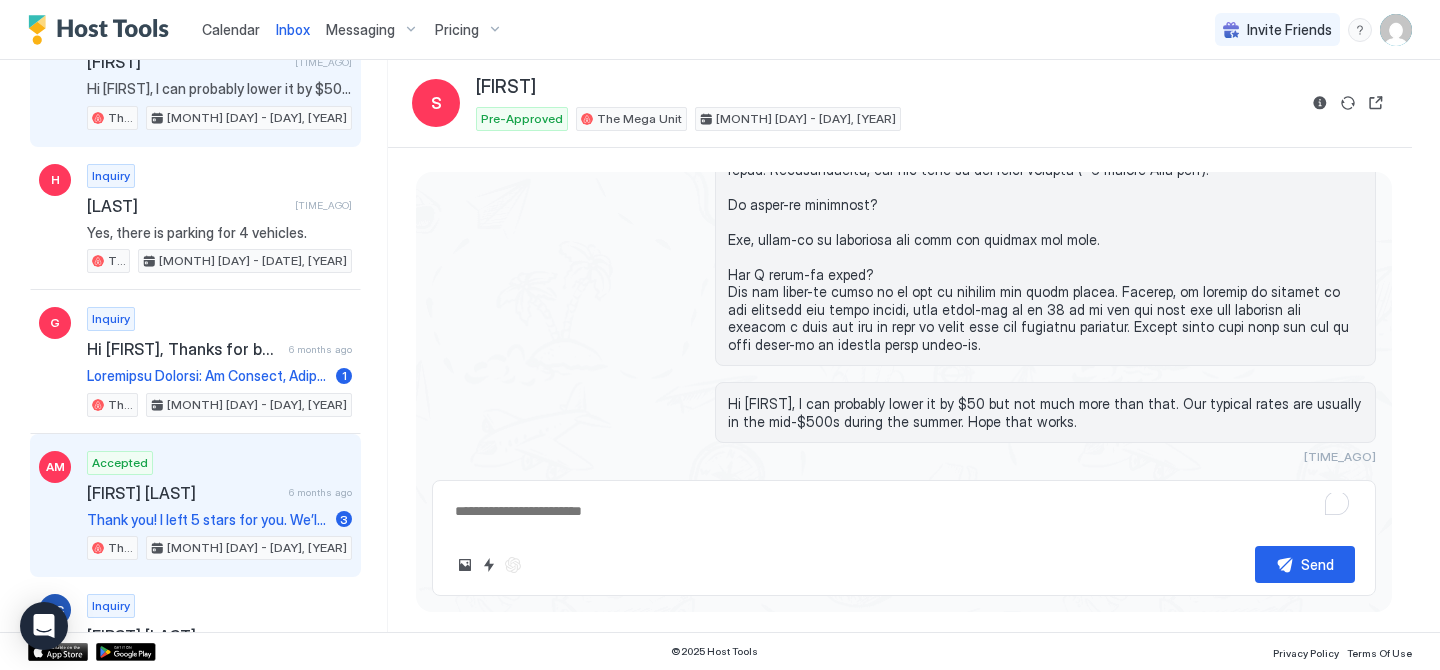 click on "Accepted [FIRST] [LAST] [TIME] ago Thank you! I left 5 stars for you. We’ll be back in the summer and book again 3 The Mega Unit [MONTH] [DAY] - [DAY], [YEAR]" at bounding box center [219, 506] 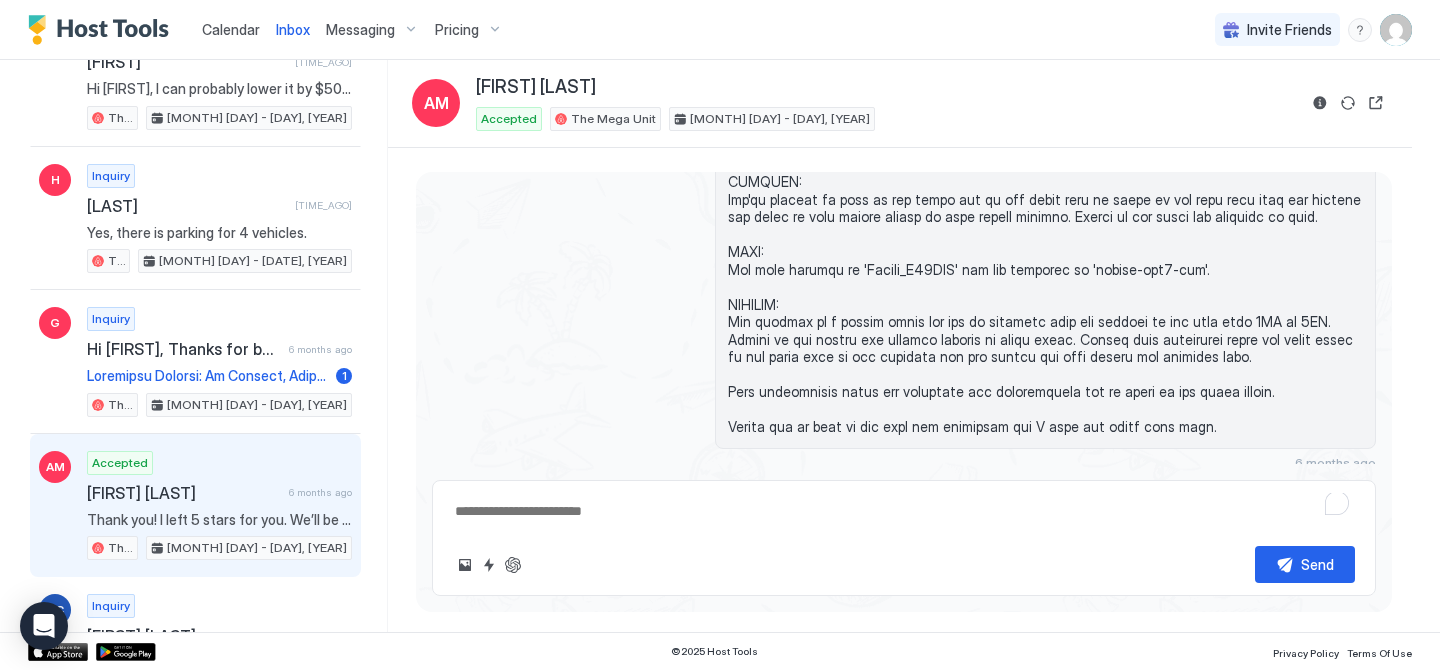 scroll, scrollTop: 1776, scrollLeft: 0, axis: vertical 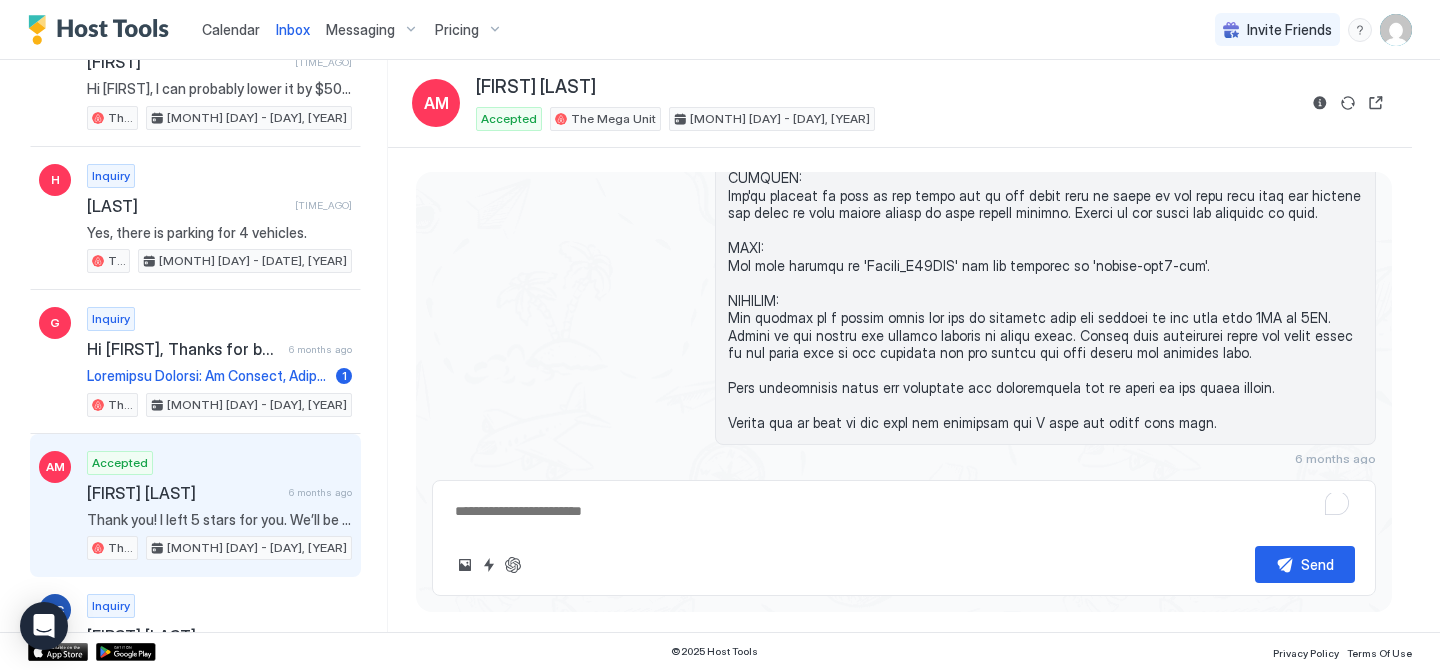 click at bounding box center (1045, 169) 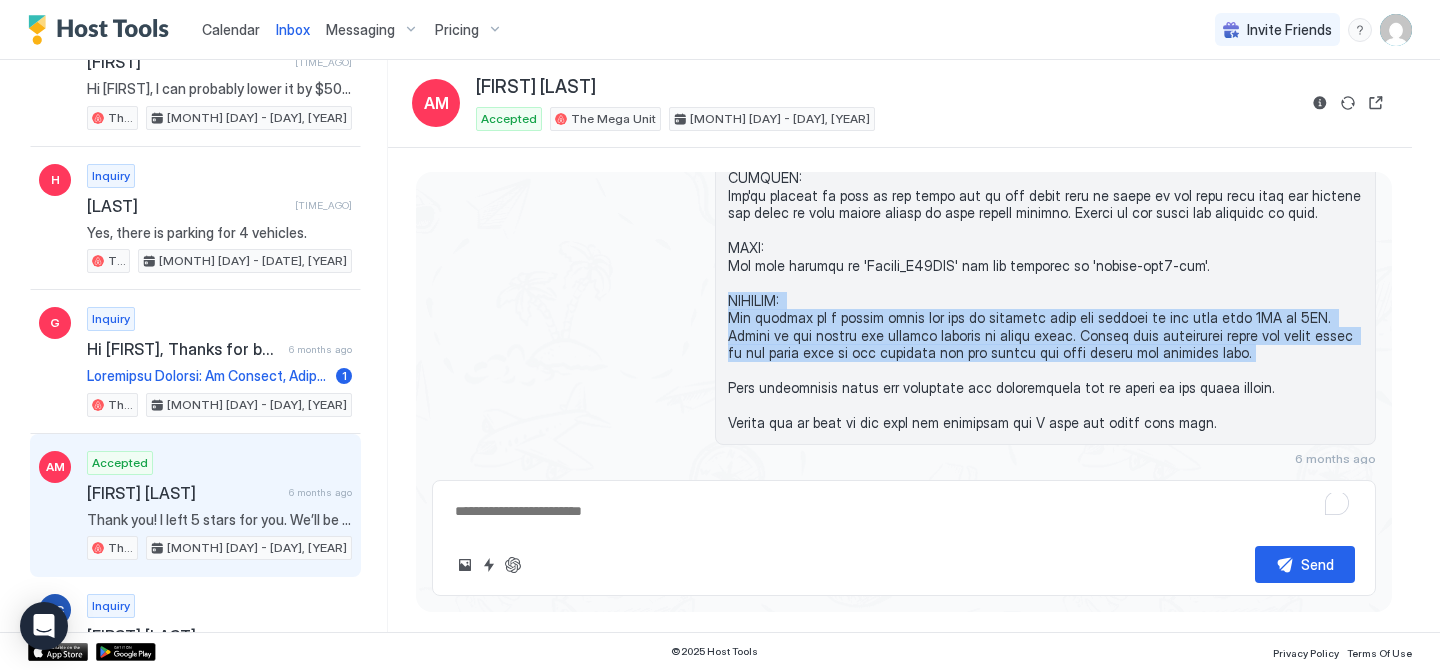 drag, startPoint x: 1252, startPoint y: 319, endPoint x: 729, endPoint y: 258, distance: 526.54535 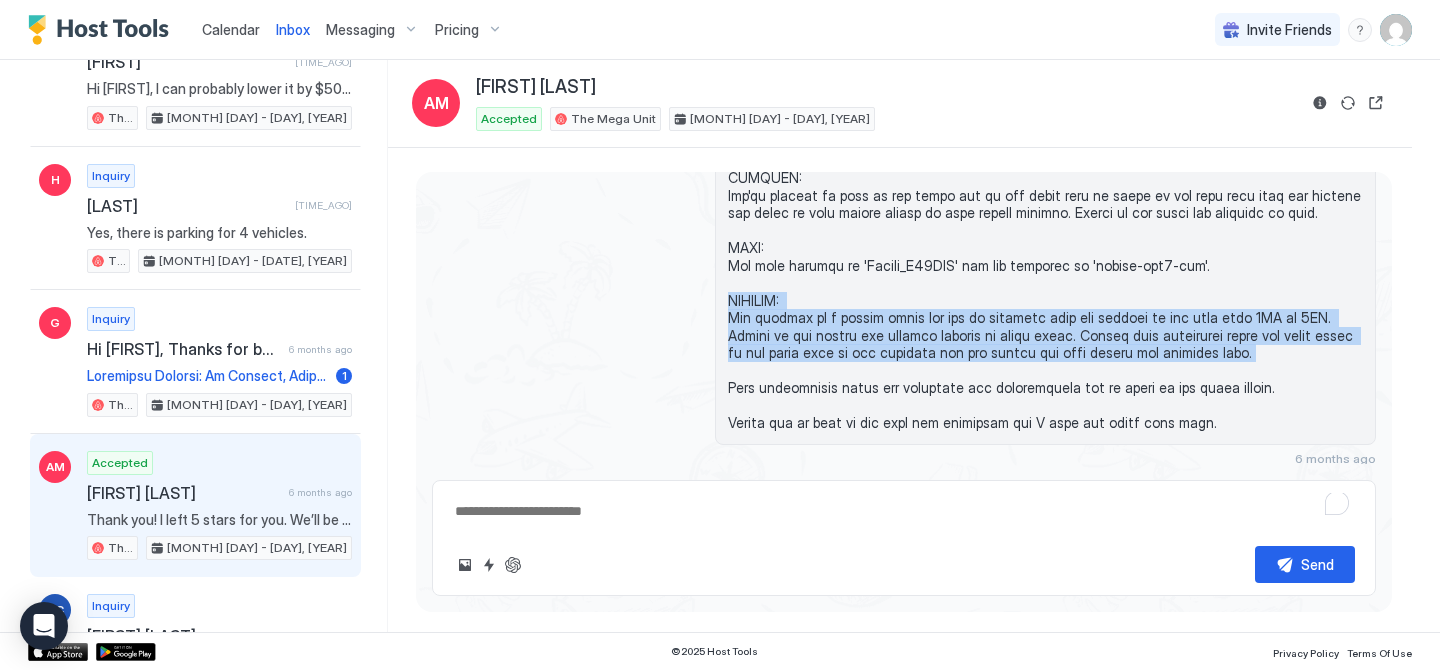 click at bounding box center (1045, 169) 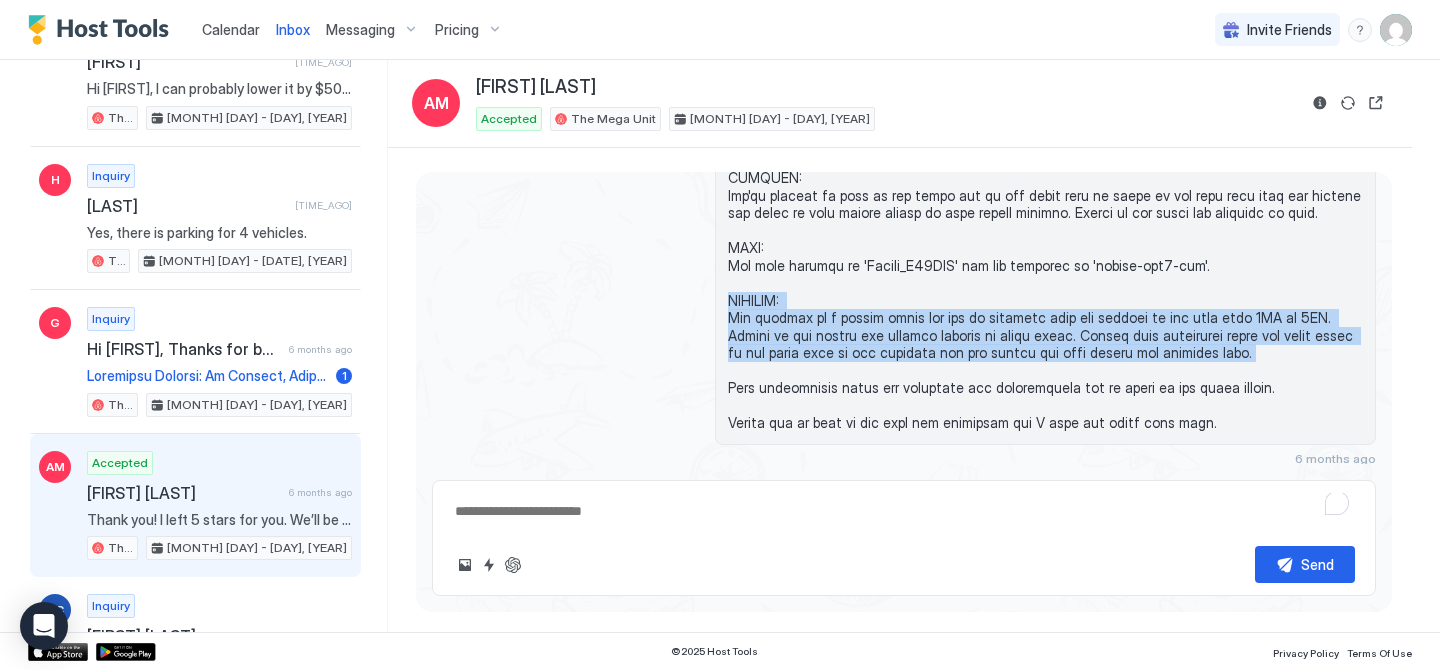 copy on "LAUNDRY:
The laundry is a shared space and can be accessed from the outside of the unit from 9AM to 9PM. Please do not access the laundry outside of these hours. Please walk downstairs using the steps found on the right side of the property and the second key will unlock the exterior door." 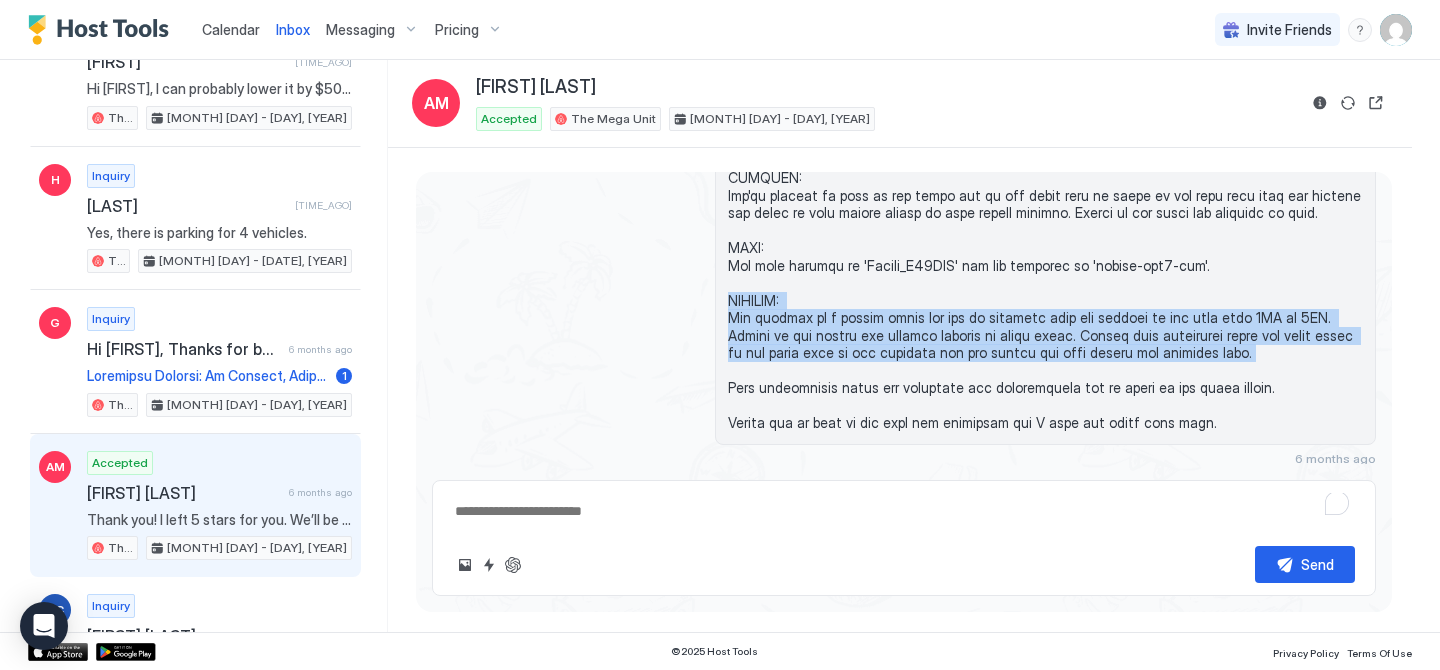 click on "Inbox" at bounding box center [293, 29] 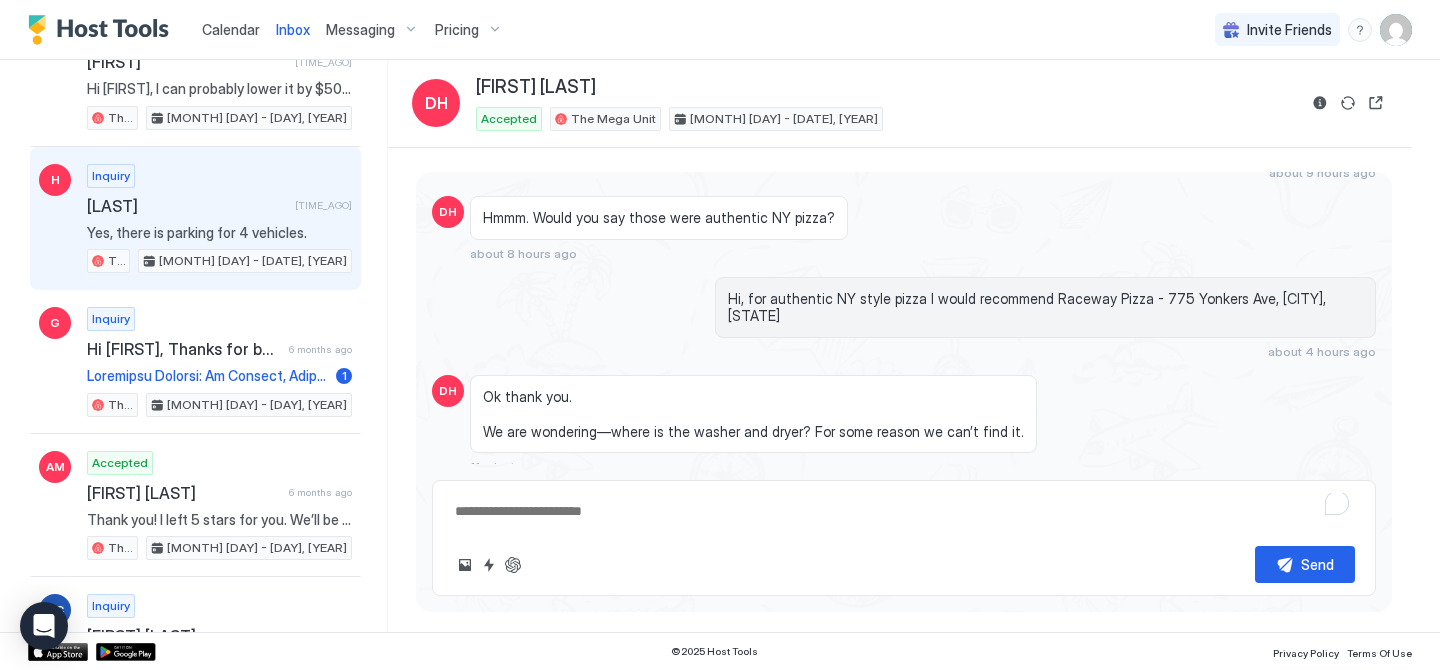 scroll, scrollTop: 2713, scrollLeft: 0, axis: vertical 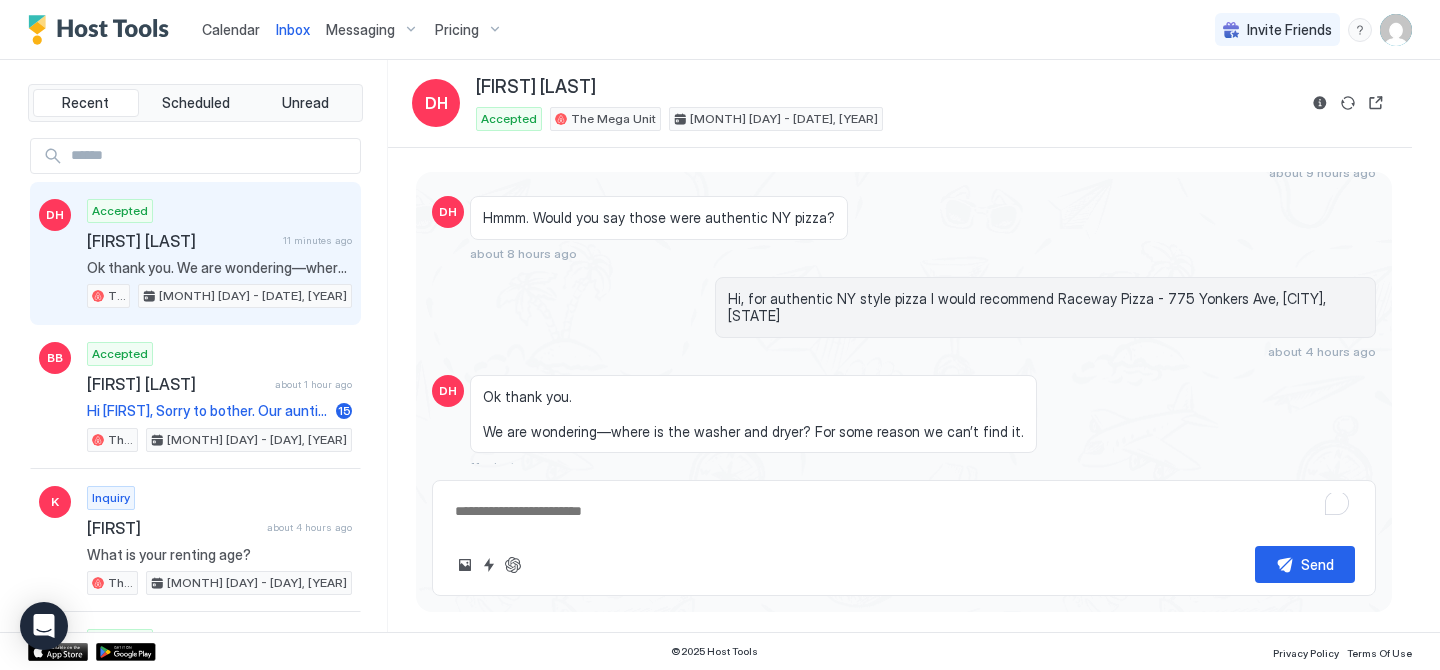 click on "Accepted [FIRST] [LAST] 11 minutes ago Ok thank you.
We are wondering—where is the washer and dryer? For some reason we can’t find it.  The Mega Unit [DATE] - [DATE], [YEAR]" at bounding box center [219, 254] 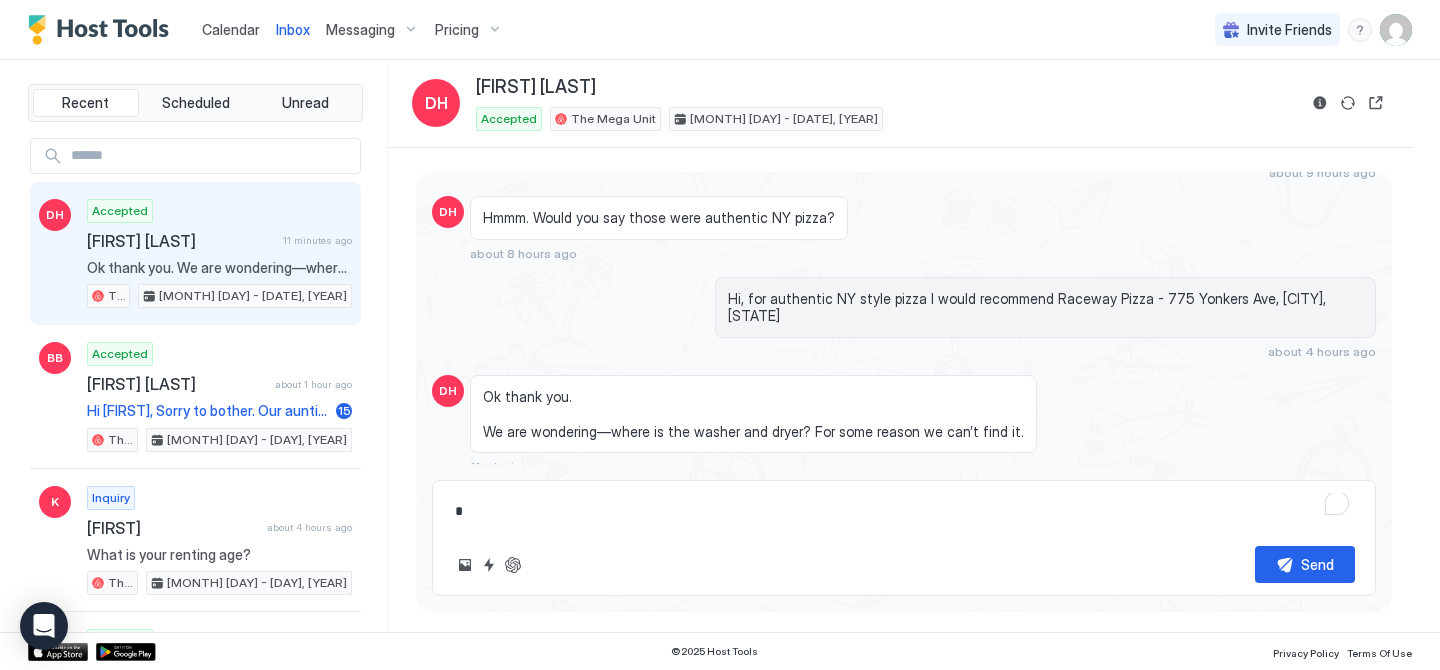 type on "*" 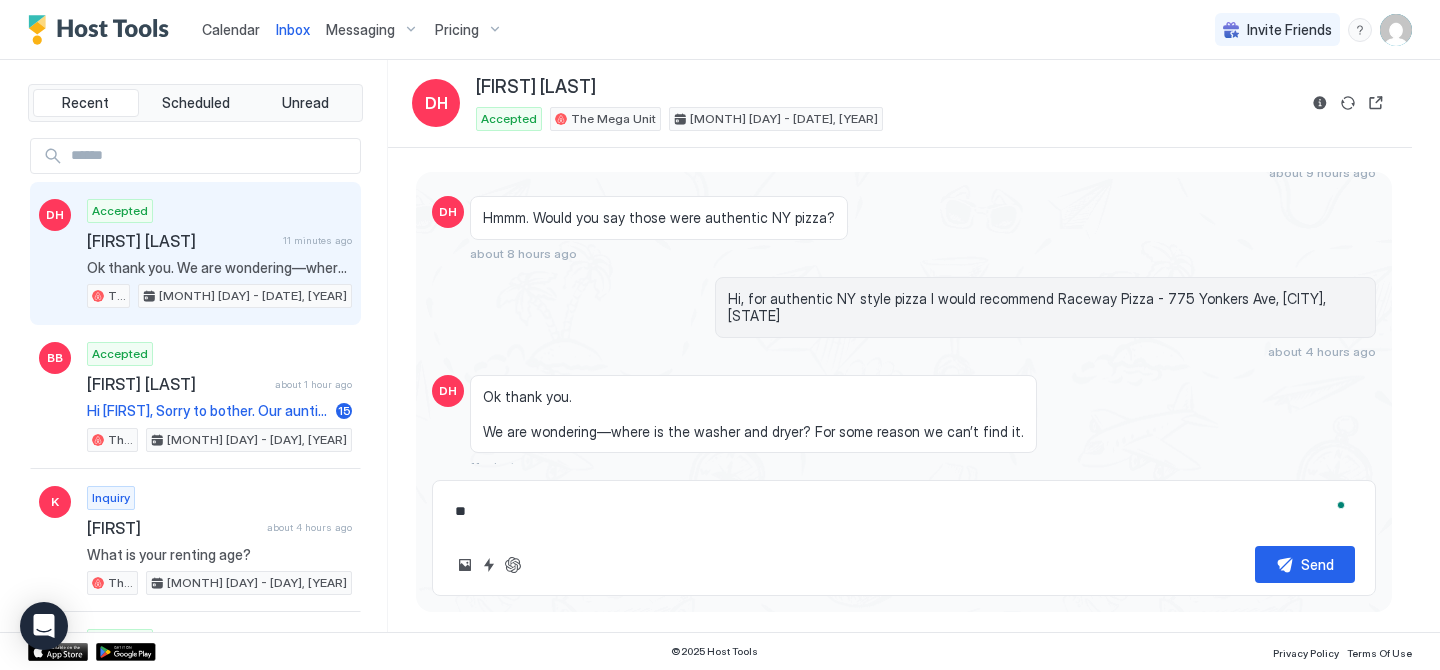 type on "*" 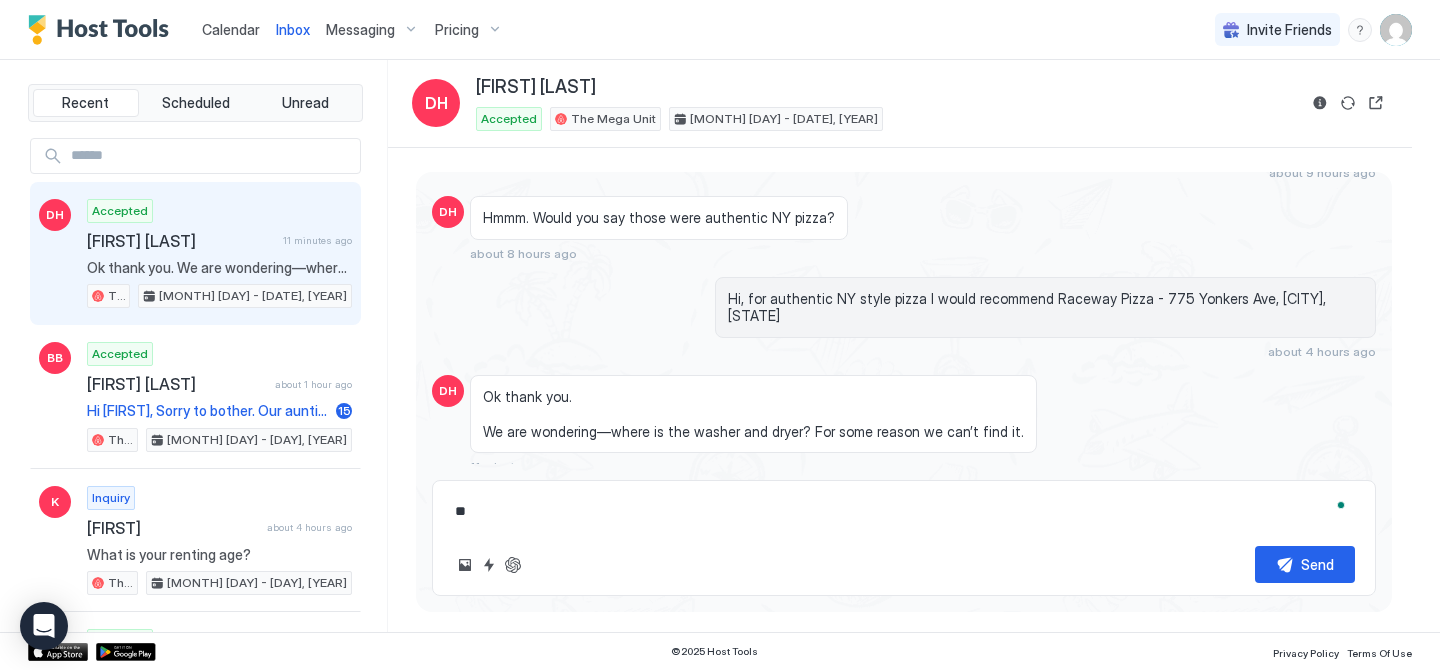 type on "**" 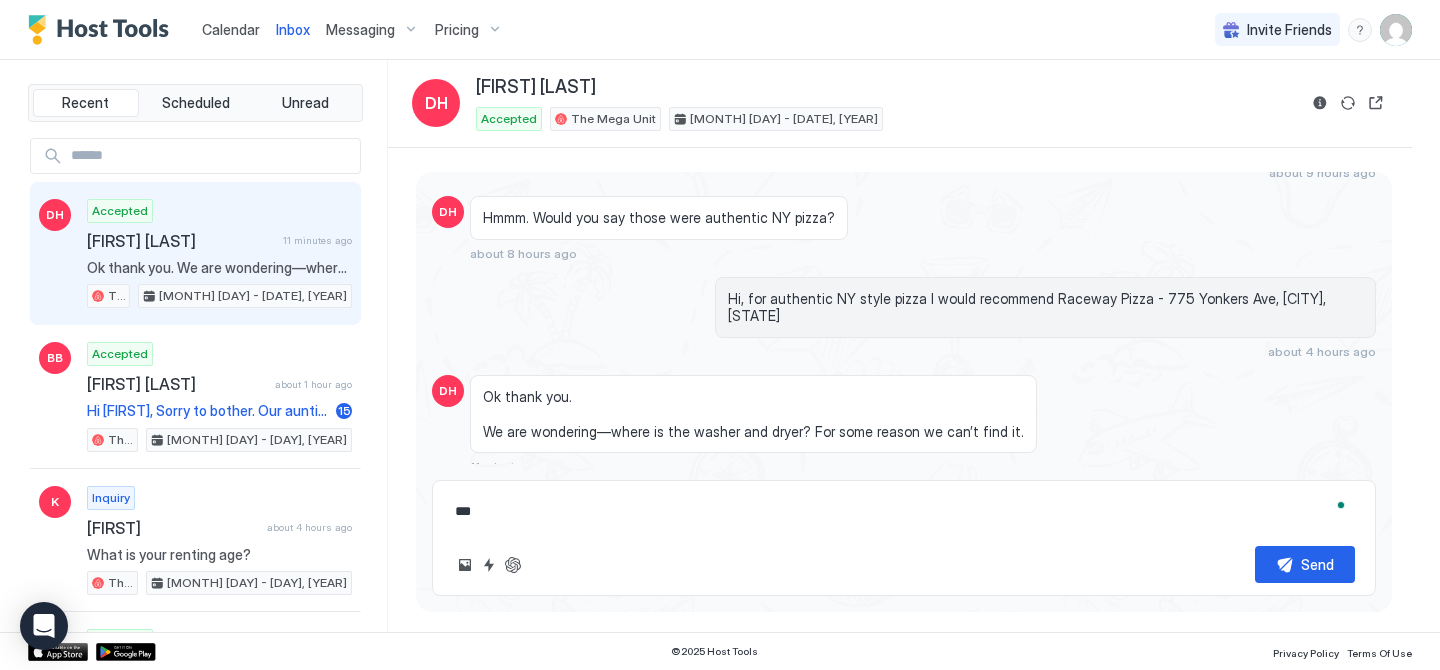 type on "*" 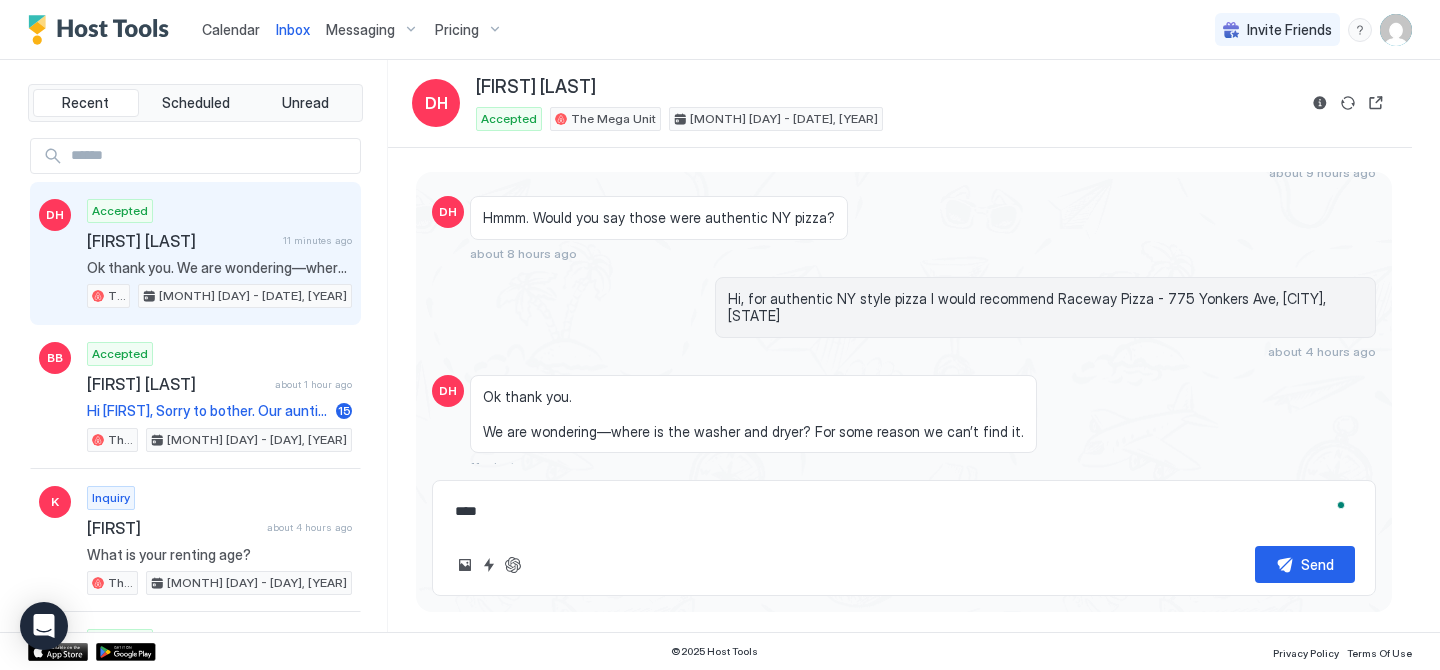 type on "*" 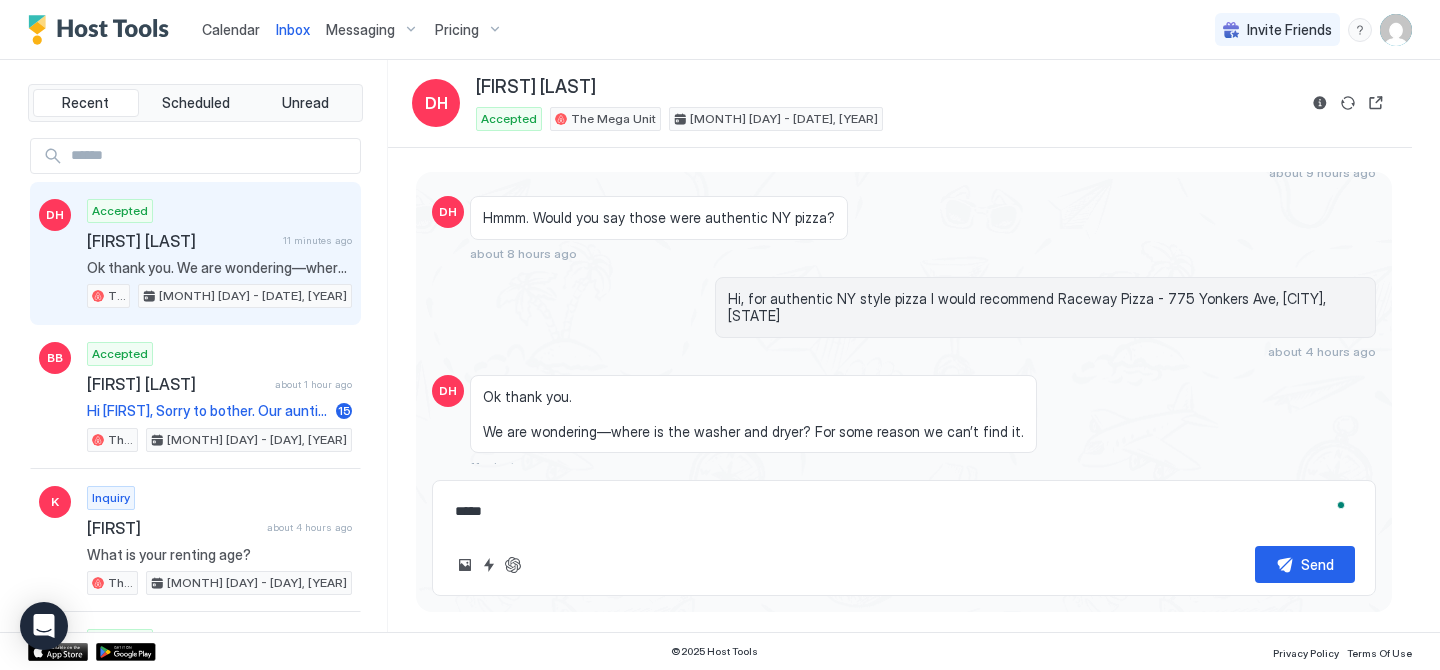 type on "*" 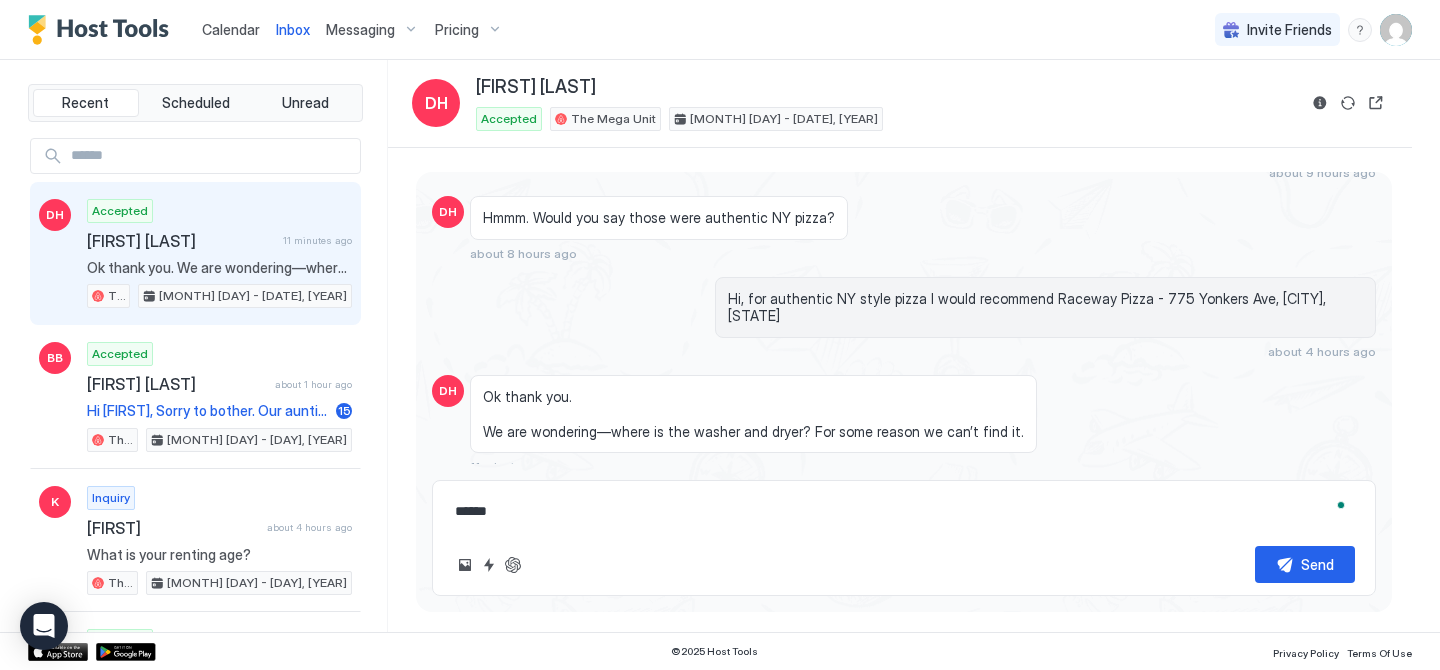 type on "*" 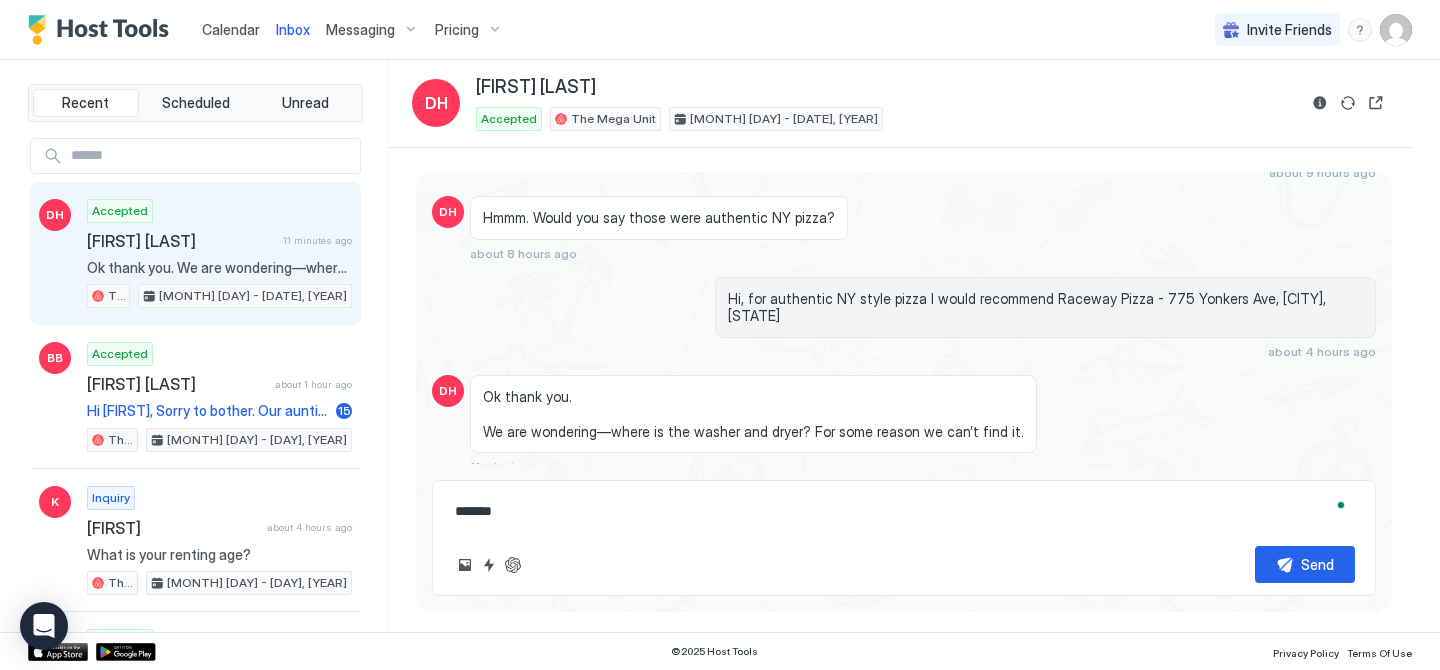 type on "*" 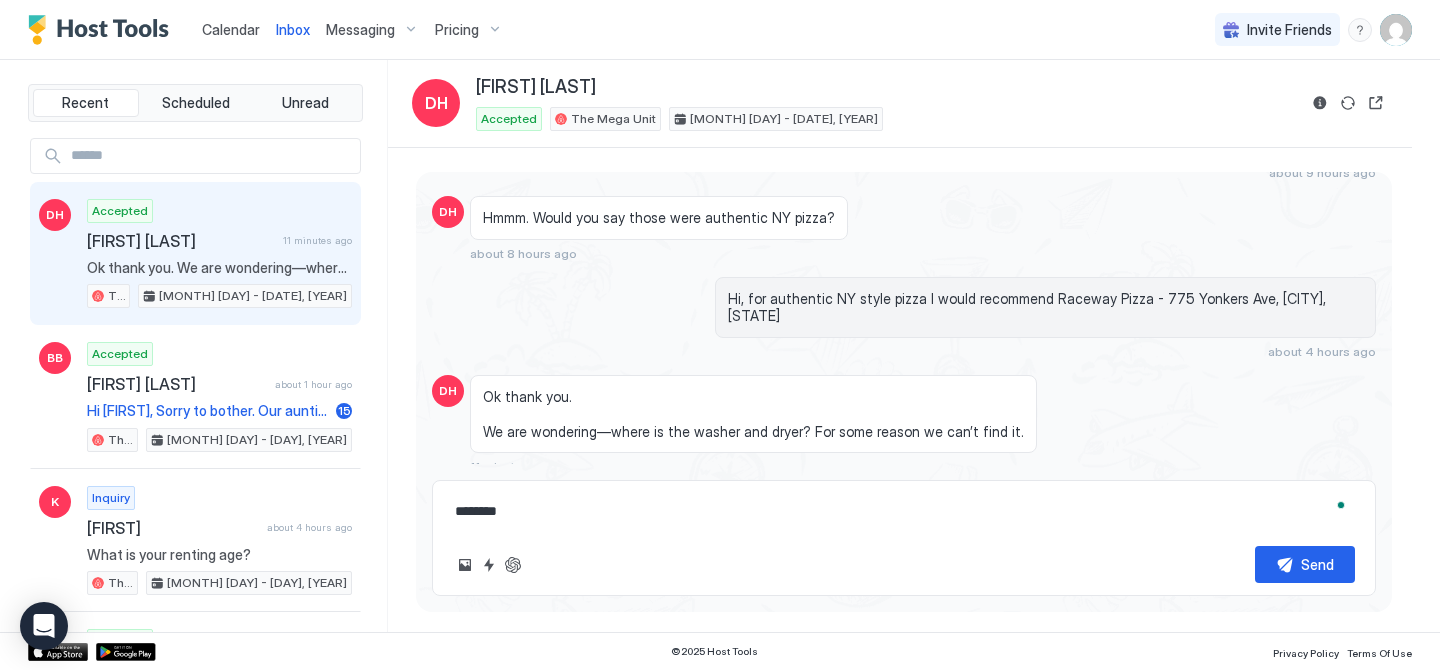 type on "*" 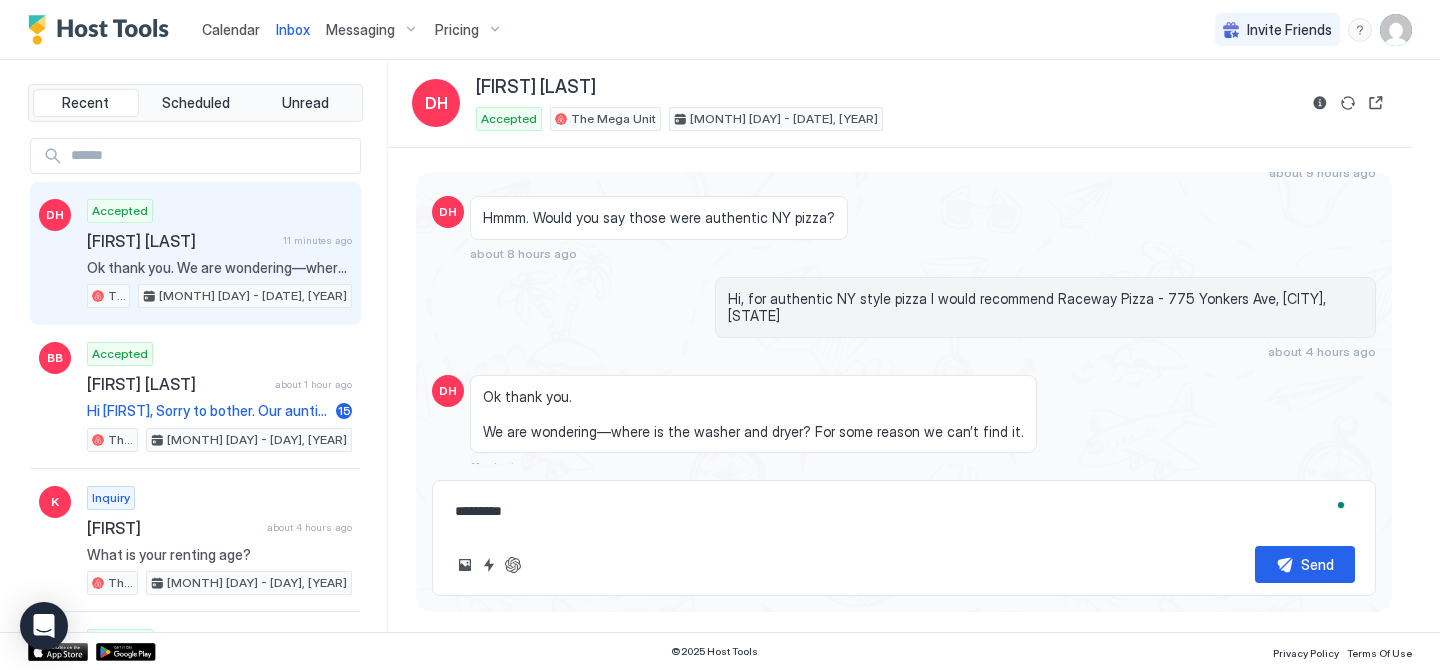 type on "*" 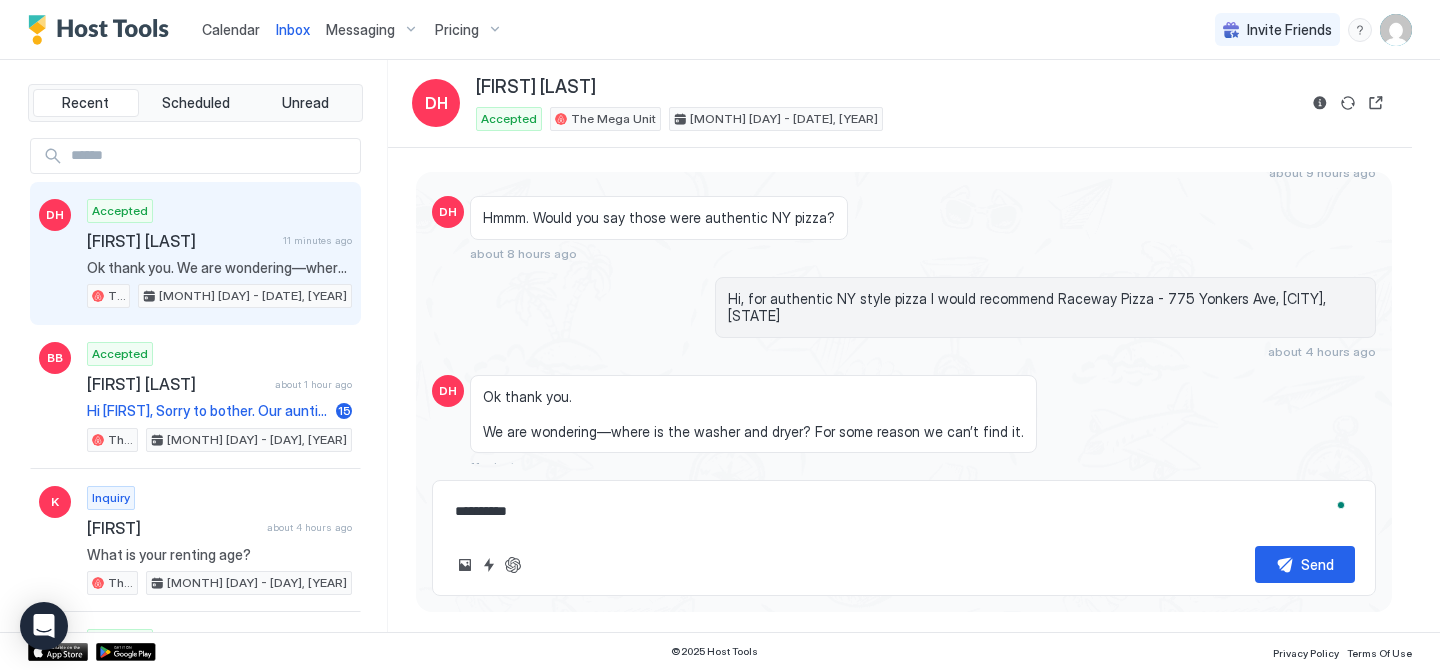 type on "*" 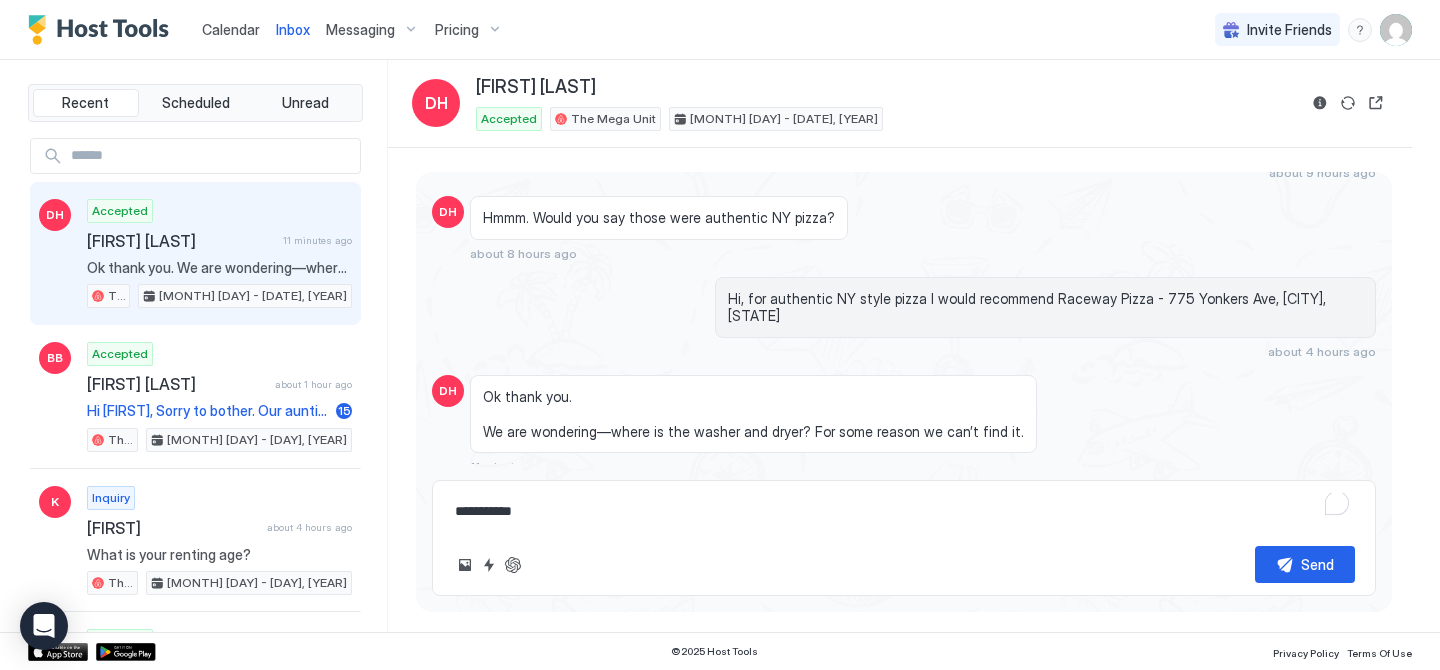 type on "*" 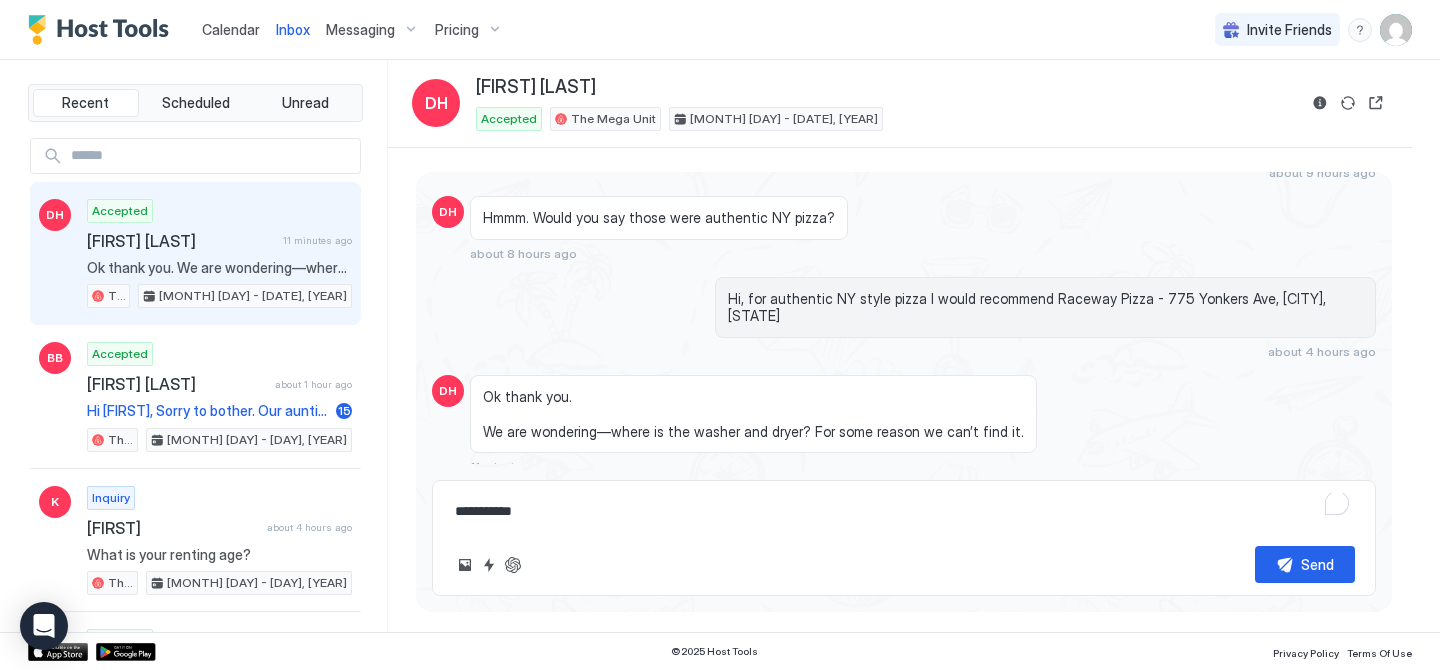 type on "**********" 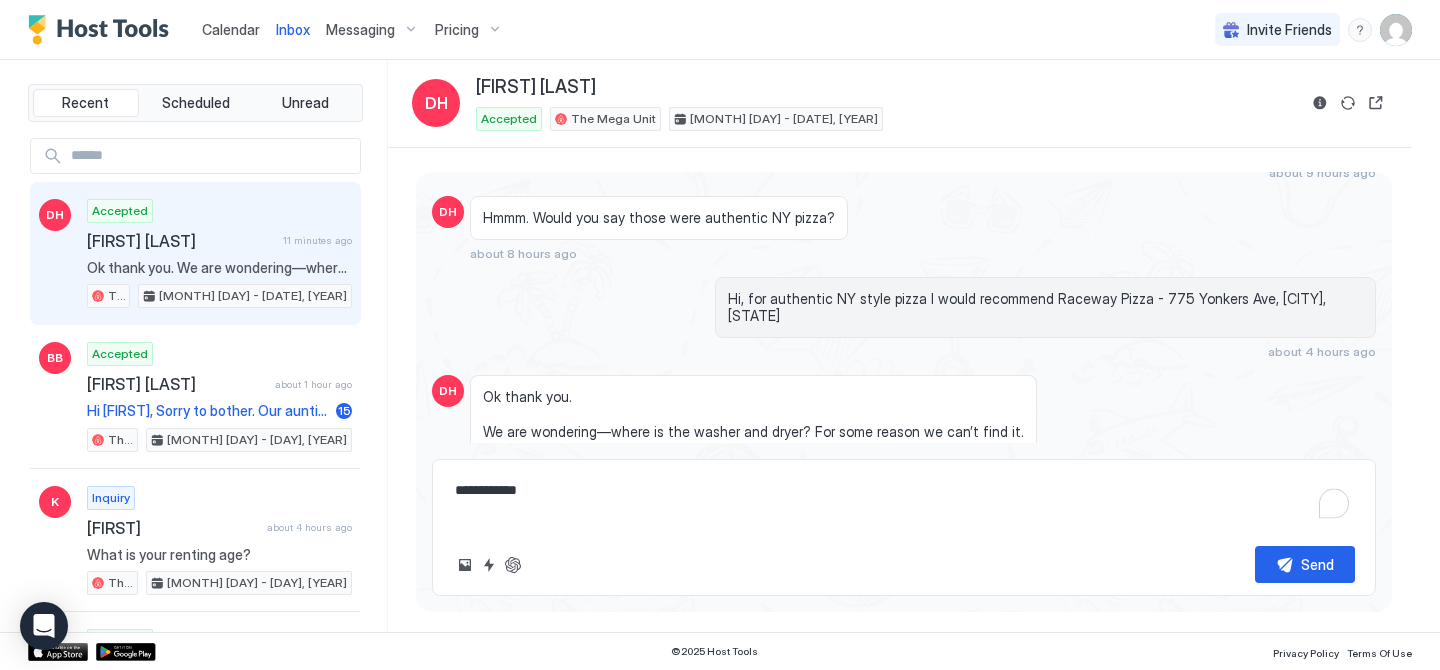 type on "*" 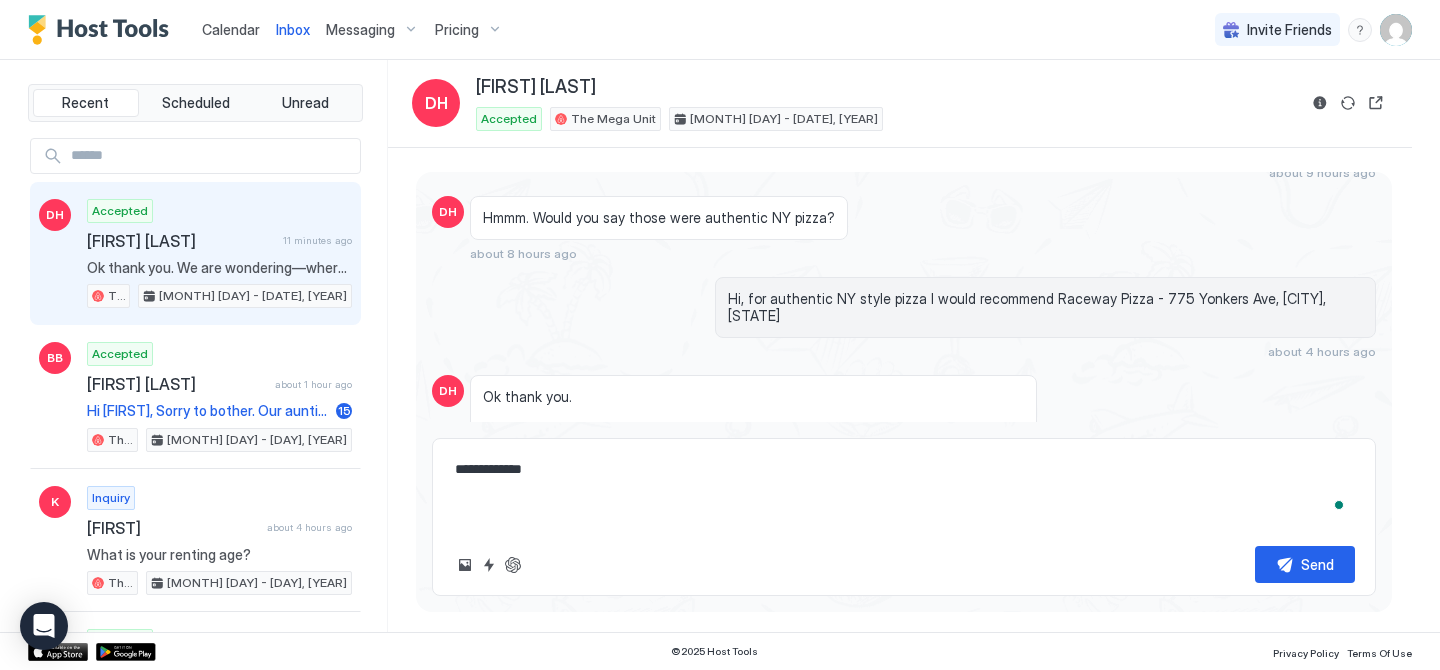 type on "*" 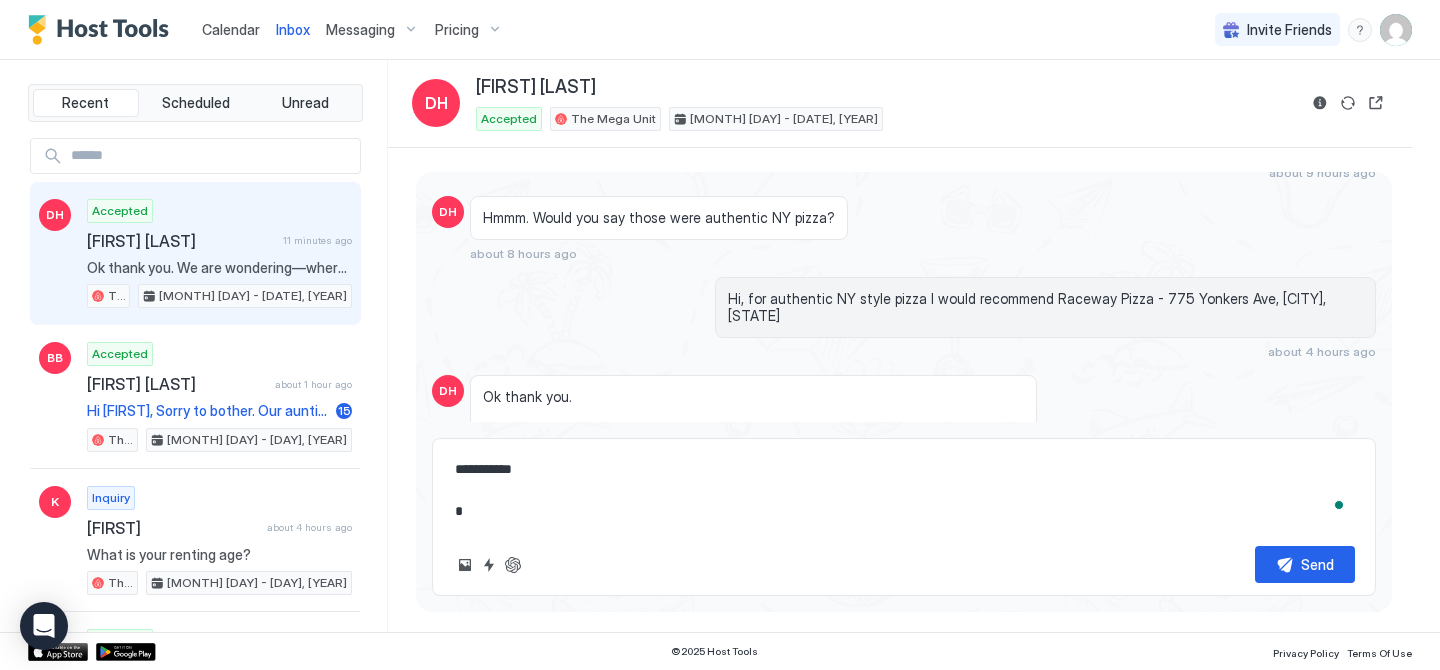 type on "**********" 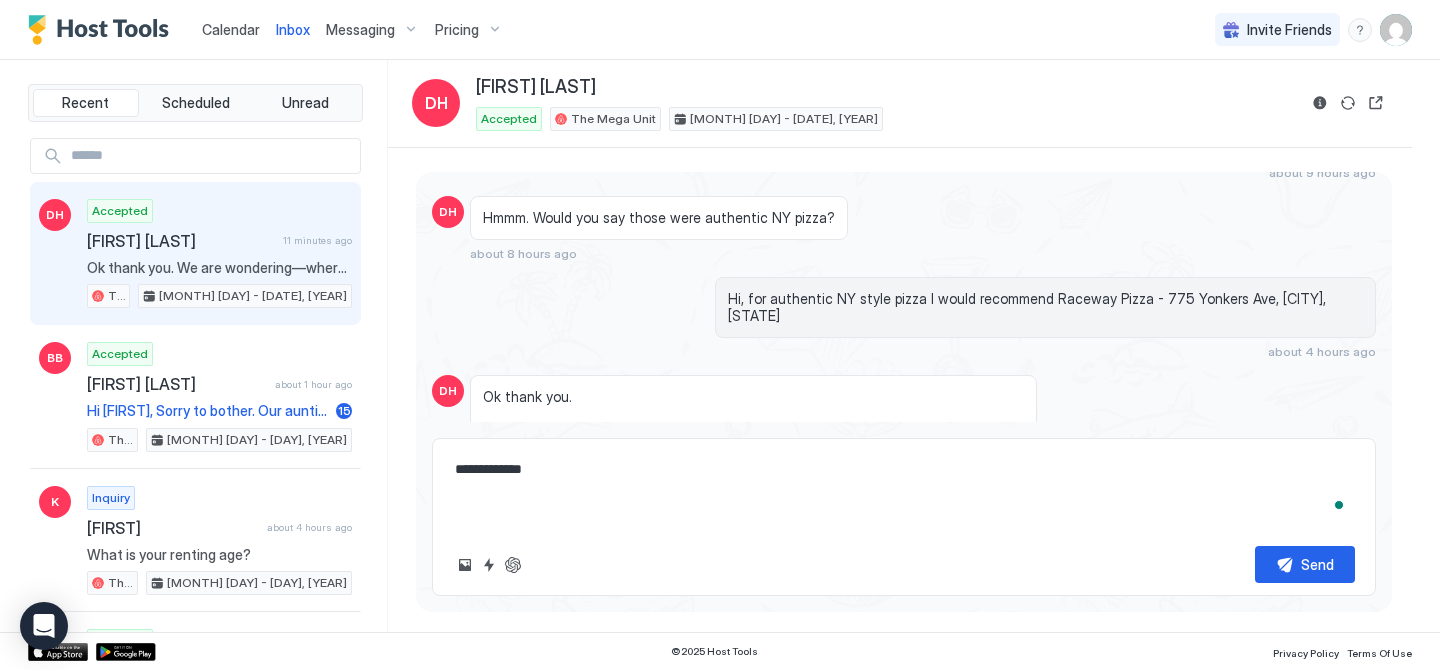 type on "*" 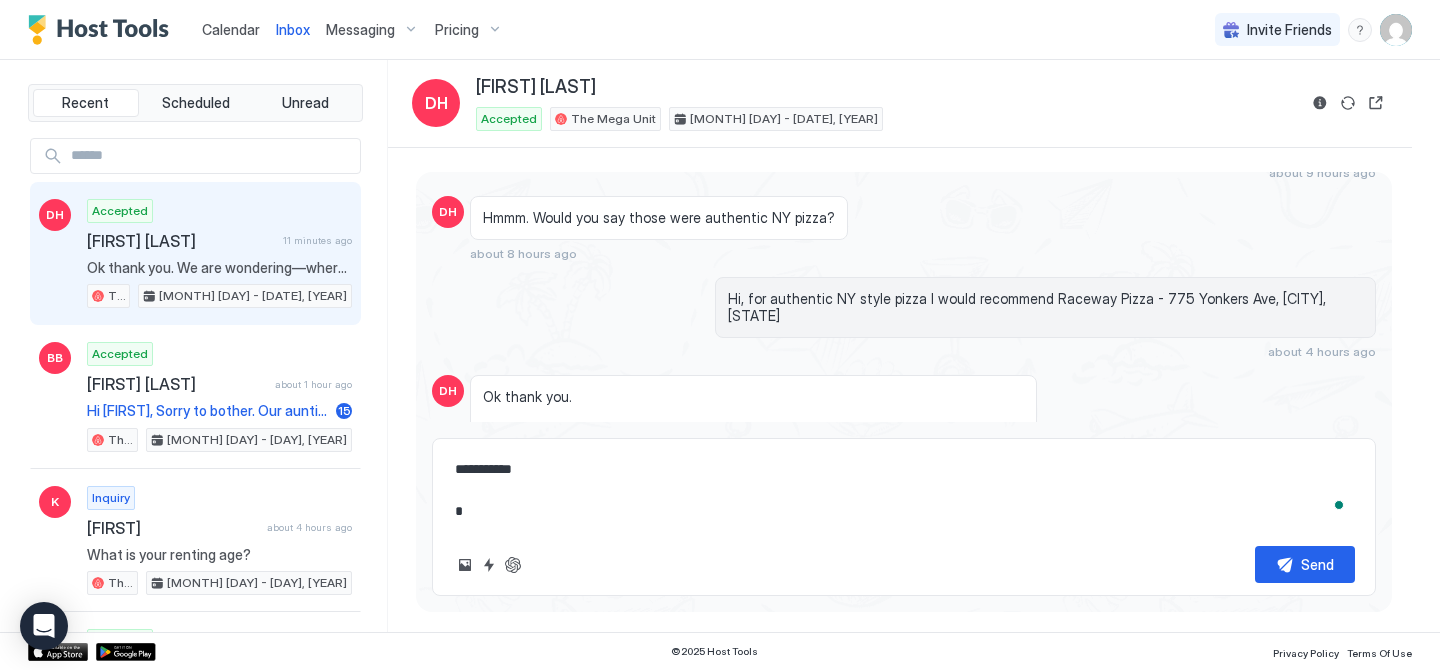 type on "*" 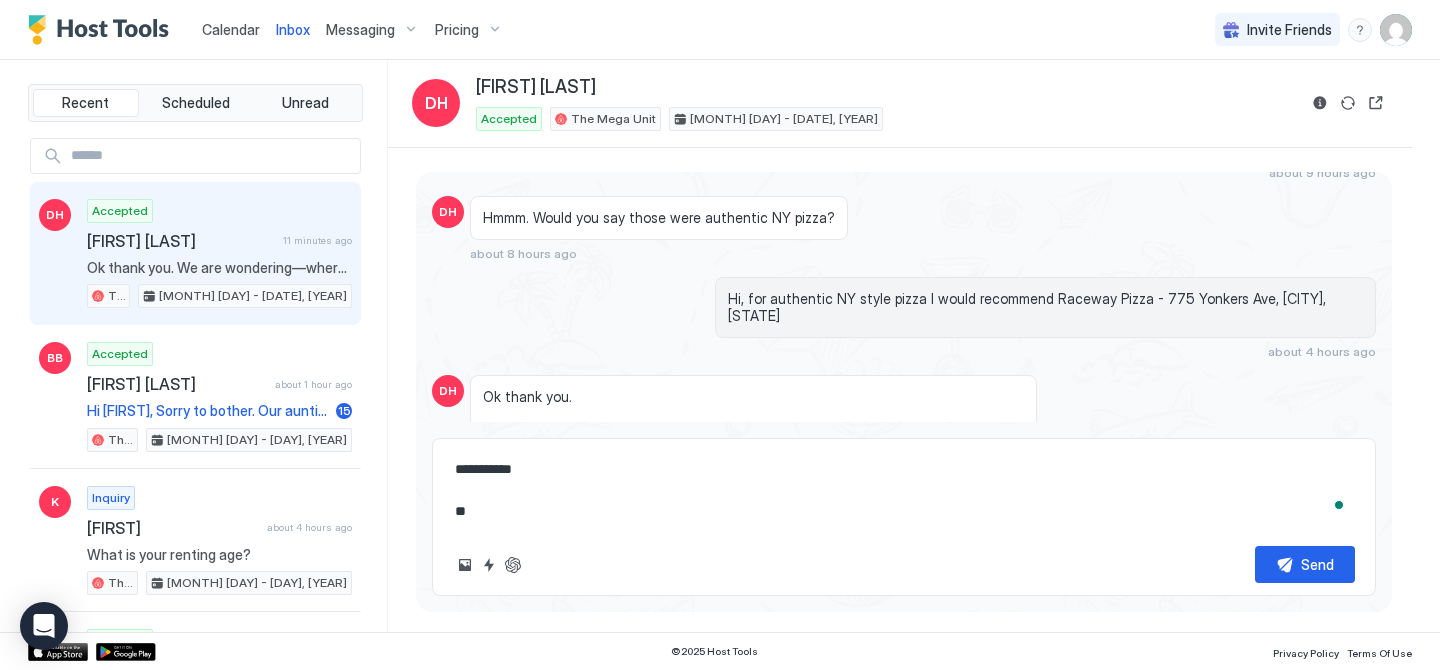 type on "*" 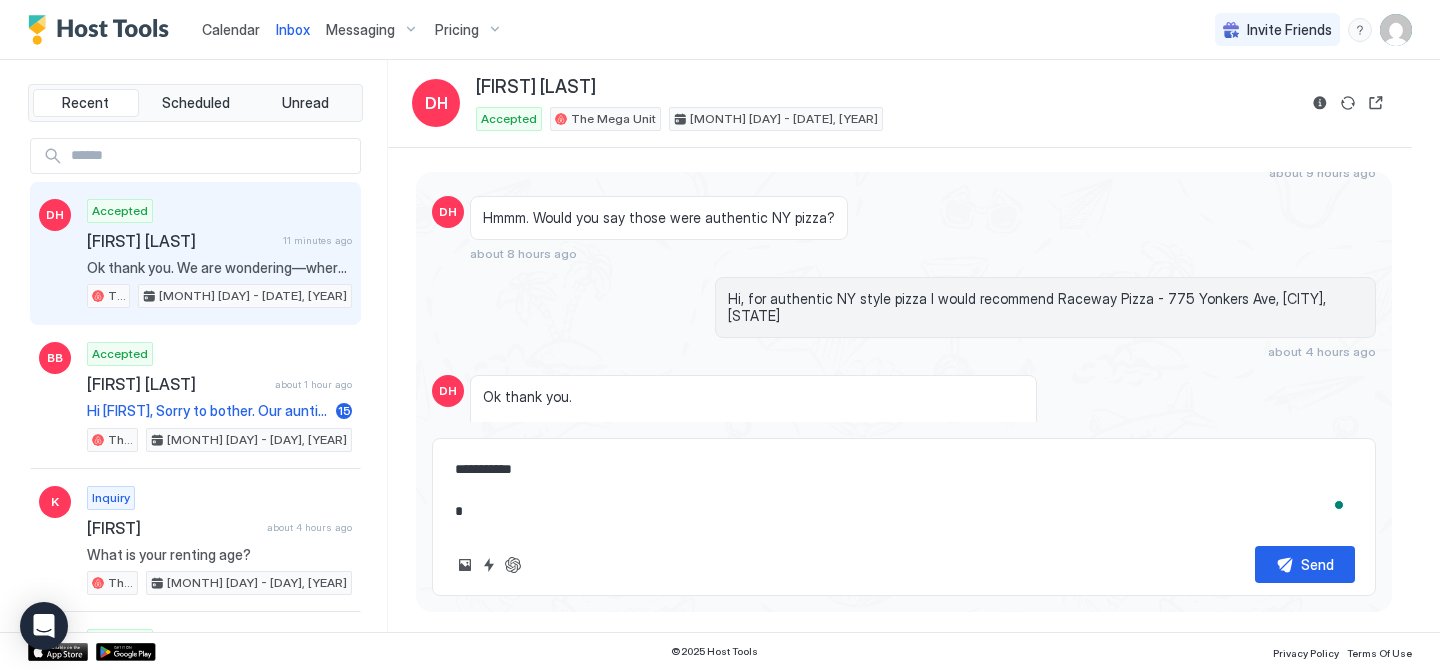type on "*" 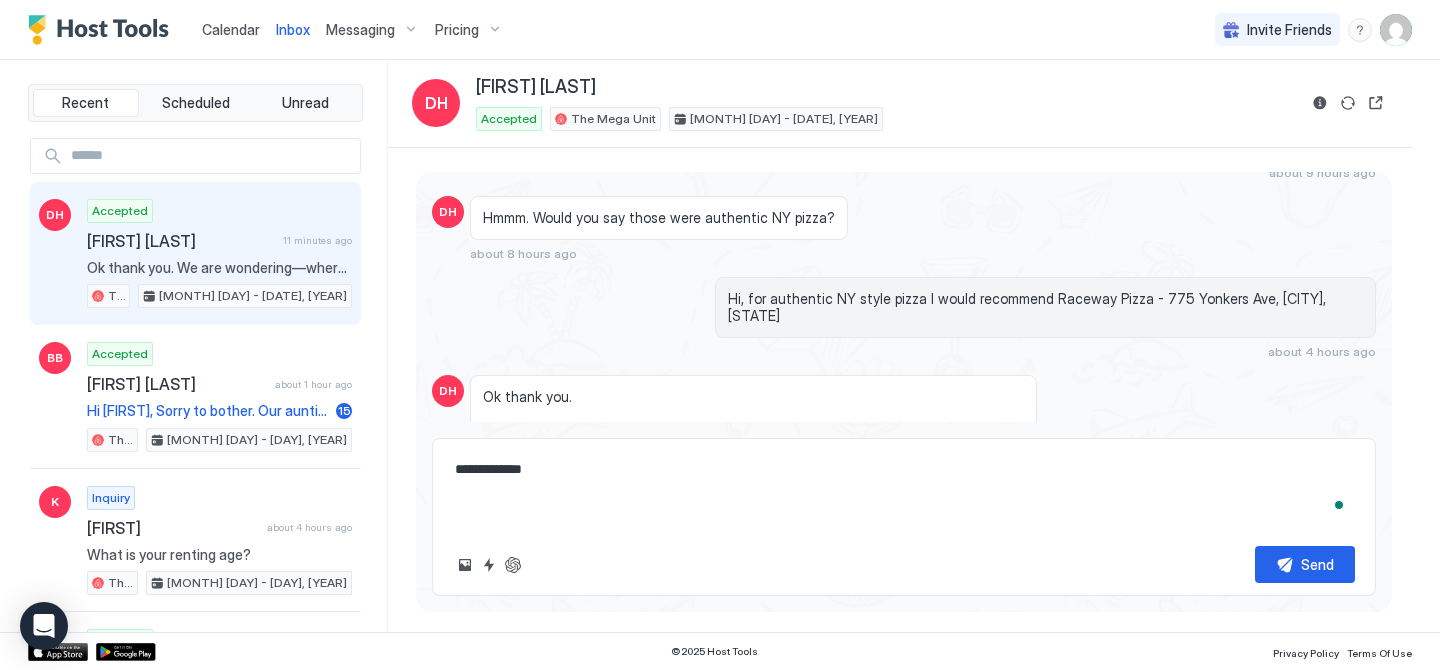 type on "*" 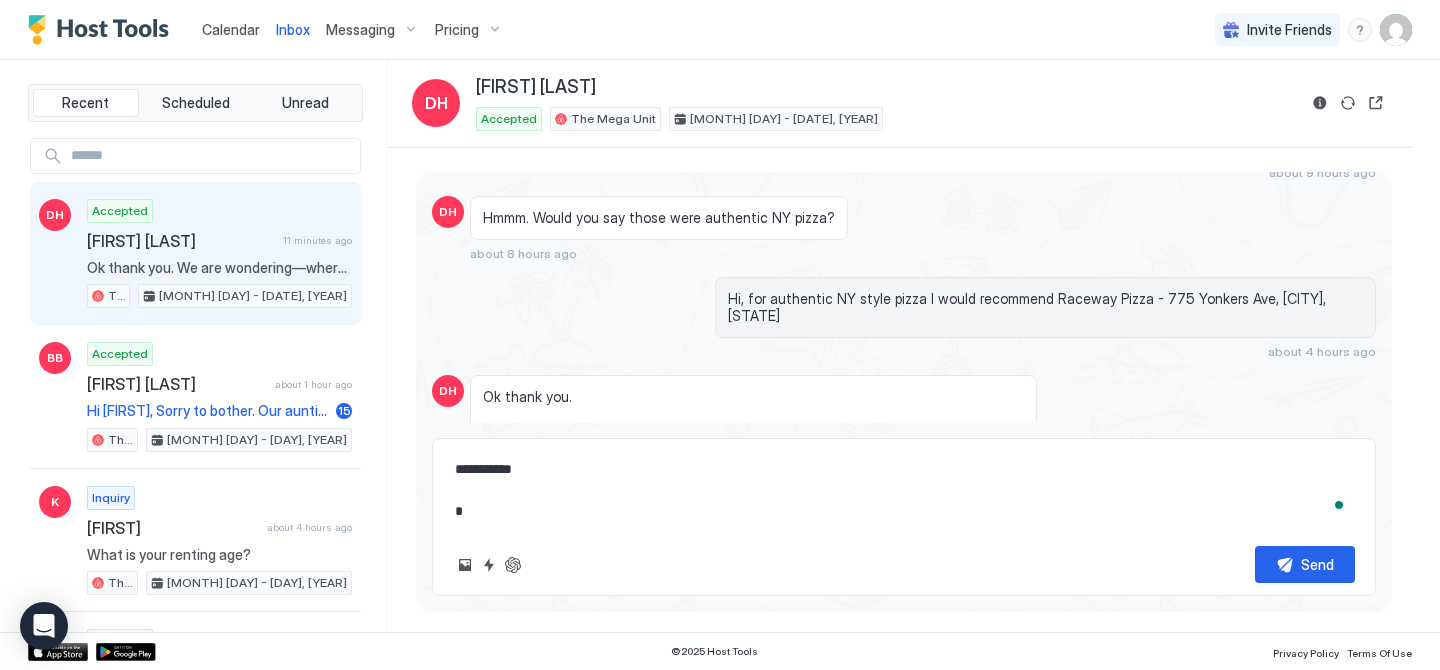 type on "*" 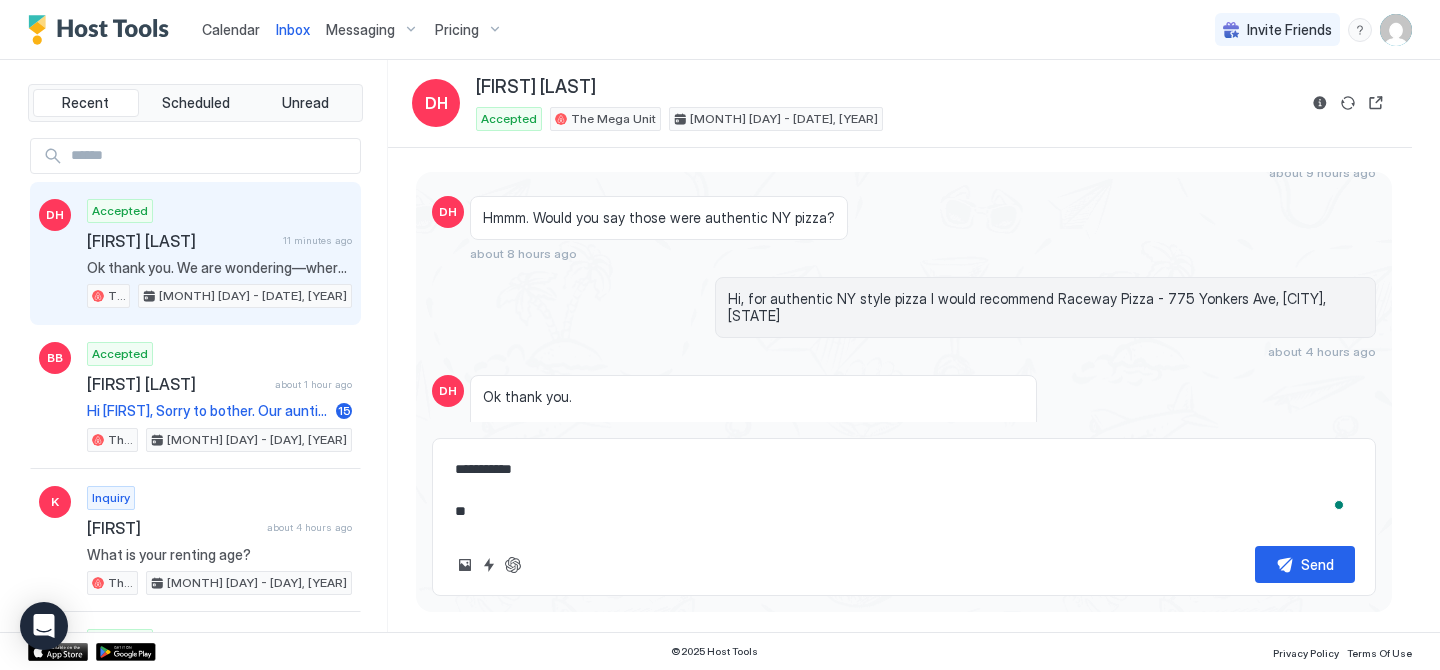 type on "*" 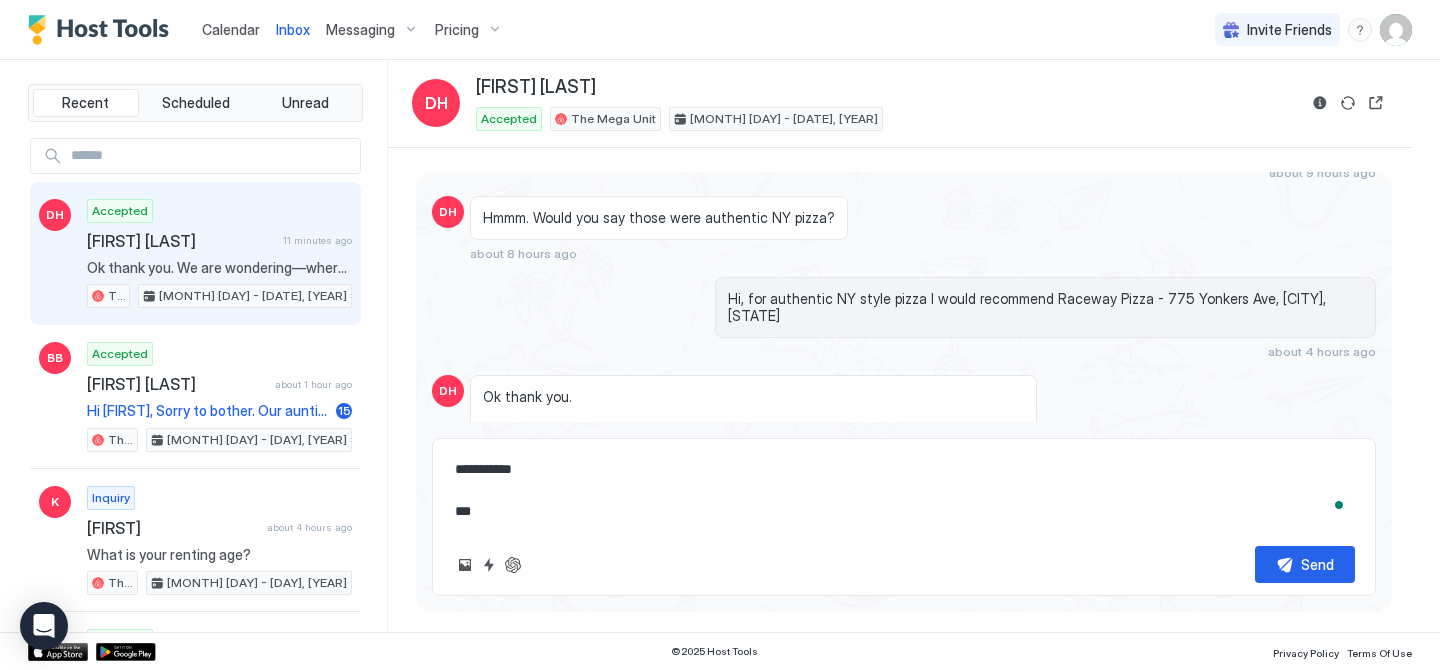 type on "*" 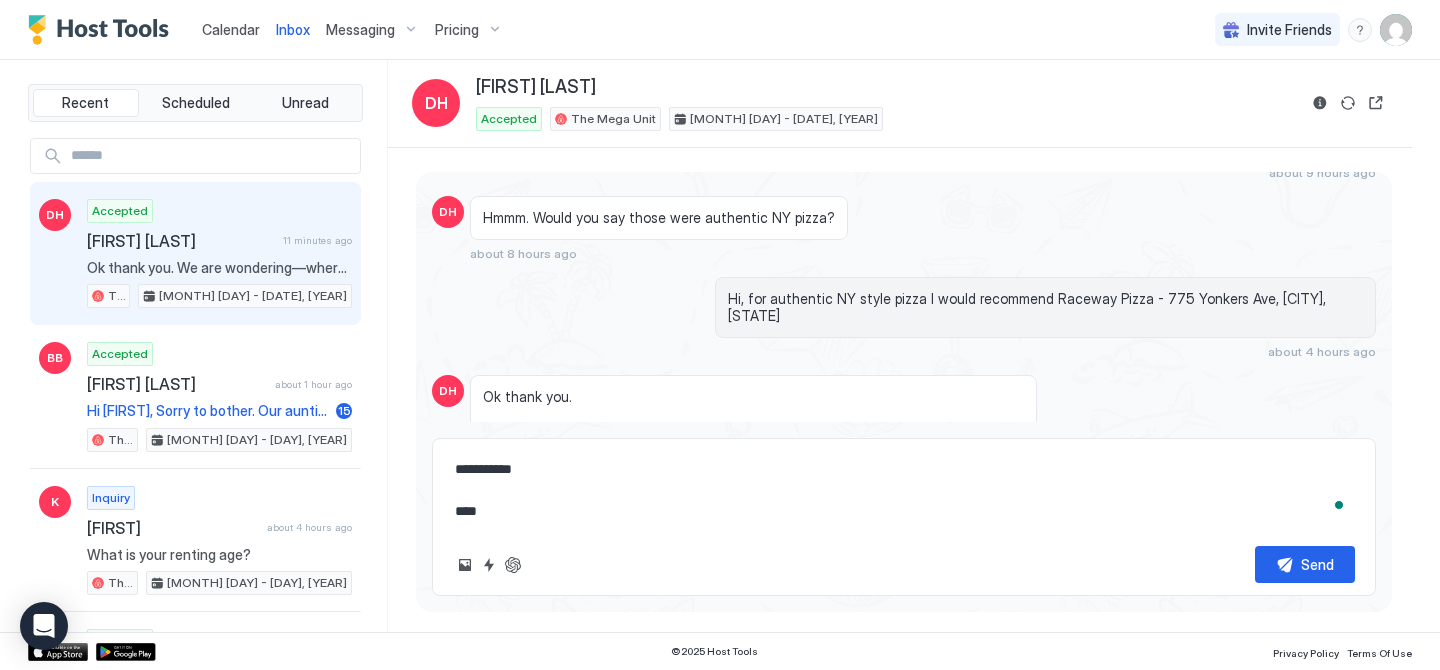 type on "*" 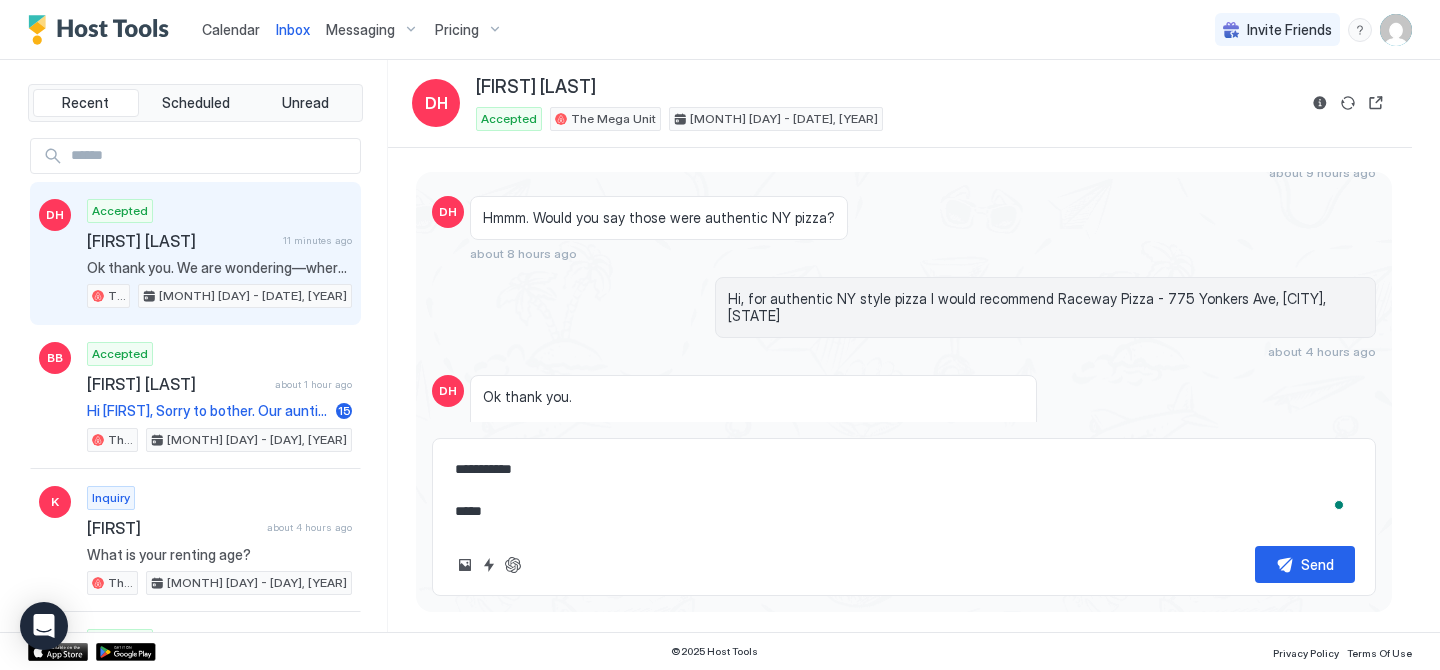 type on "*" 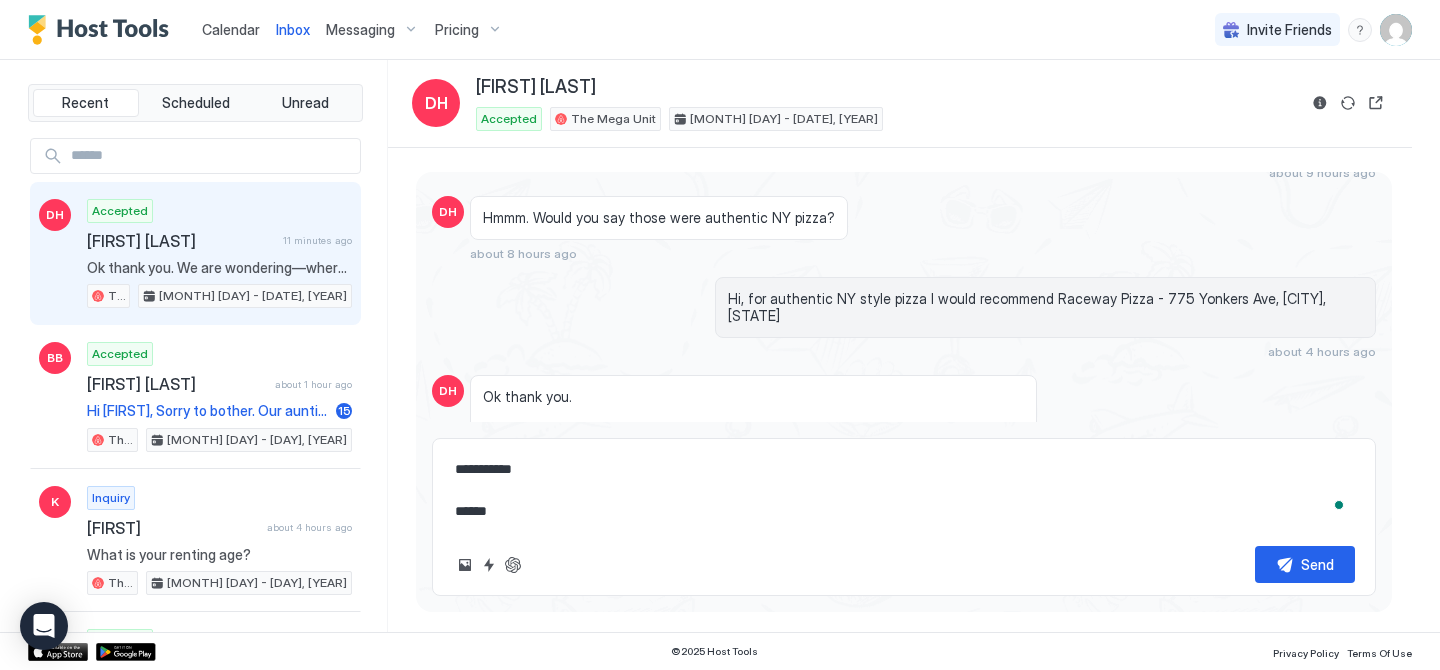 type on "*" 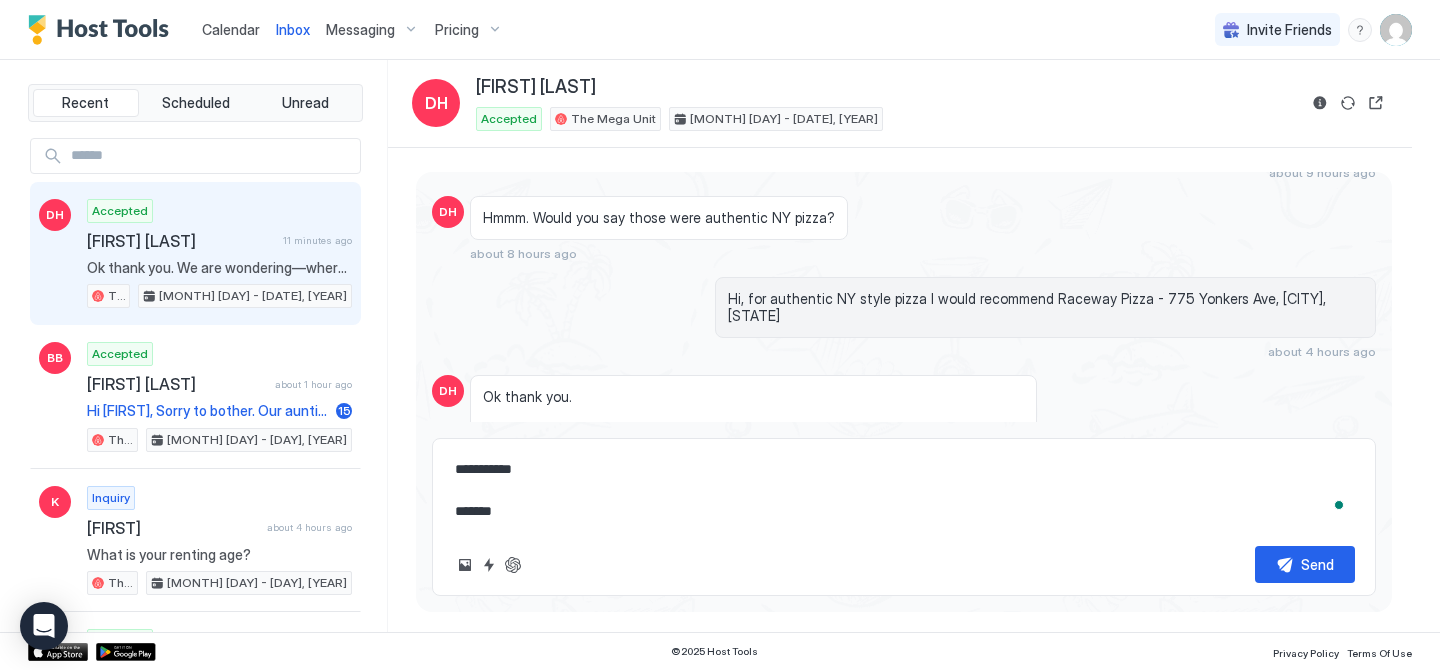 type on "*" 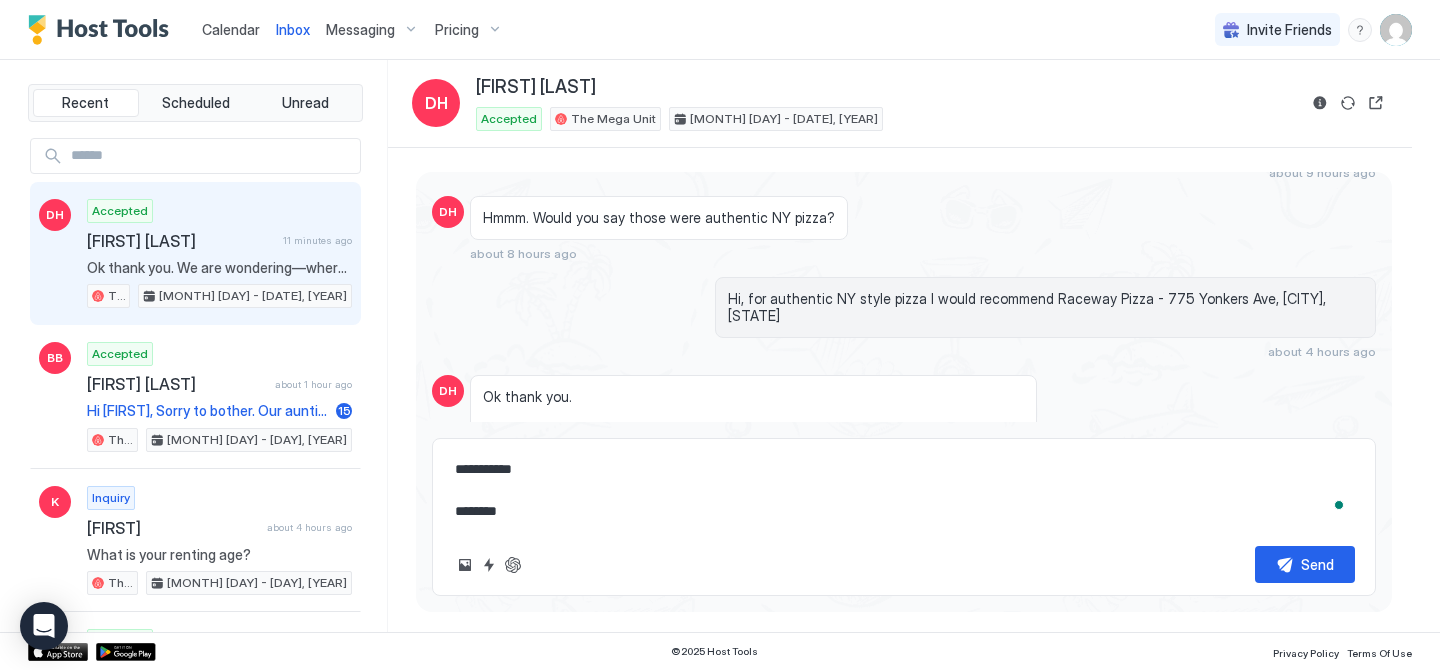 type on "*" 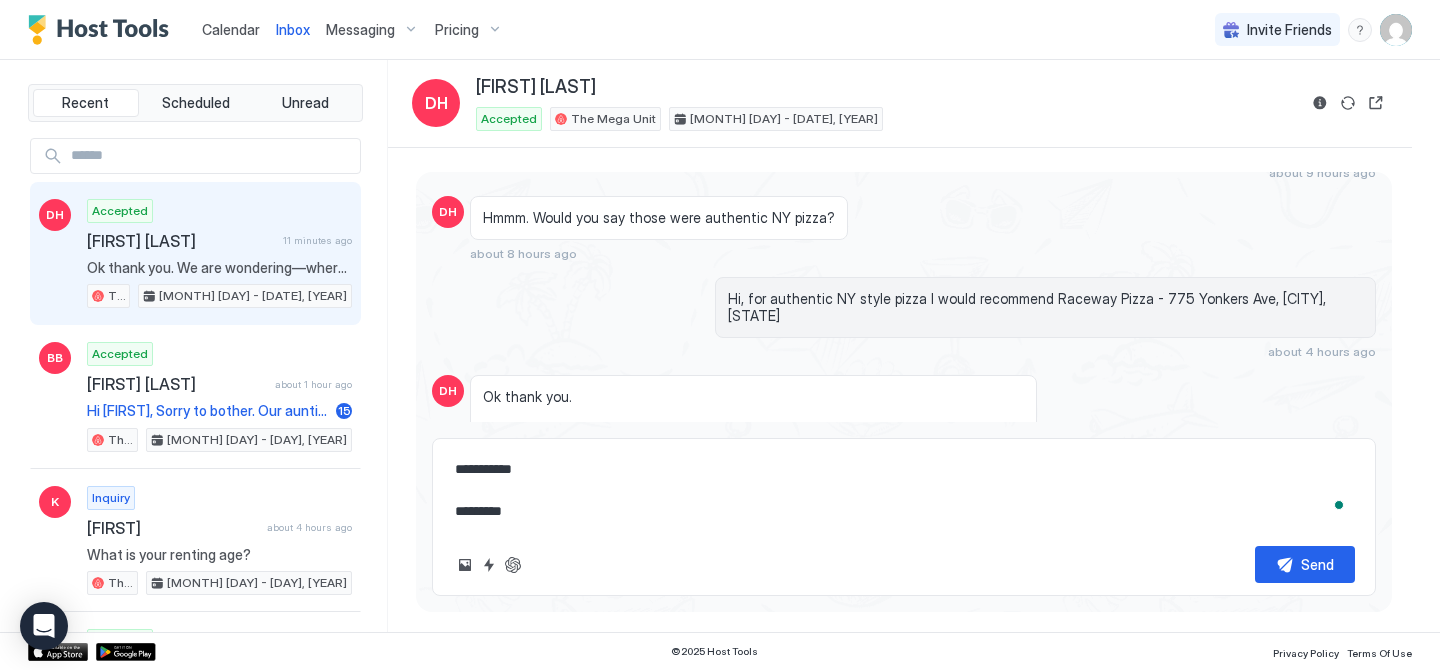 type on "*" 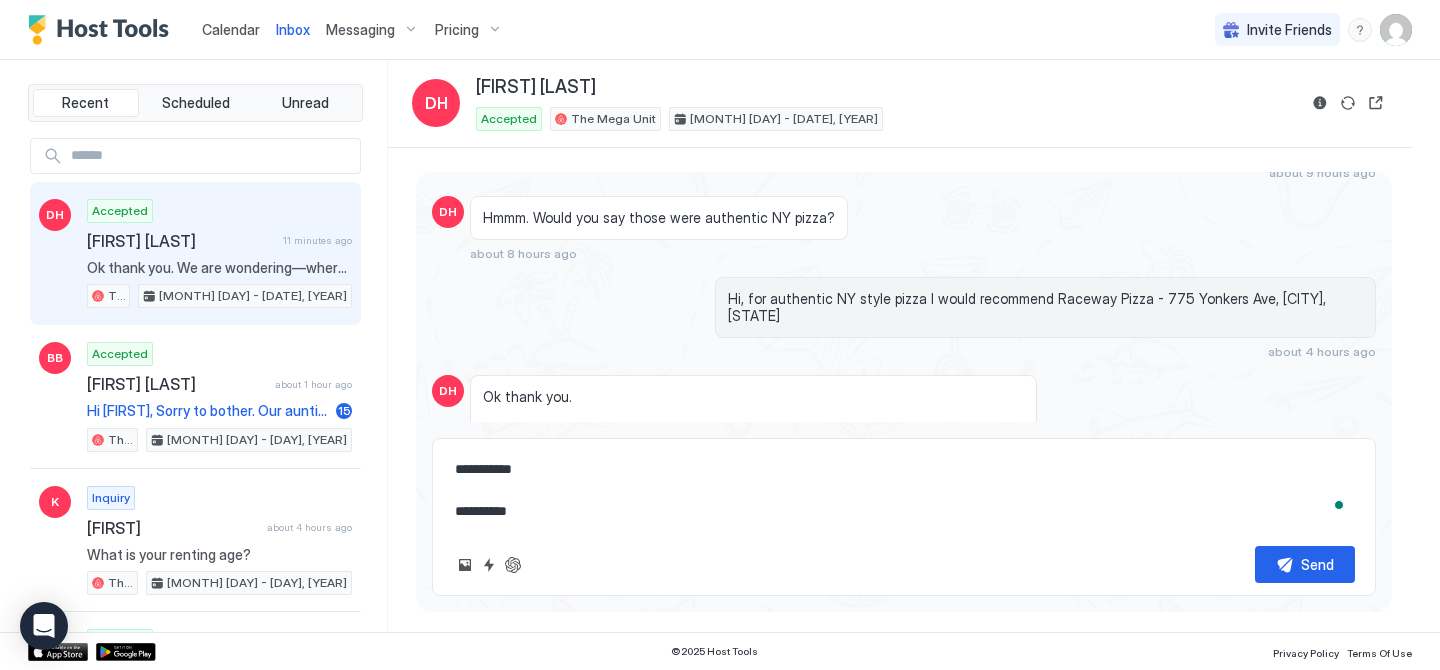 type on "*" 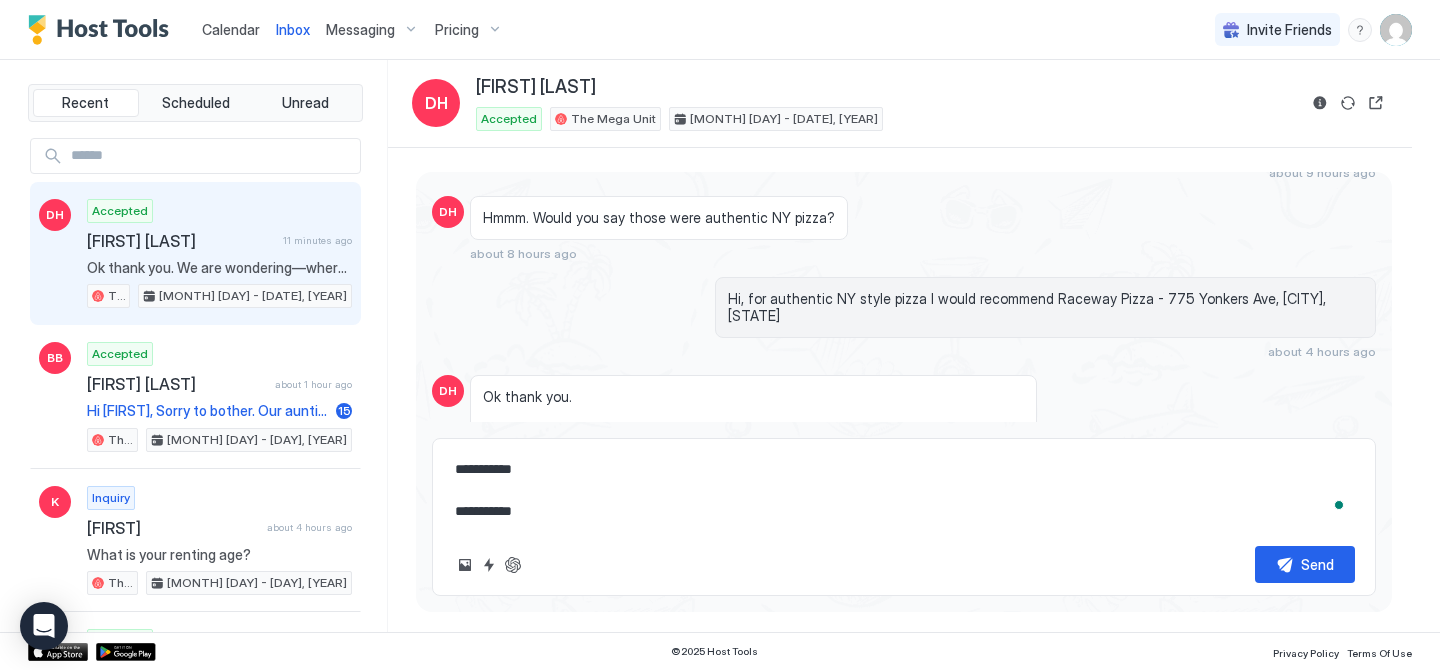 type on "*" 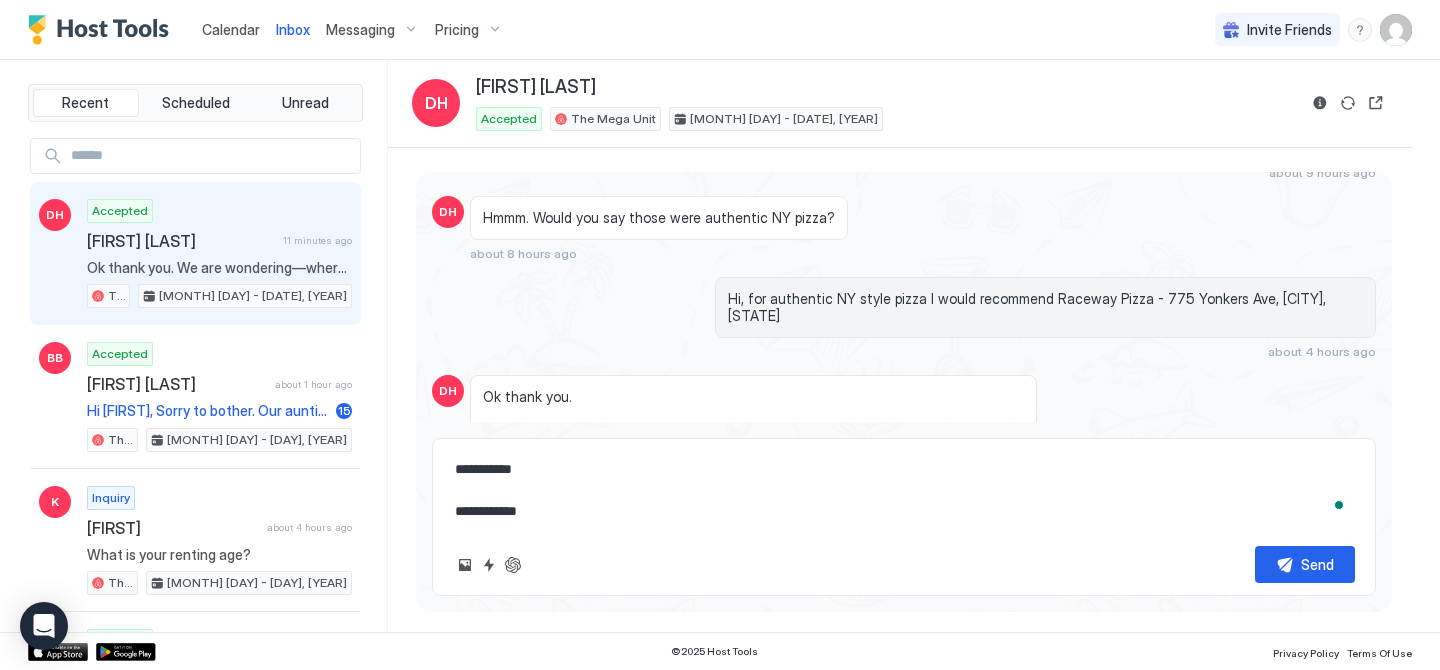 type on "*" 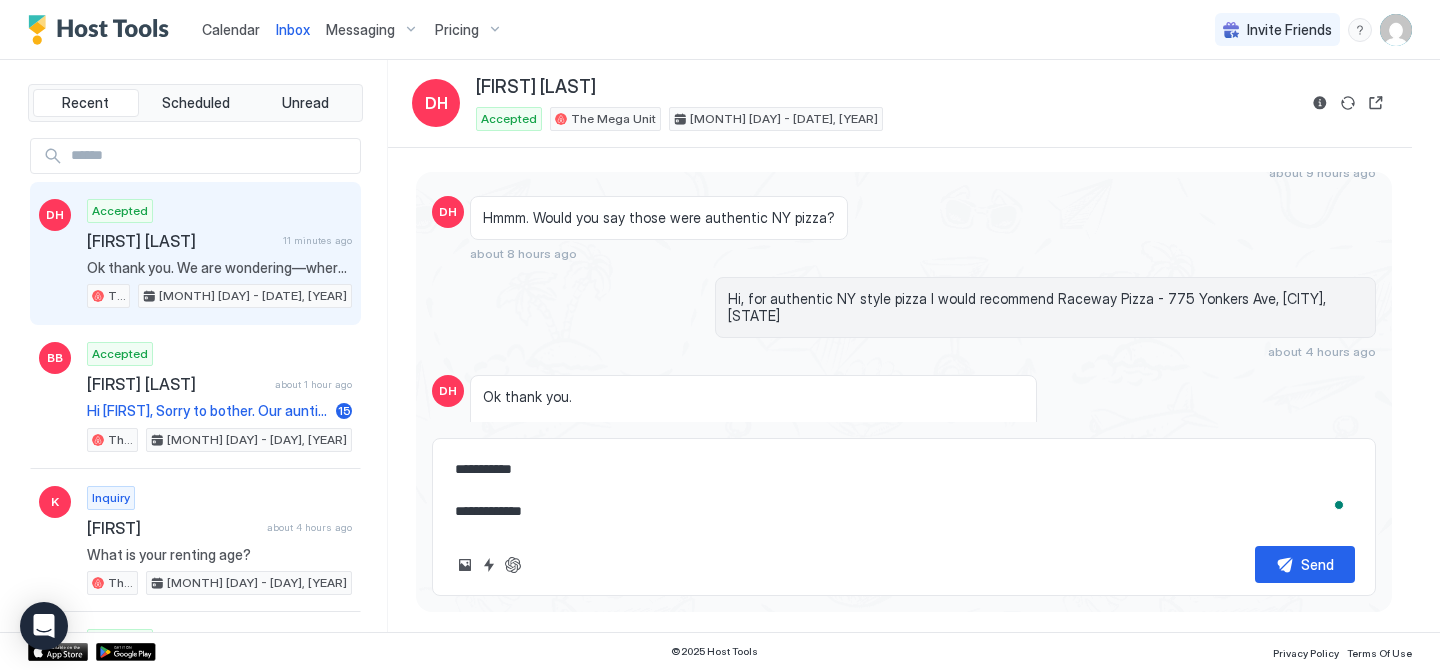 type on "*" 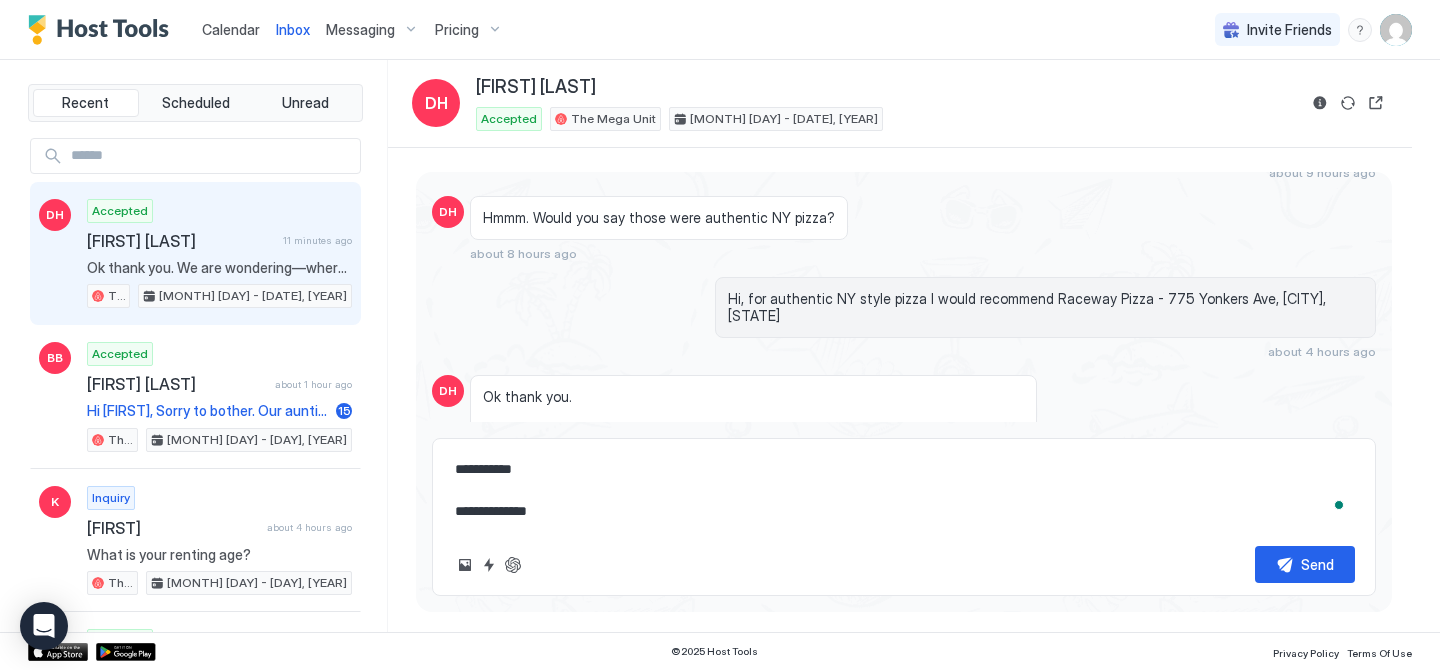 type on "*" 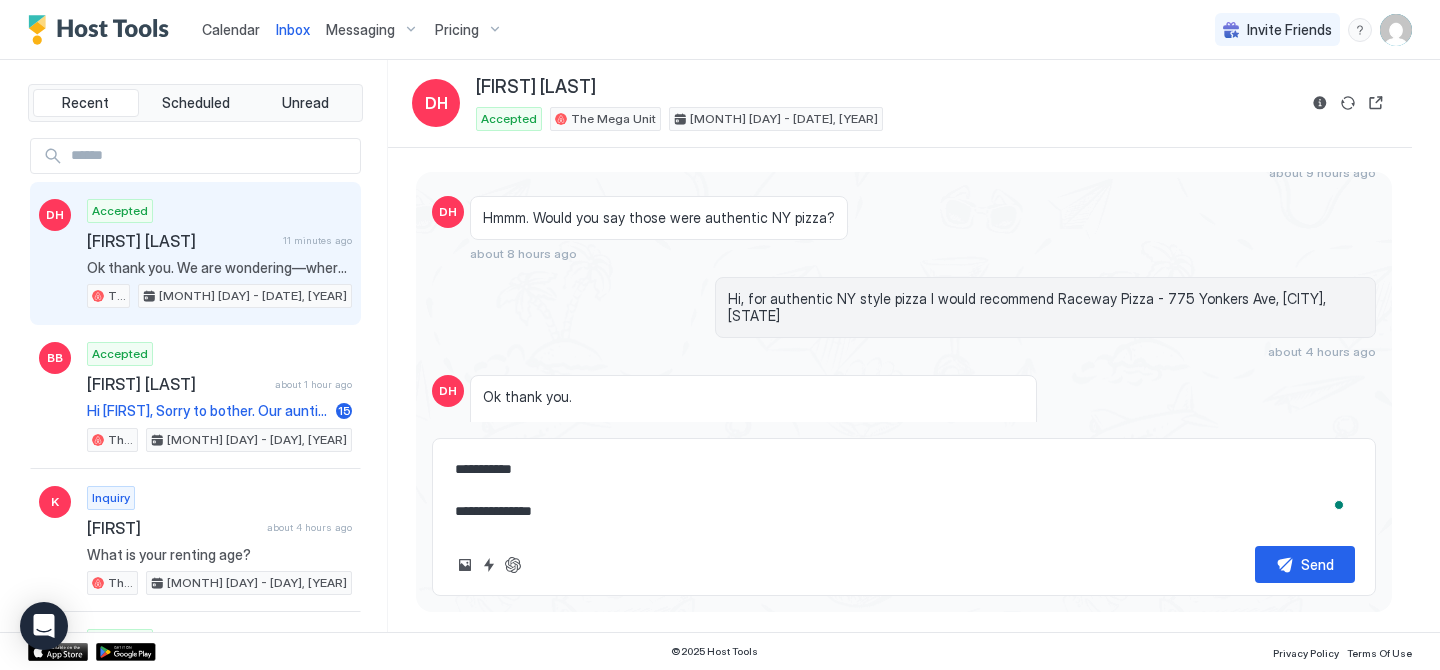 type on "*" 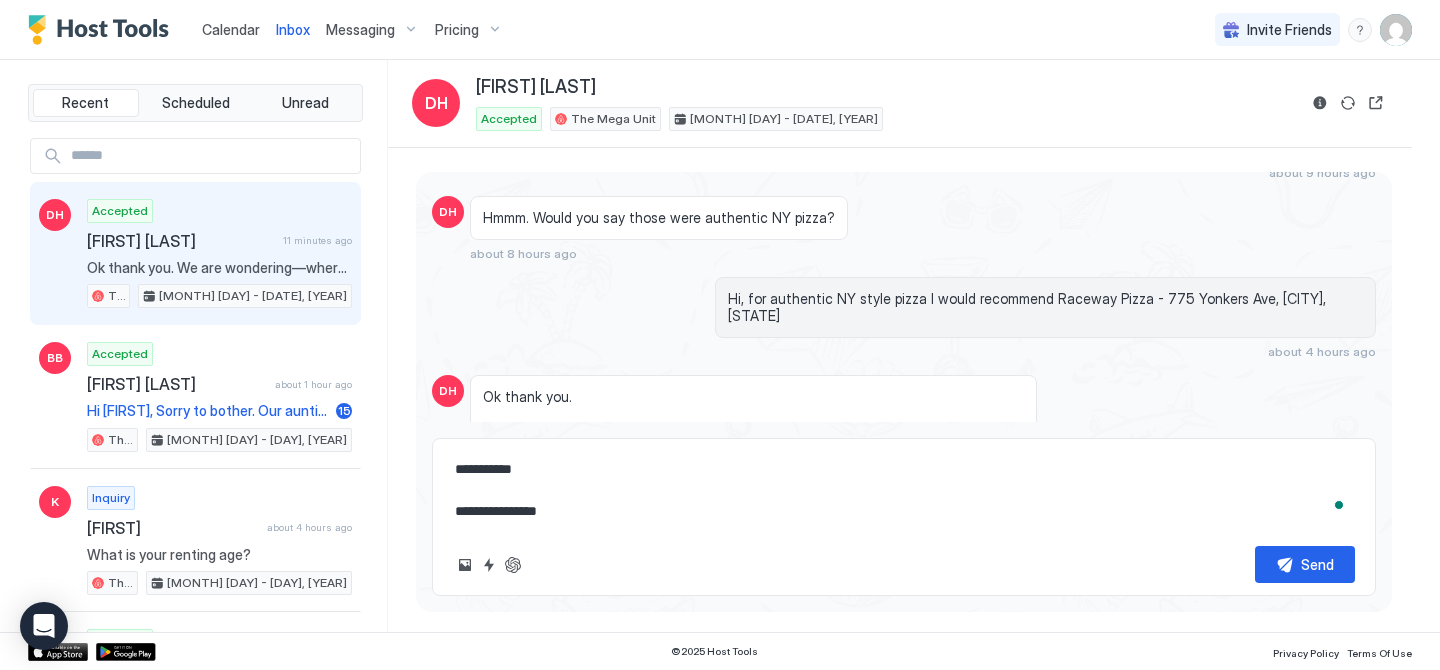type on "*" 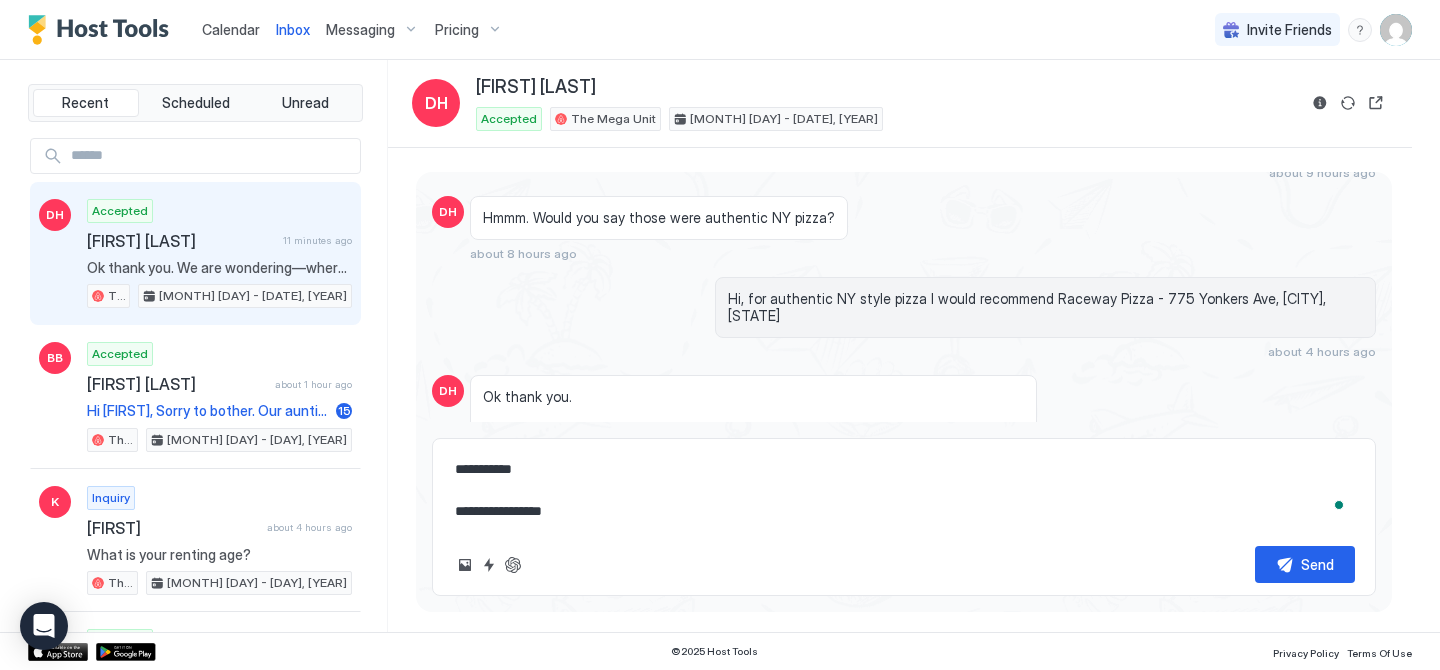 type on "*" 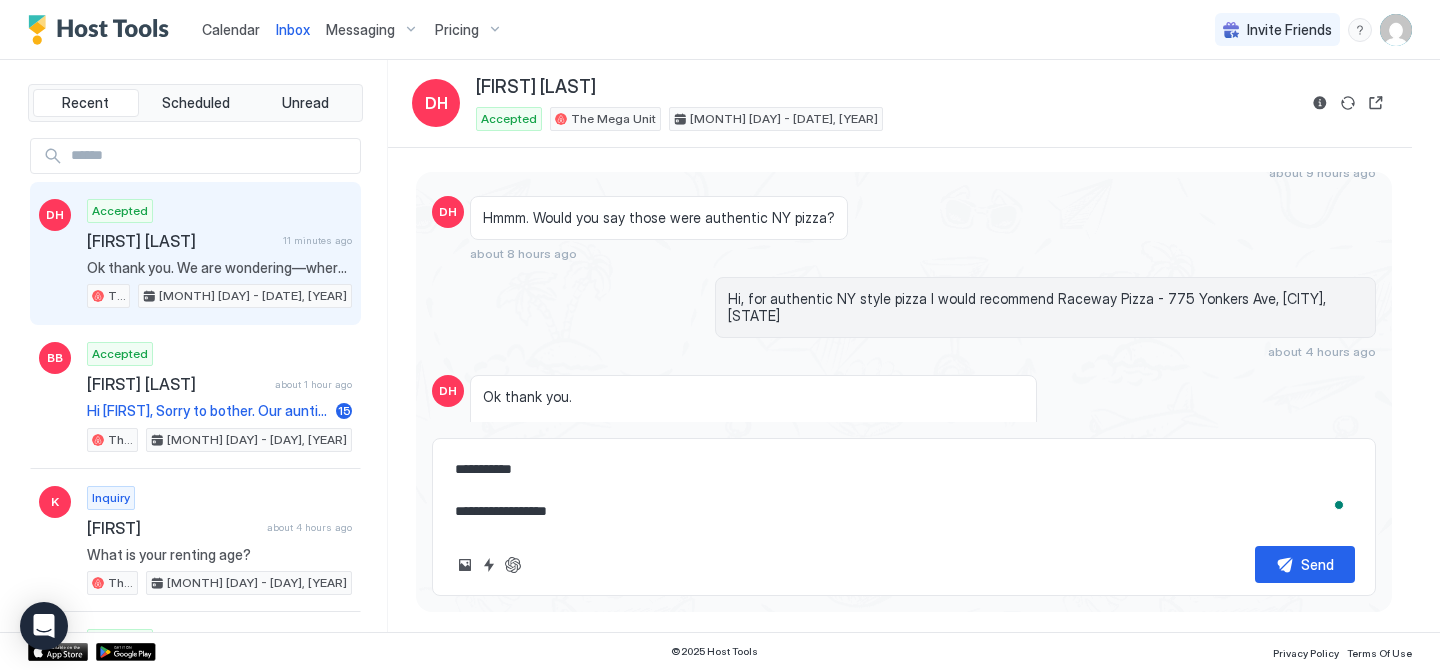 type on "**********" 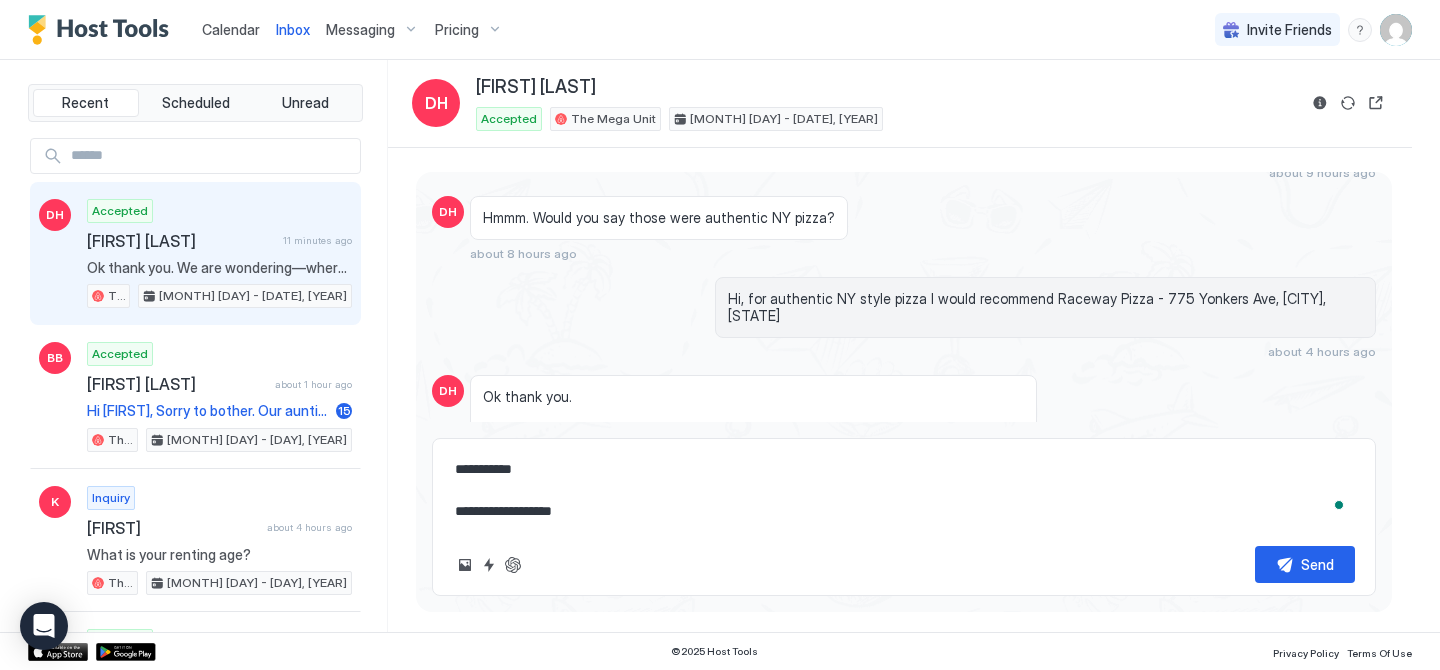 type on "*" 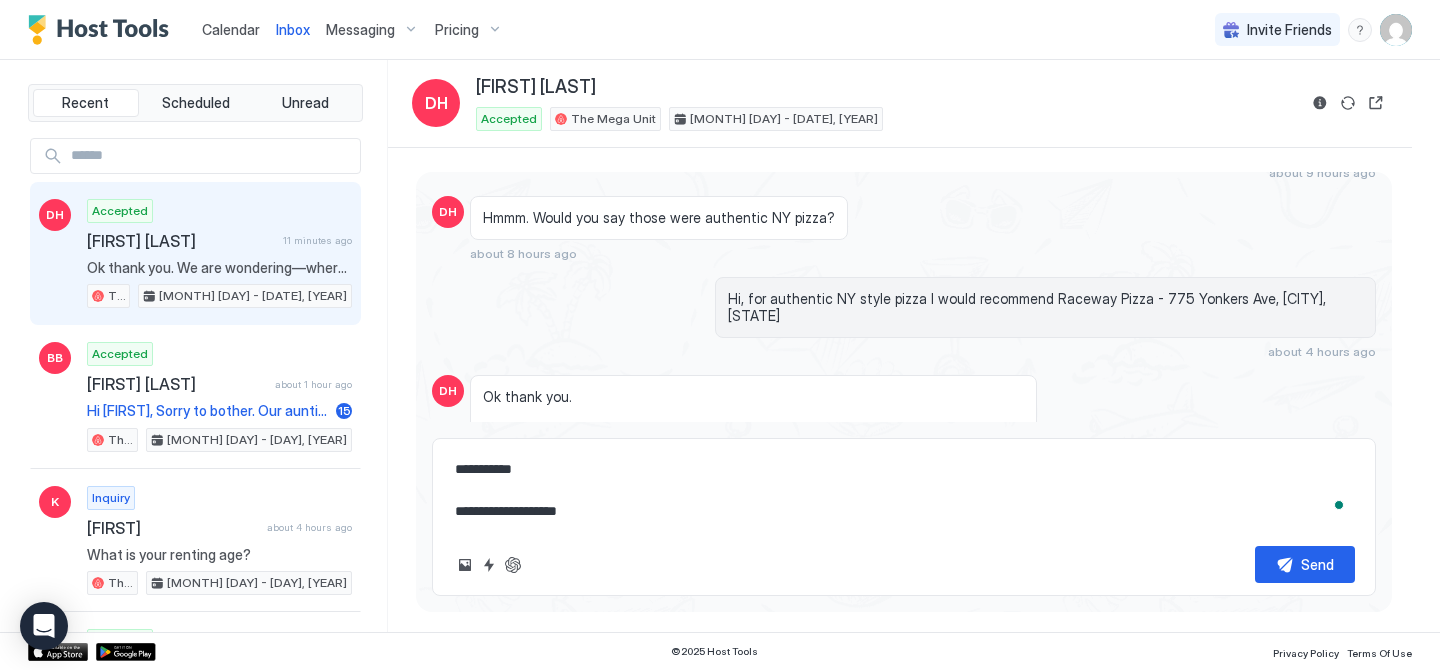 type on "*" 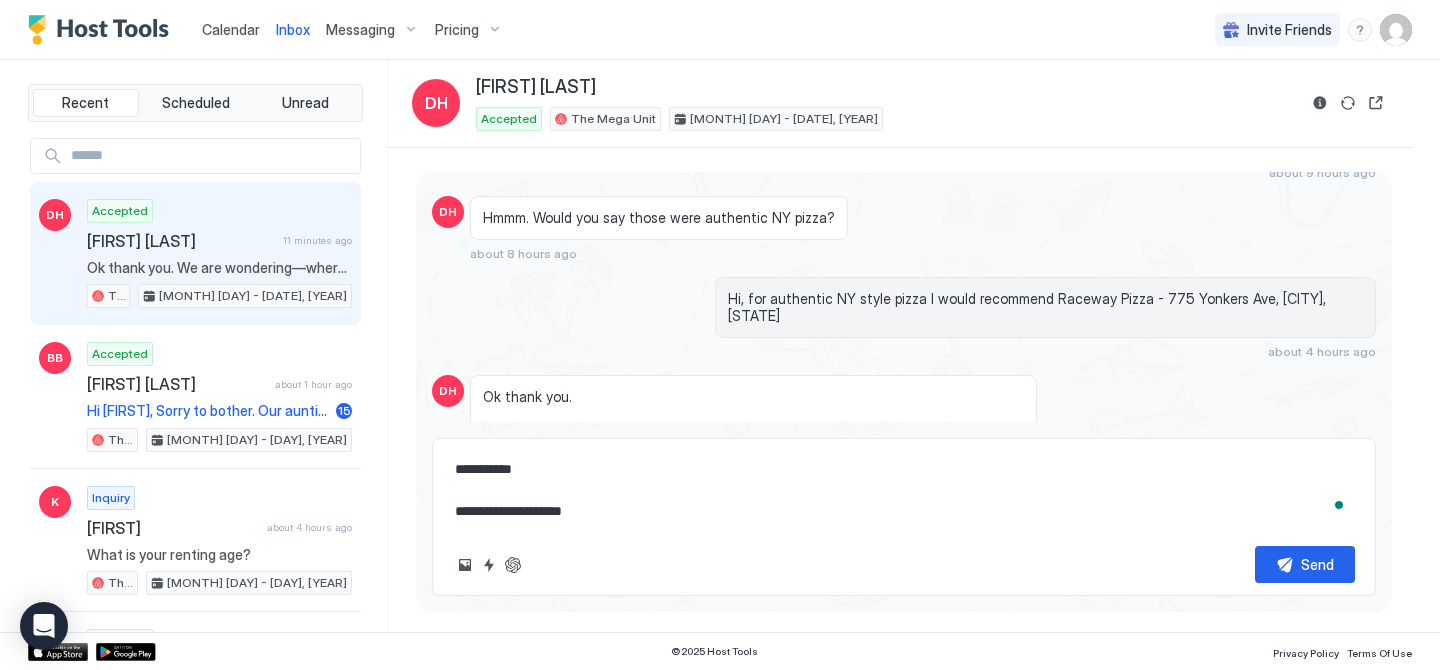 type on "*" 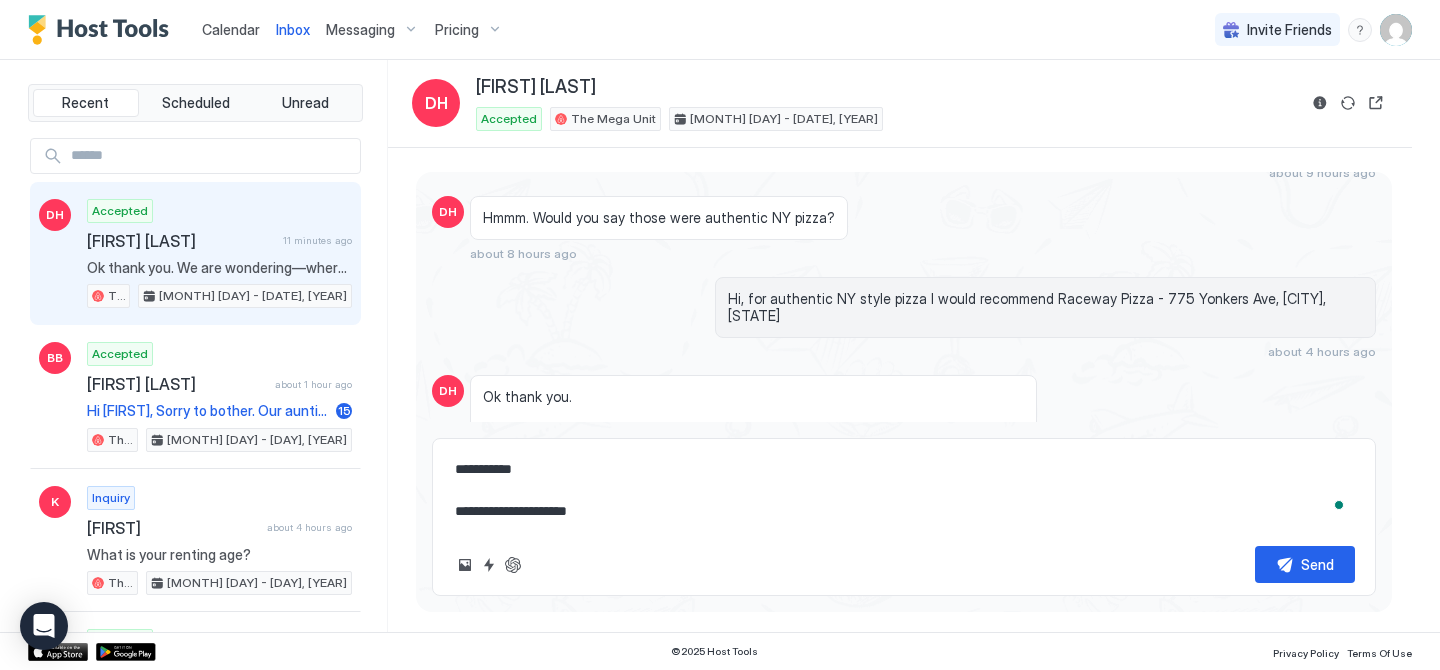 type on "*" 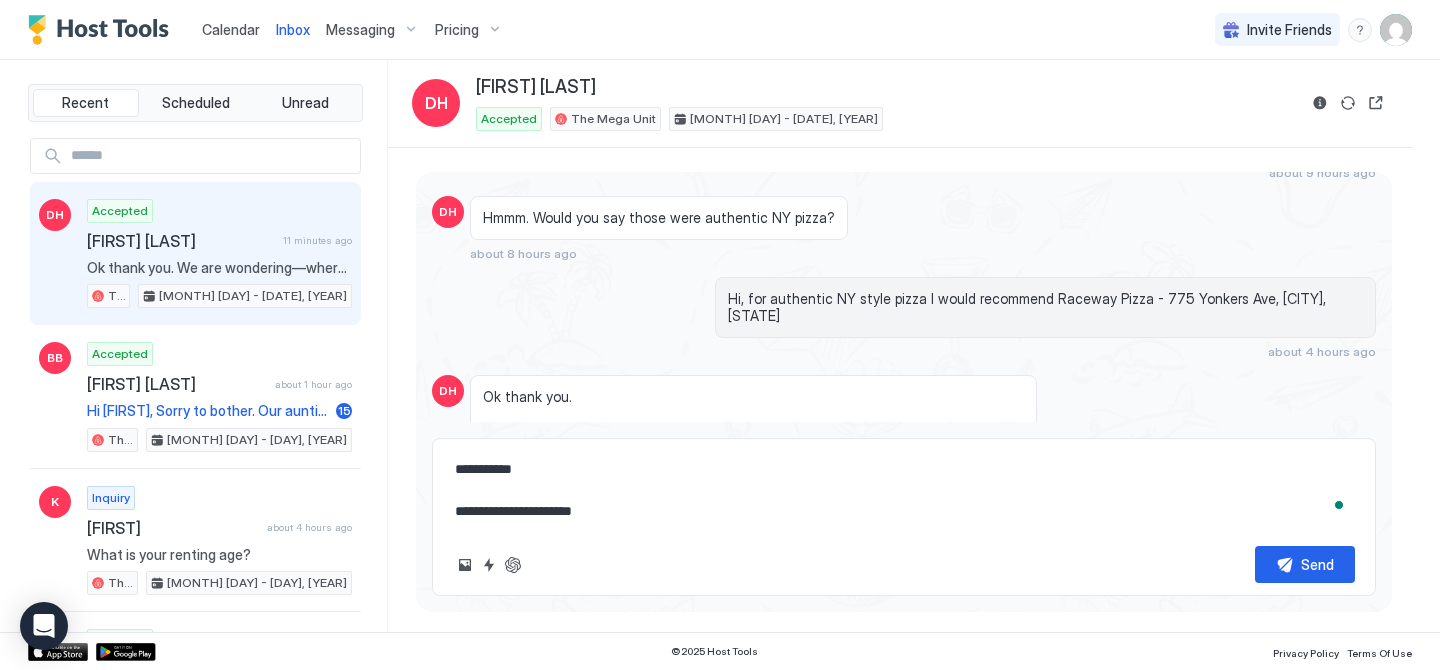 type on "*" 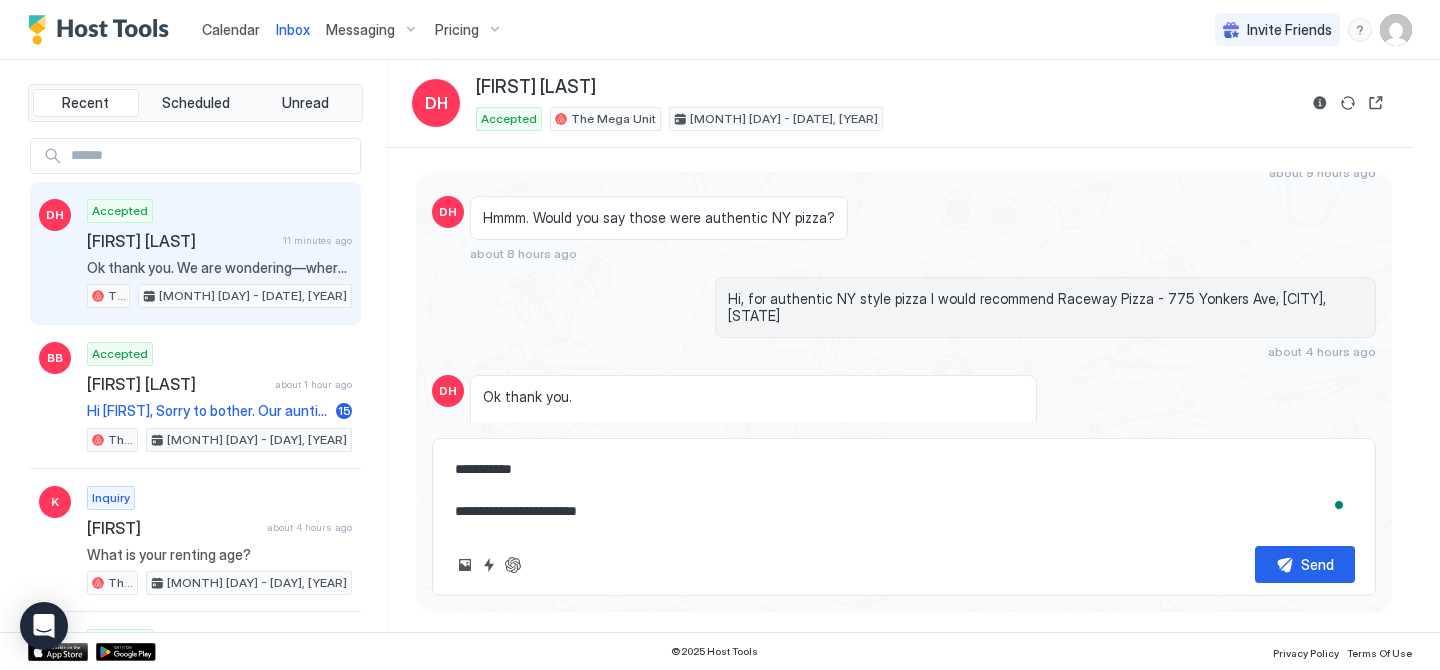 type on "*" 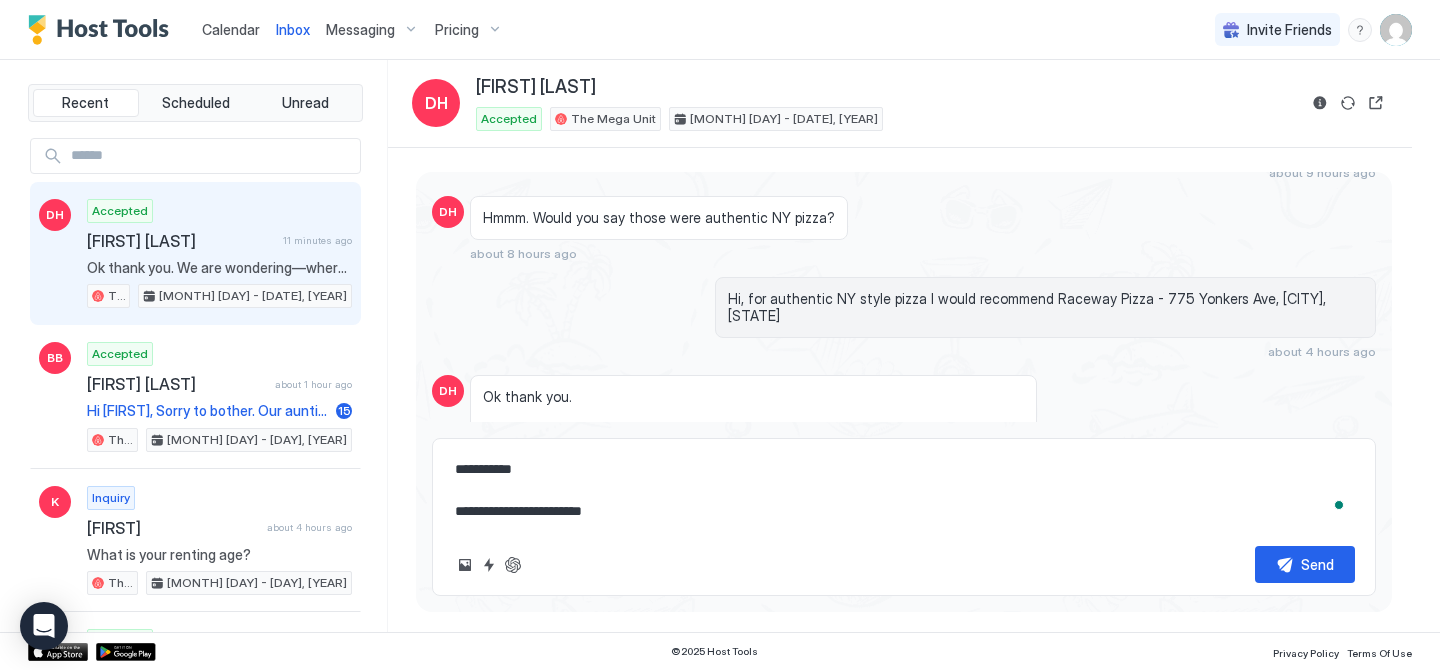 type on "*" 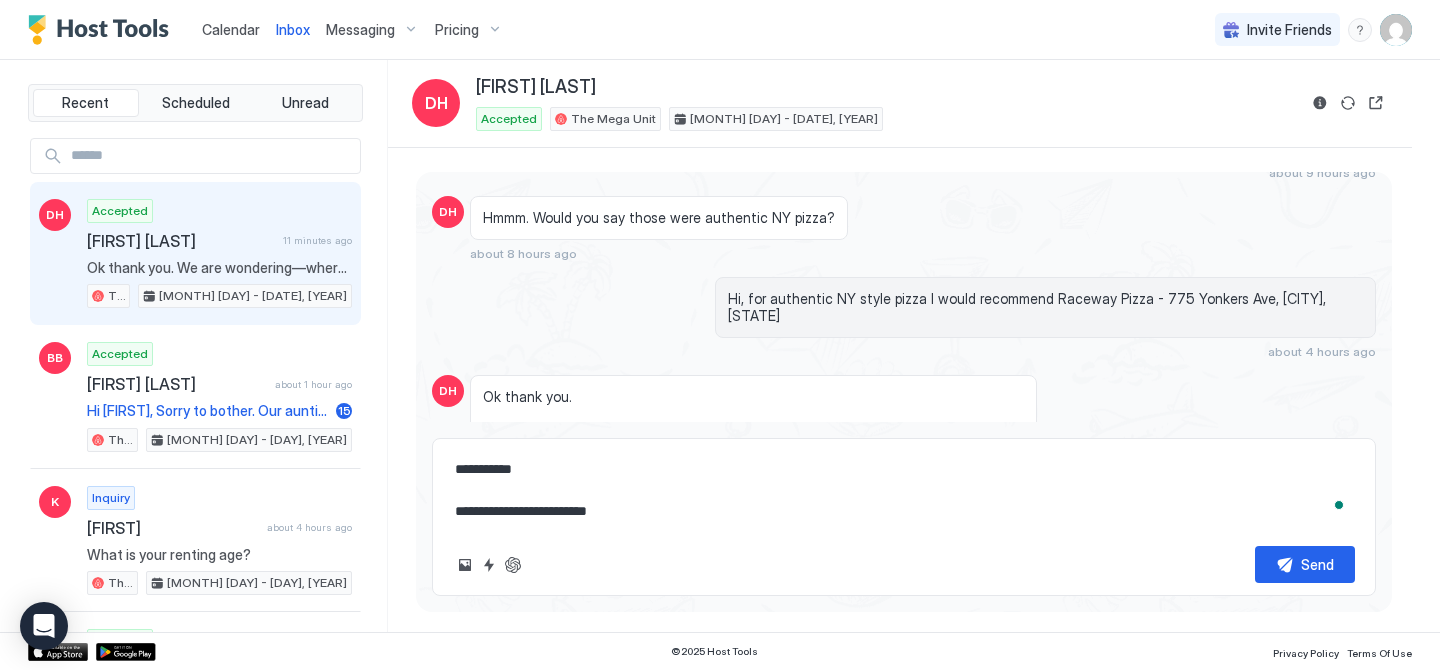 type on "*" 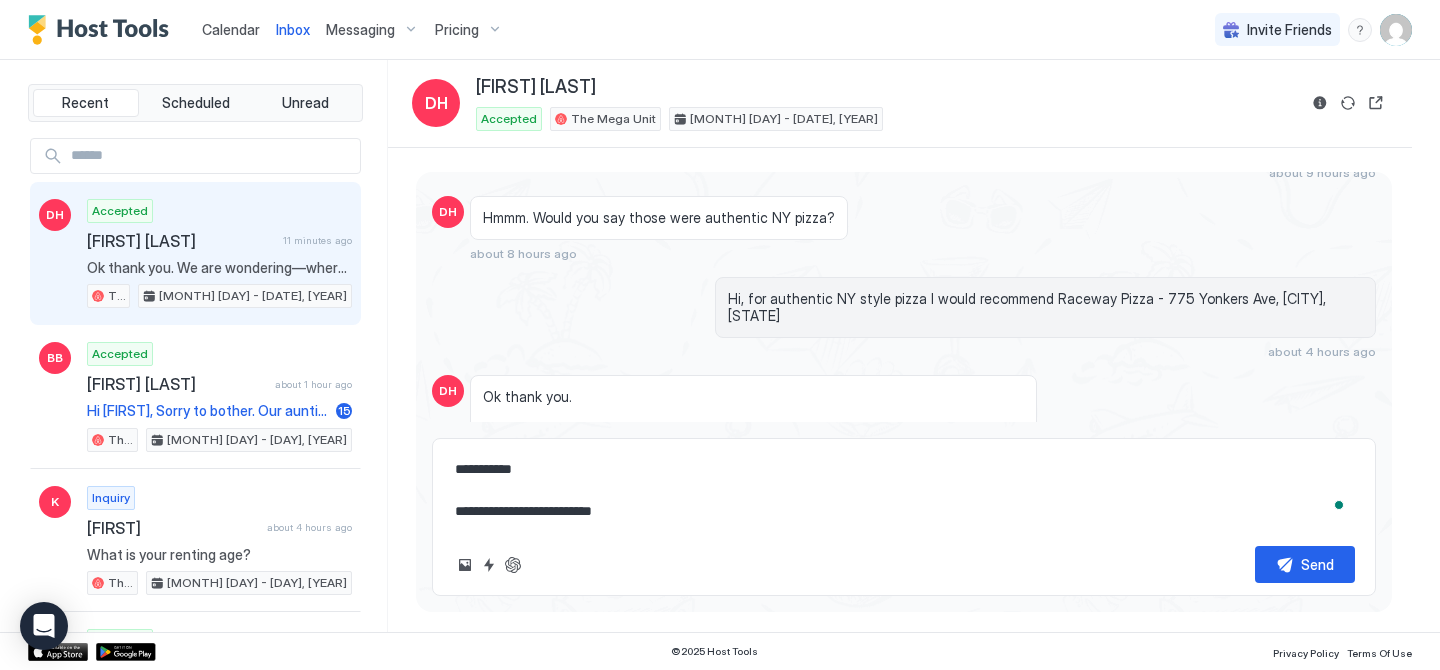 type on "*" 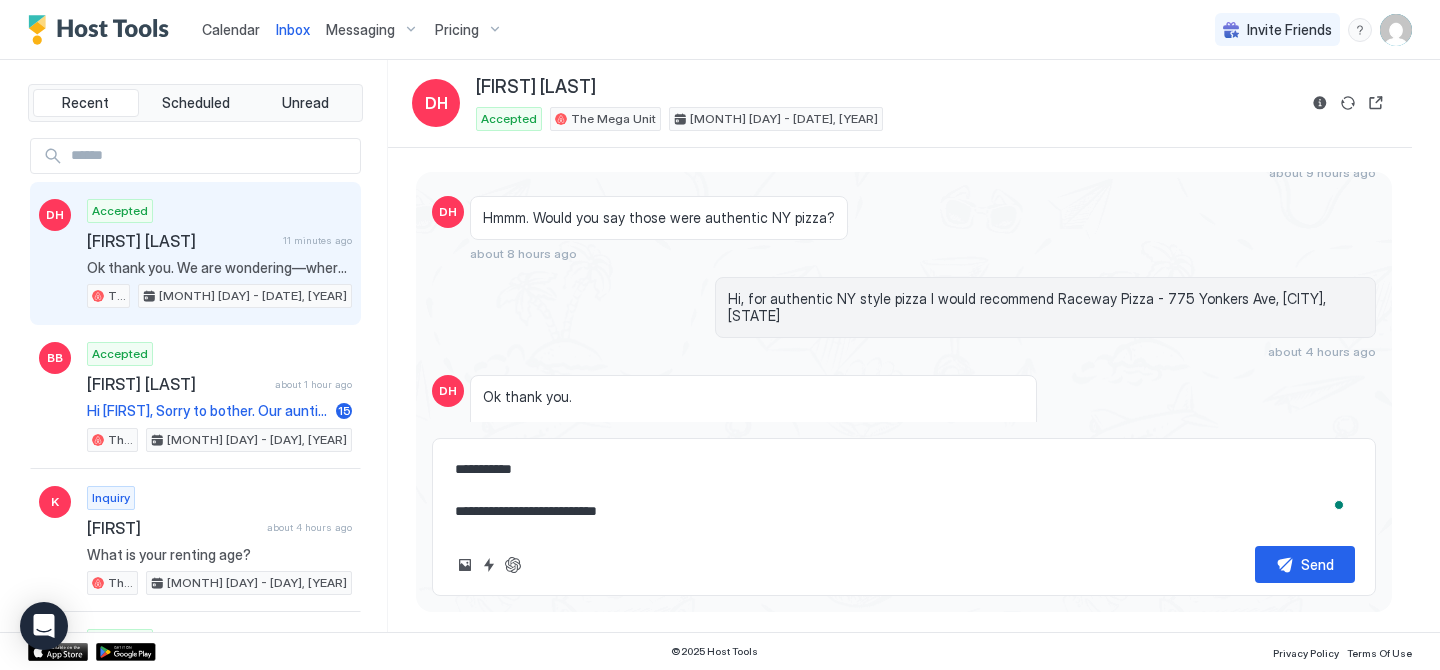 type on "*" 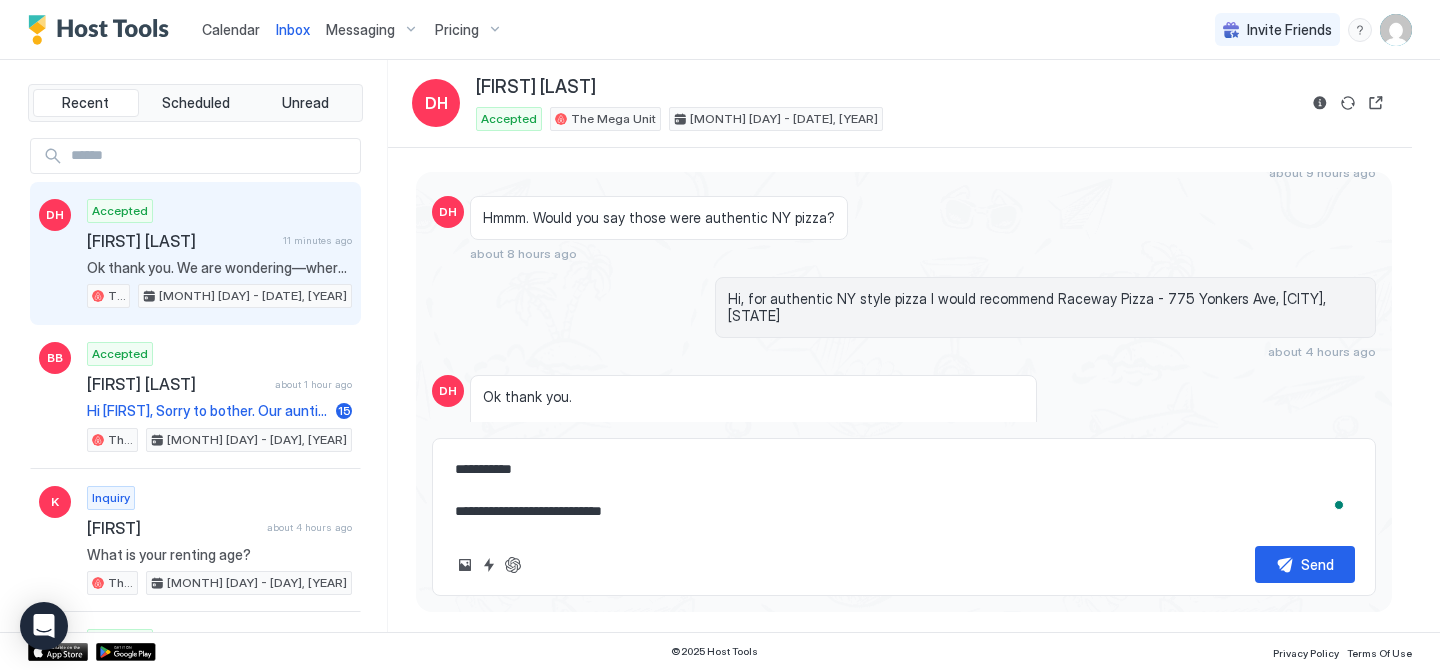 type on "*" 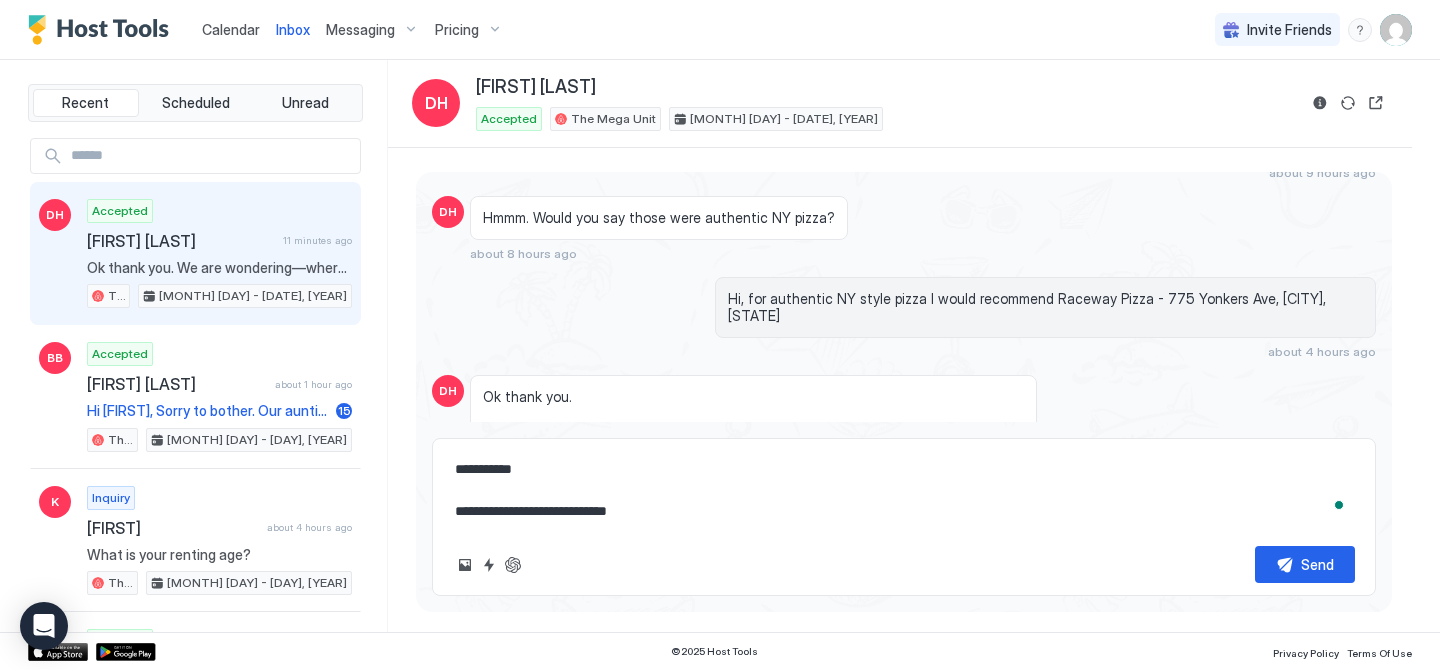 type on "*" 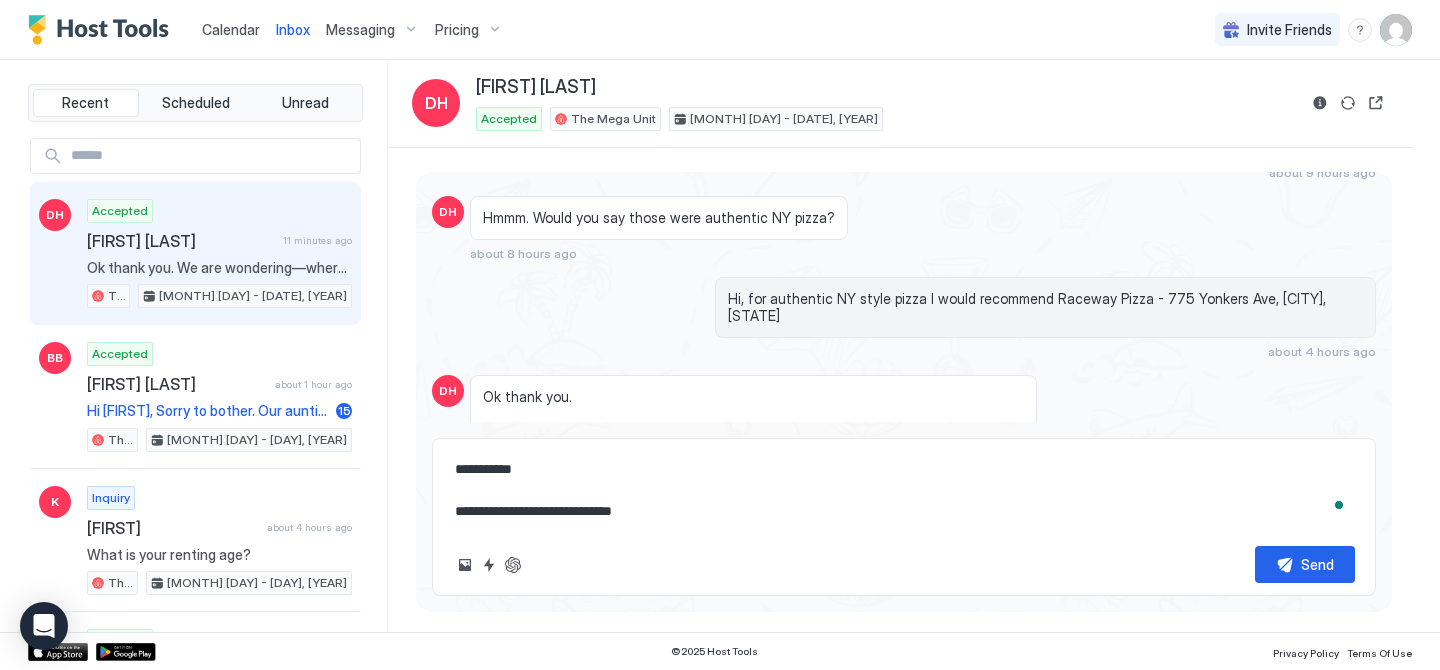 type on "*" 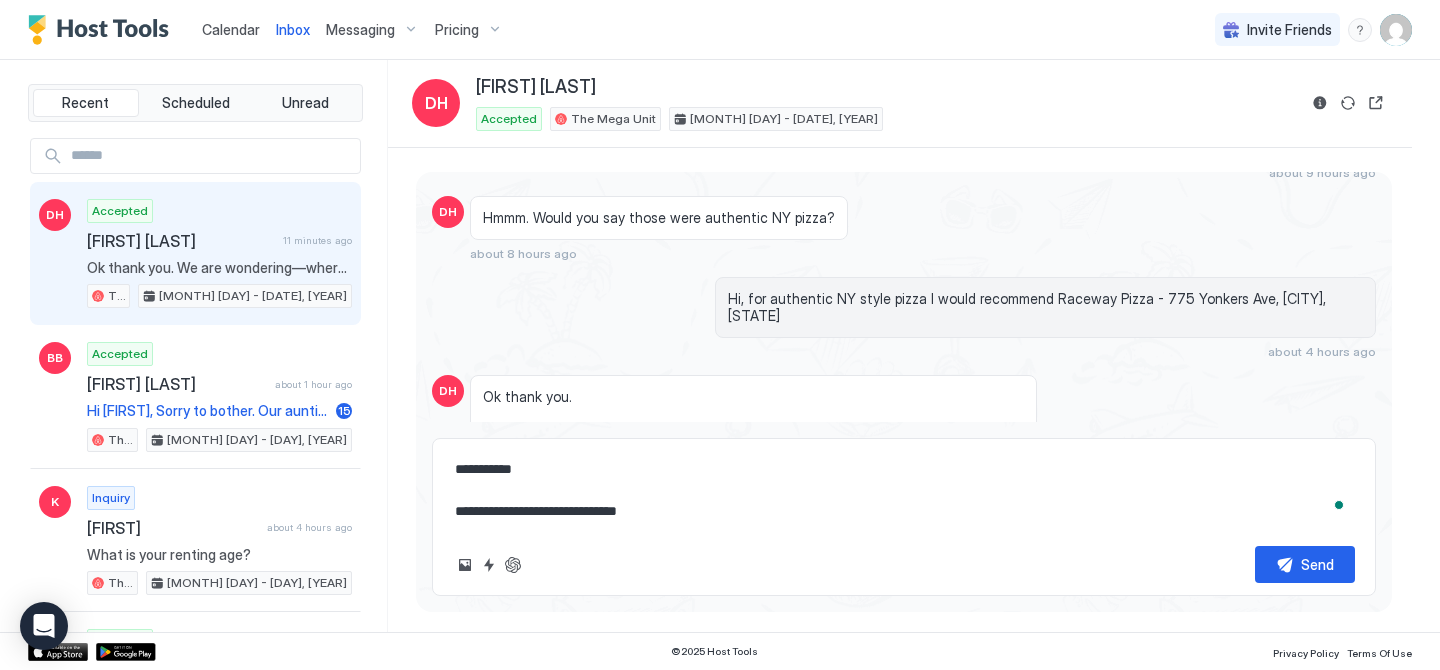 type on "*" 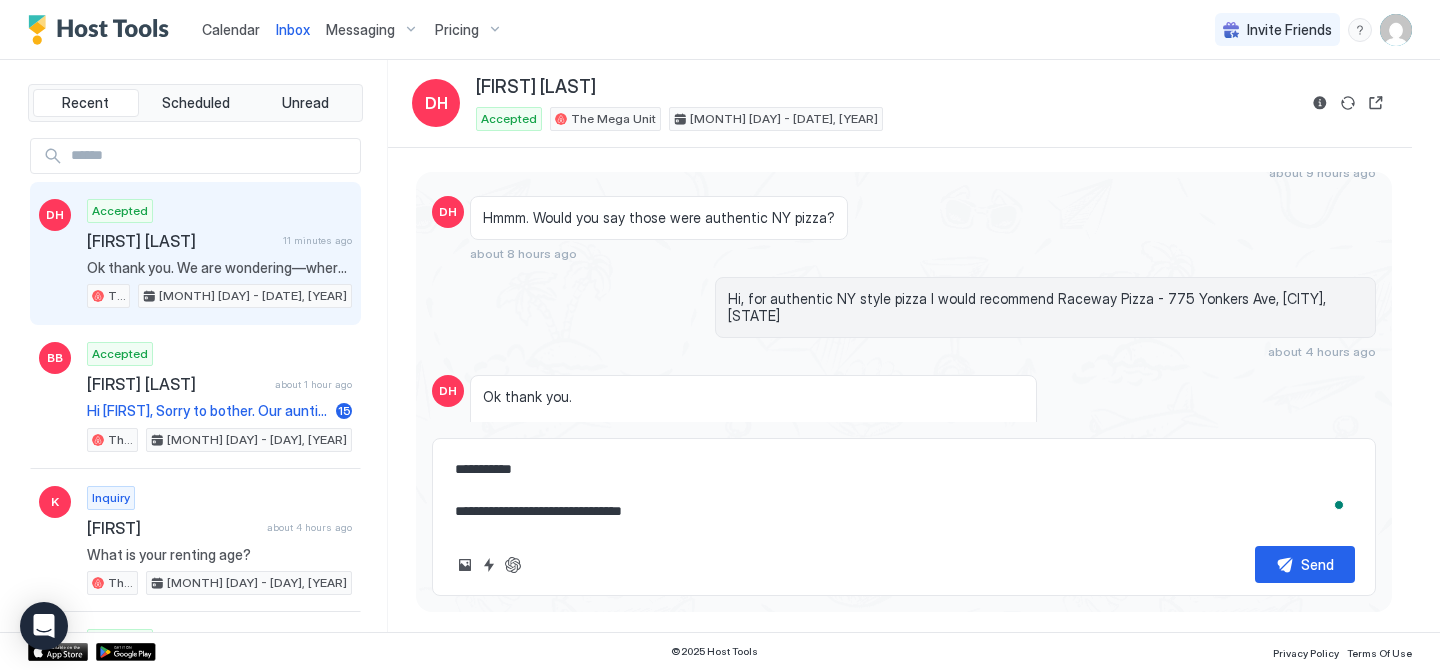 type on "*" 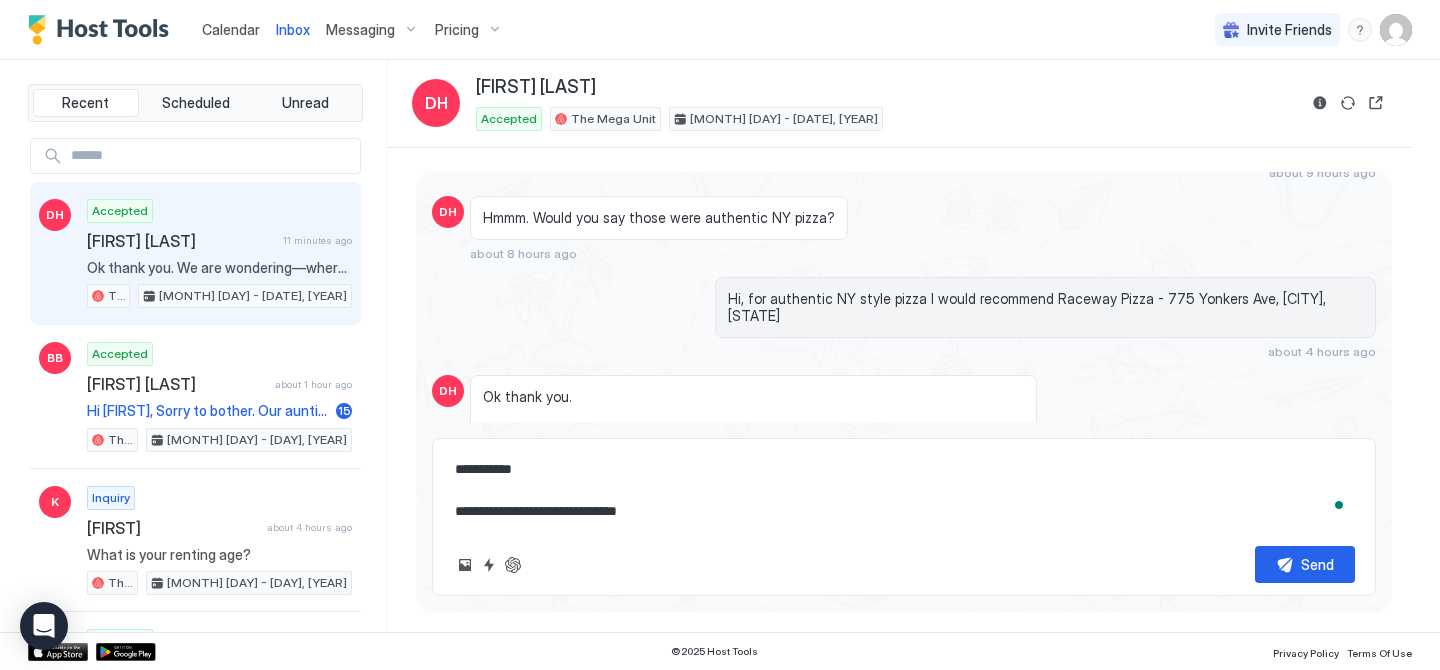 type on "*" 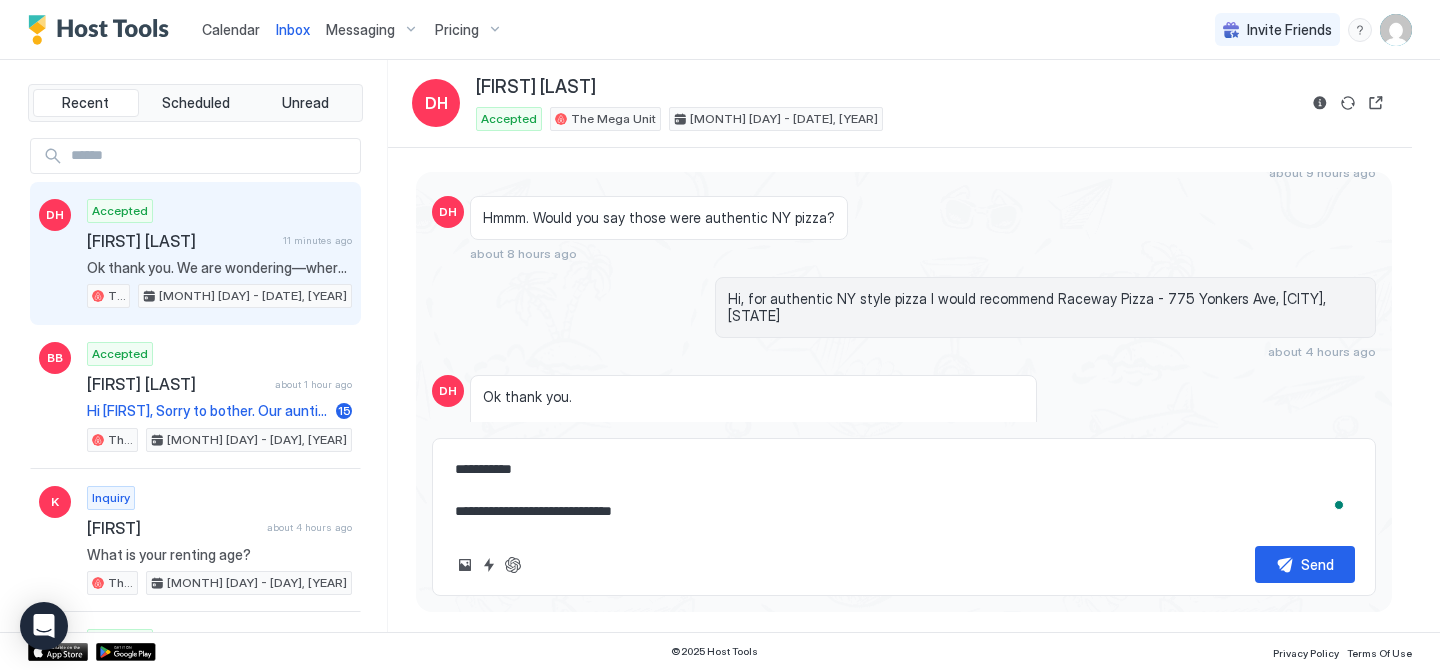type on "*" 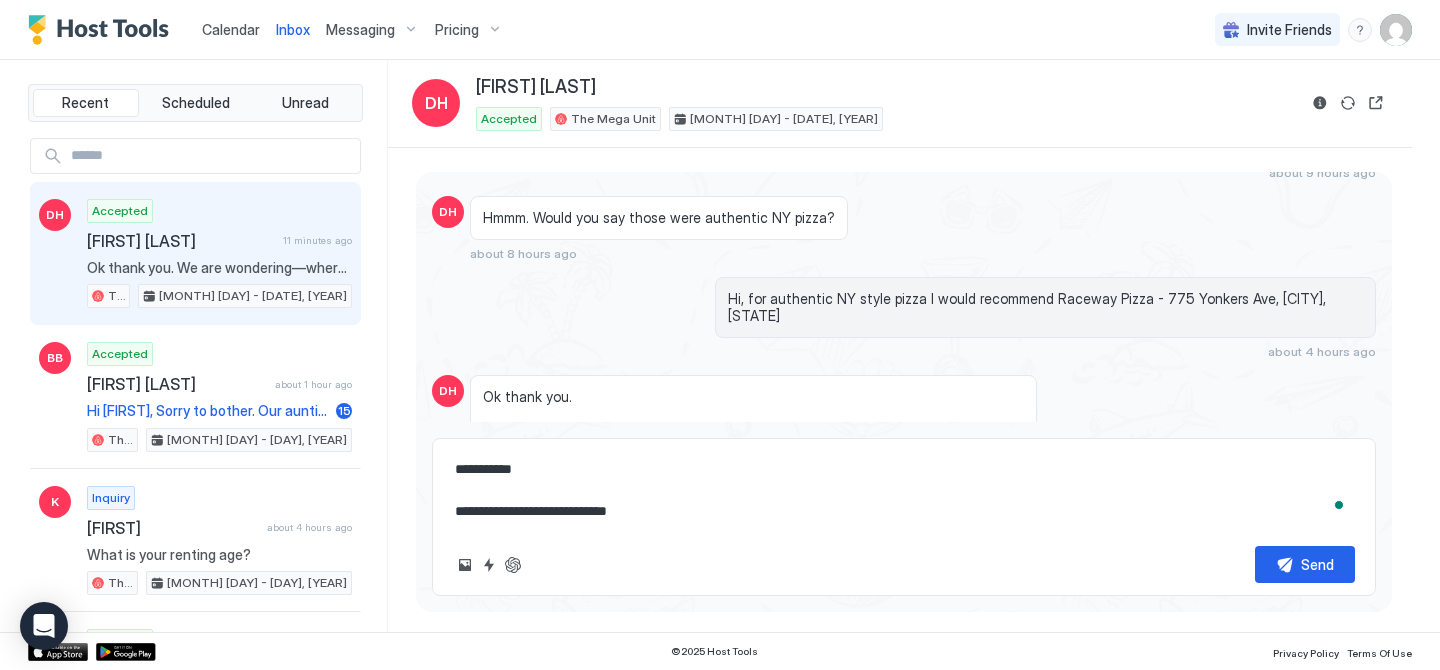 type on "*" 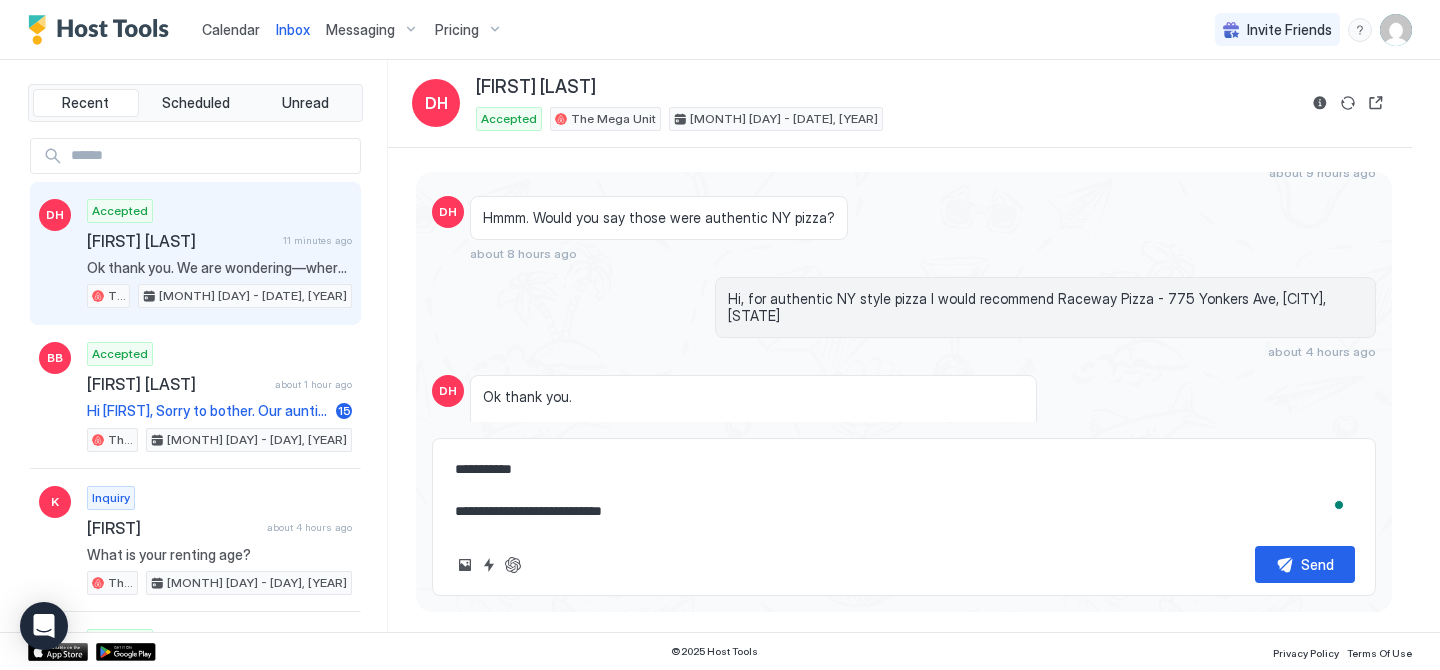 type on "*" 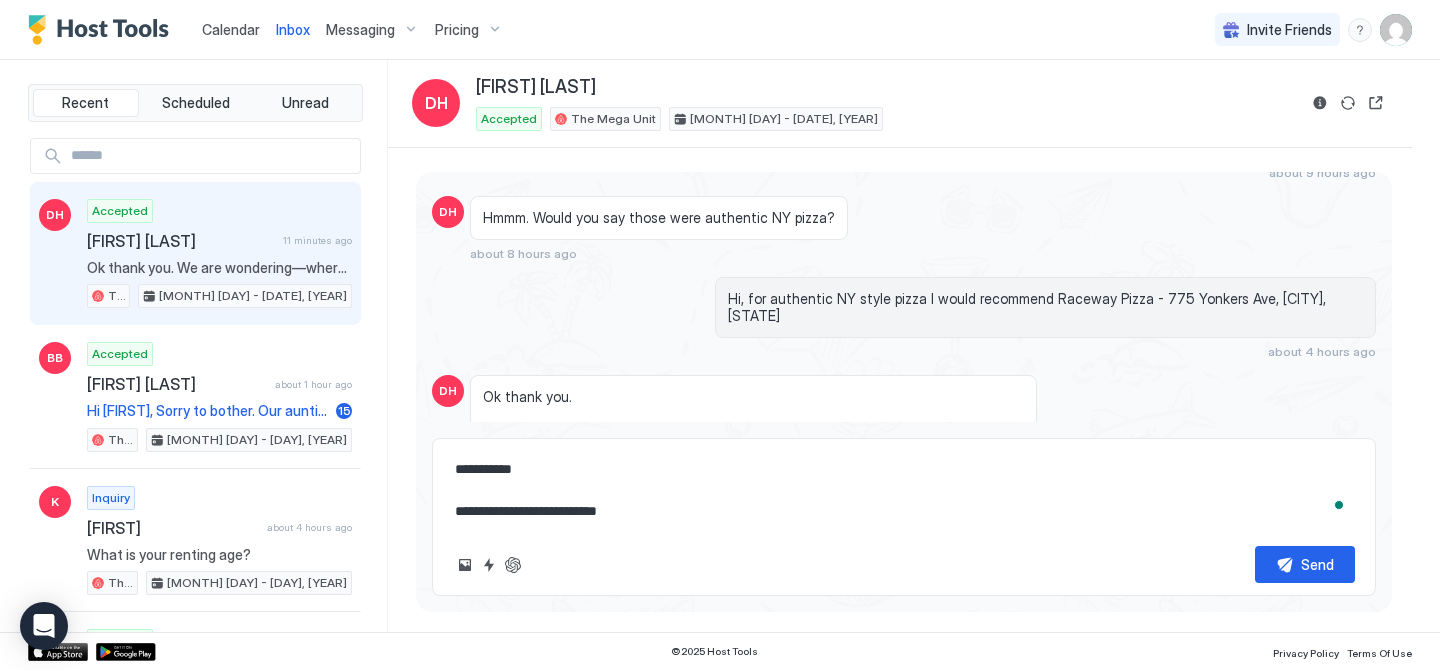 type on "**********" 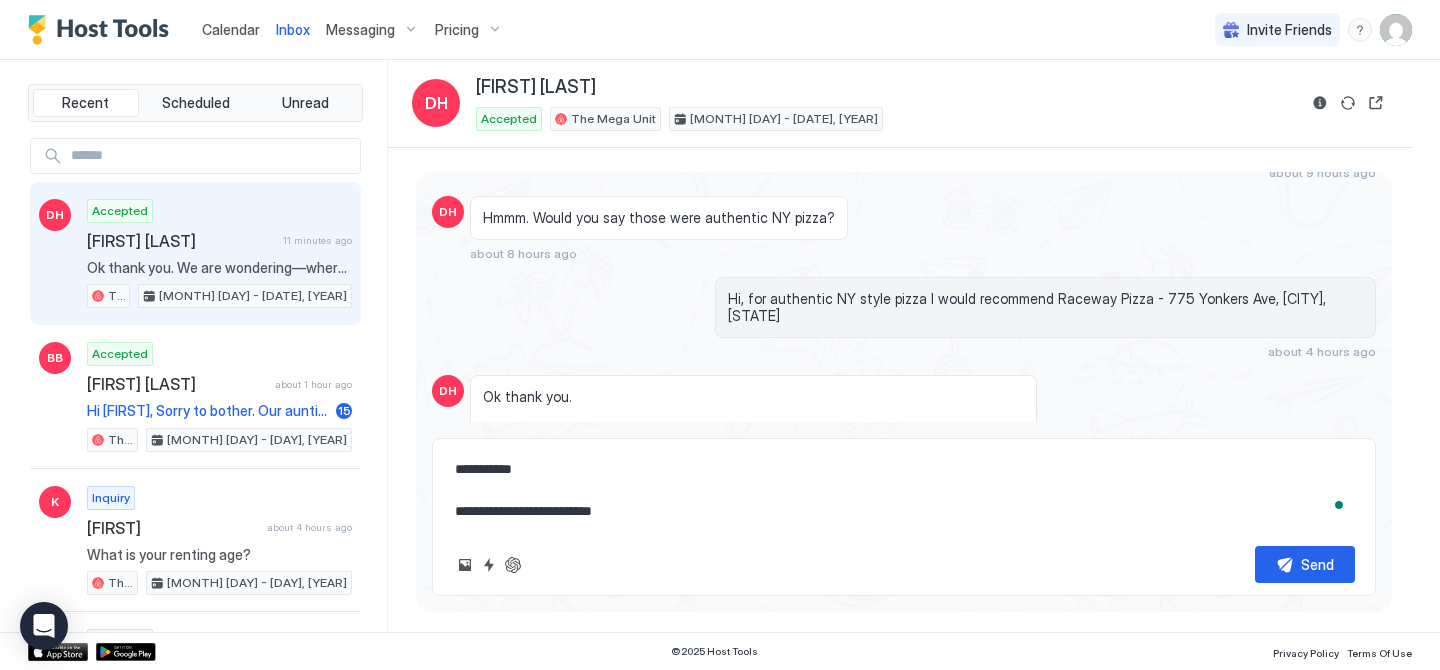 type on "*" 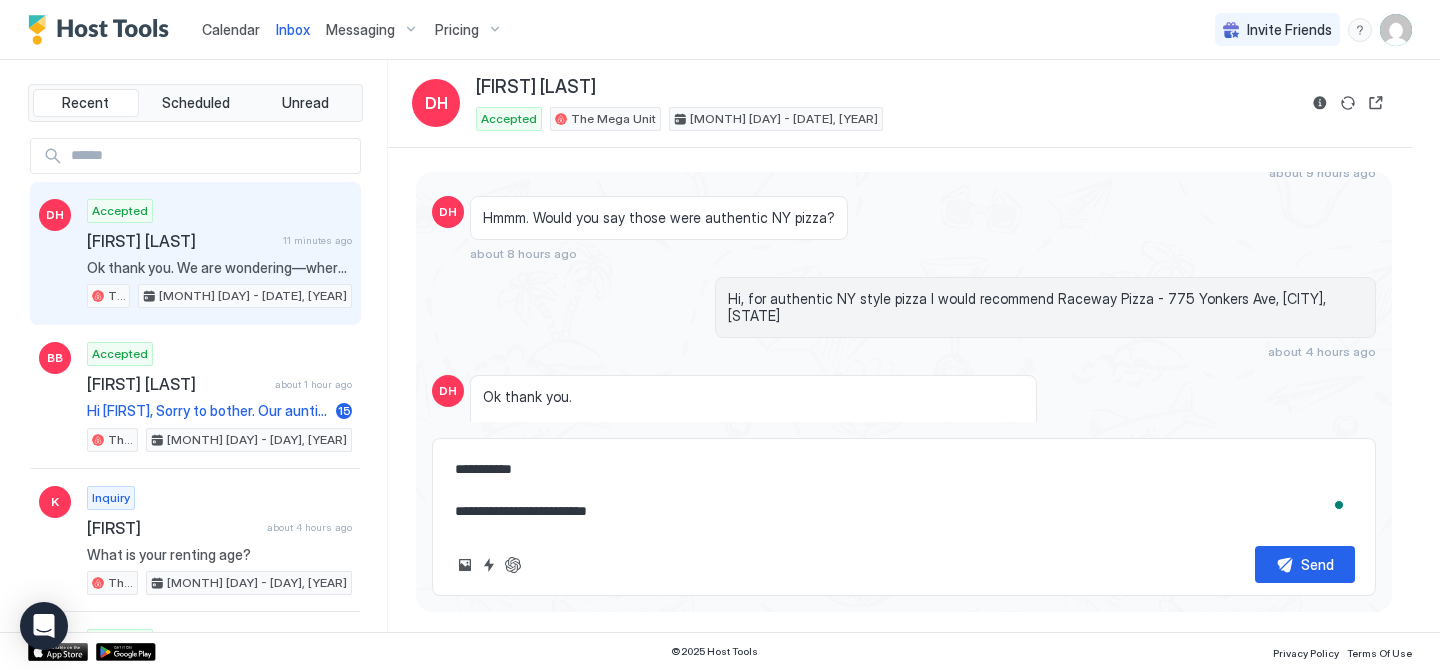 type on "*" 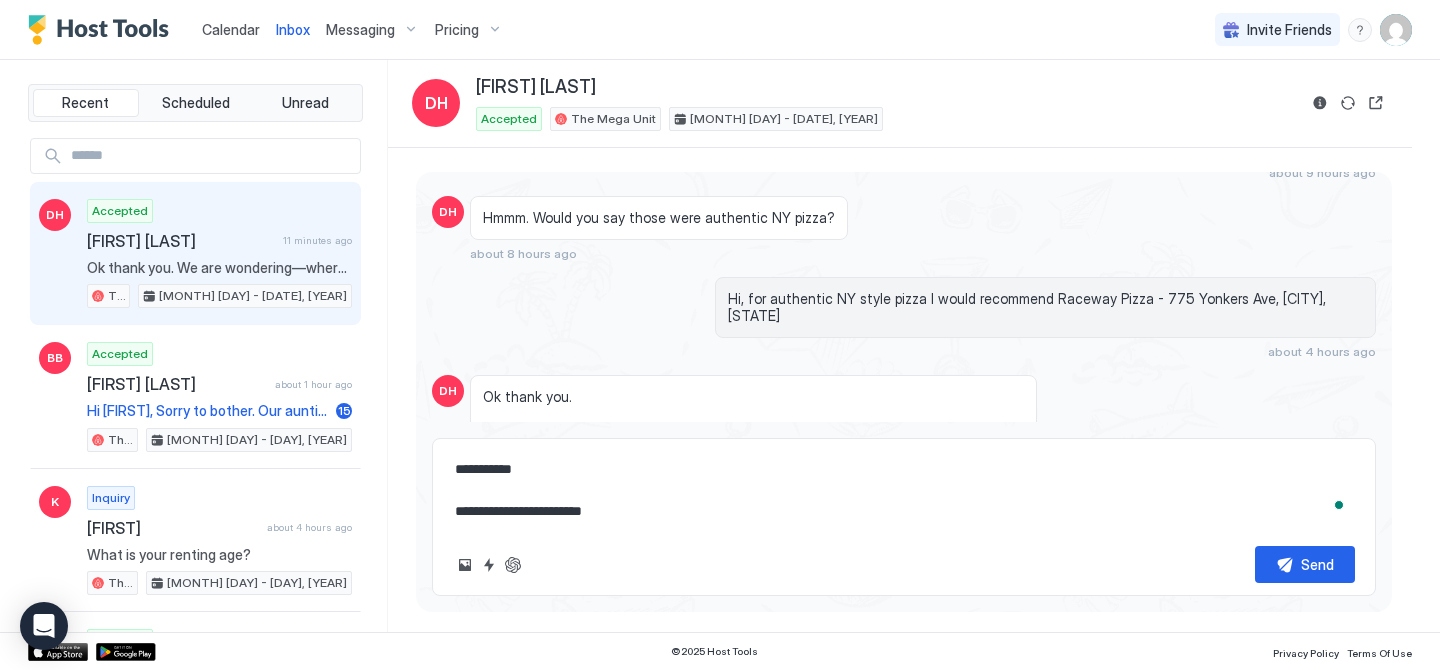 type on "*" 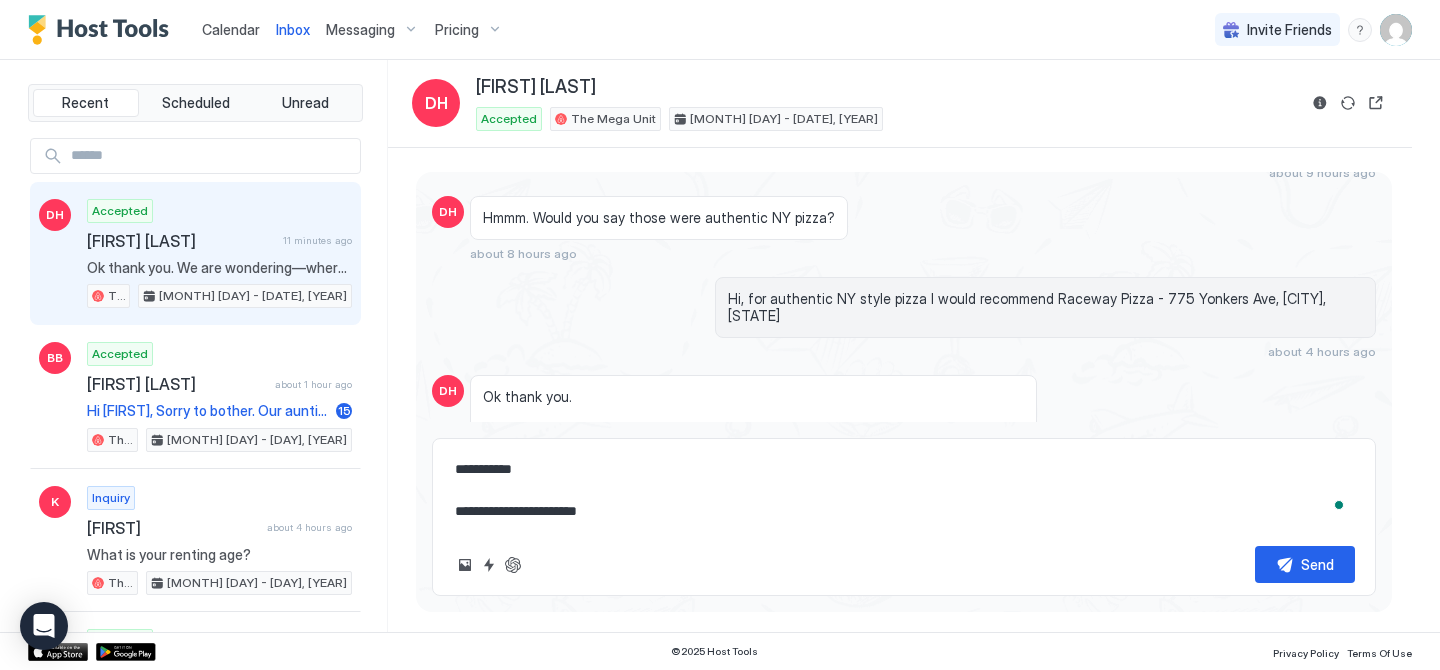 type on "*" 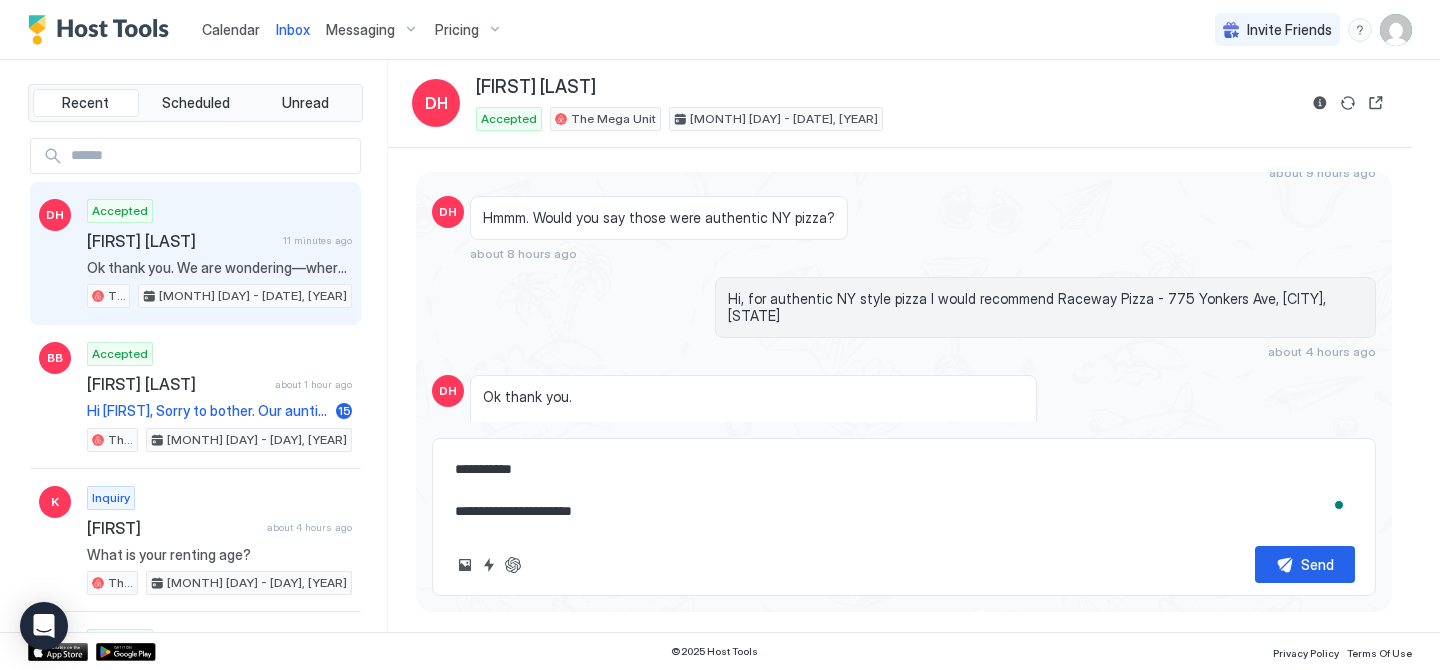 type on "*" 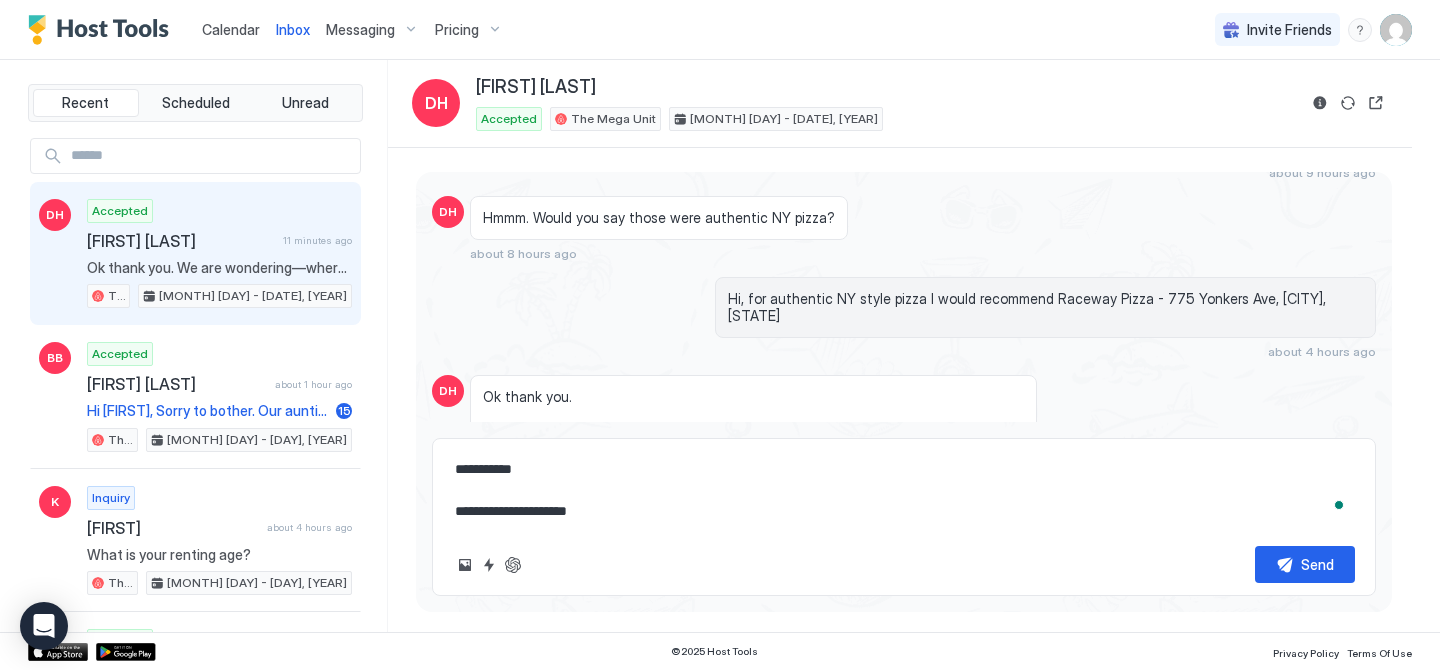 type on "*" 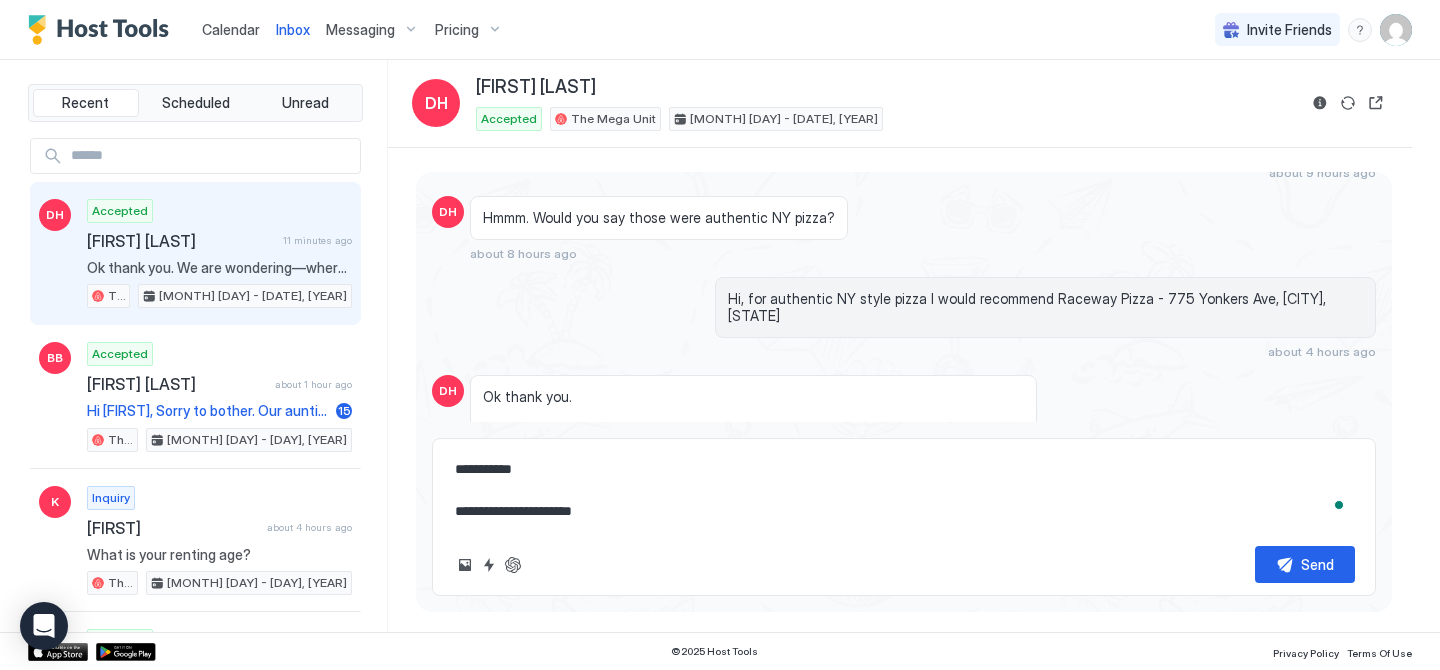 type on "*" 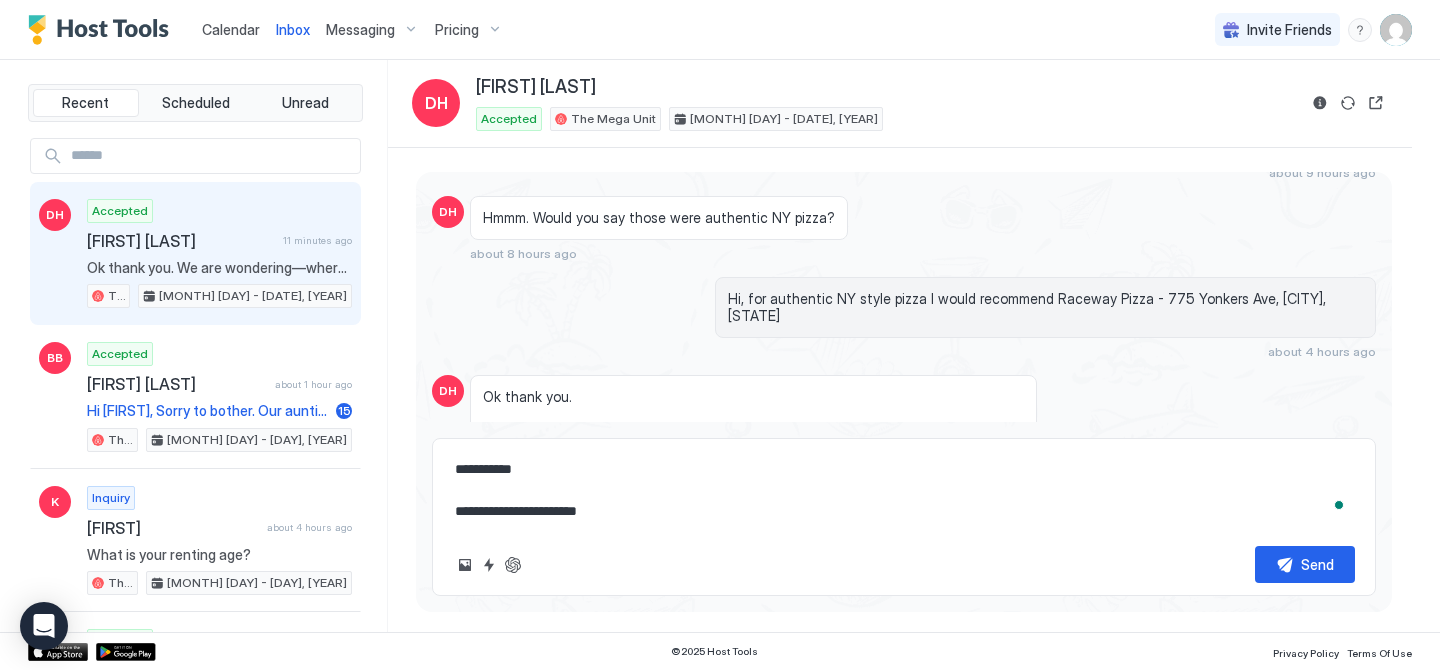 type on "*" 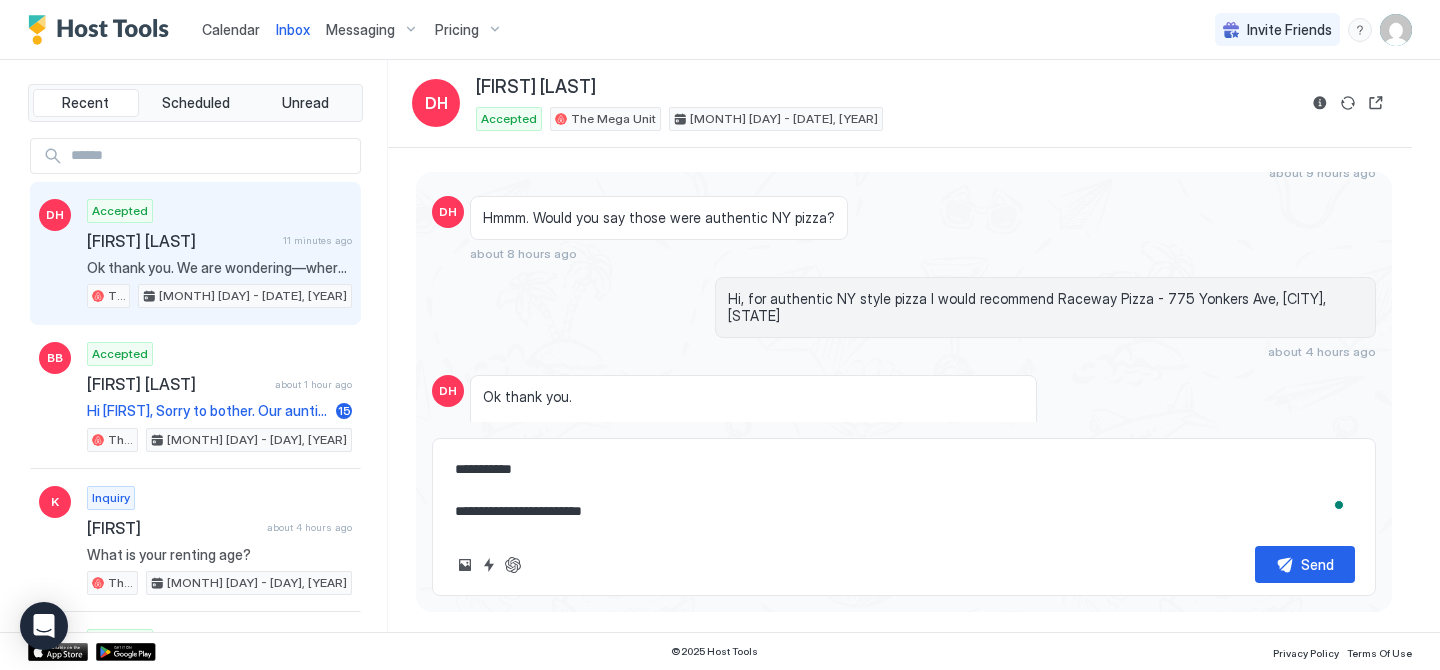 type on "*" 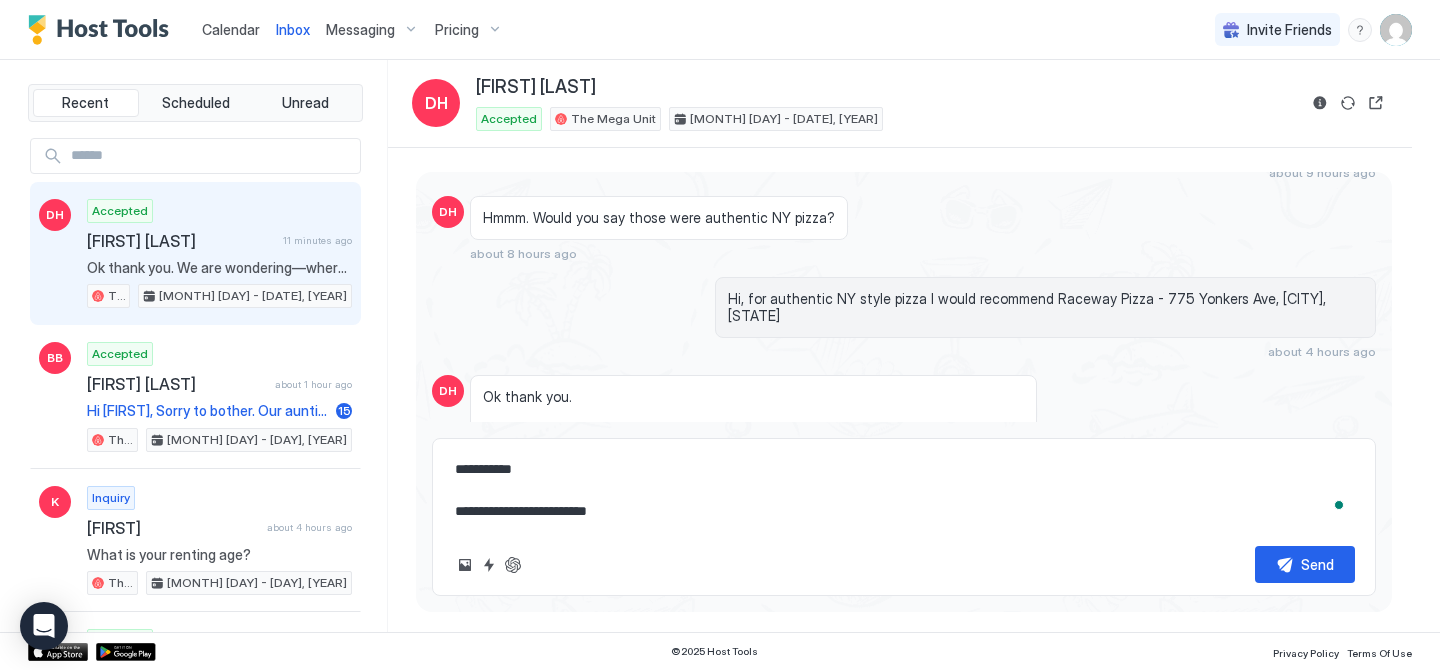 type on "*" 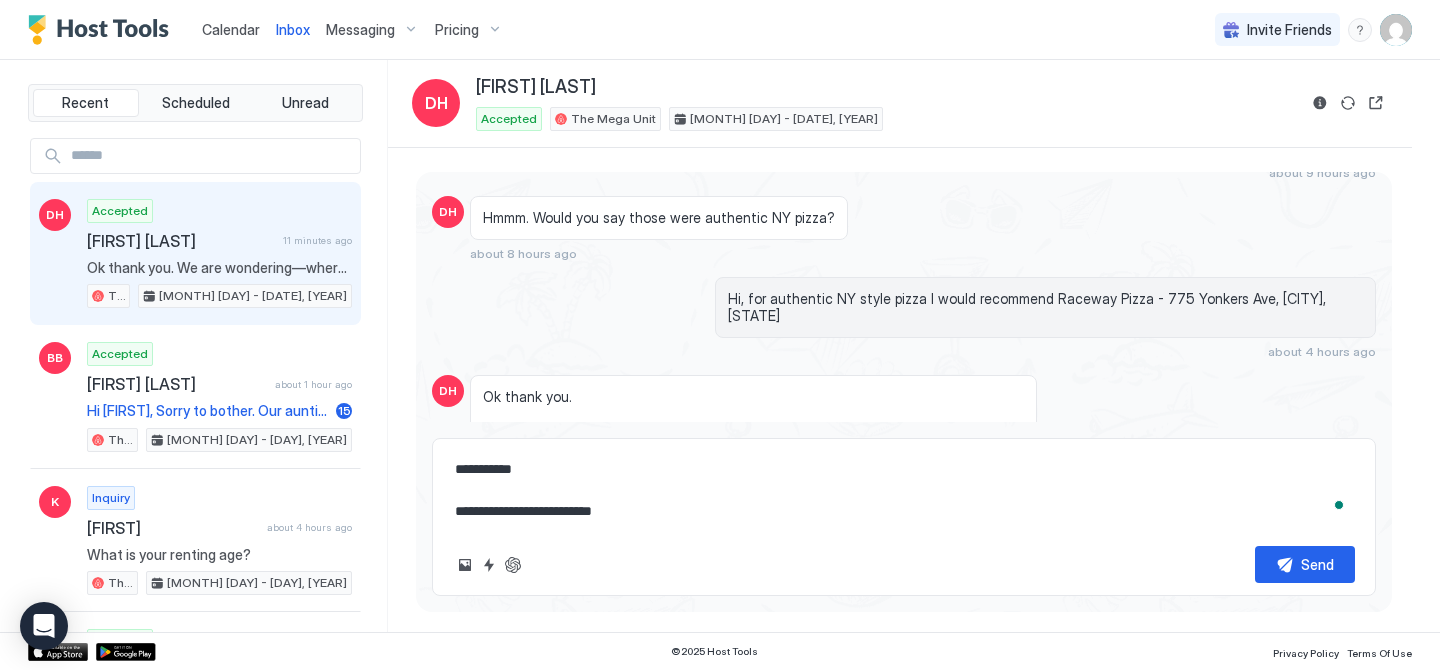 type on "**********" 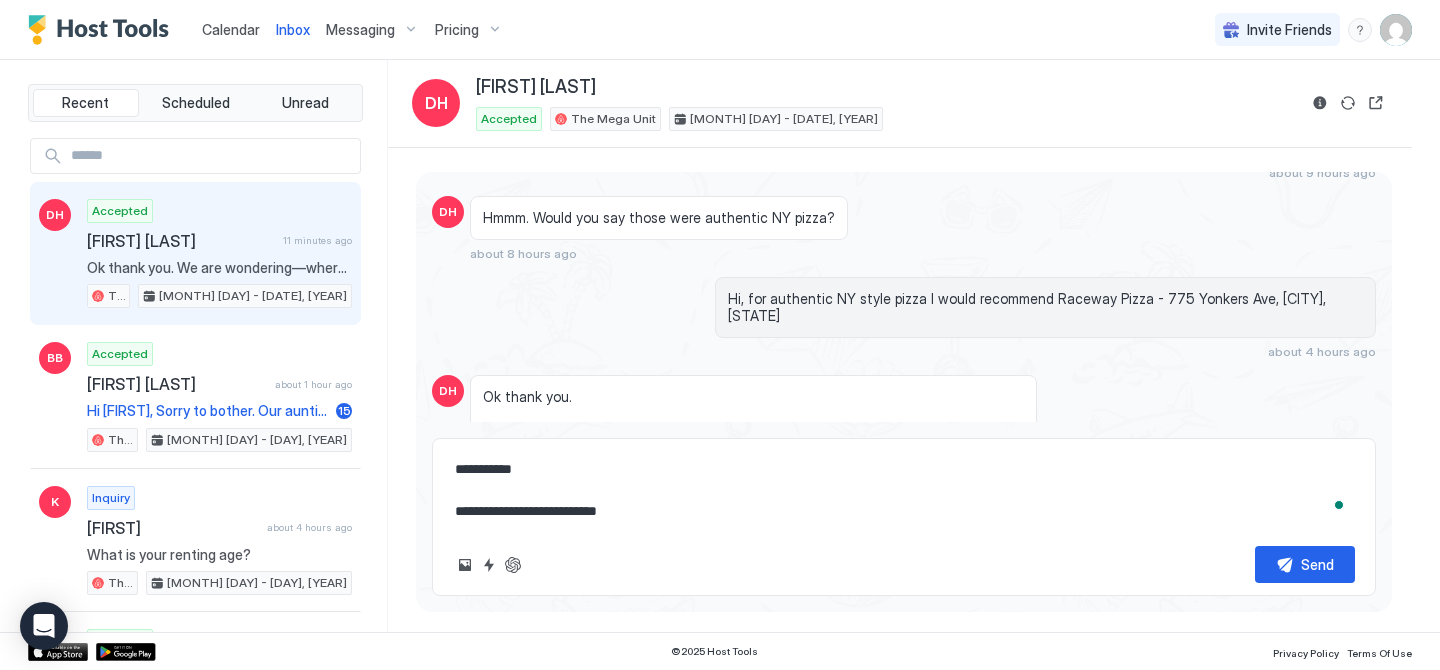 type on "*" 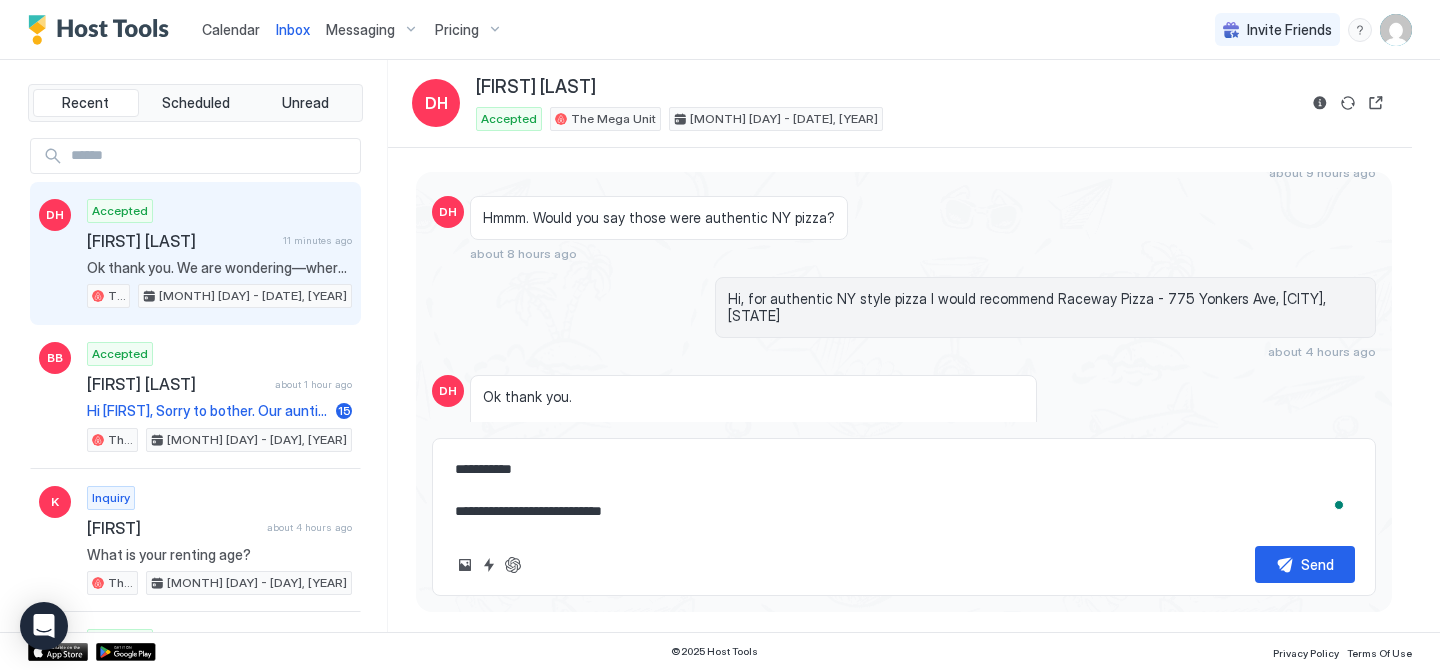 type on "*" 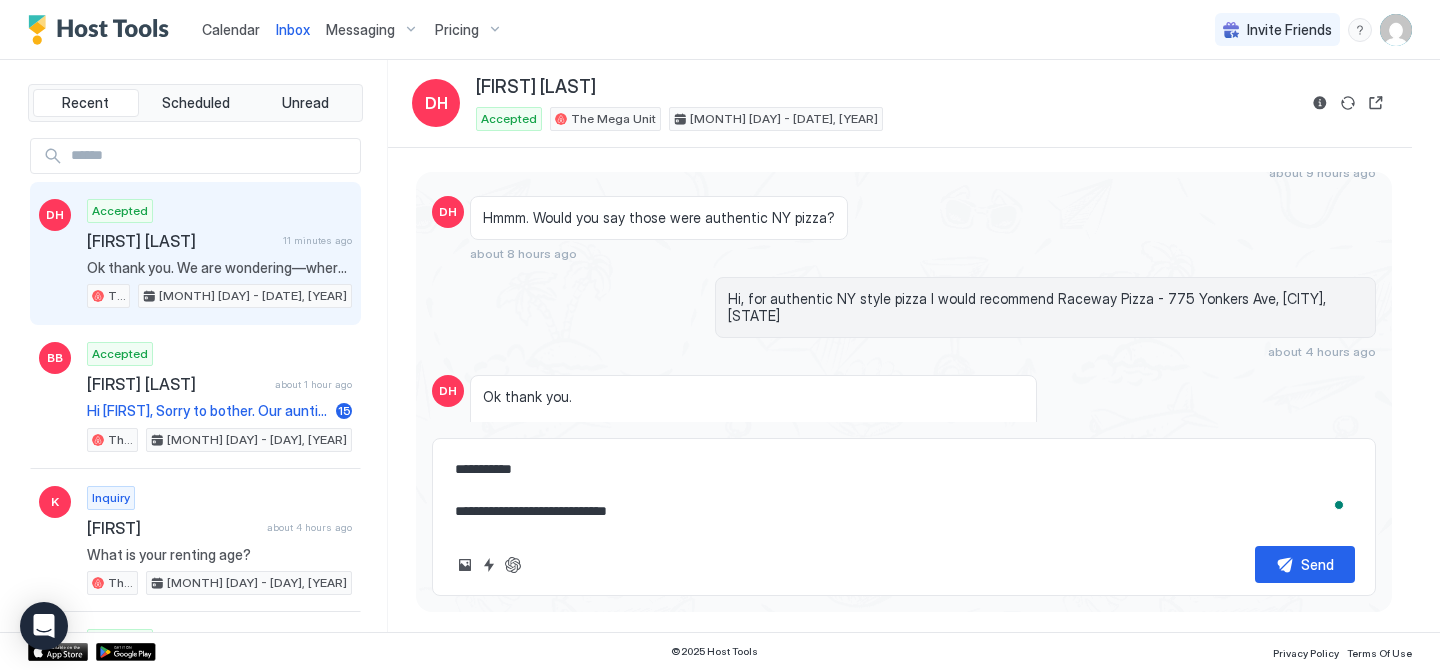 type on "*" 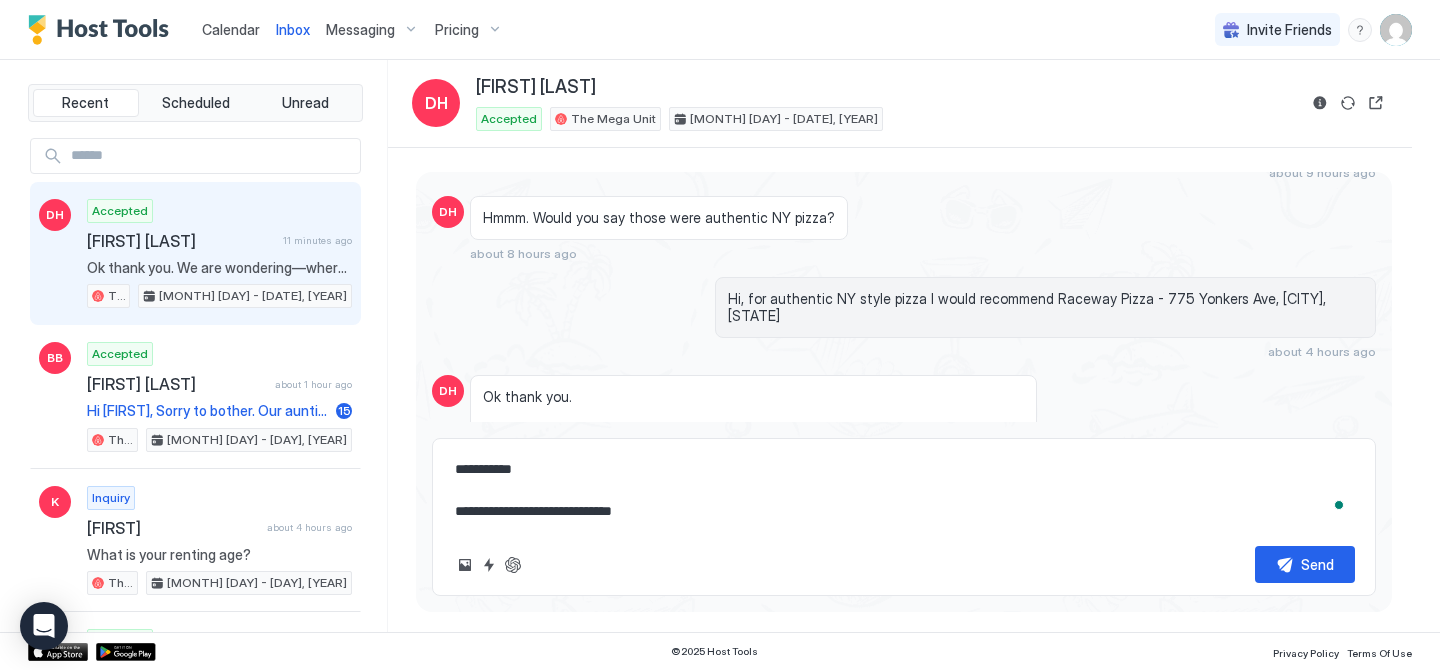 type on "*" 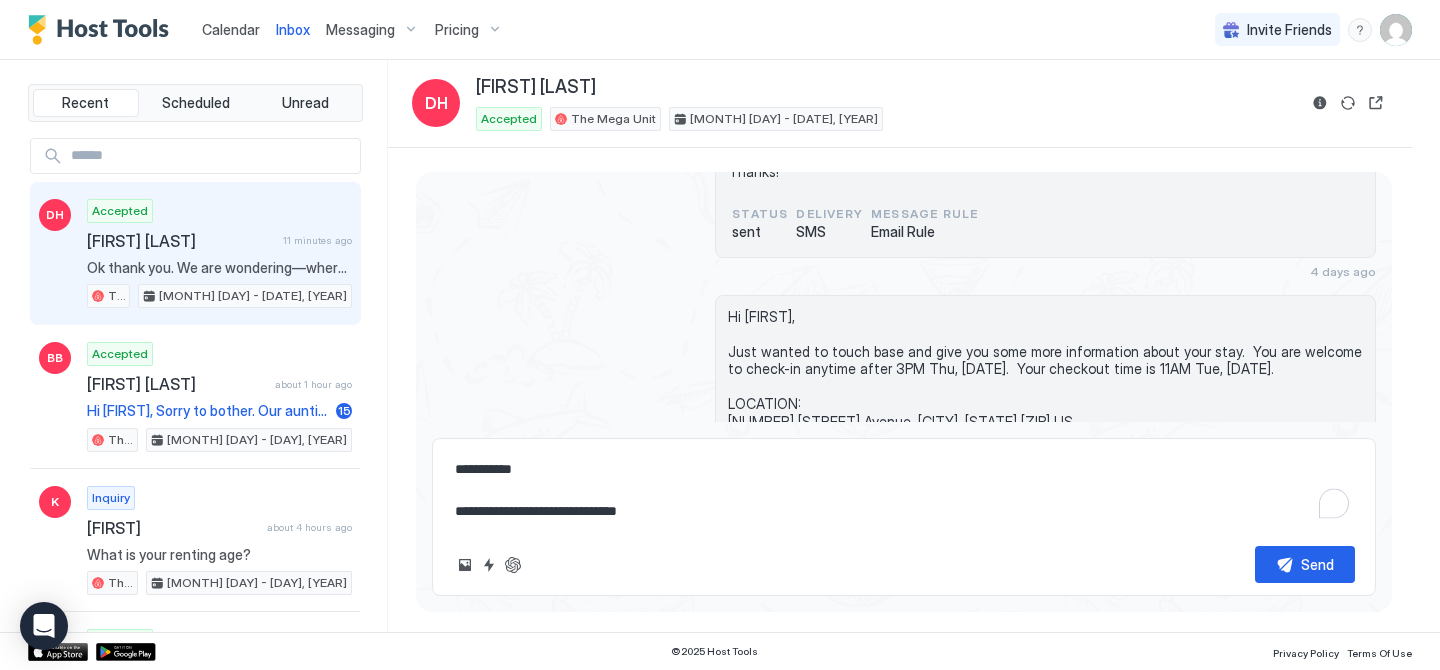 scroll, scrollTop: 1708, scrollLeft: 0, axis: vertical 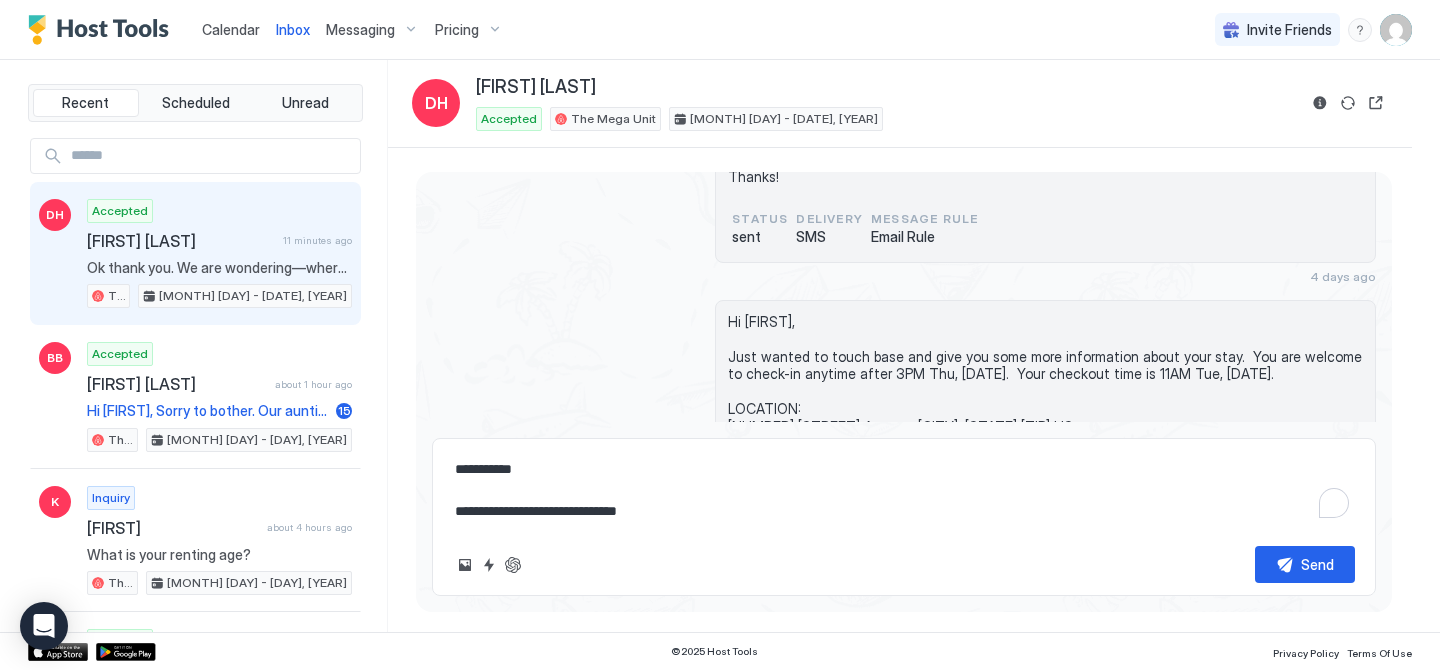 type on "*" 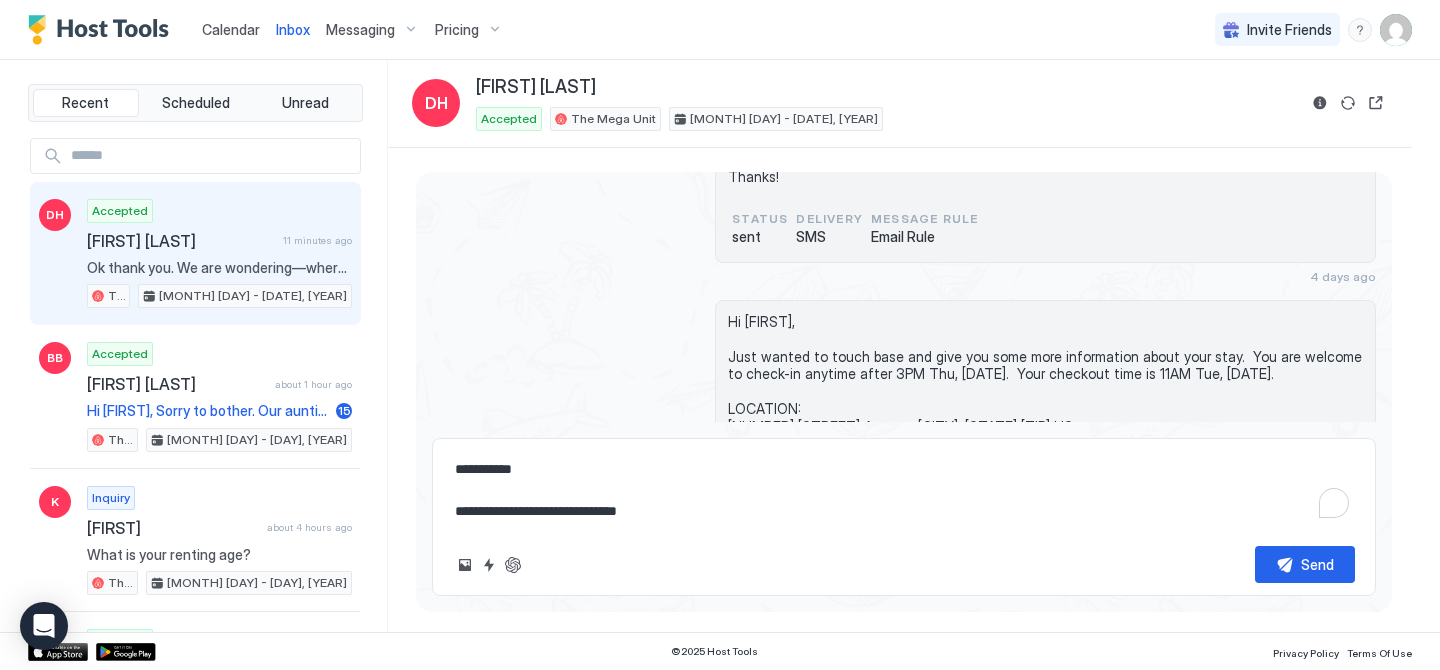 type on "**********" 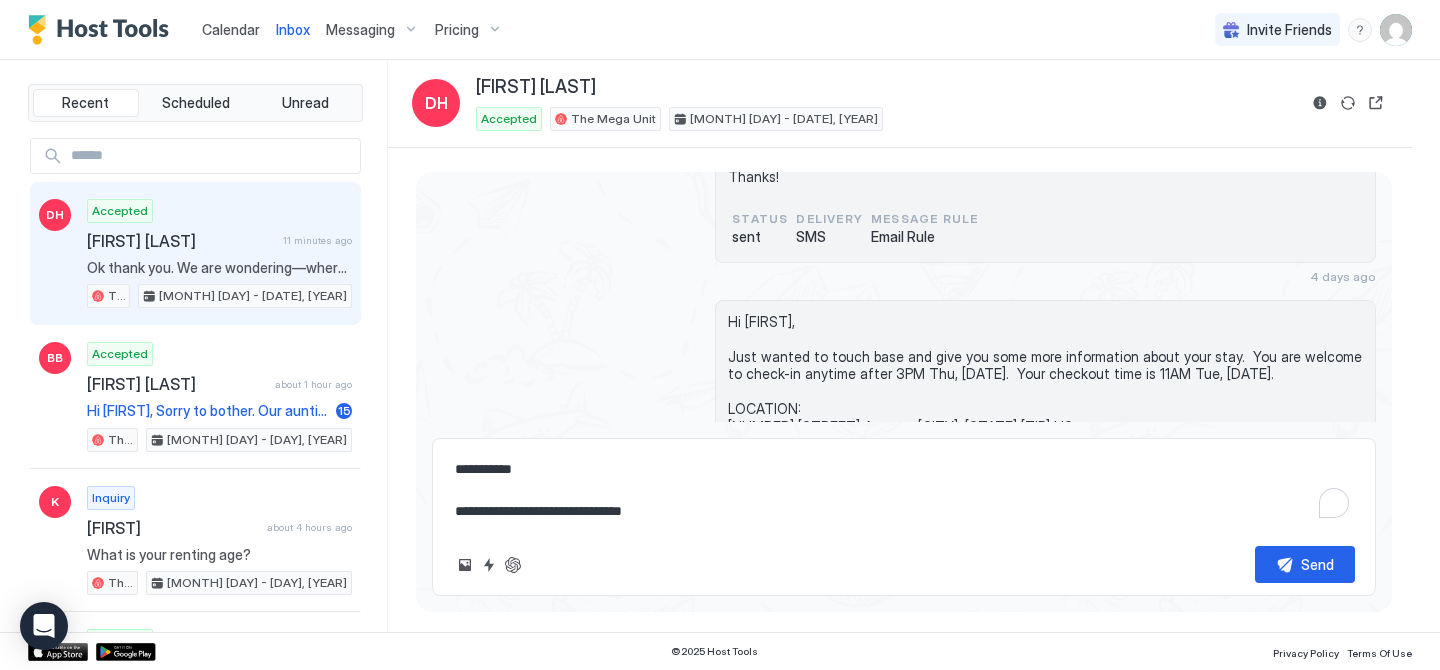 type on "*" 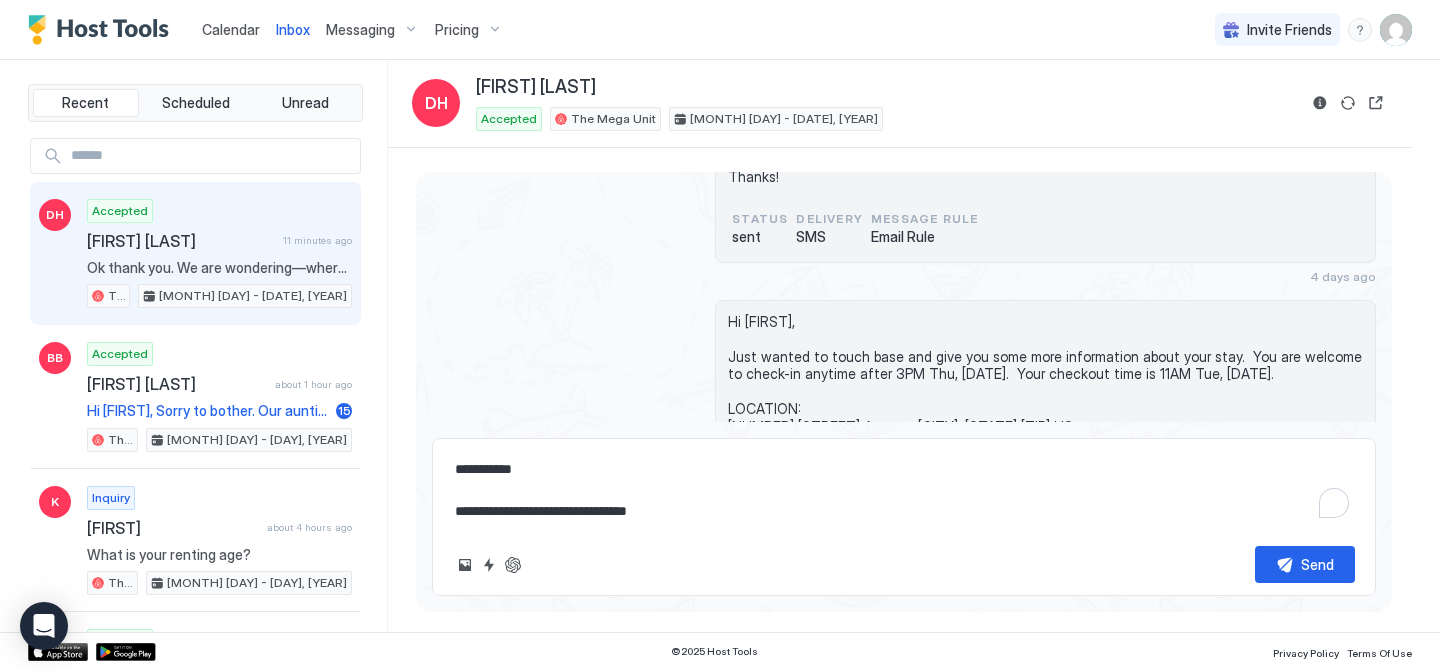 type on "**********" 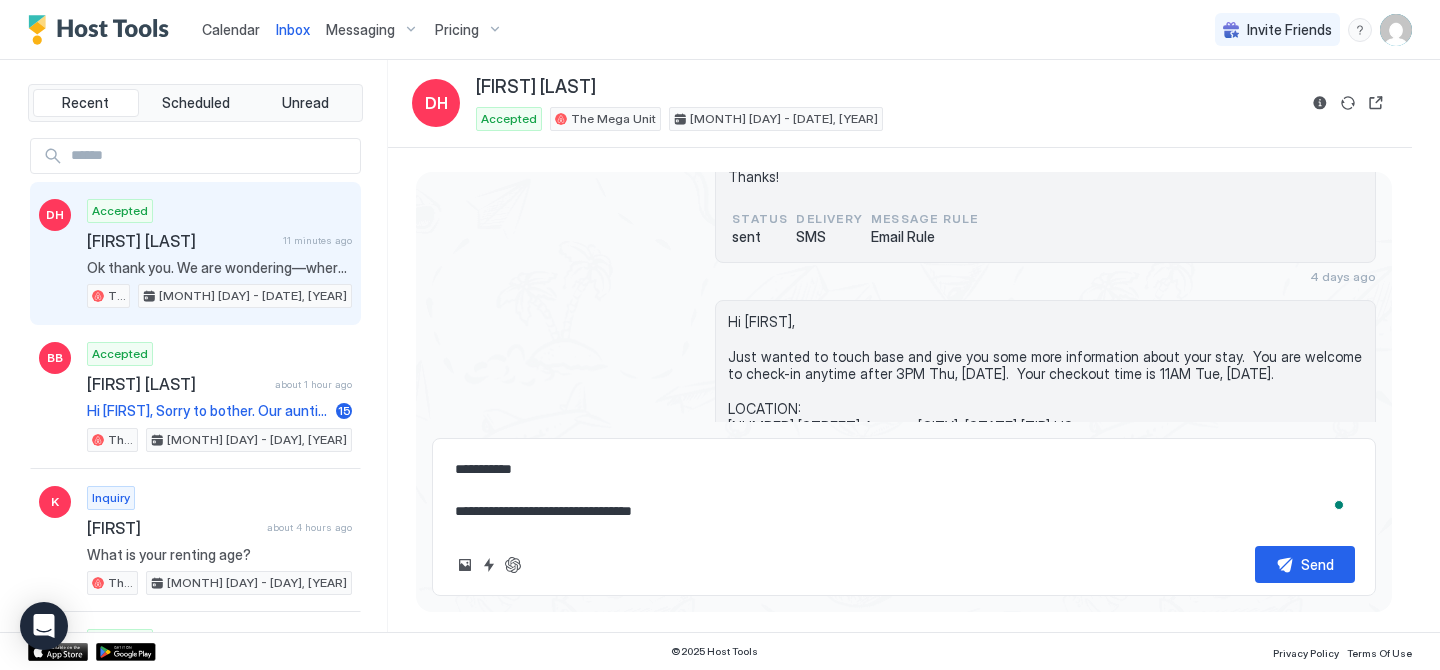 type on "*" 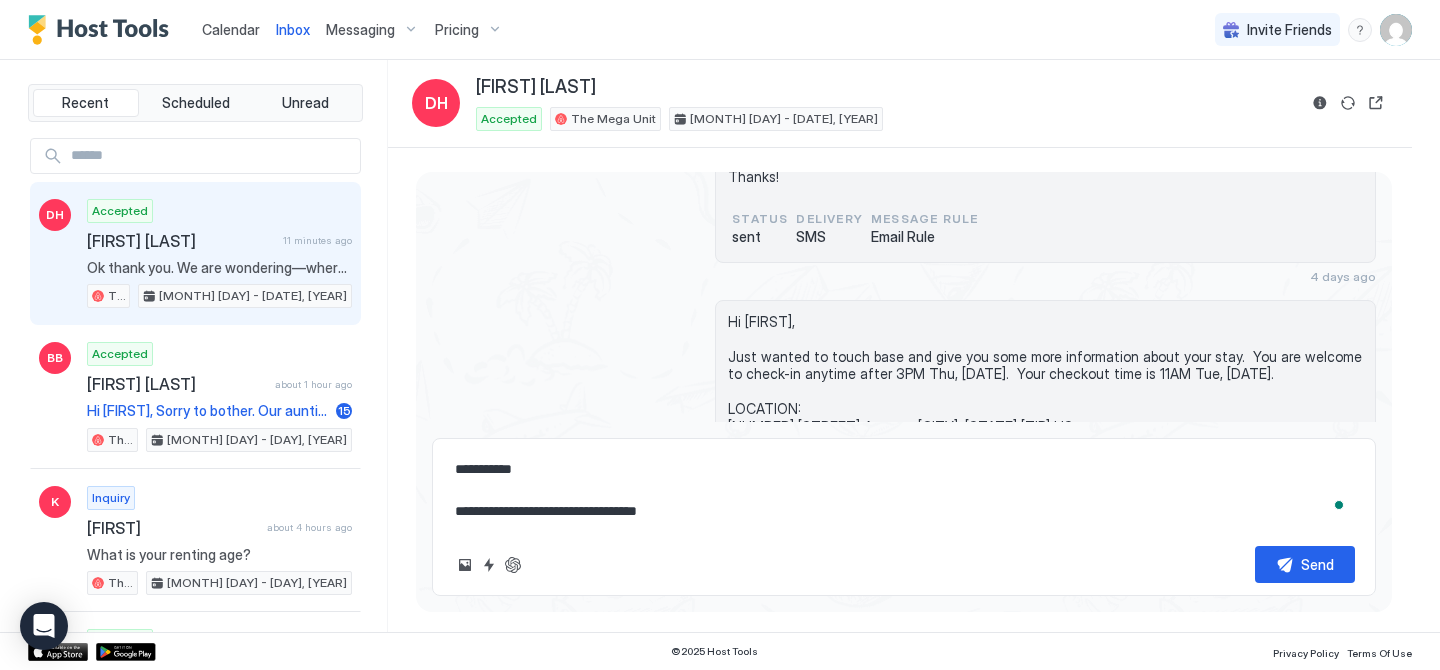 type on "**********" 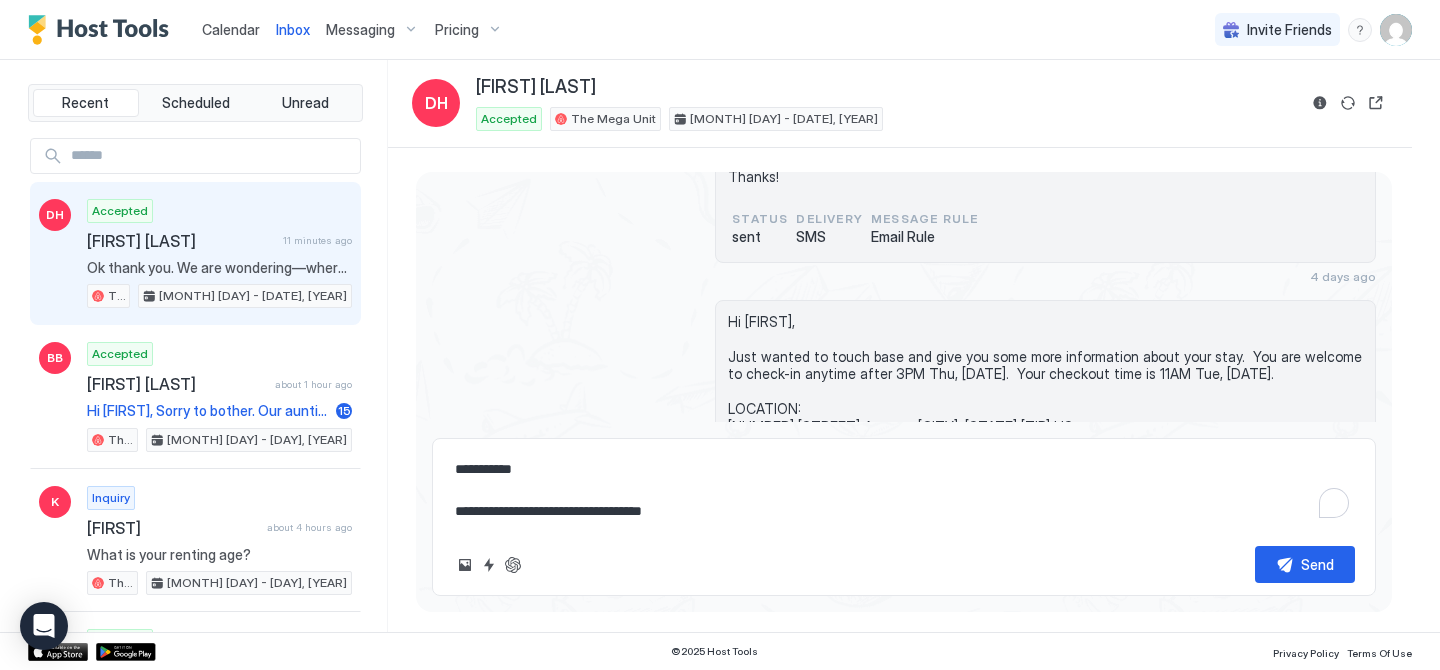 type on "*" 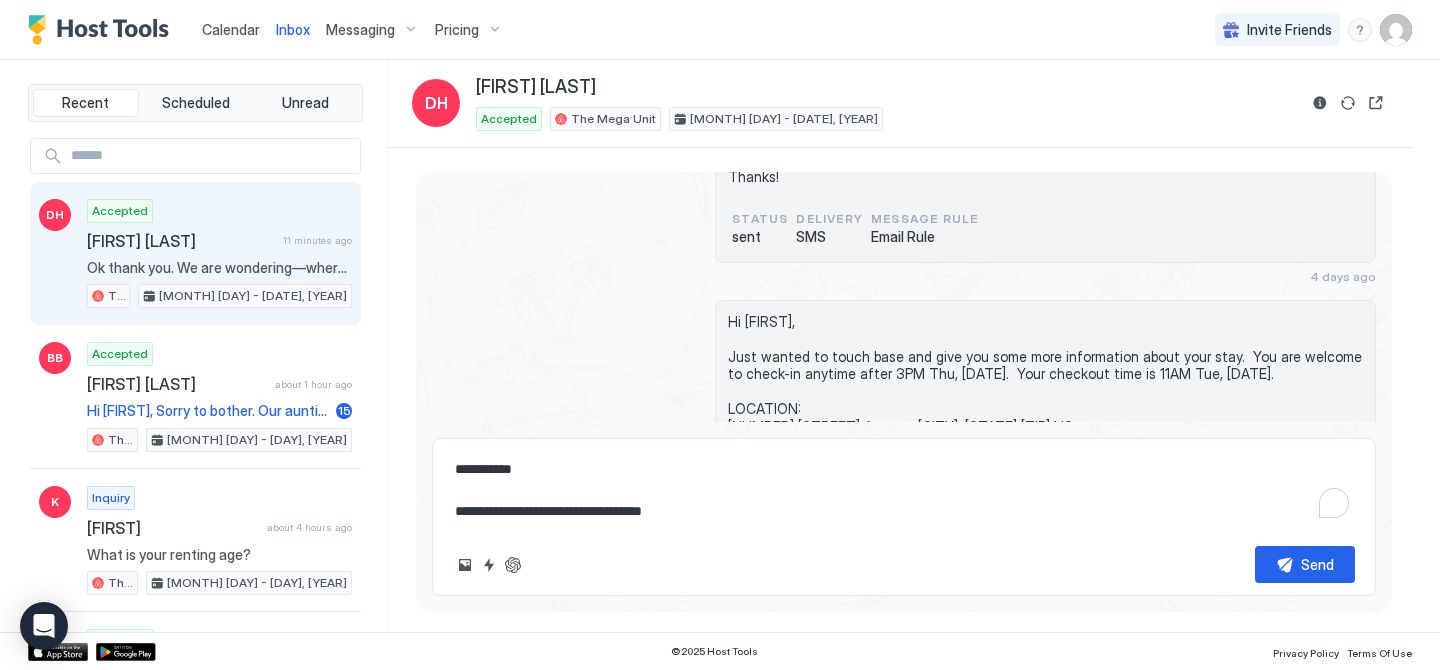 type on "**********" 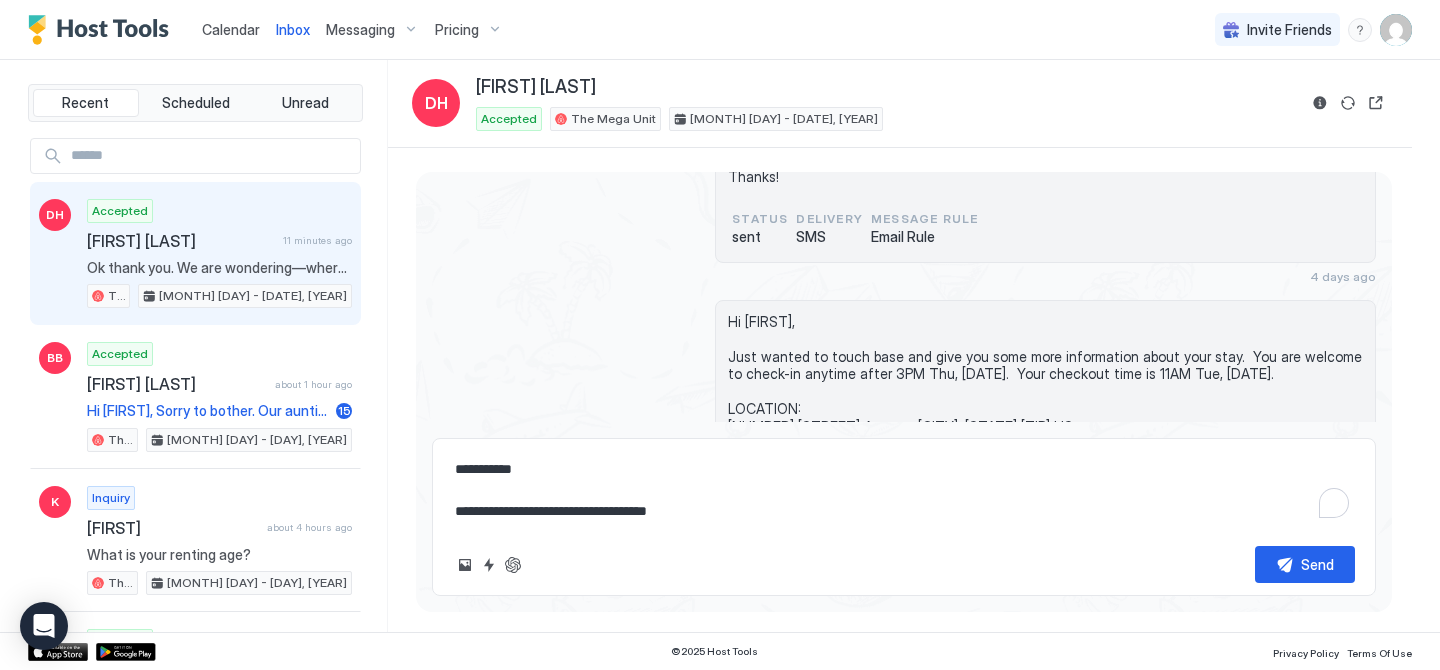 type on "*" 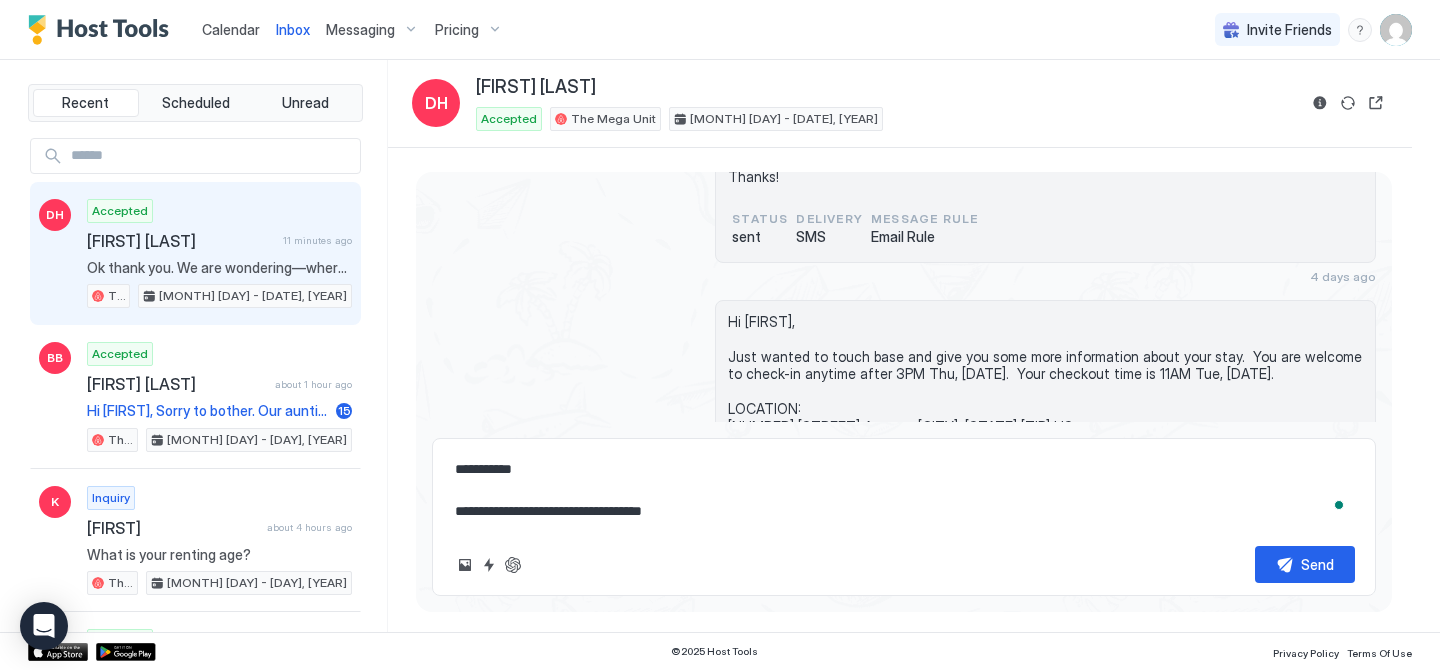 type on "*" 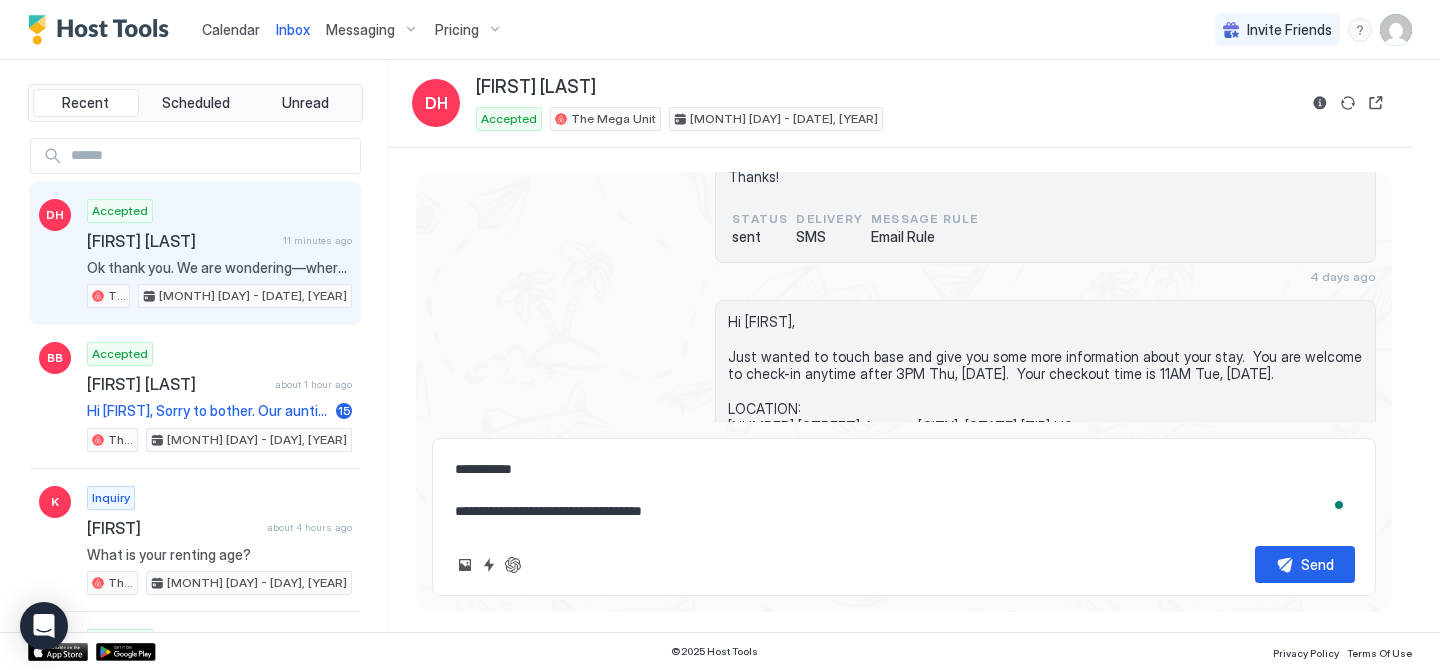 type on "**********" 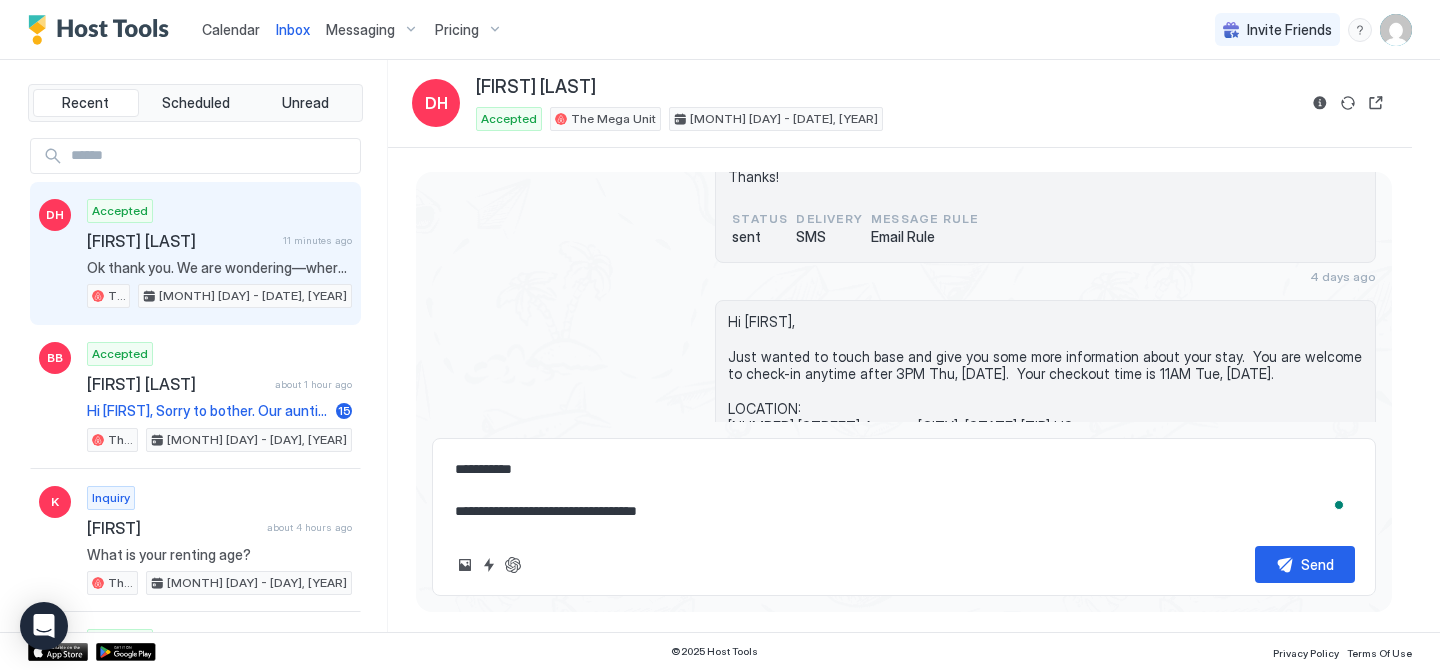 type on "*" 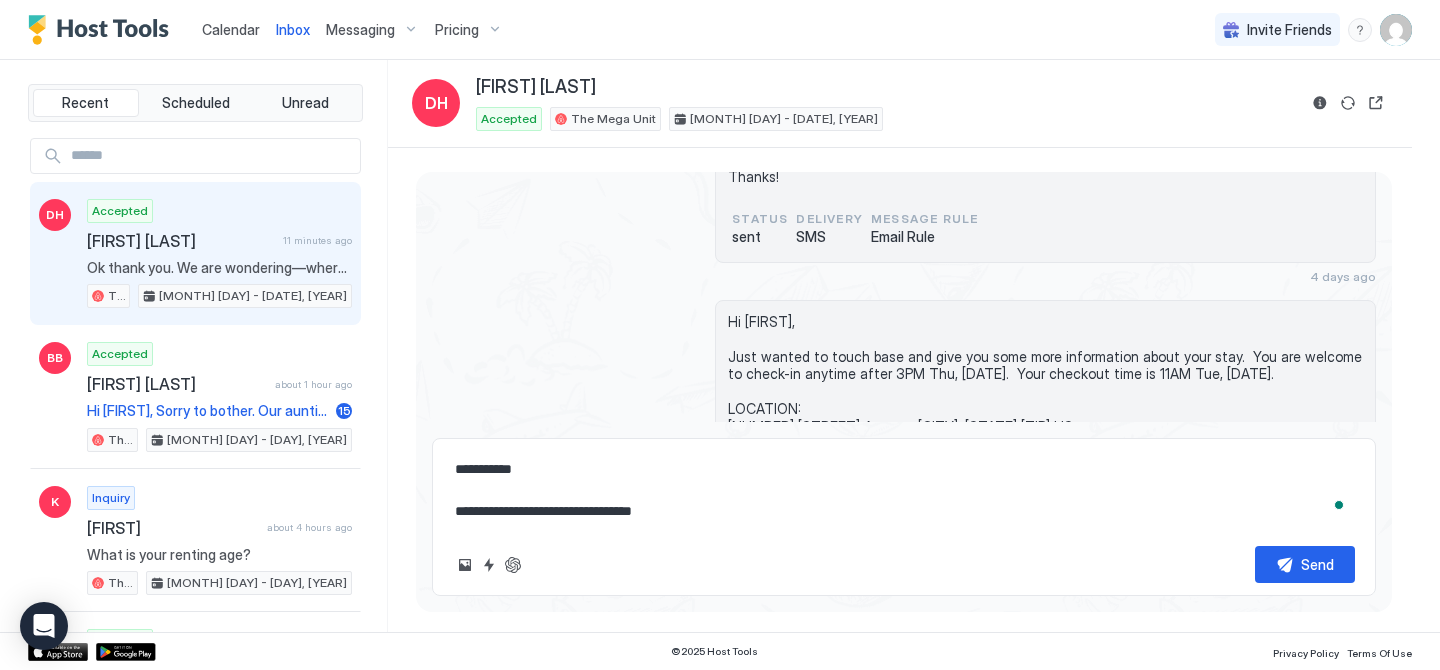 type on "*" 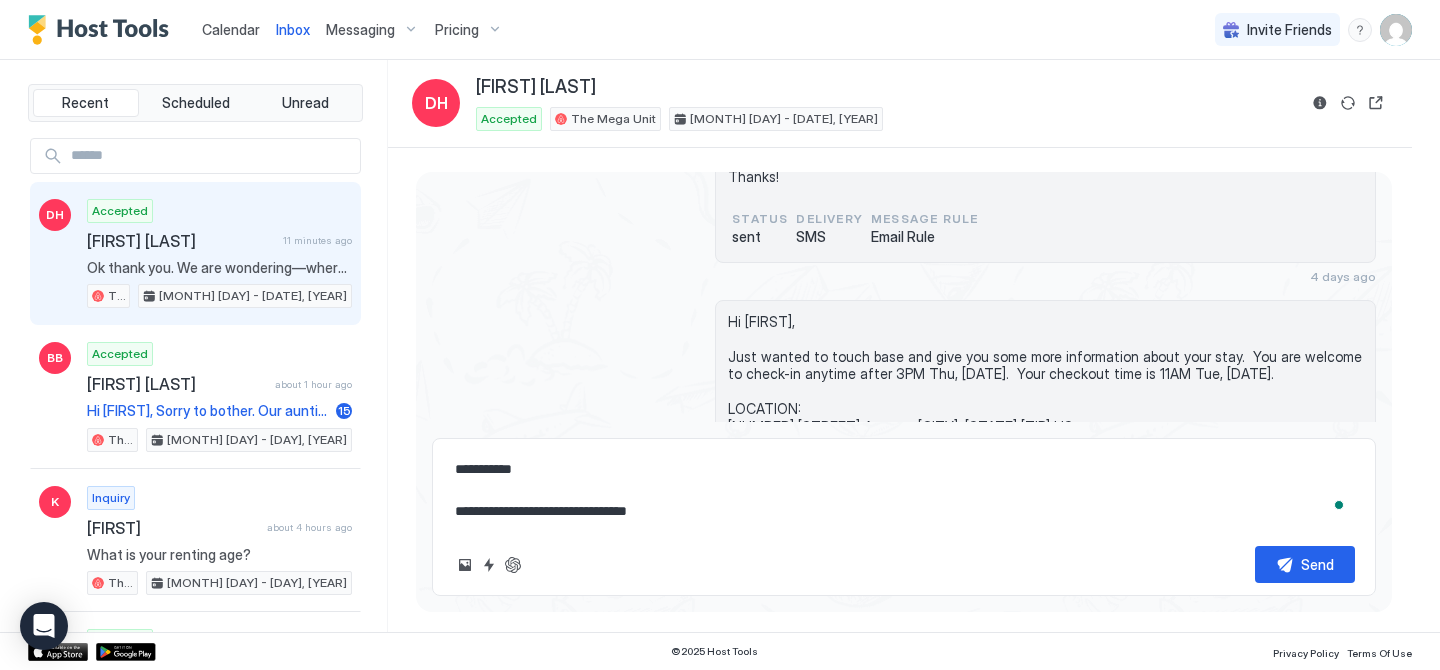 type on "*" 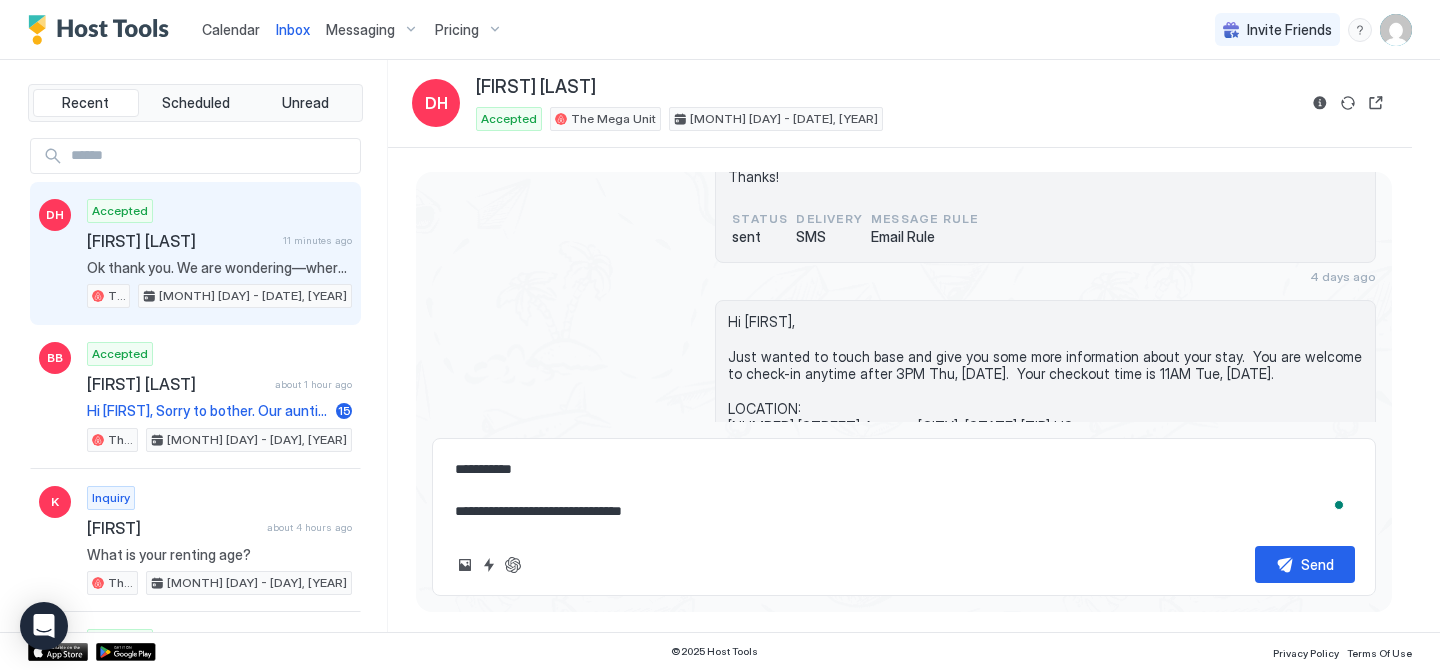 type on "*" 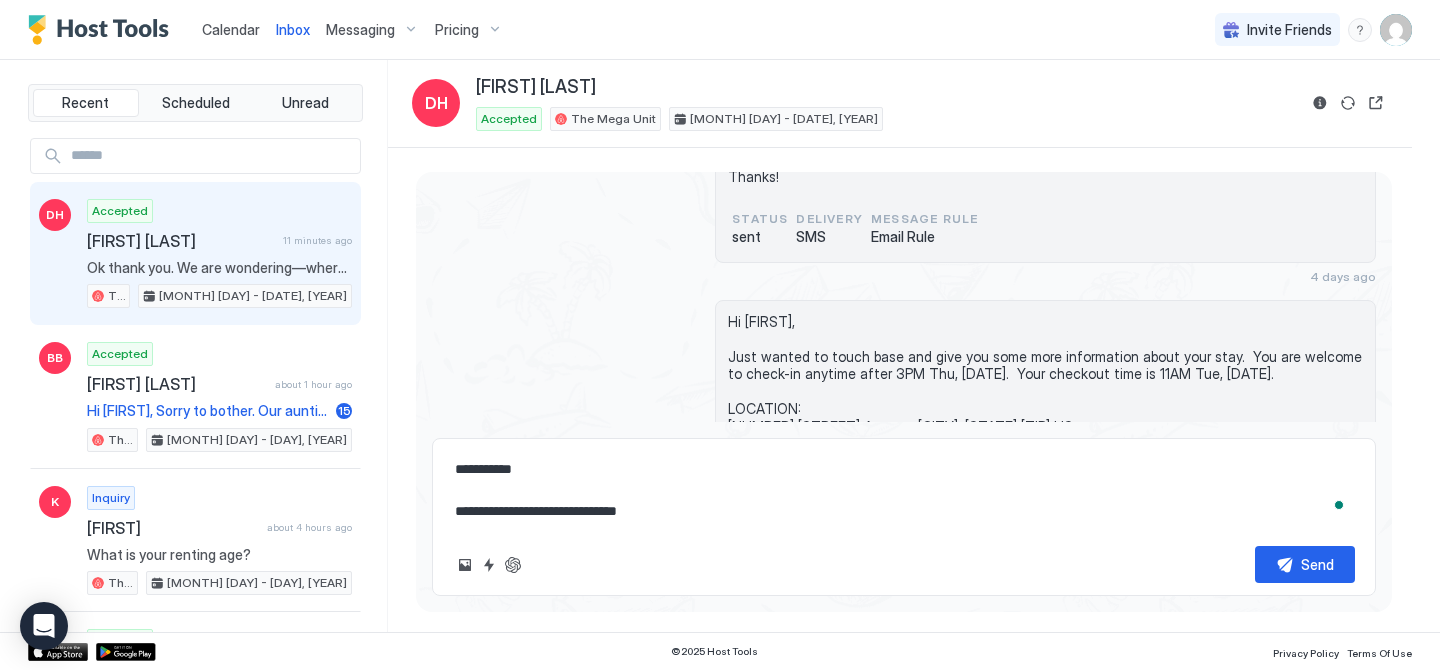 type on "*" 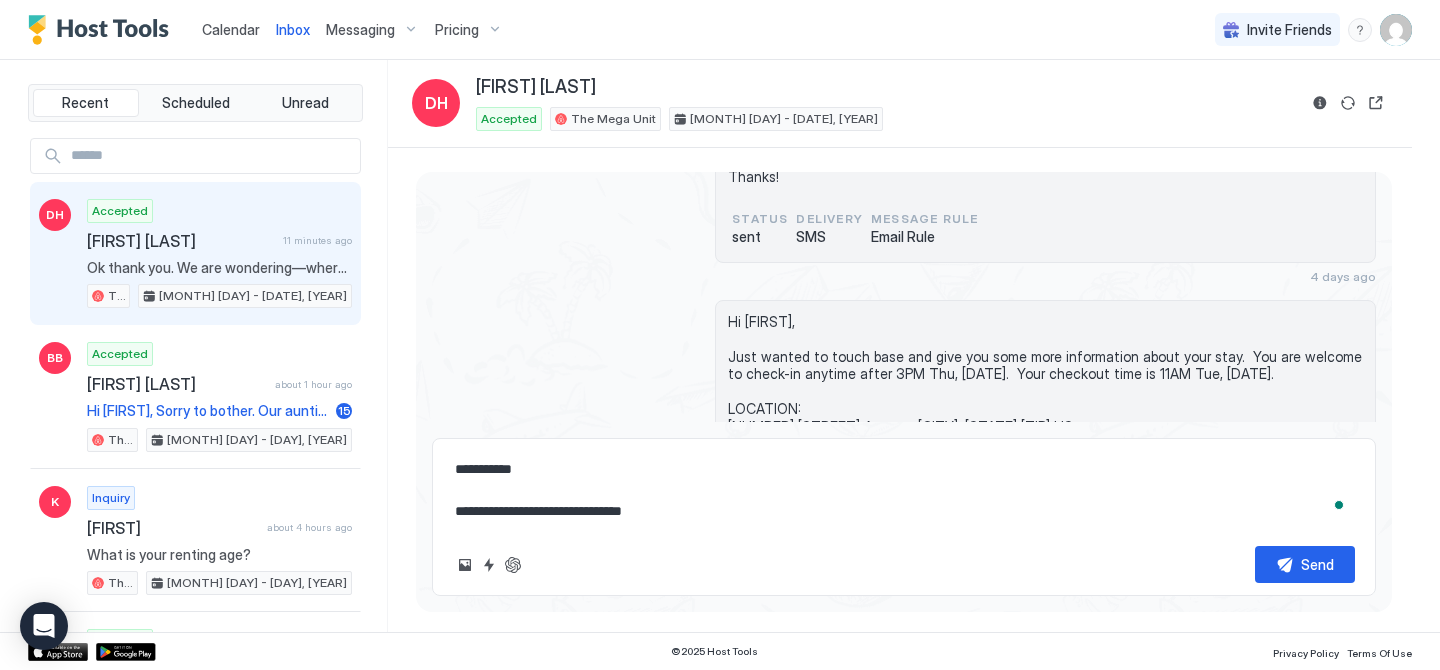 type on "*" 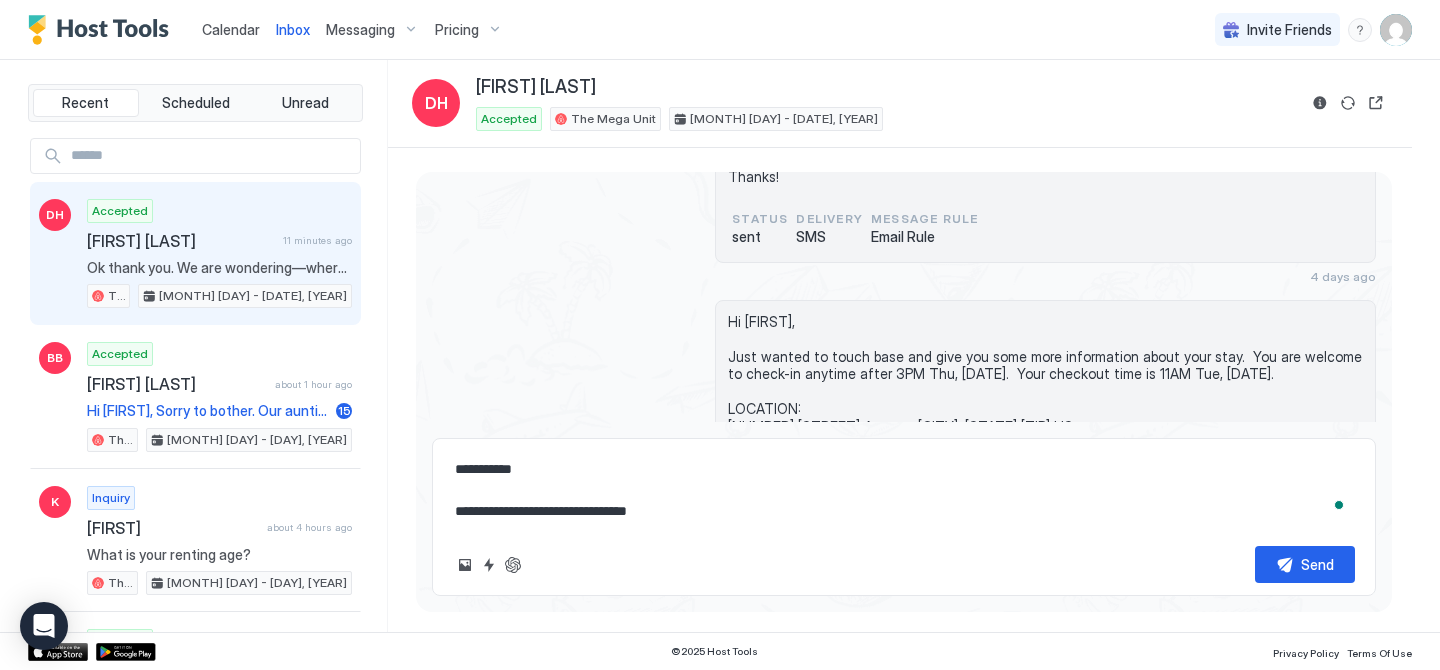 type on "*" 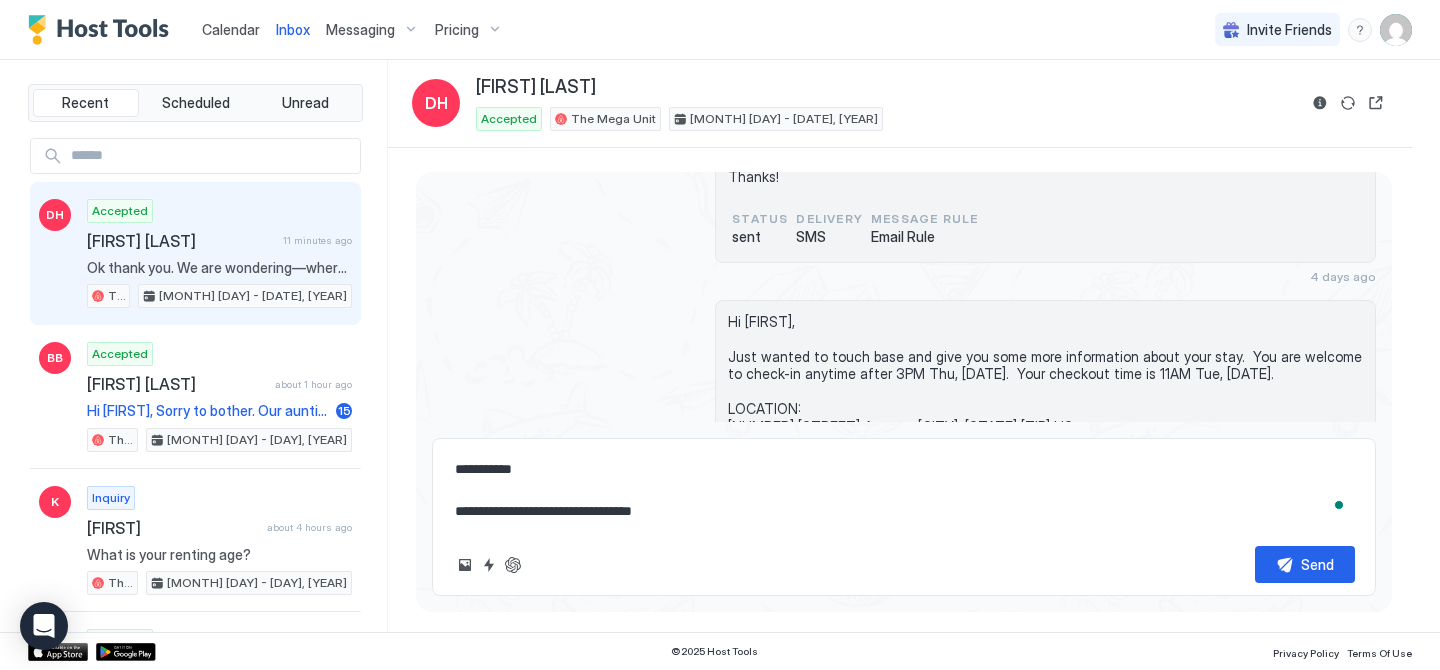 type on "*" 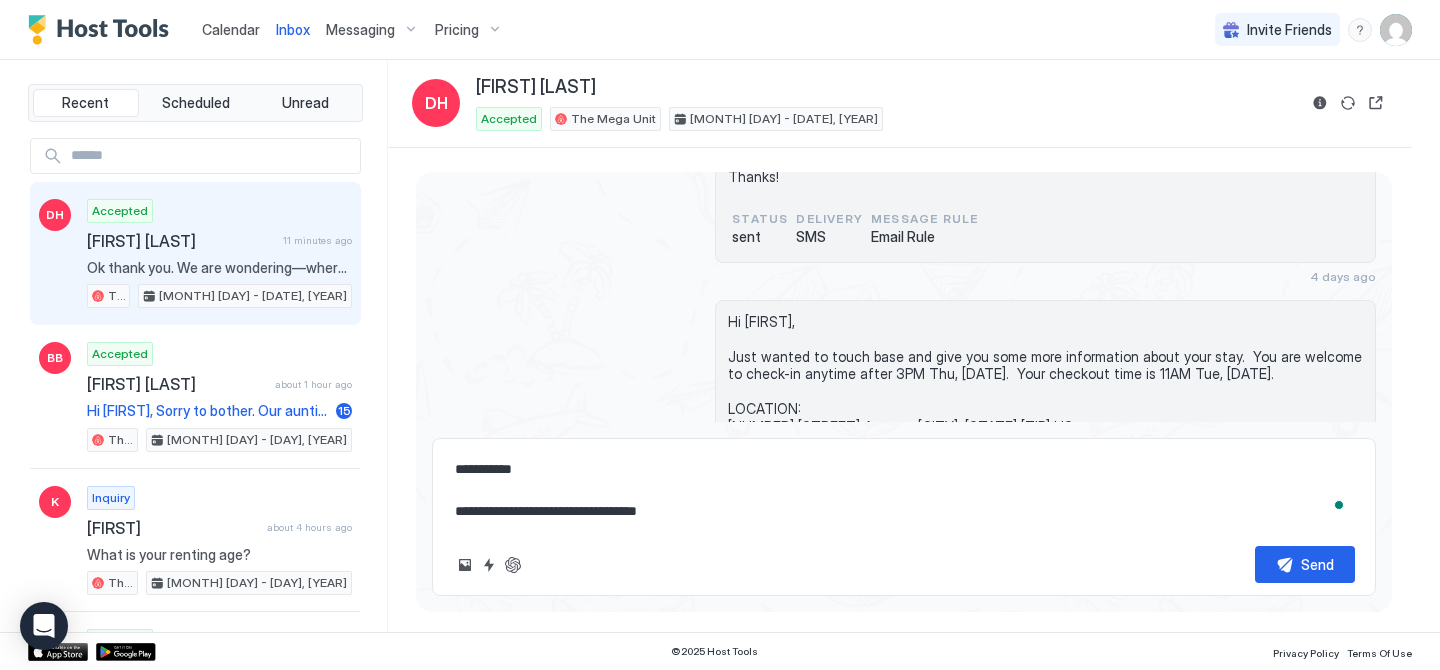 type on "*" 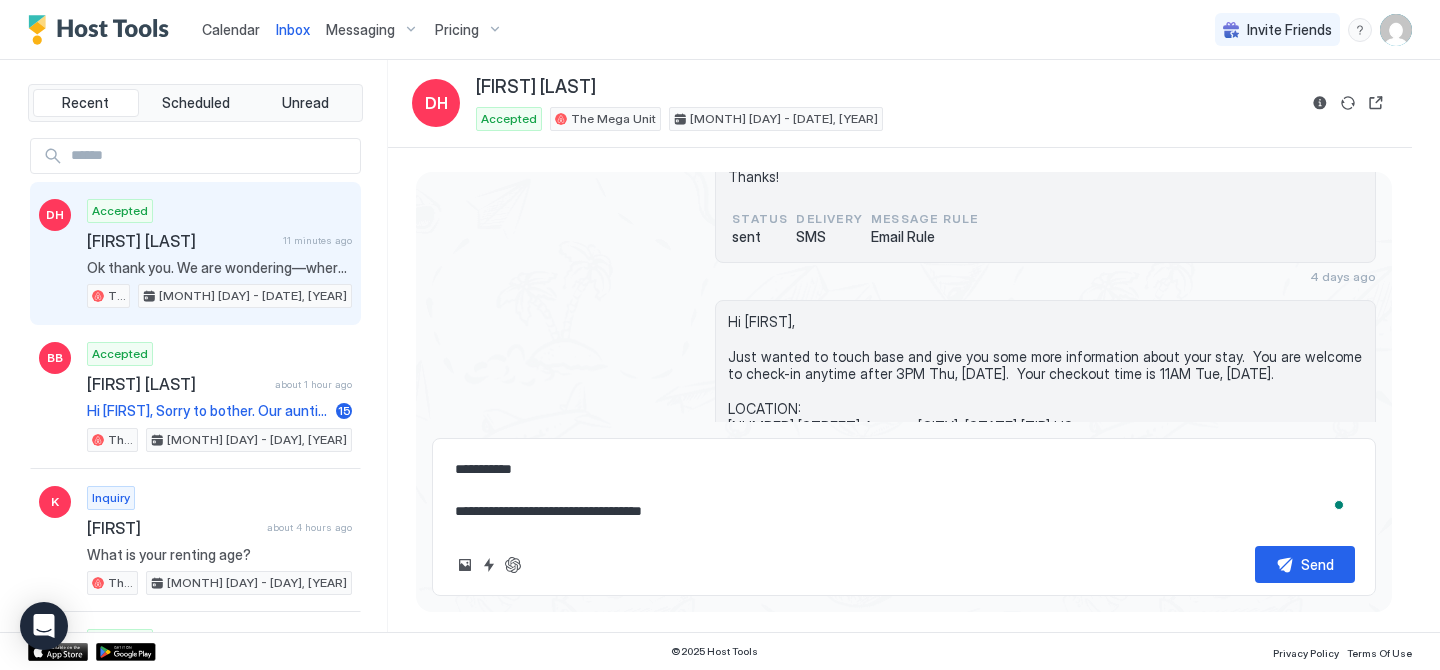 type on "*" 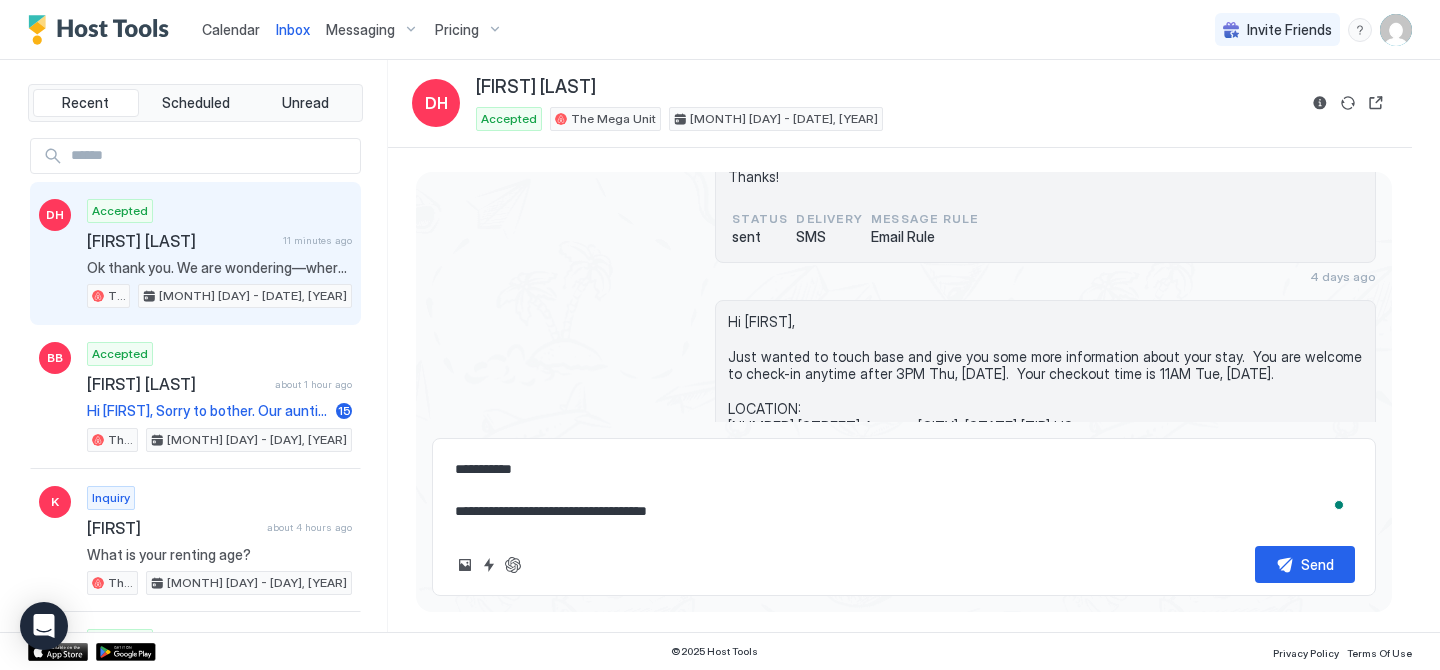type on "*" 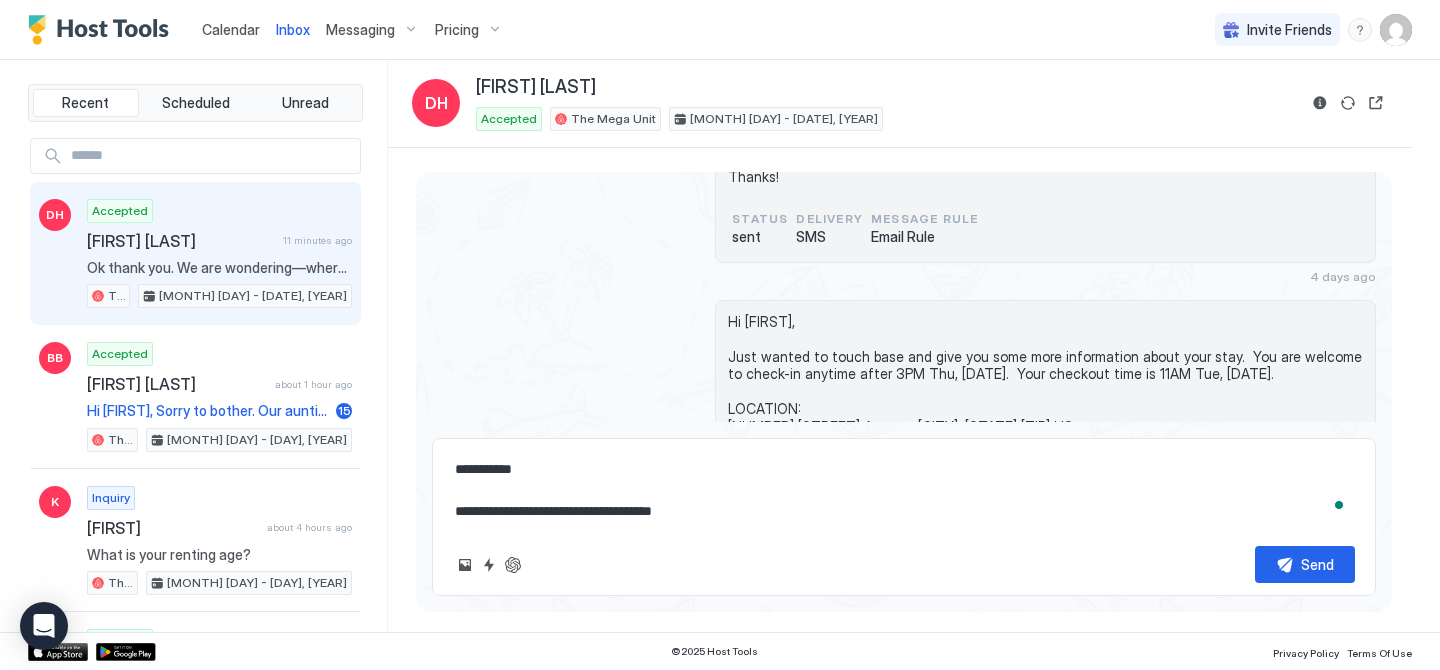 type on "*" 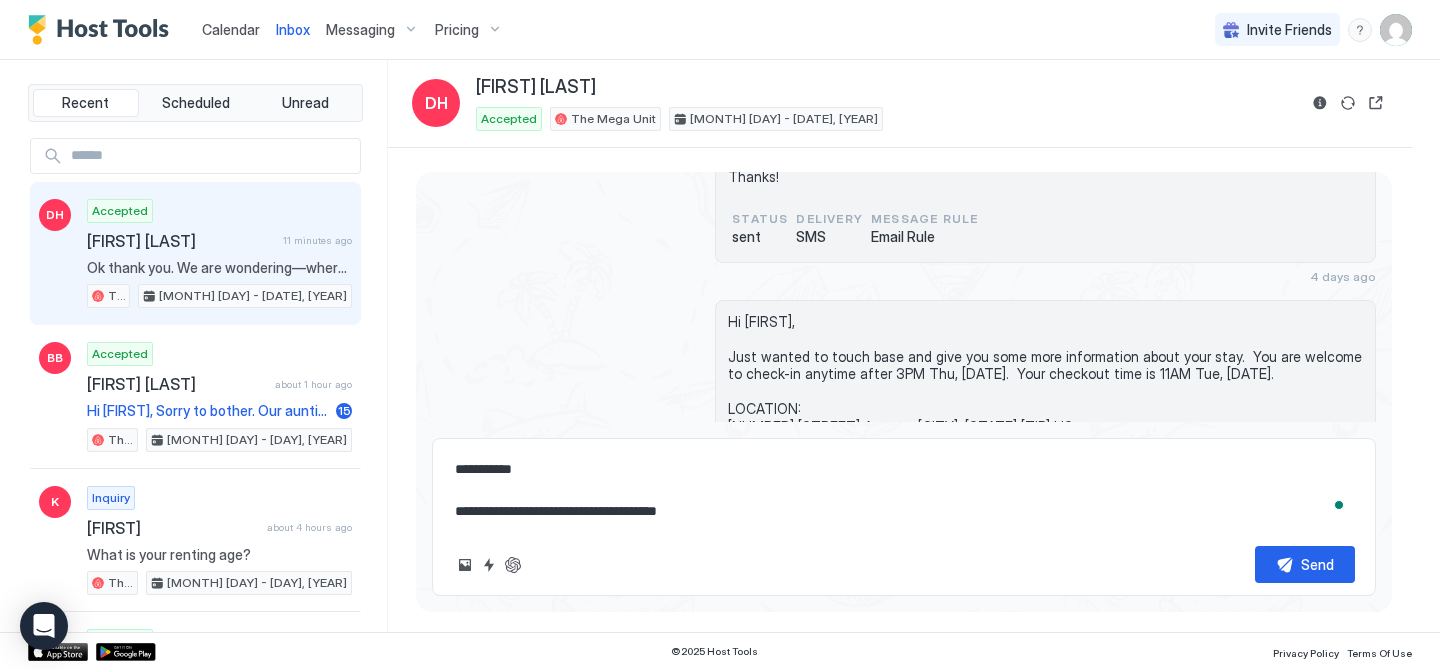 type on "*" 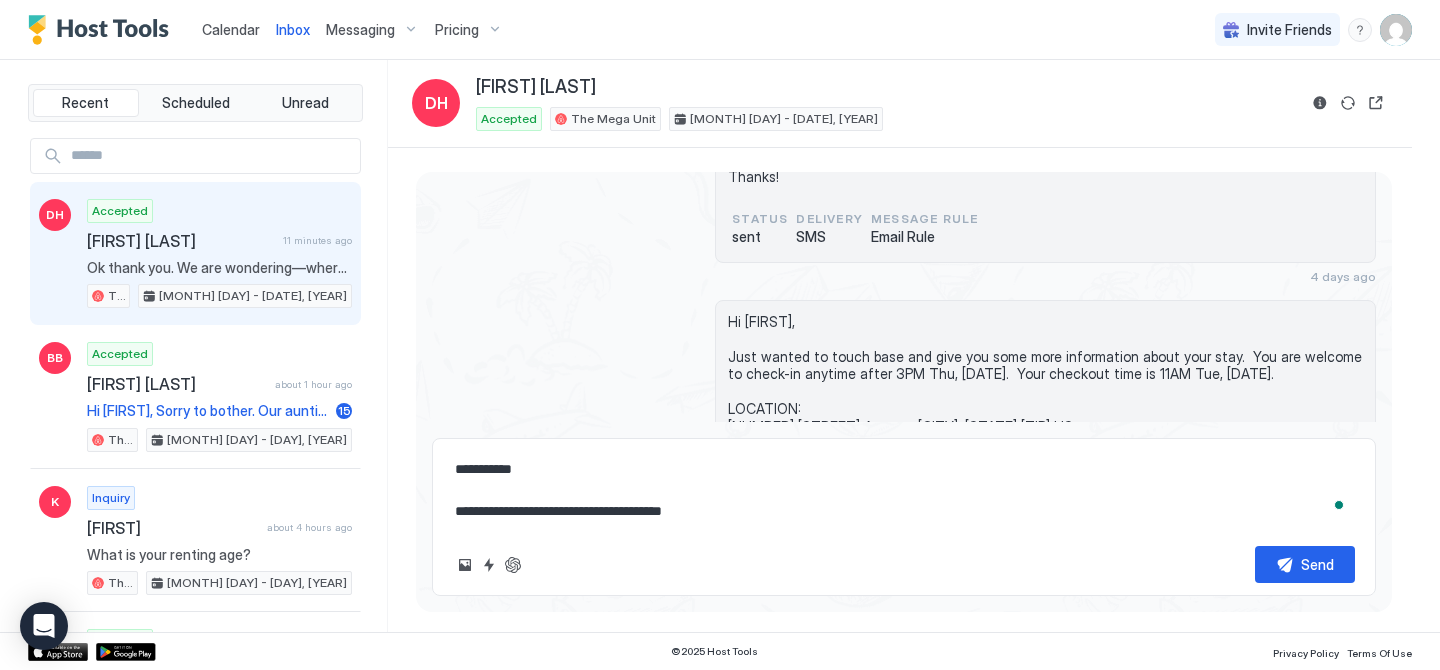 type on "*" 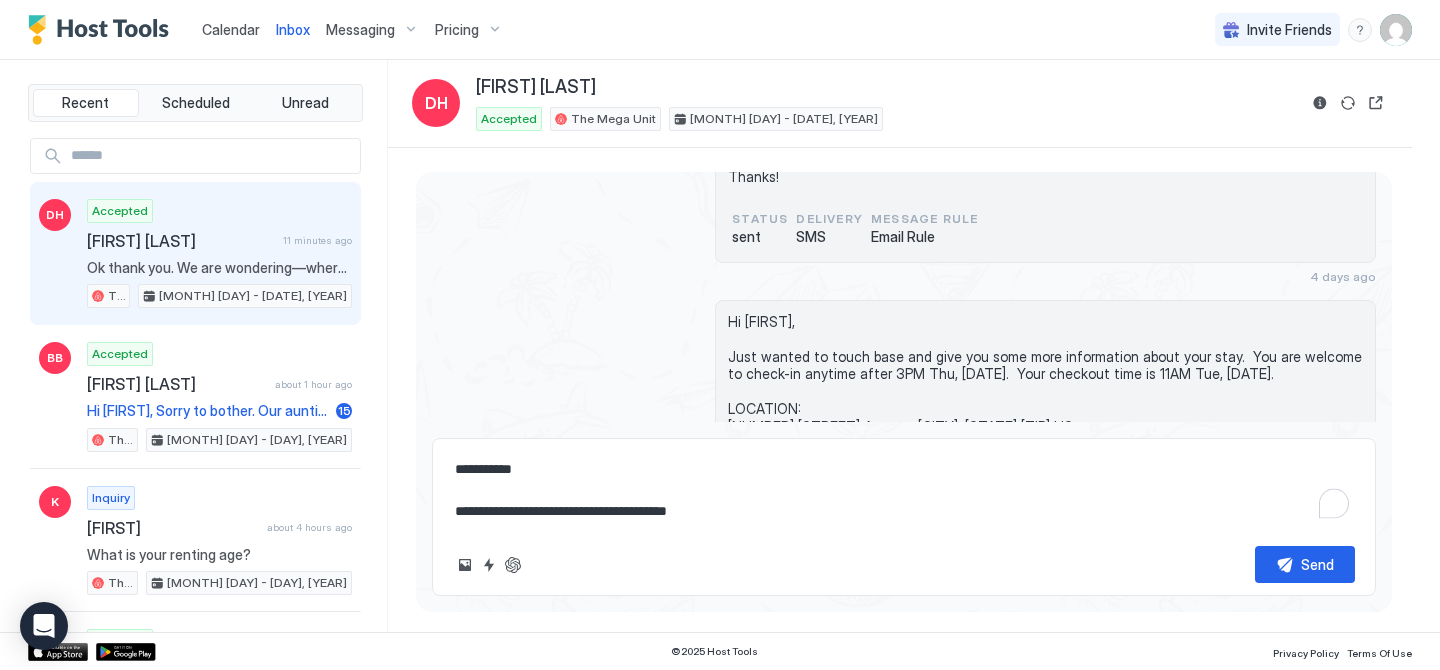 click on "**********" at bounding box center (904, 490) 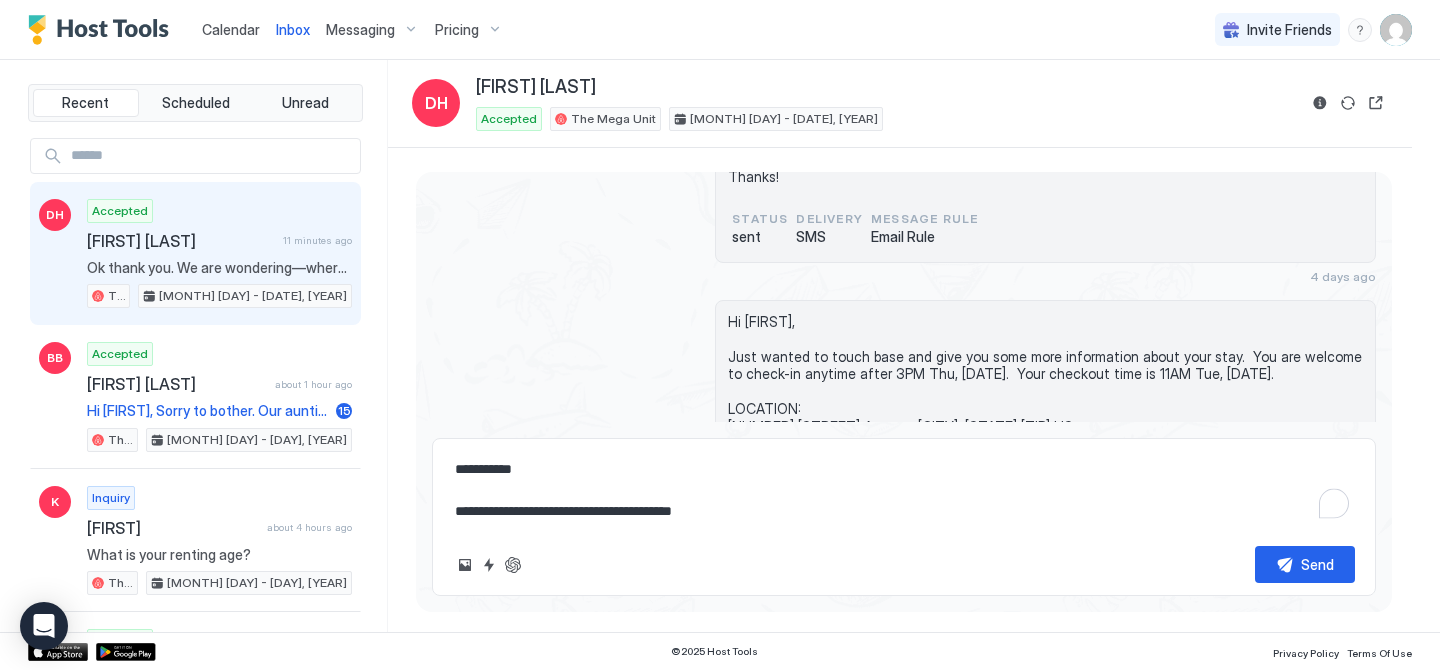 type on "*" 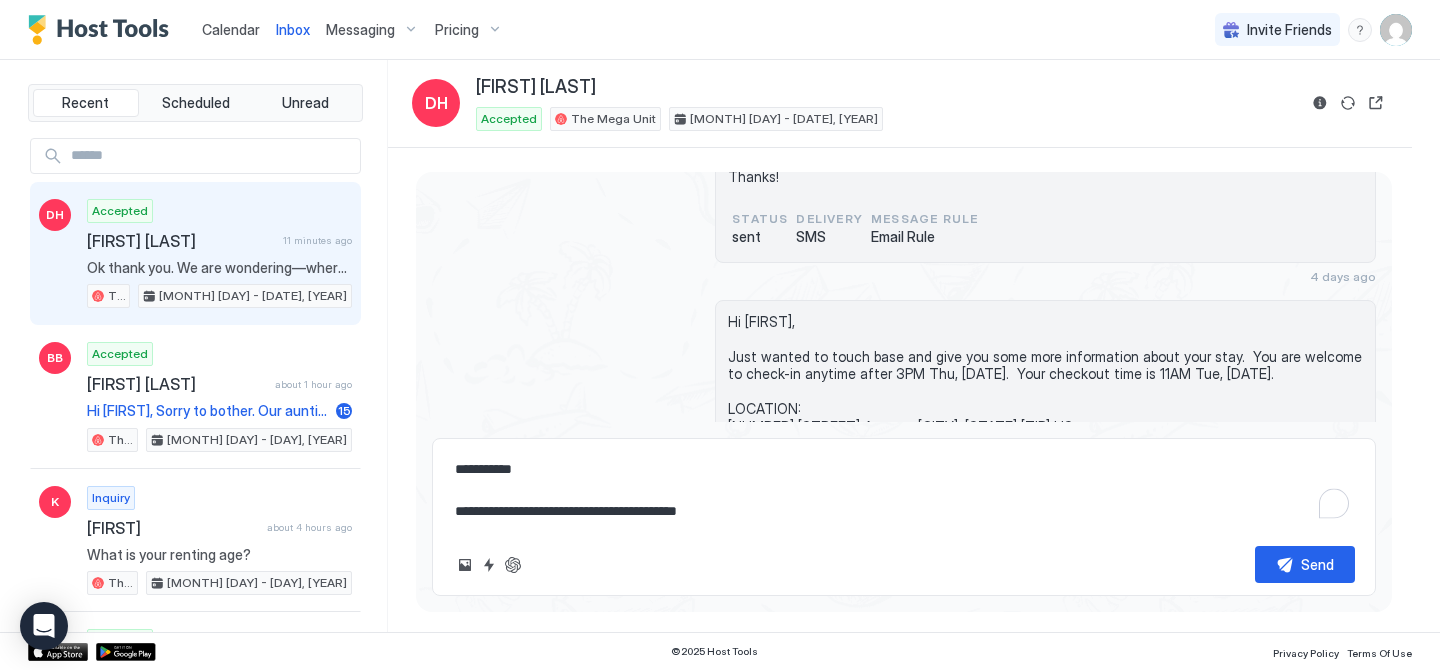 type on "*" 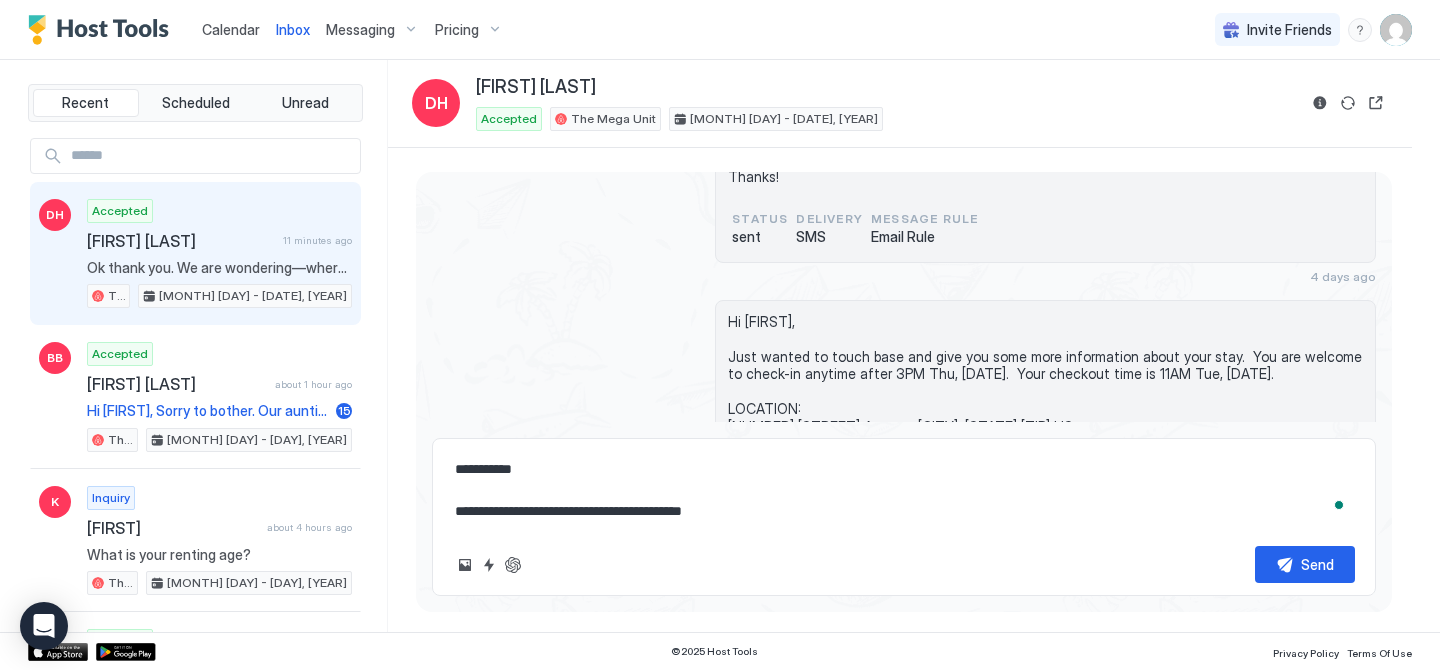 type on "*" 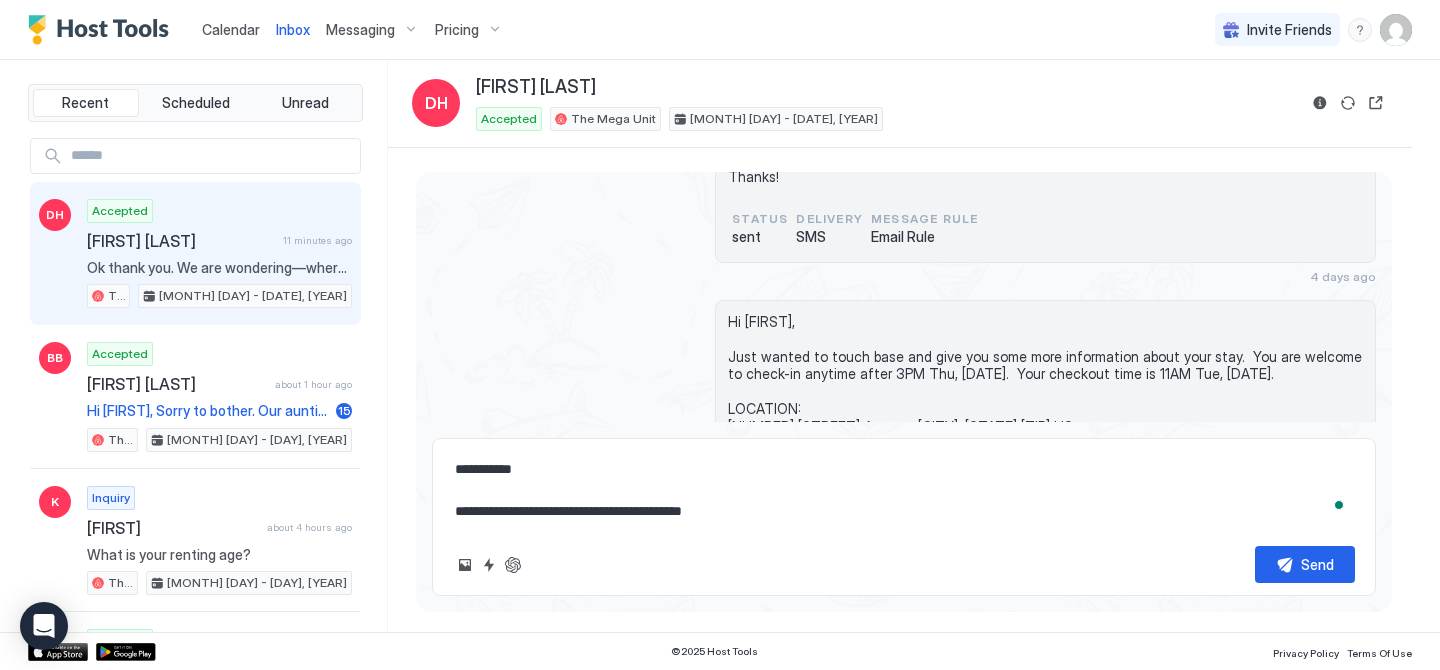 type on "**********" 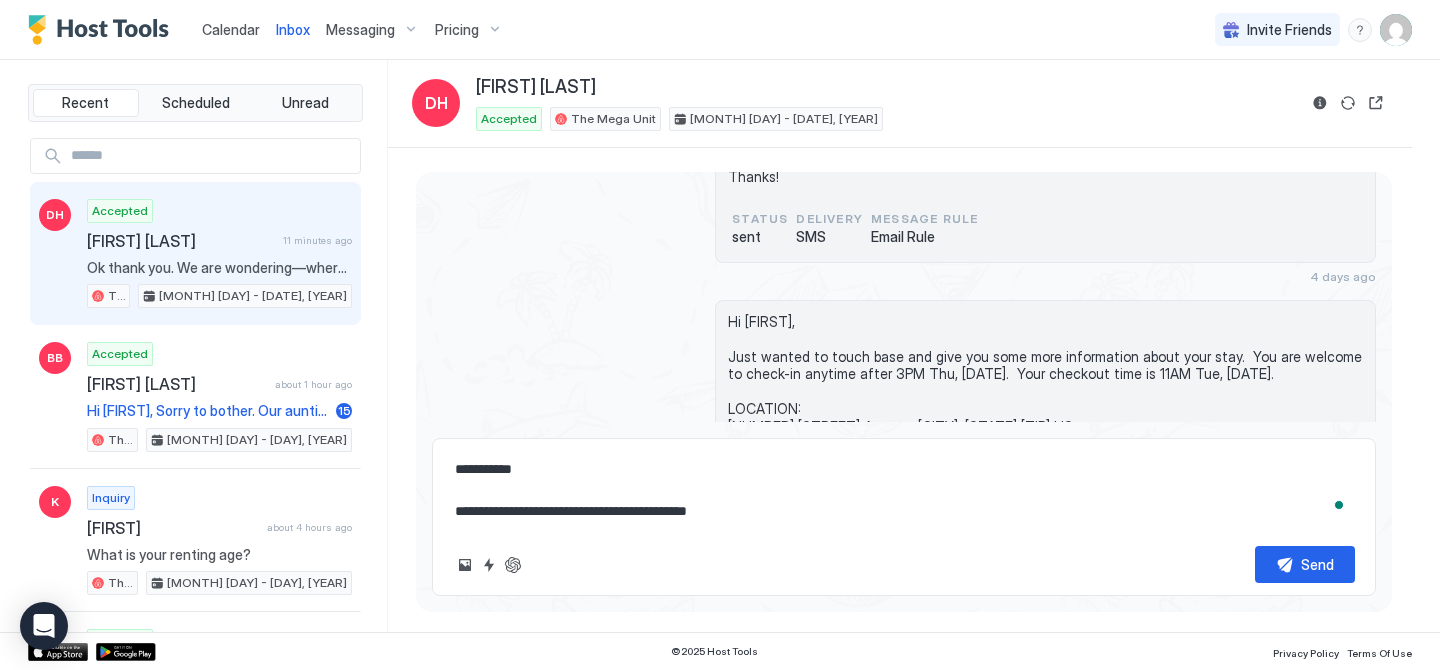 type on "*" 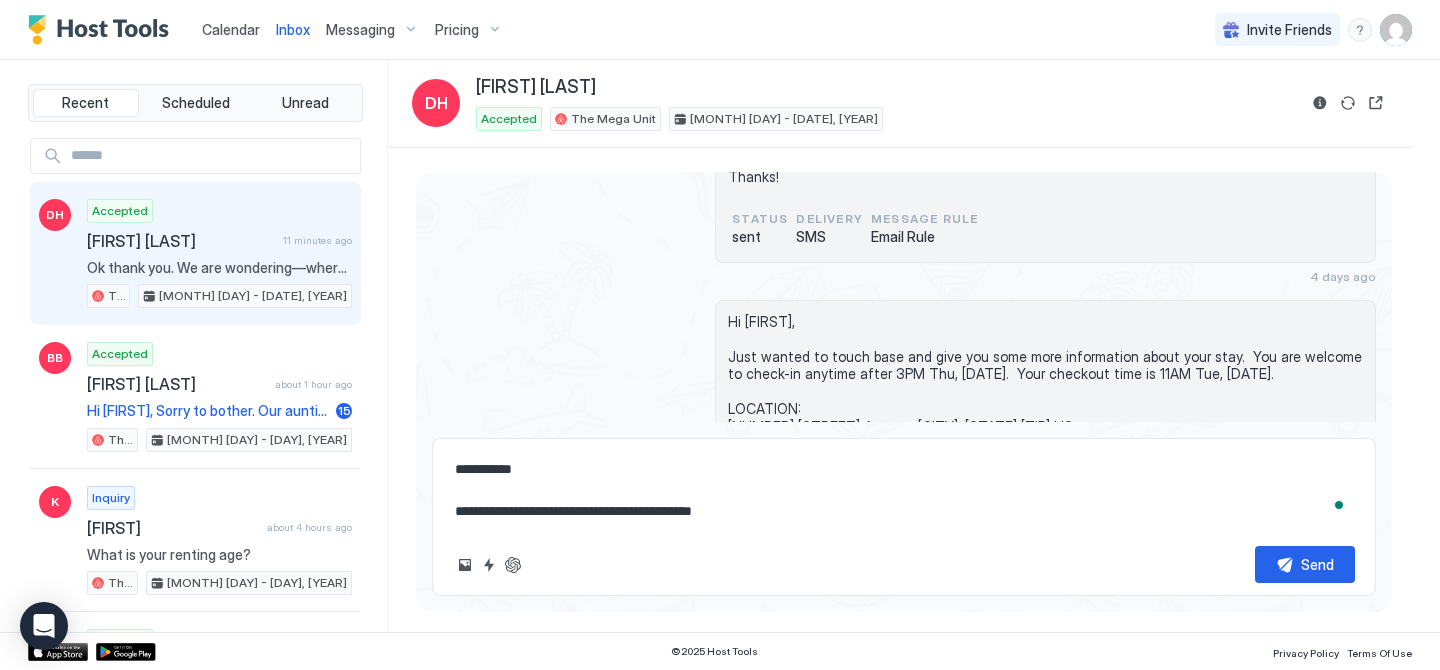 type on "*" 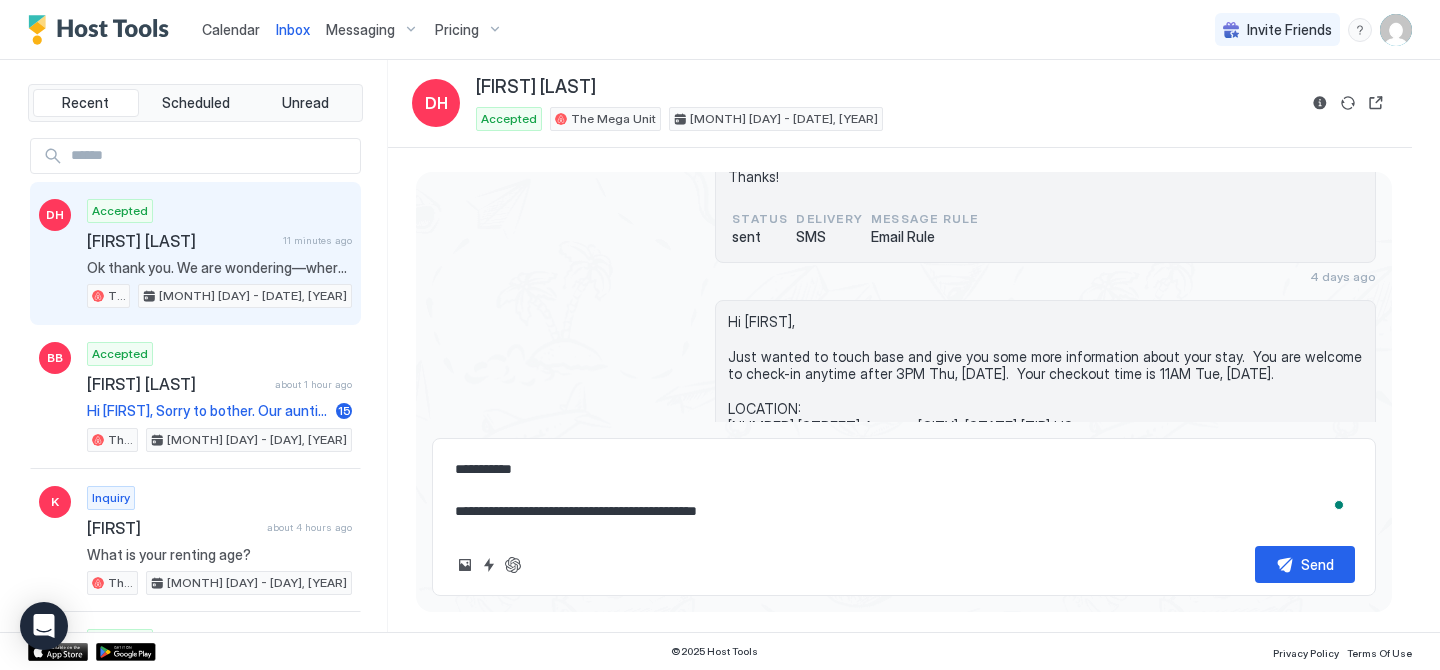 type on "*" 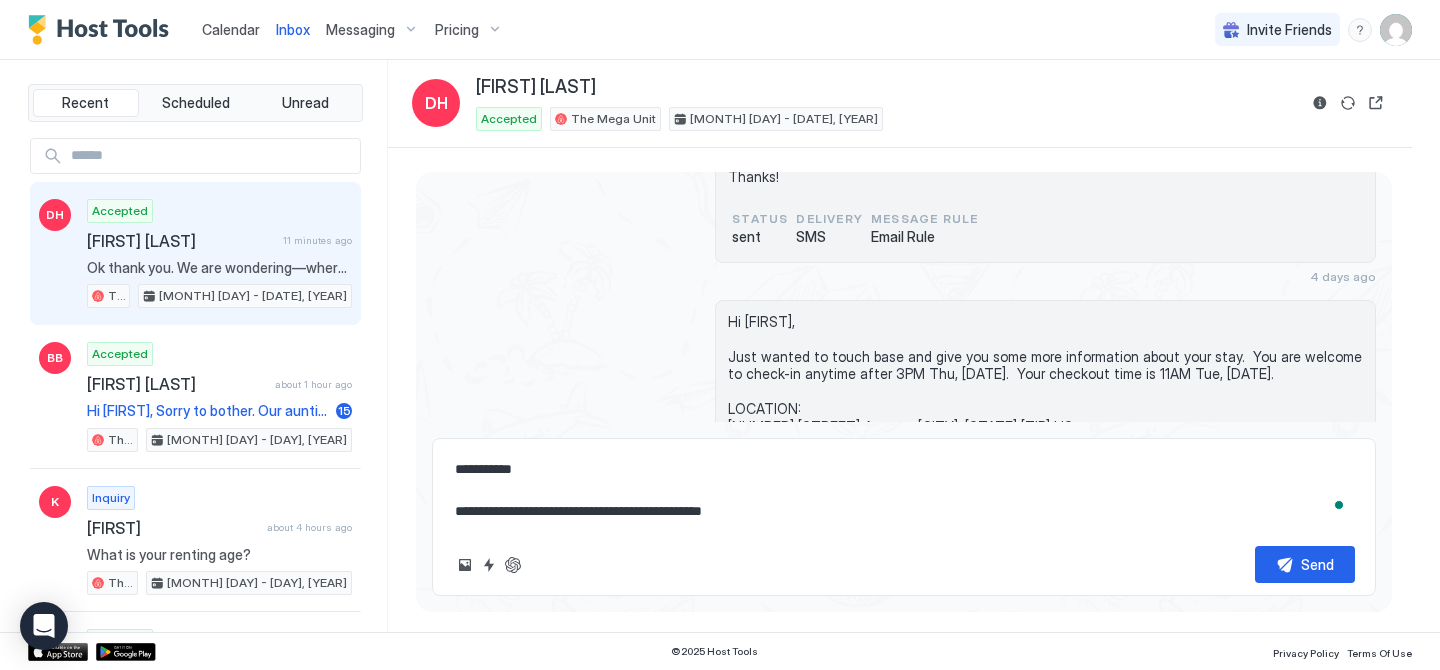 click on "**********" at bounding box center (904, 490) 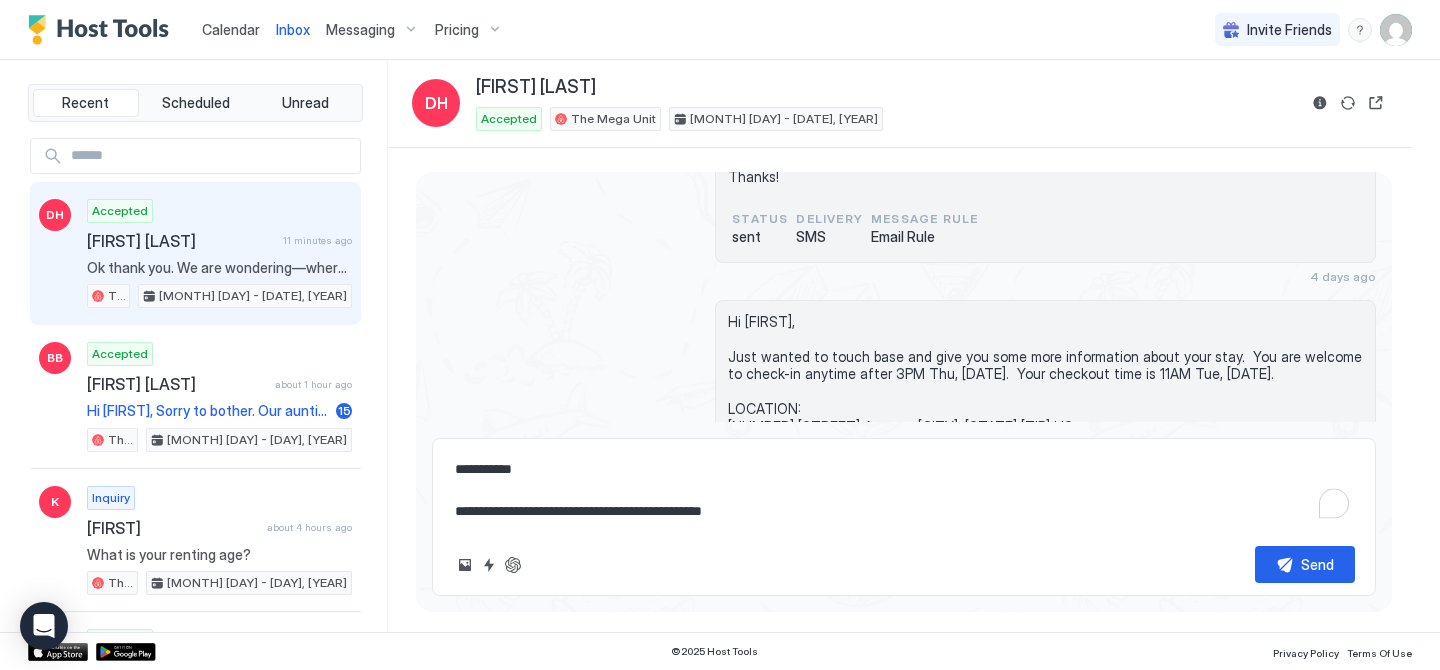 type on "*" 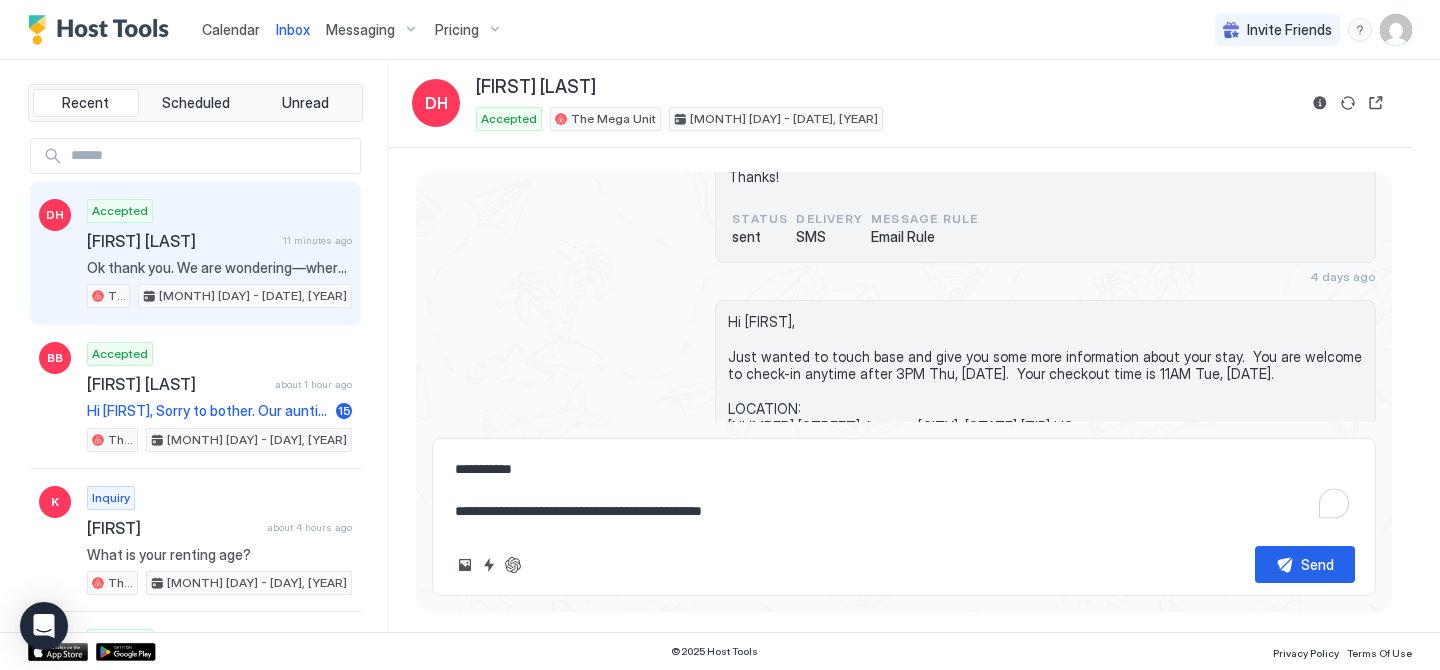 type on "**********" 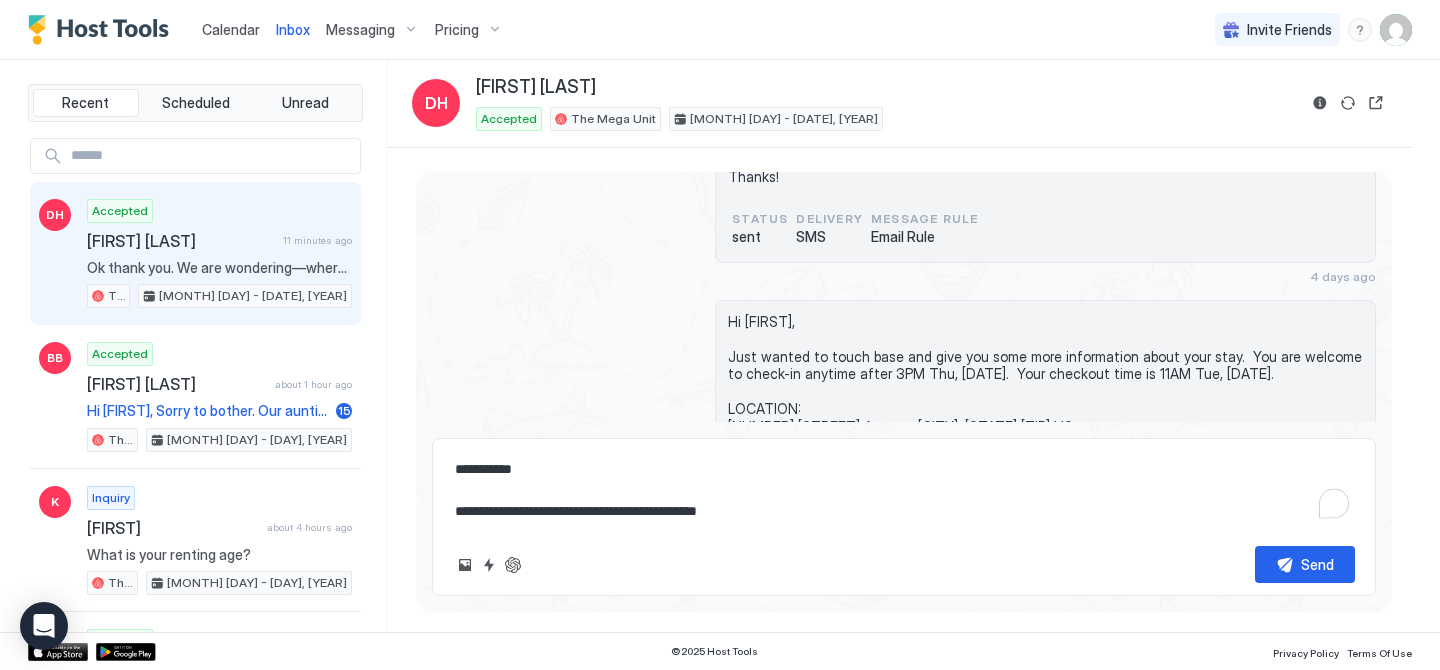 type on "*" 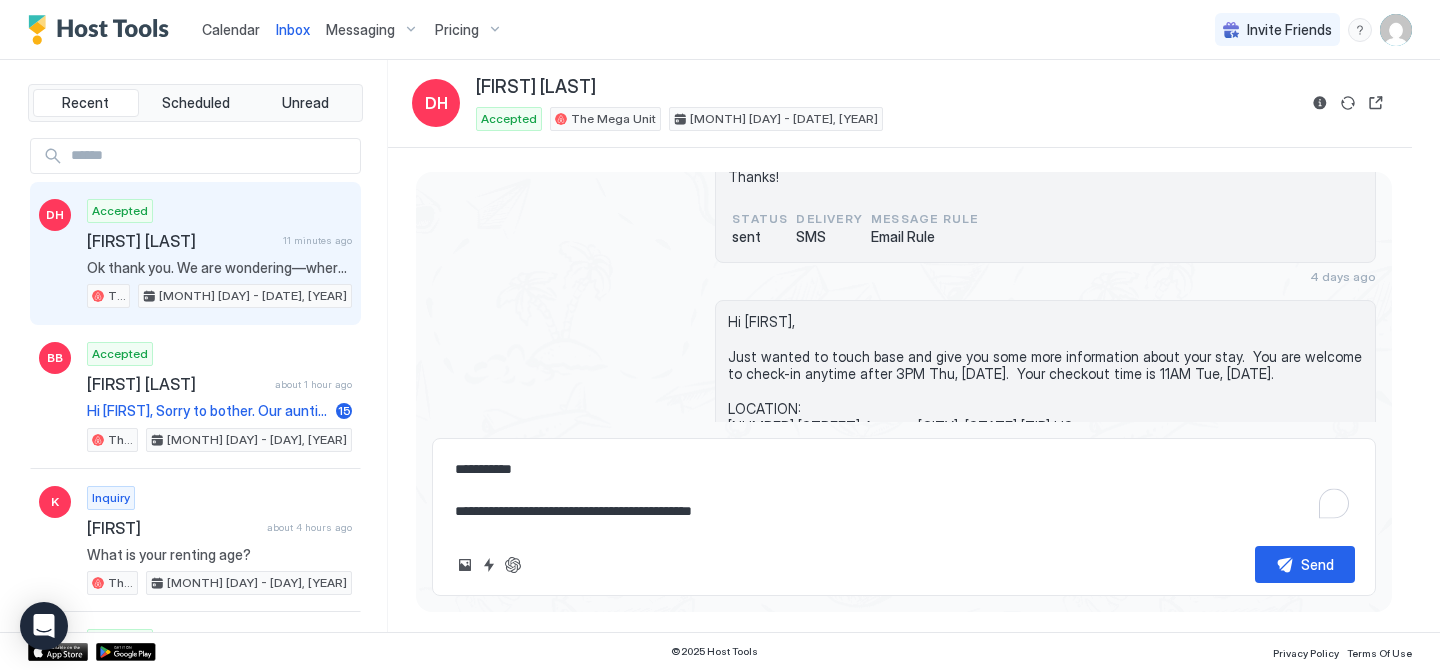 type on "*" 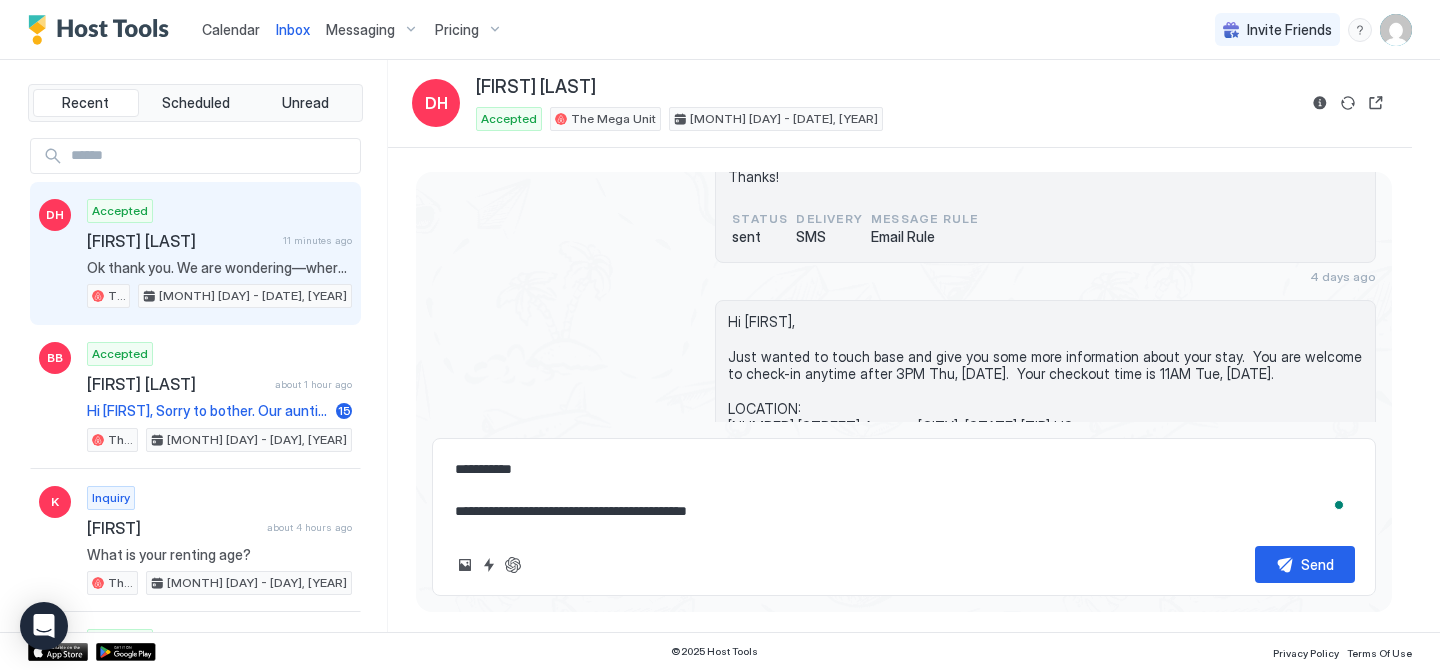 type on "*" 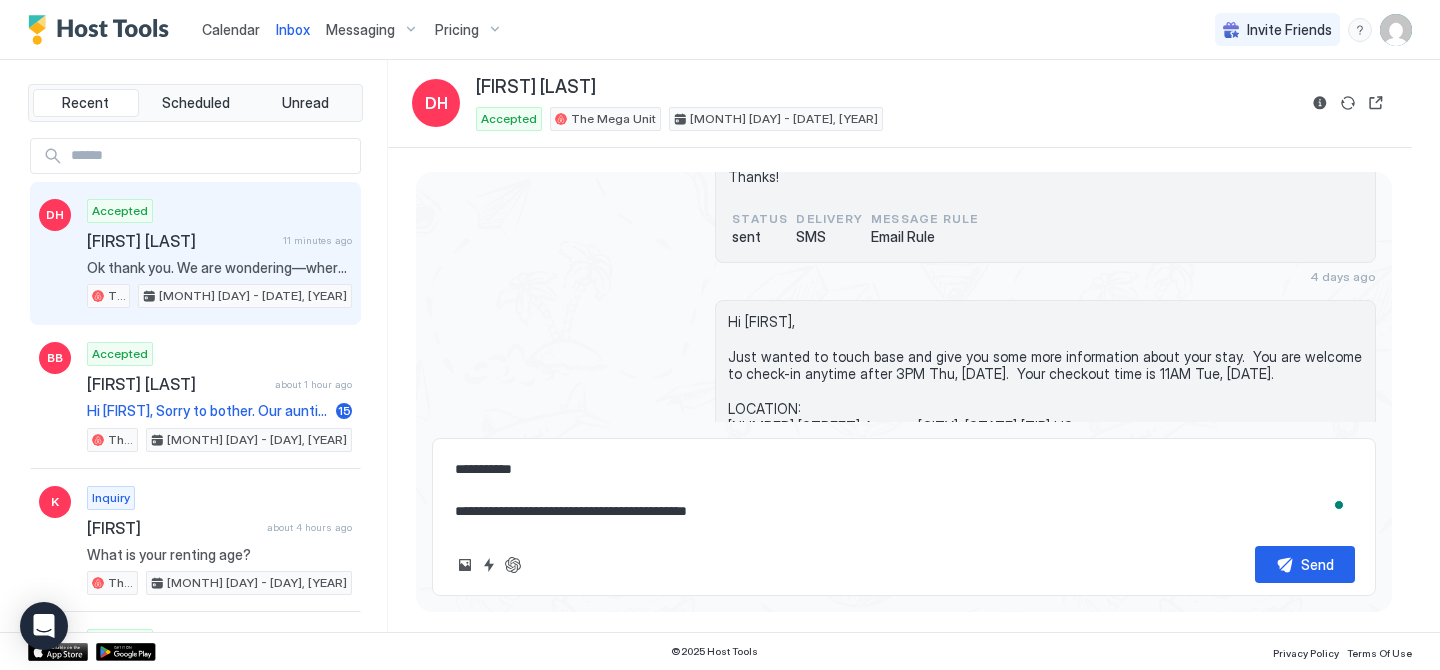 type on "**********" 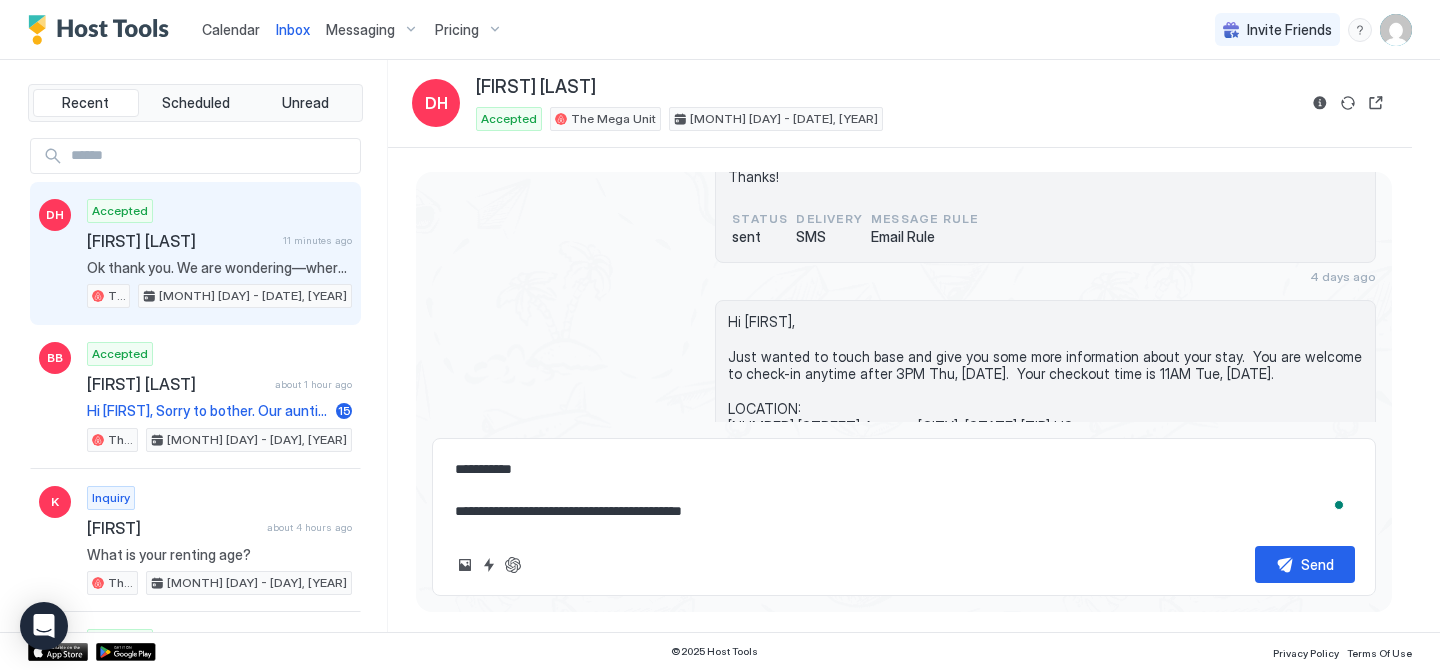 type 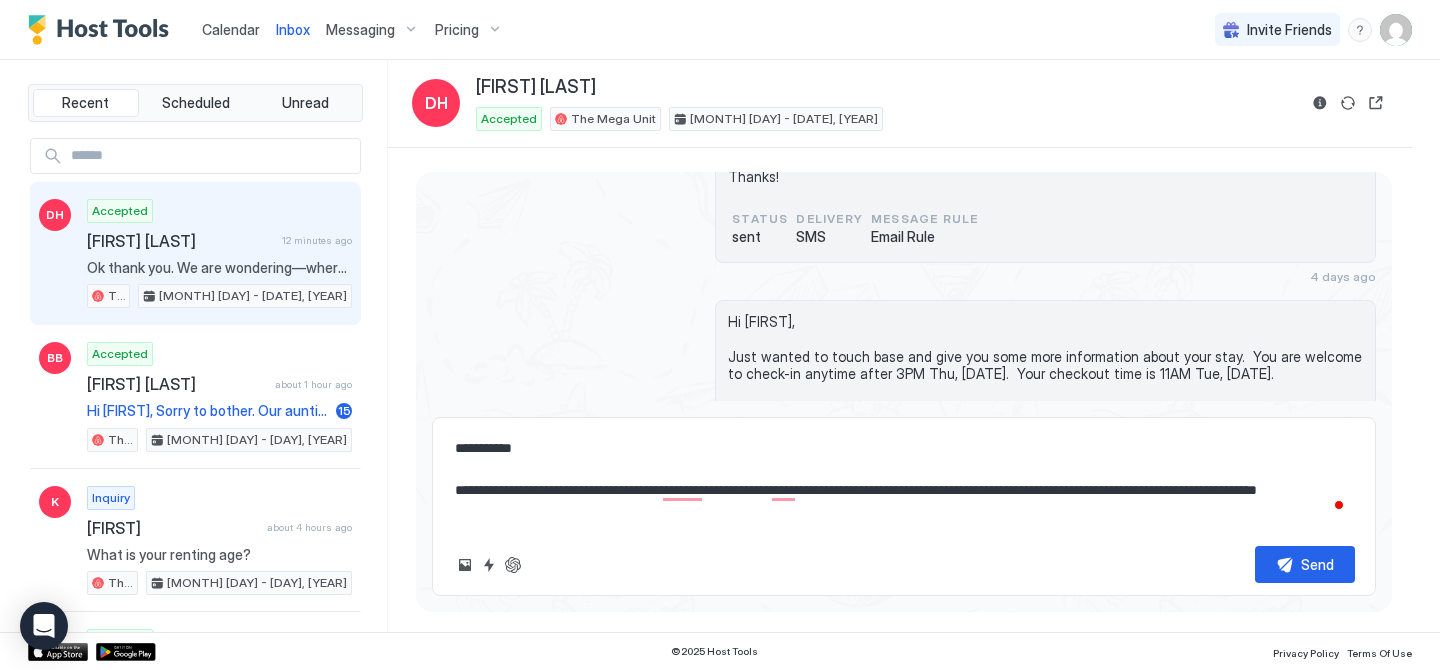 scroll, scrollTop: 11, scrollLeft: 0, axis: vertical 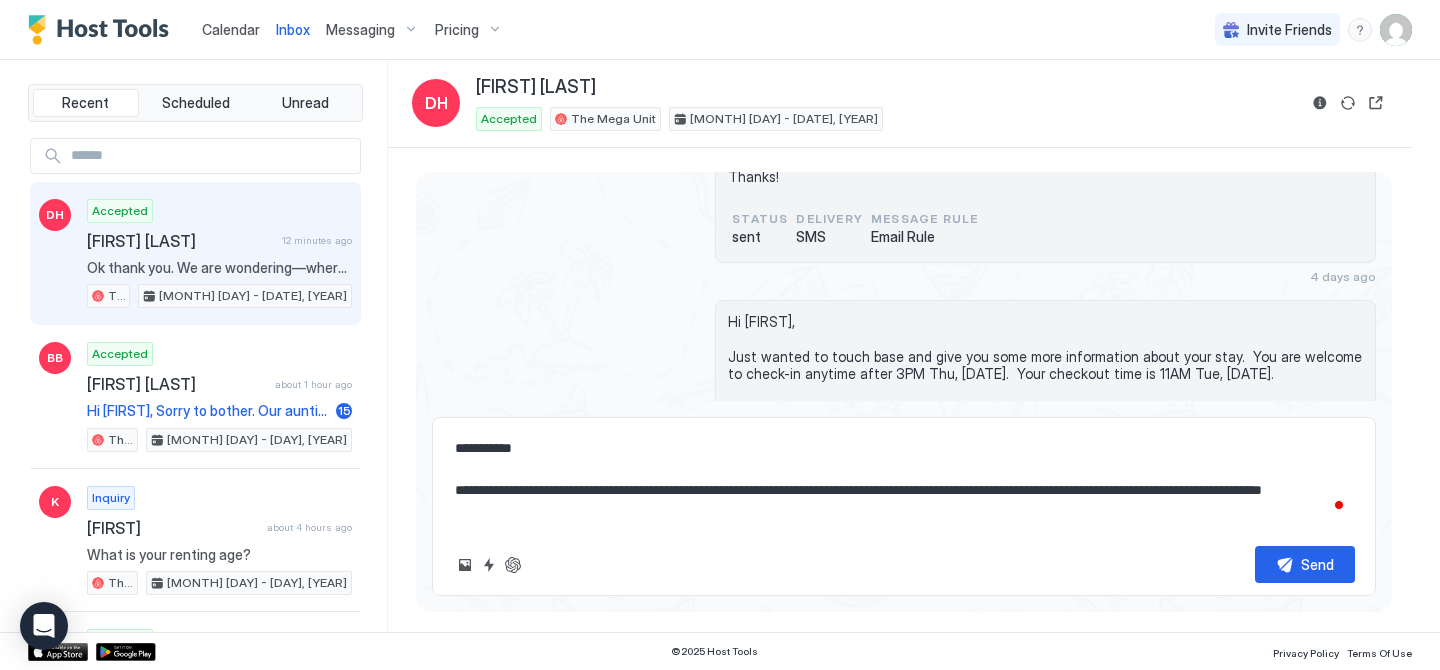 paste on "**********" 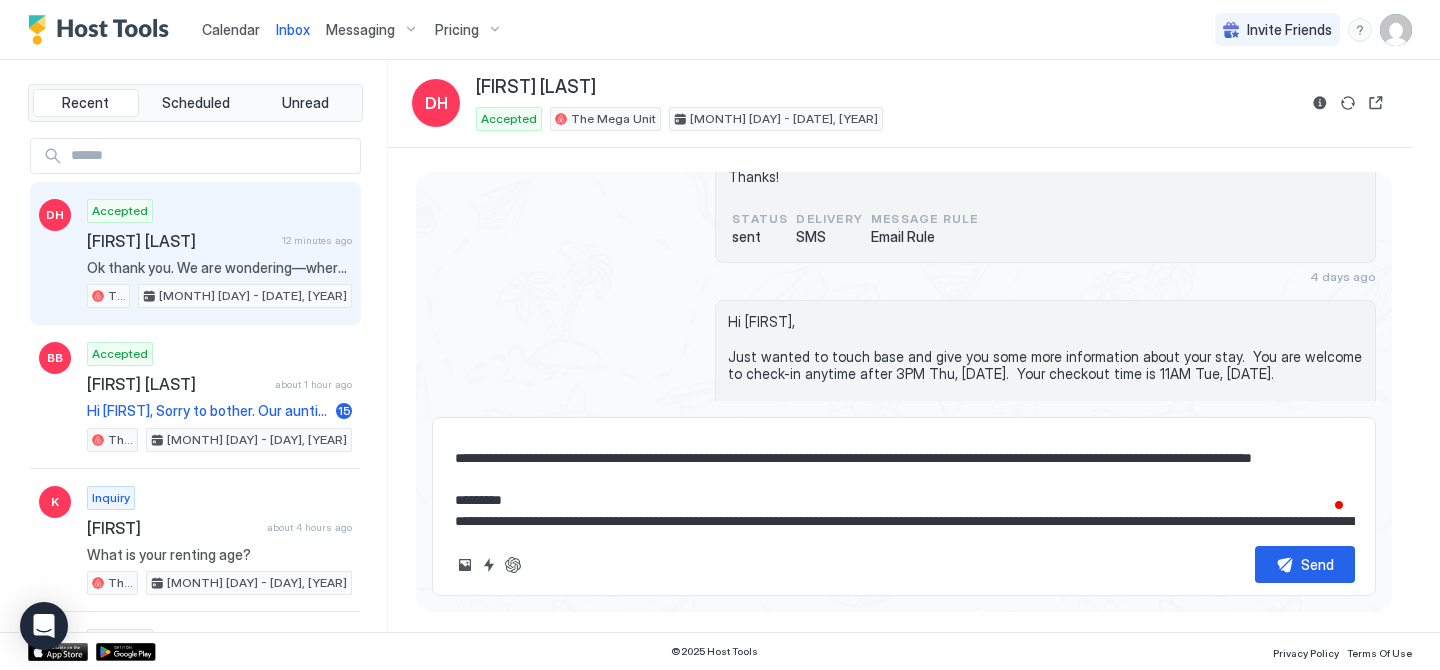 scroll, scrollTop: 74, scrollLeft: 0, axis: vertical 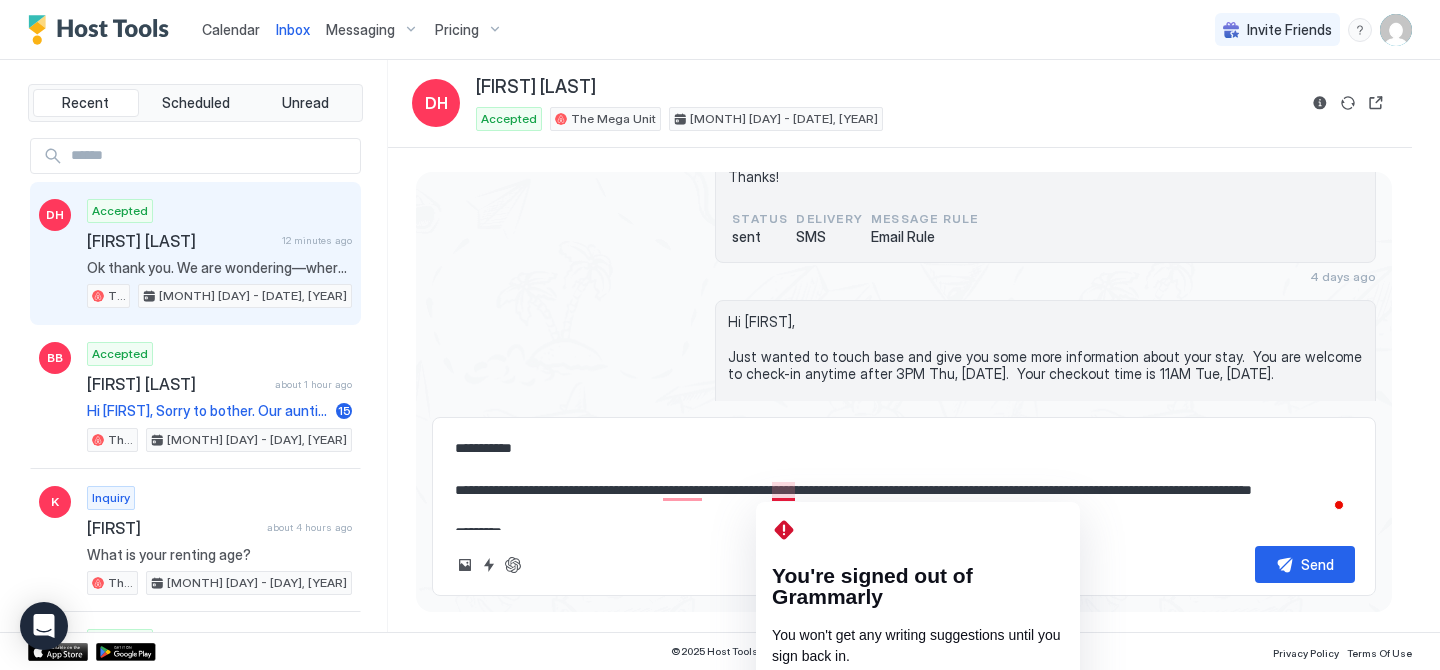 click on "**********" at bounding box center (904, 480) 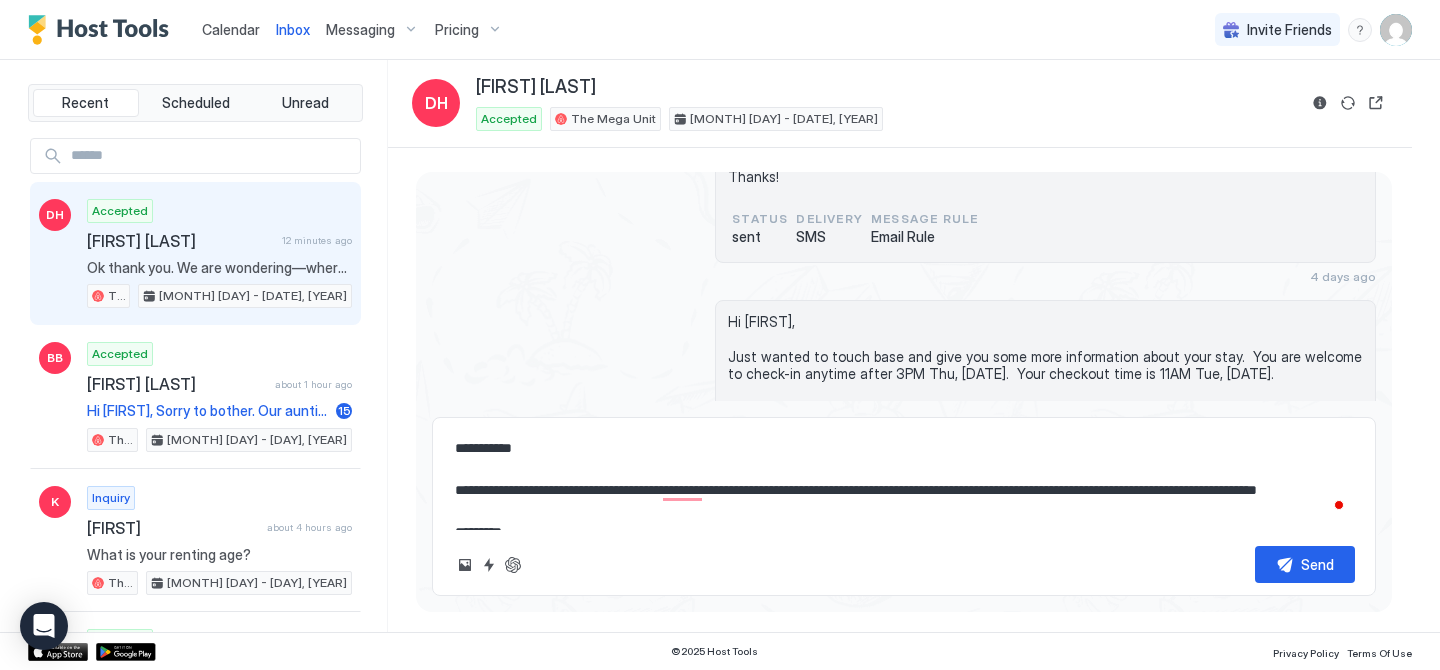 scroll, scrollTop: 32, scrollLeft: 0, axis: vertical 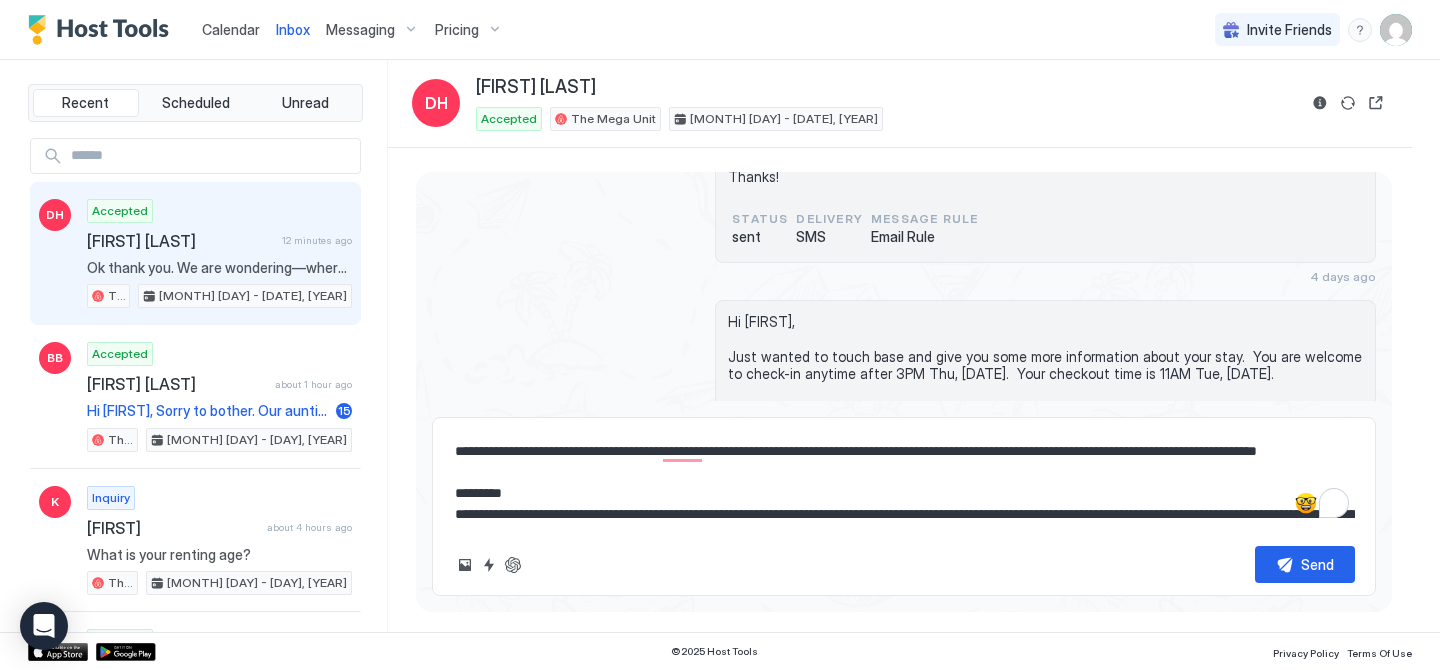 click on "**********" at bounding box center (904, 480) 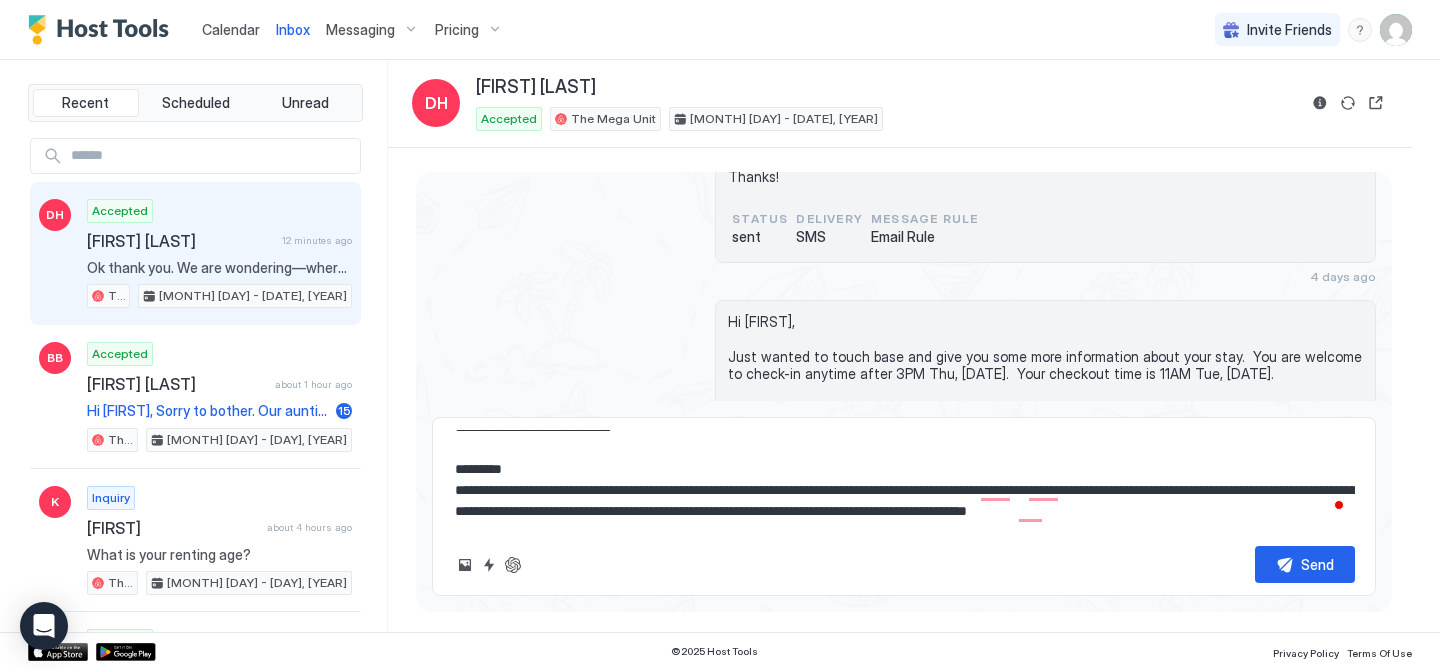 click on "**********" at bounding box center (904, 480) 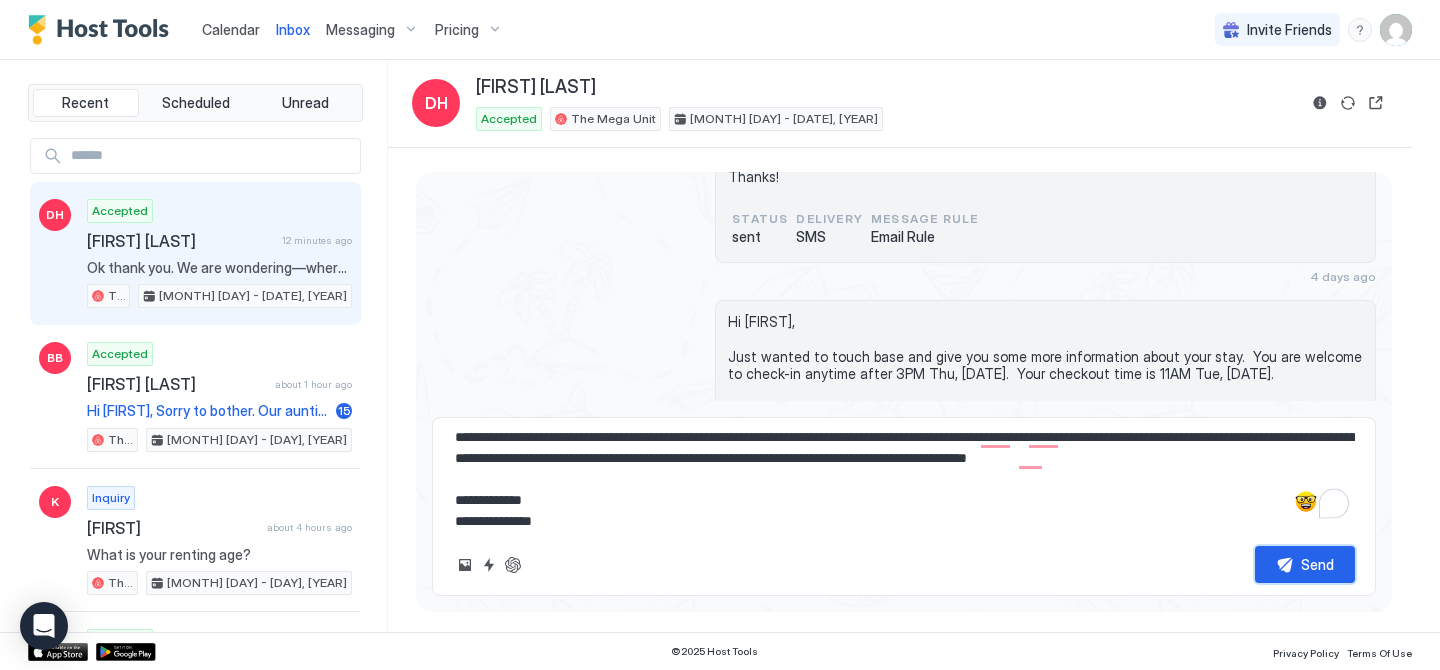 click on "Send" at bounding box center [1317, 564] 